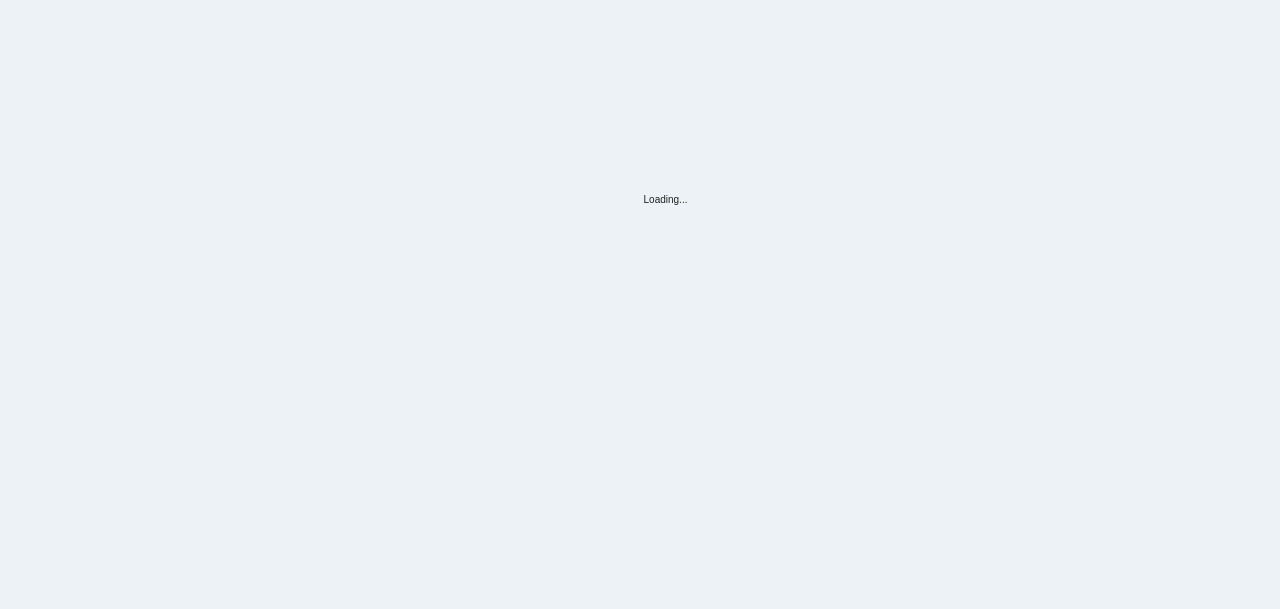 scroll, scrollTop: 0, scrollLeft: 0, axis: both 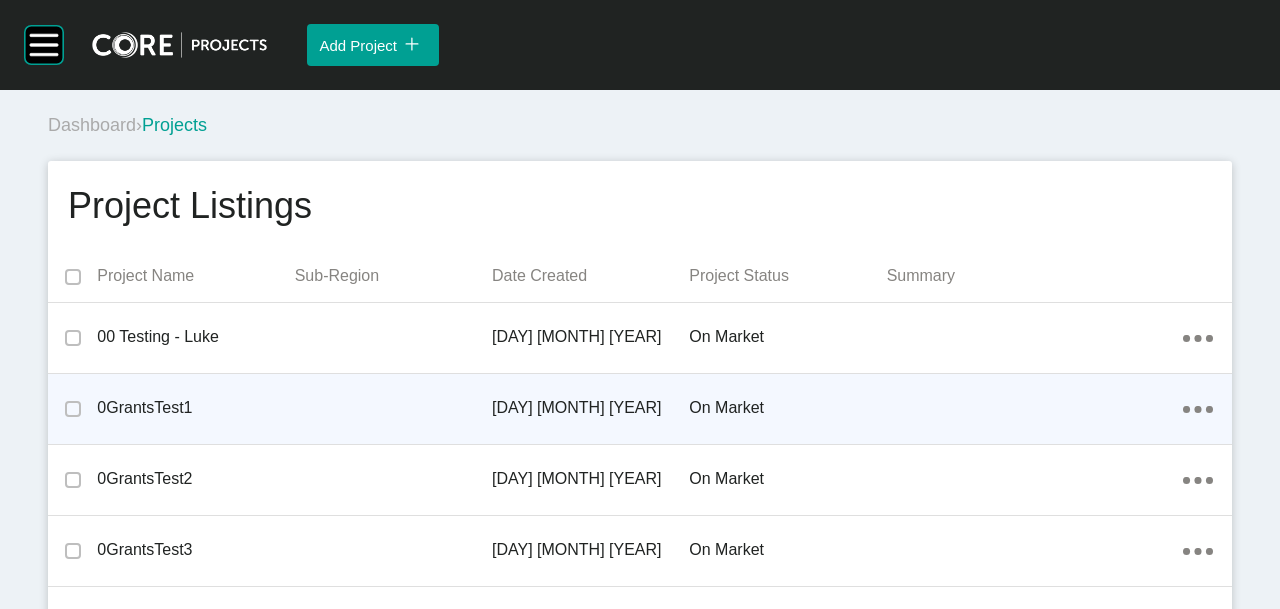 click on "0GrantsTest1" at bounding box center [195, 408] 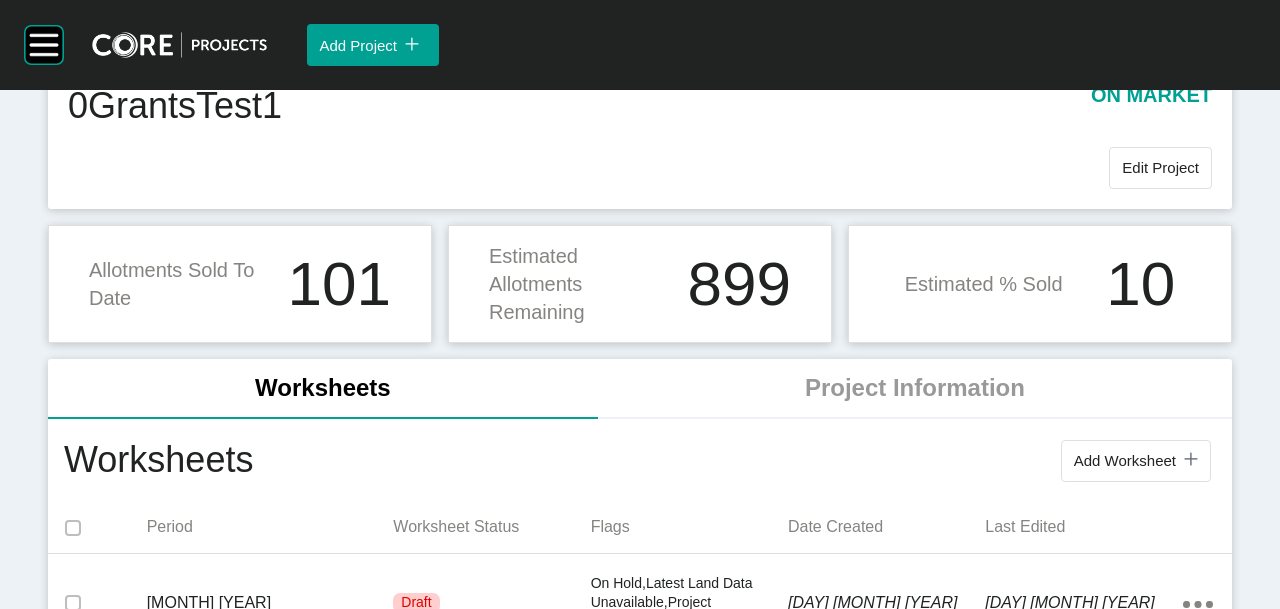 scroll, scrollTop: 200, scrollLeft: 0, axis: vertical 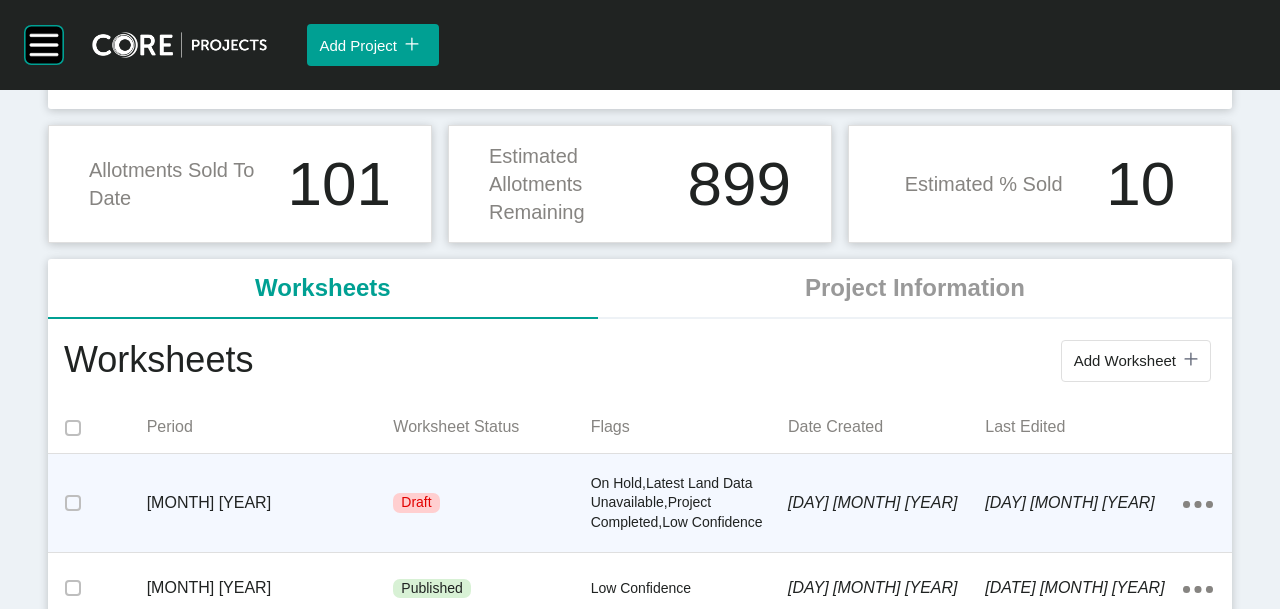 click on "[MONTH] [YEAR]" at bounding box center (270, 503) 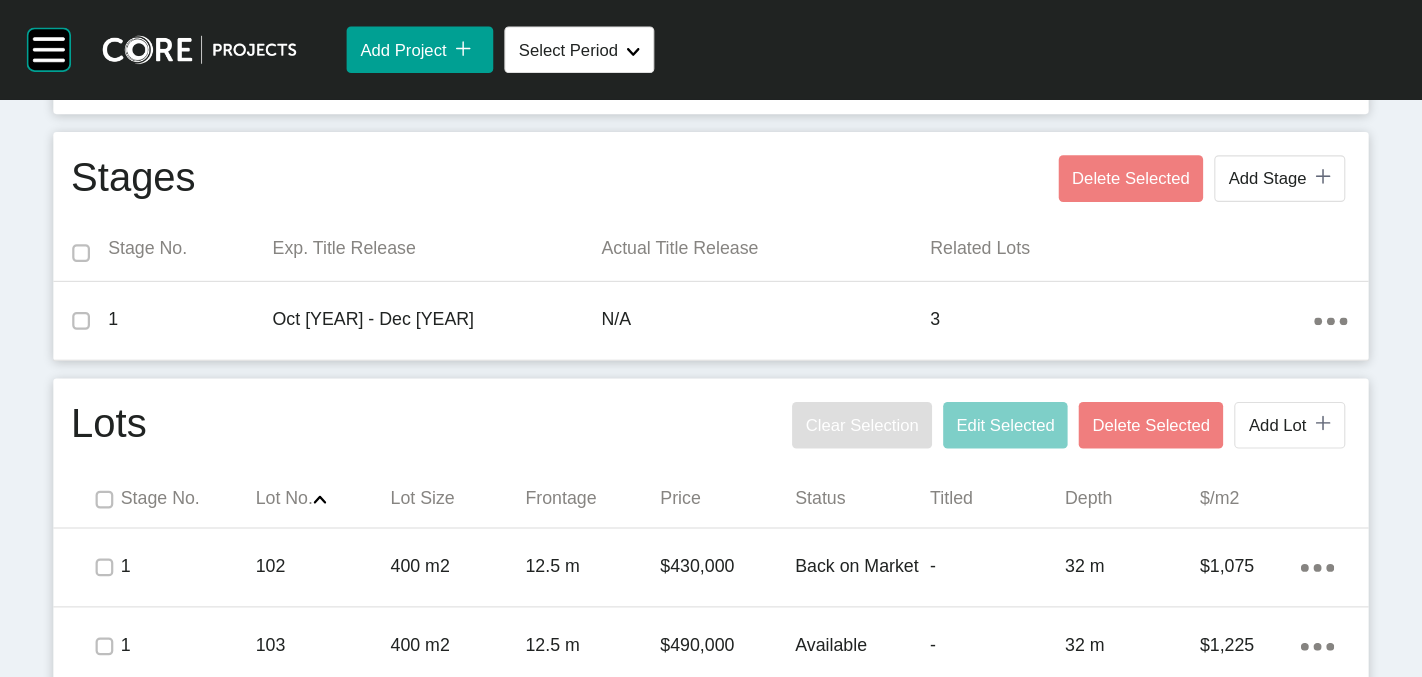 scroll, scrollTop: 886, scrollLeft: 0, axis: vertical 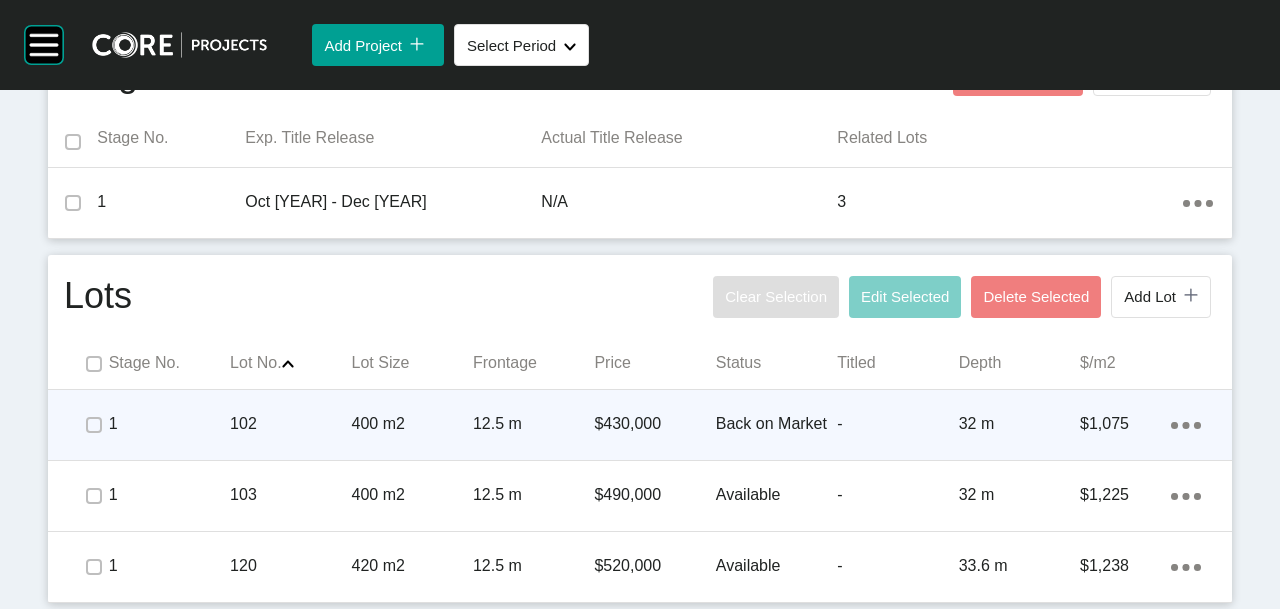 click on "102" at bounding box center [290, 424] 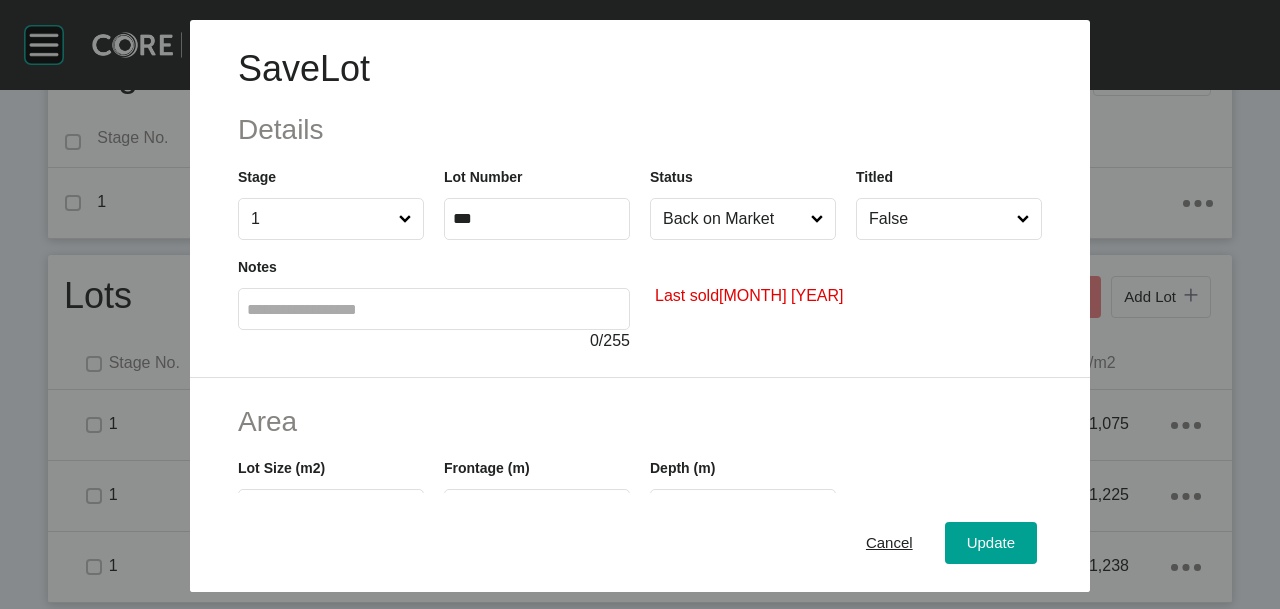 click on "***" at bounding box center (537, 218) 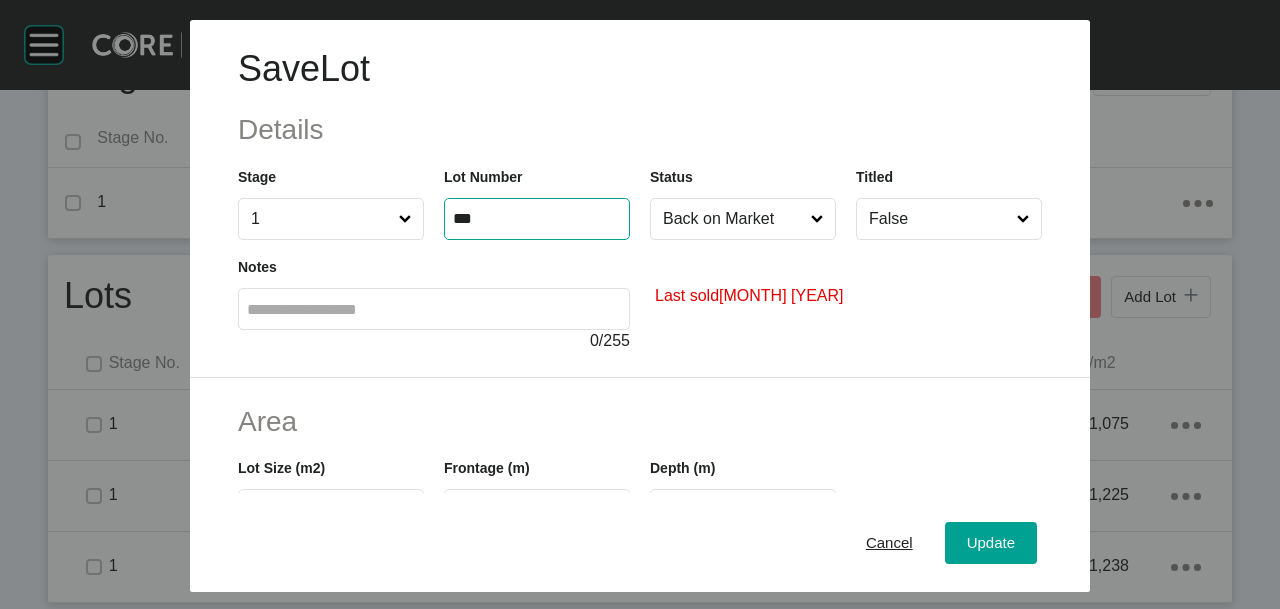 click on "***" at bounding box center (537, 218) 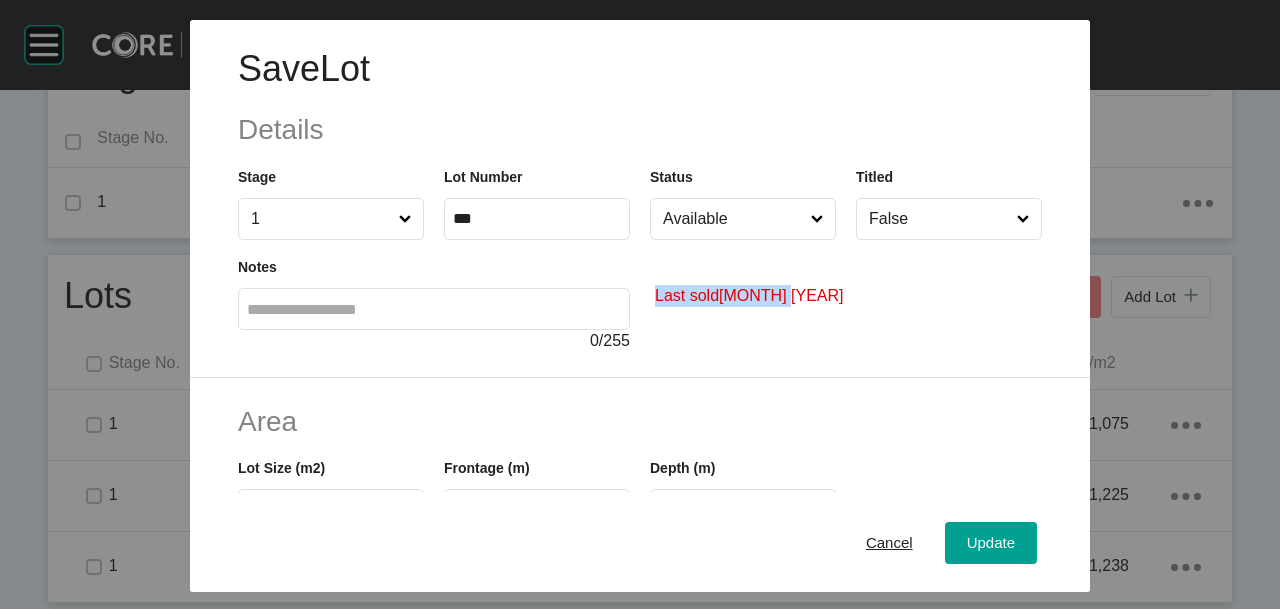 drag, startPoint x: 642, startPoint y: 294, endPoint x: 812, endPoint y: 294, distance: 170 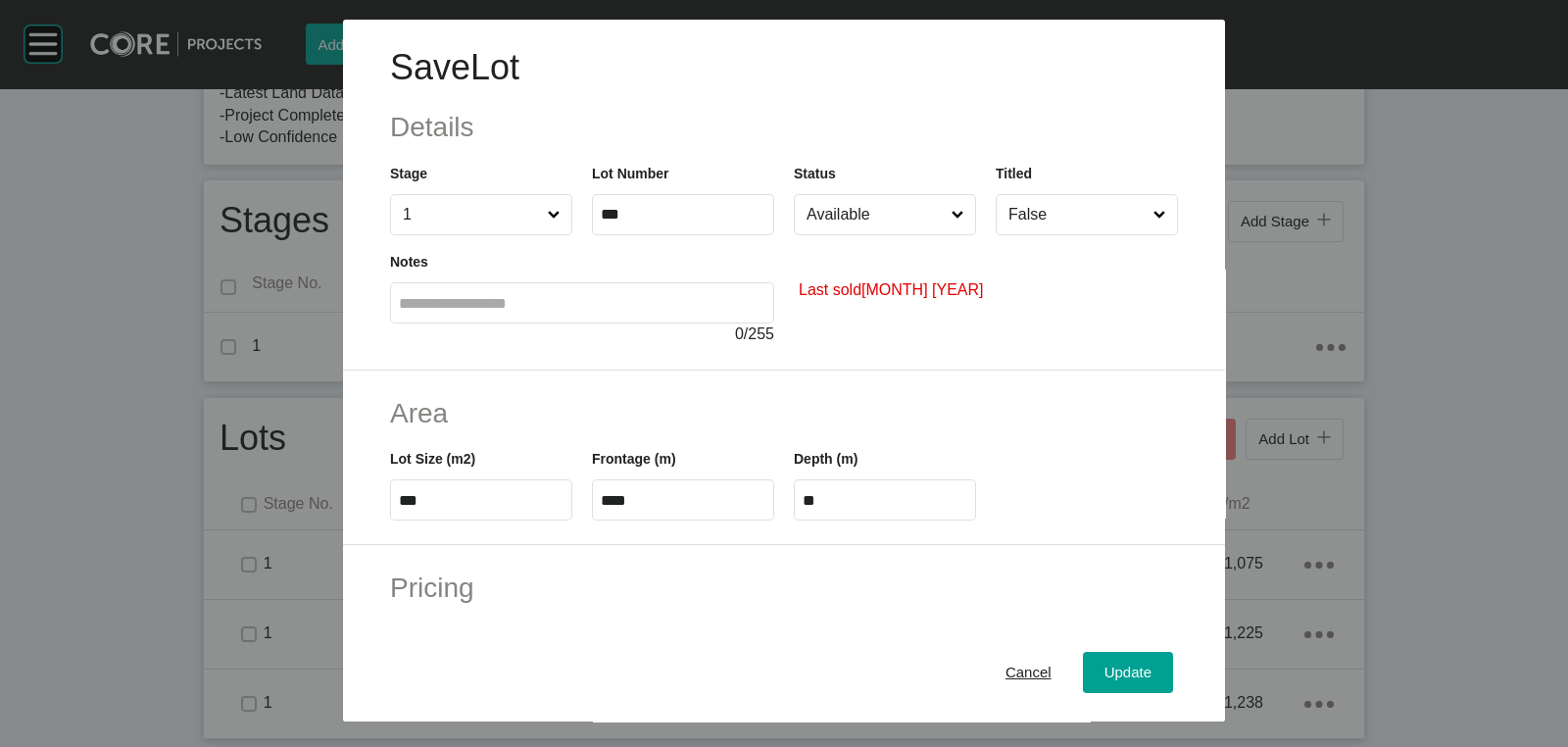 scroll, scrollTop: 720, scrollLeft: 0, axis: vertical 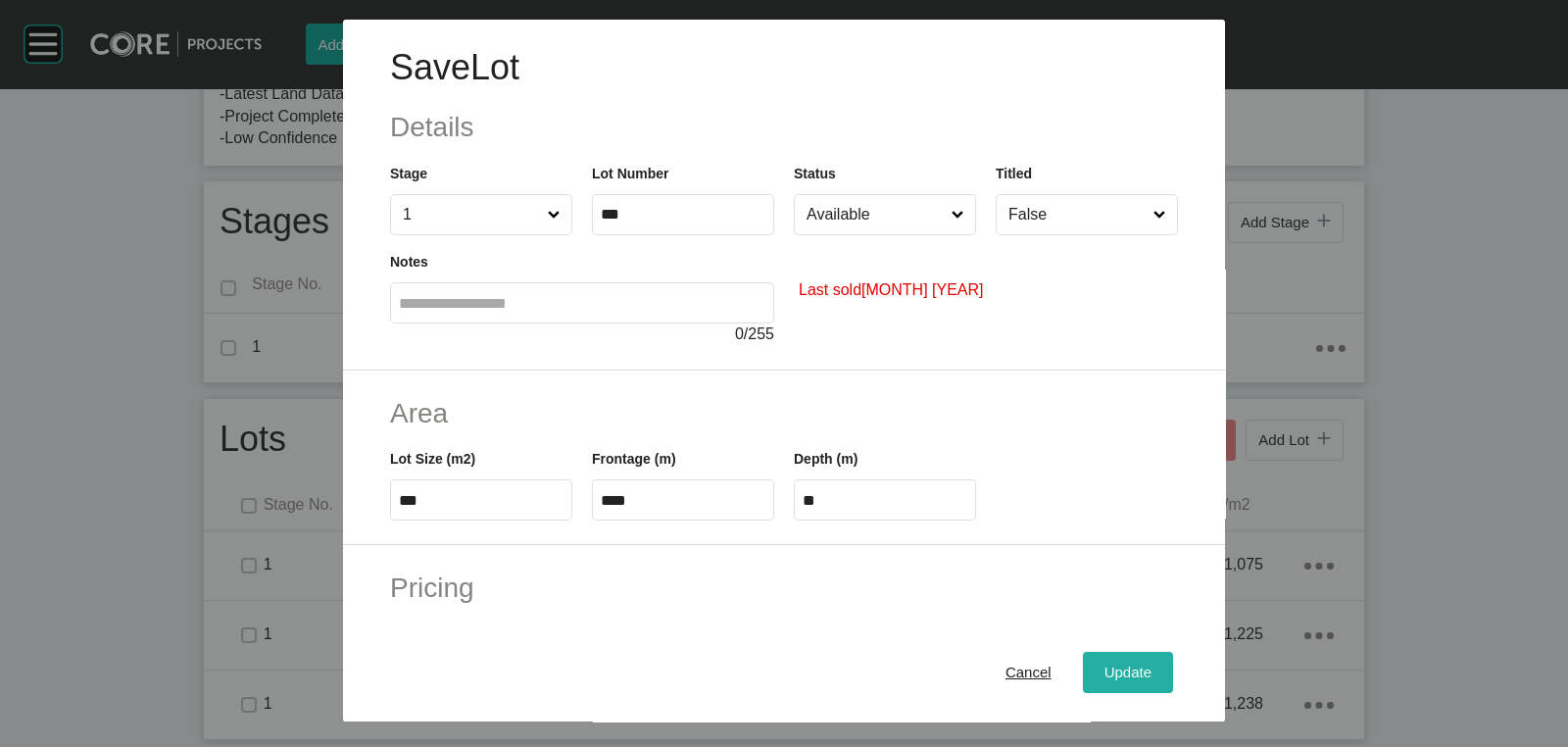 click on "Update" at bounding box center [1128, 672] 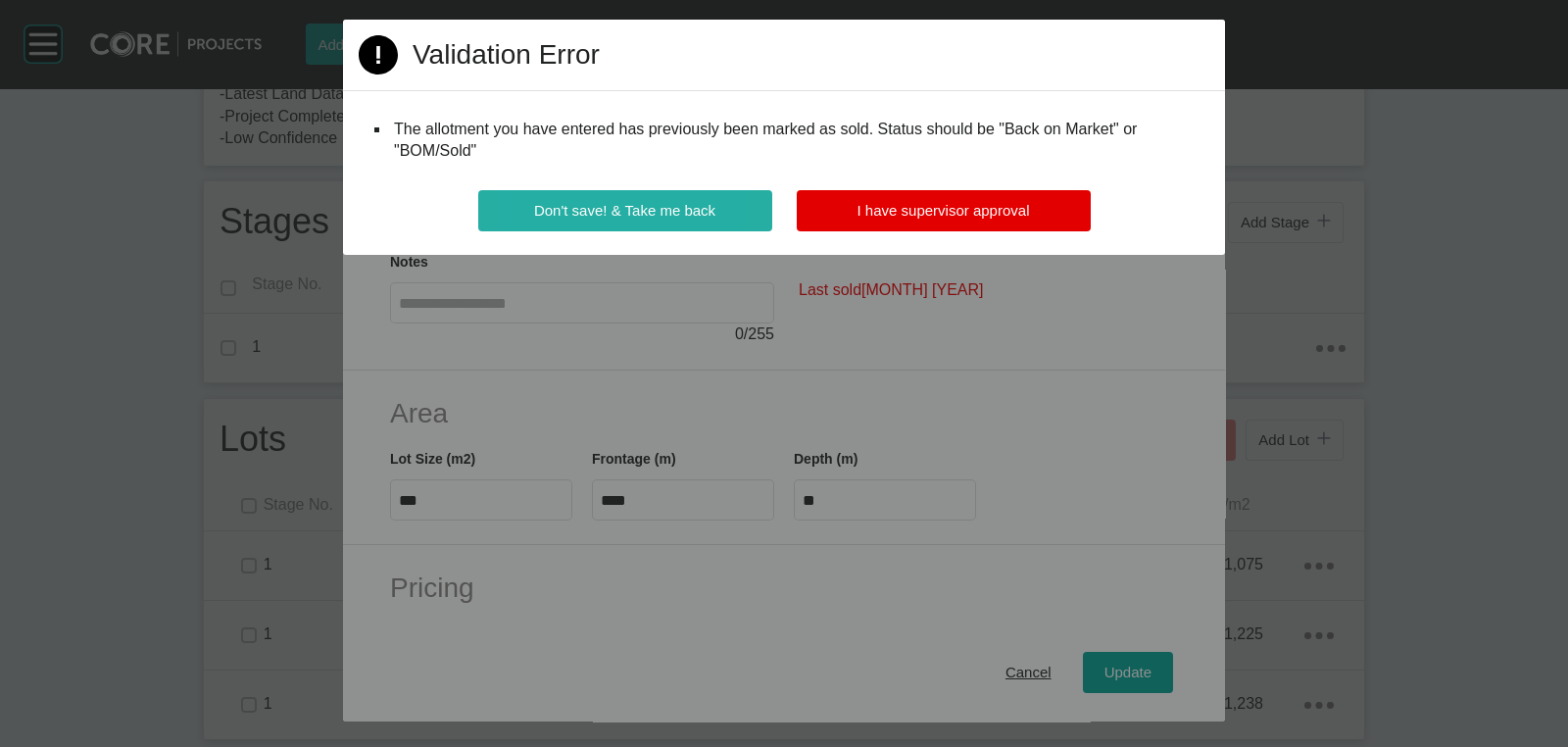 click on "Don't save! & Take me back" at bounding box center (624, 210) 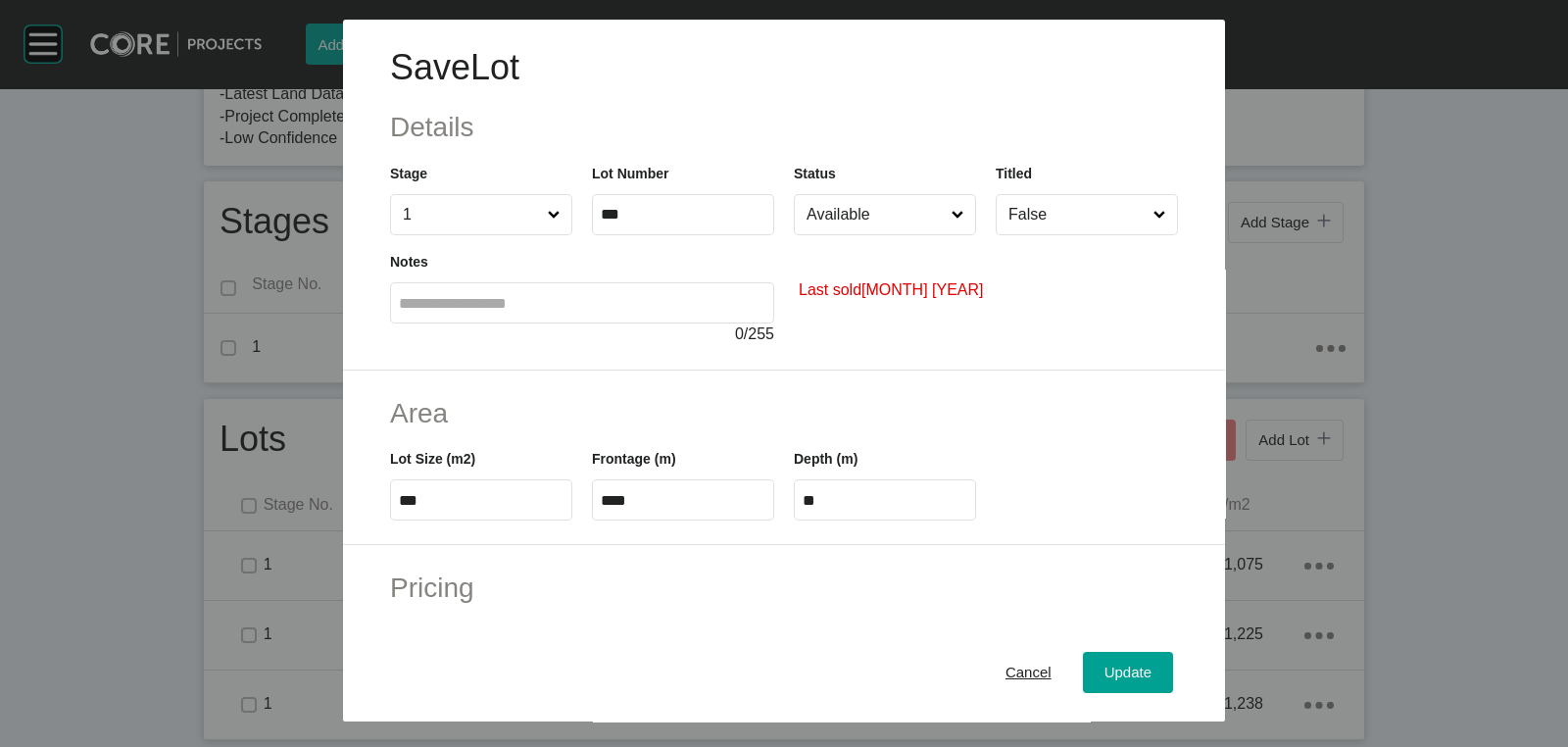 click on "Available" at bounding box center [875, 215] 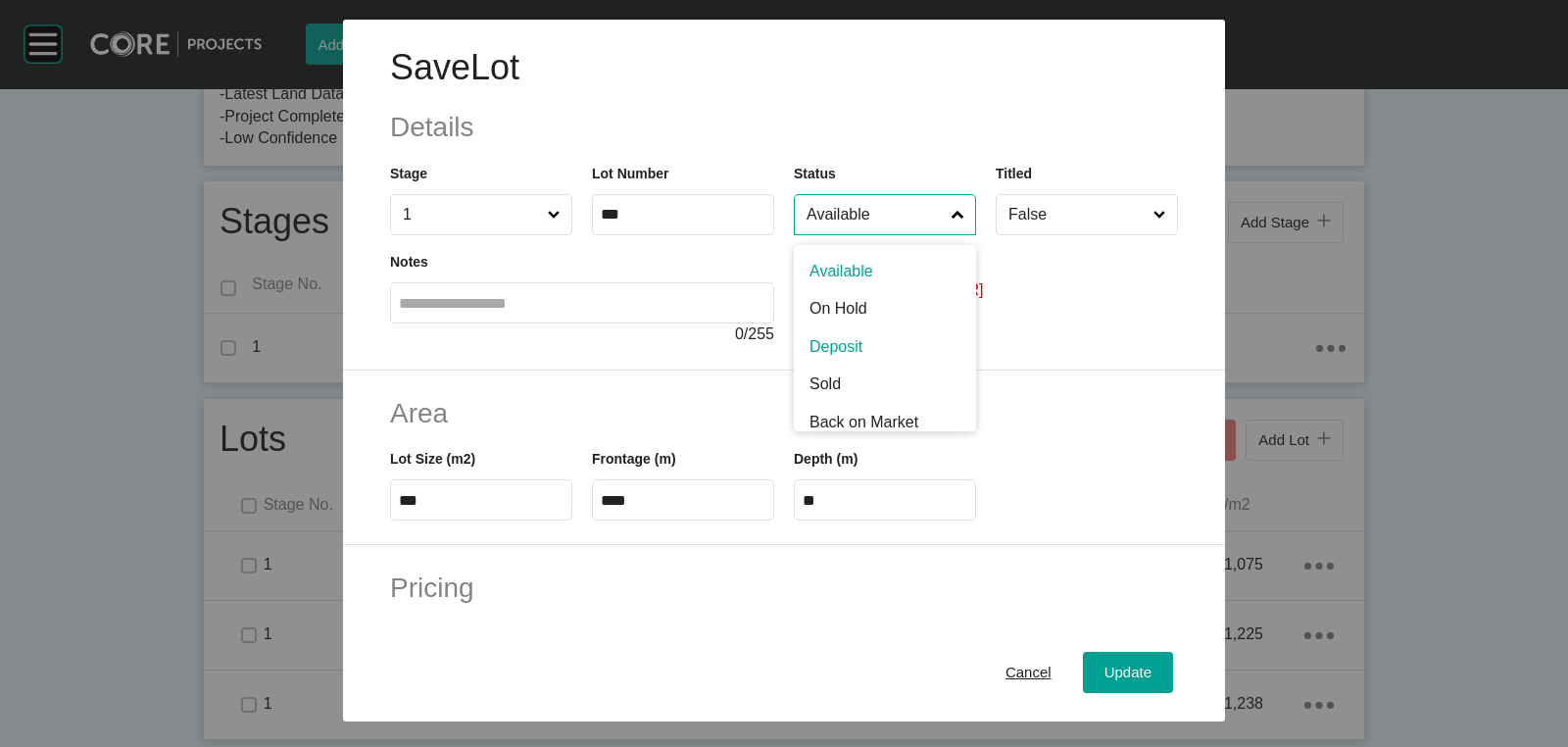 scroll, scrollTop: 10, scrollLeft: 0, axis: vertical 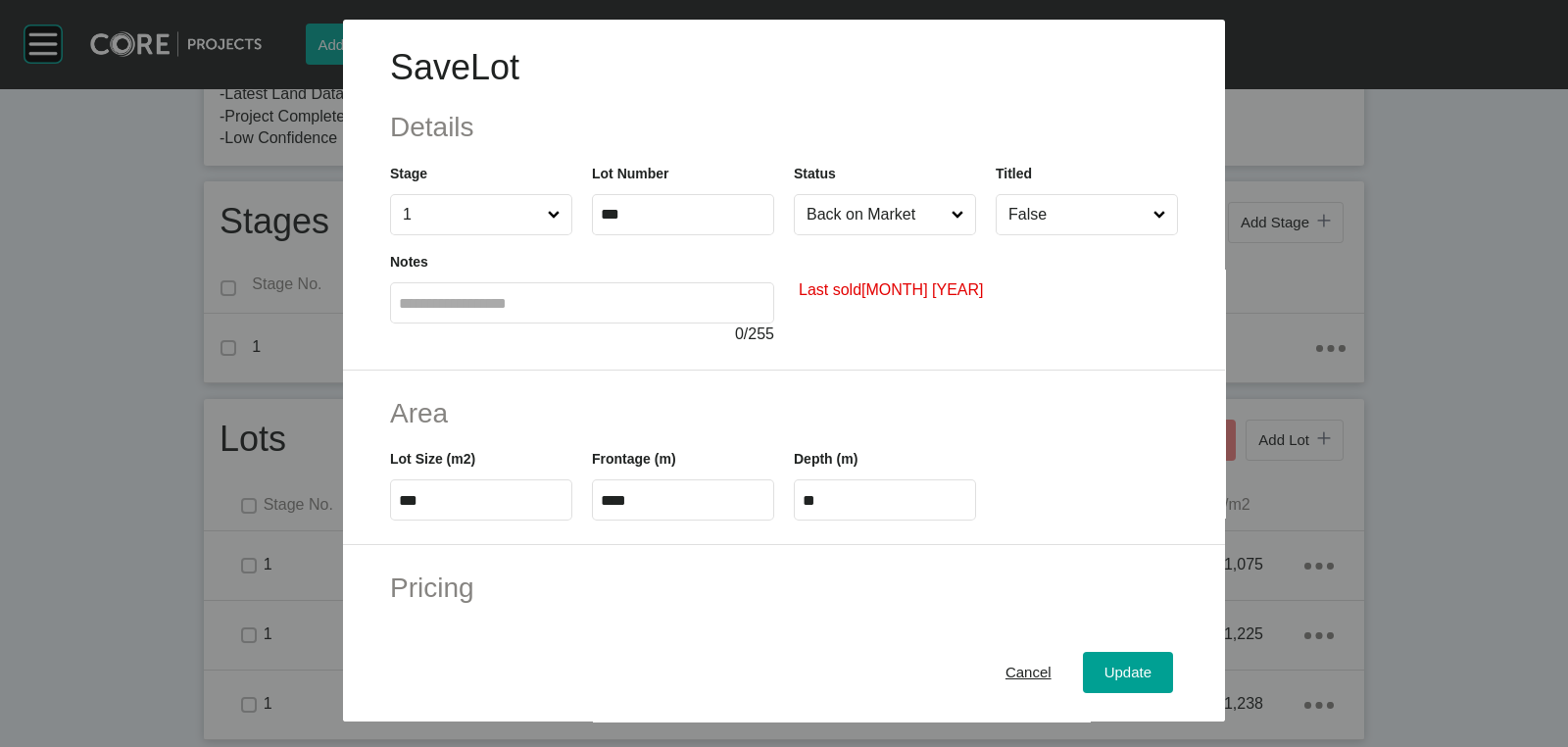 click on "Back on Market" at bounding box center (875, 215) 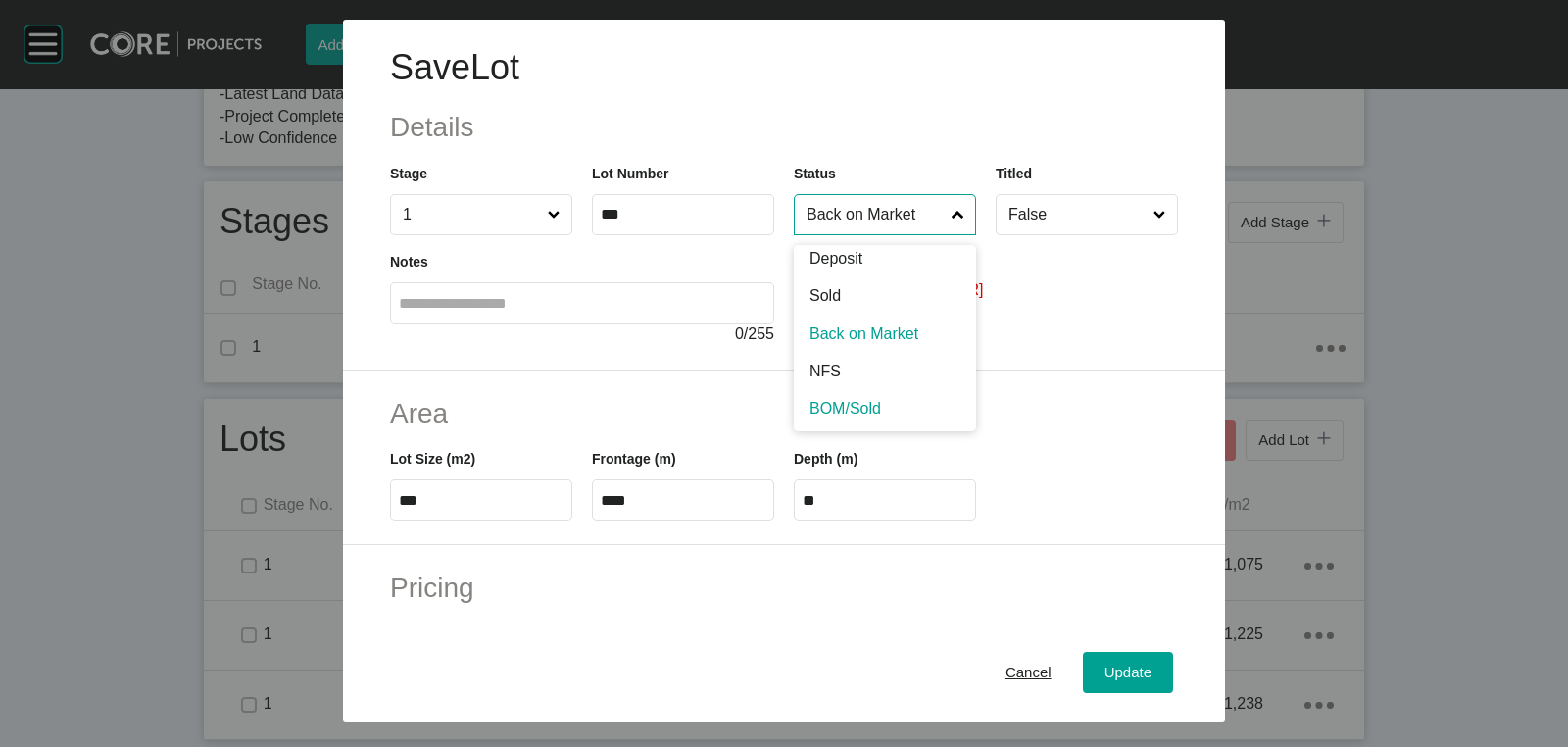 scroll, scrollTop: 92, scrollLeft: 0, axis: vertical 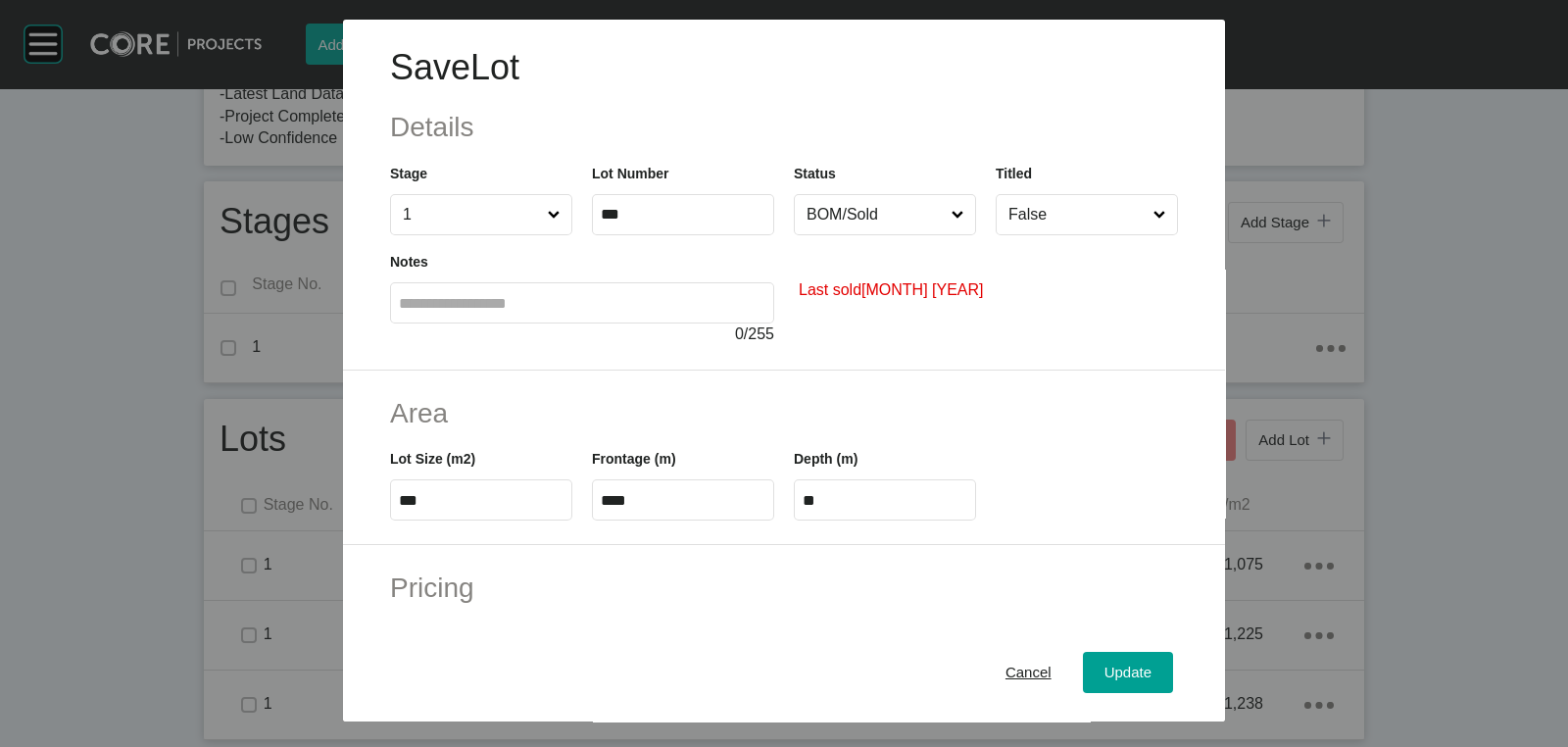 click on "BOM/Sold" at bounding box center (875, 215) 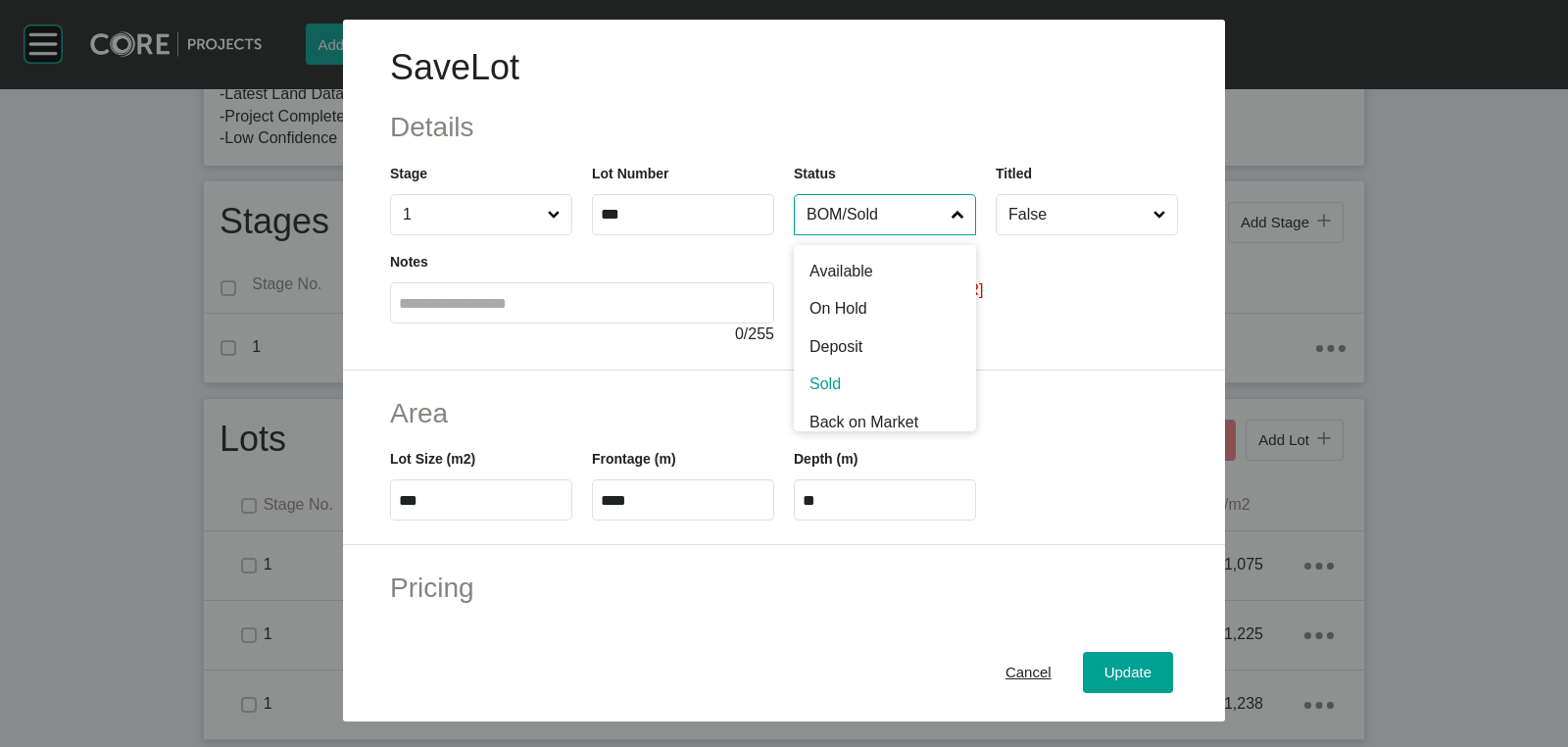 scroll, scrollTop: 10, scrollLeft: 0, axis: vertical 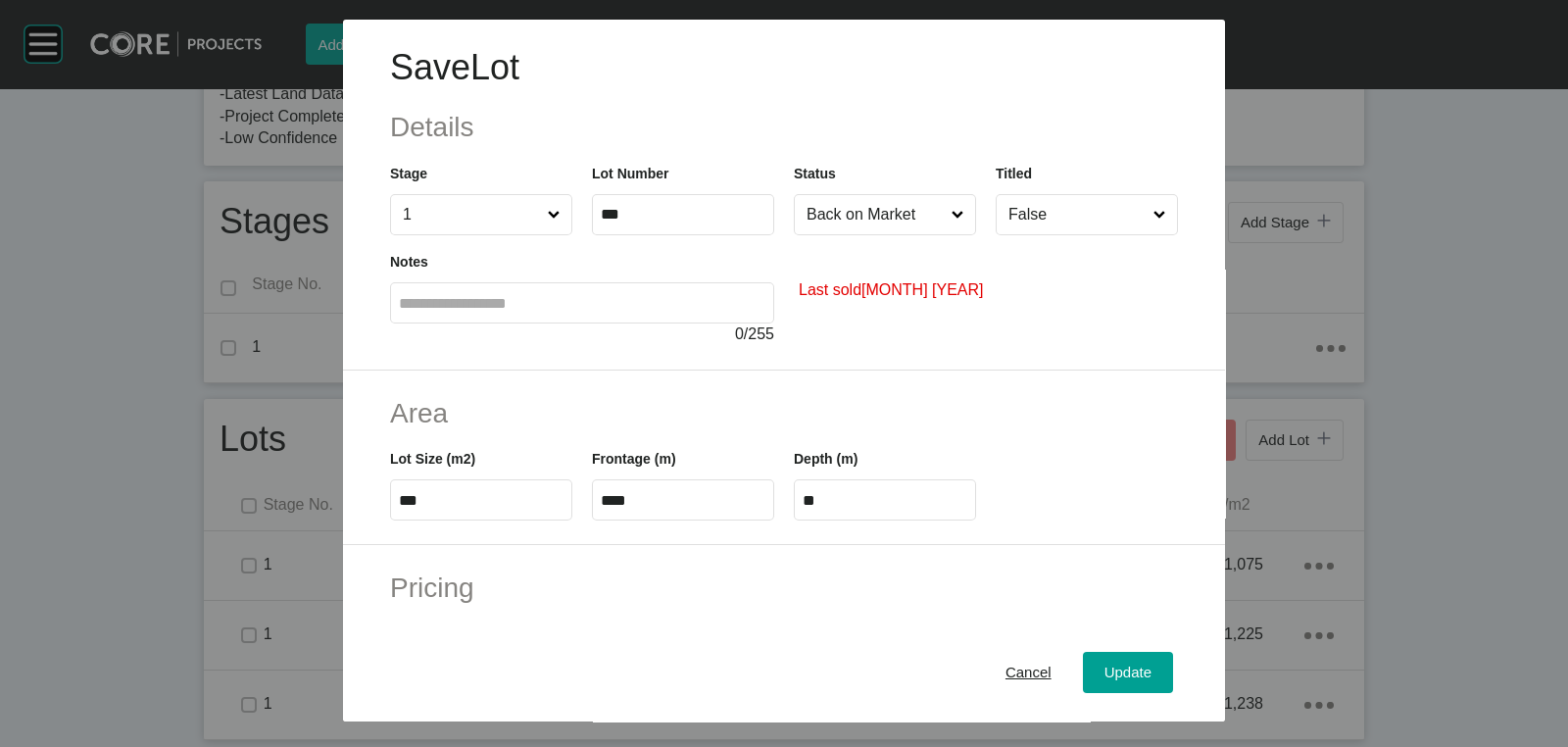 click on "Last sold  [MONTH] [YEAR]" at bounding box center (986, 290) 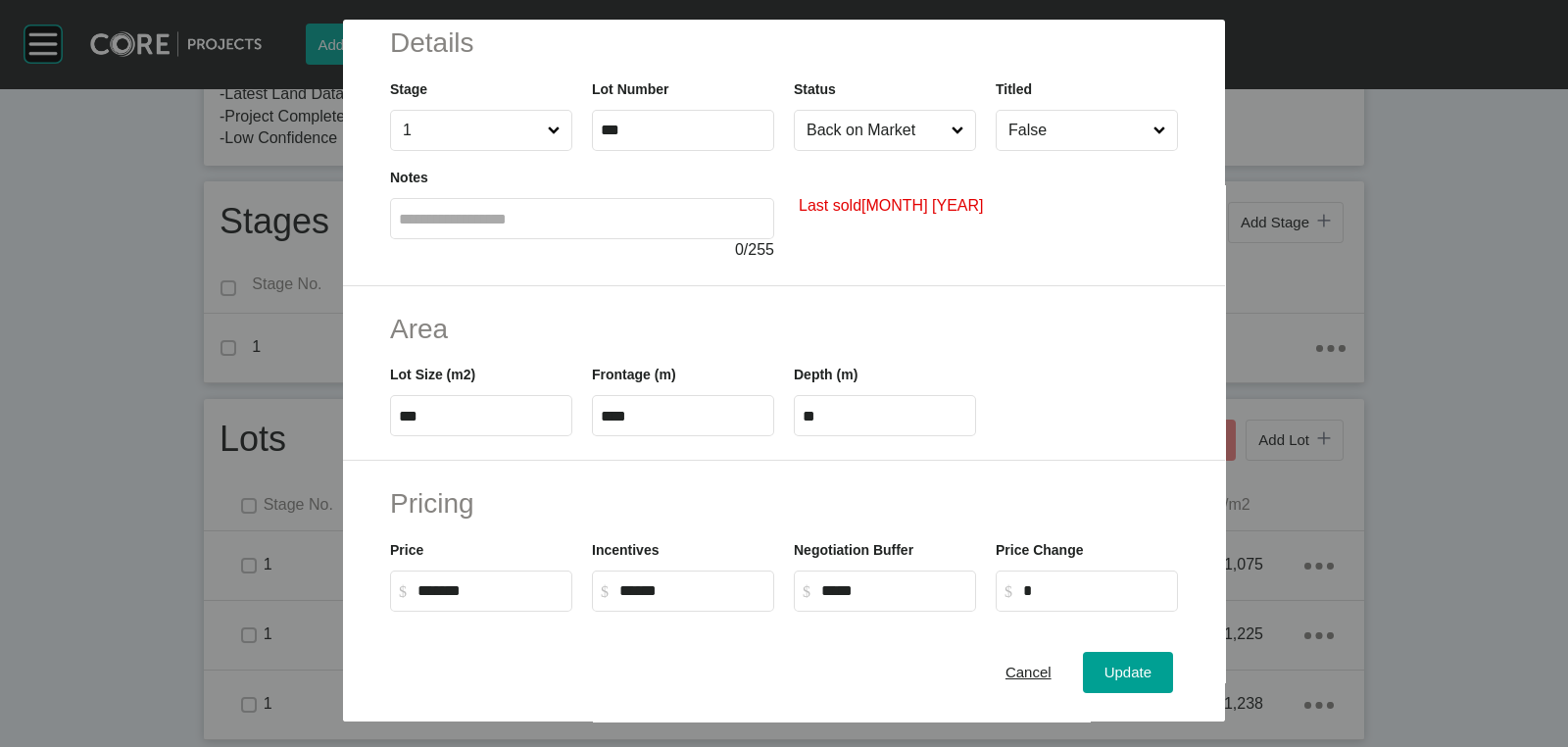 scroll, scrollTop: 122, scrollLeft: 0, axis: vertical 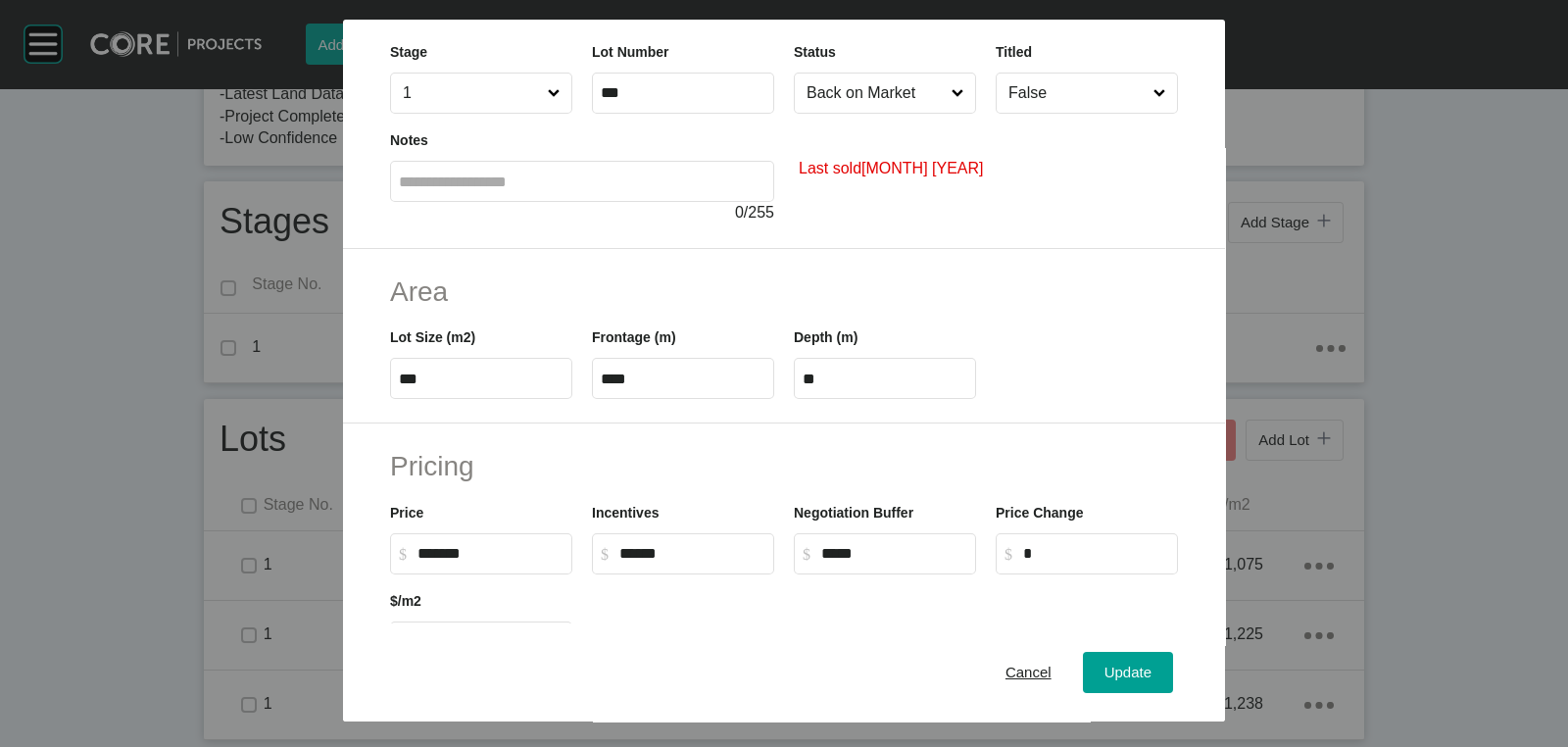 click on "***" at bounding box center (481, 378) 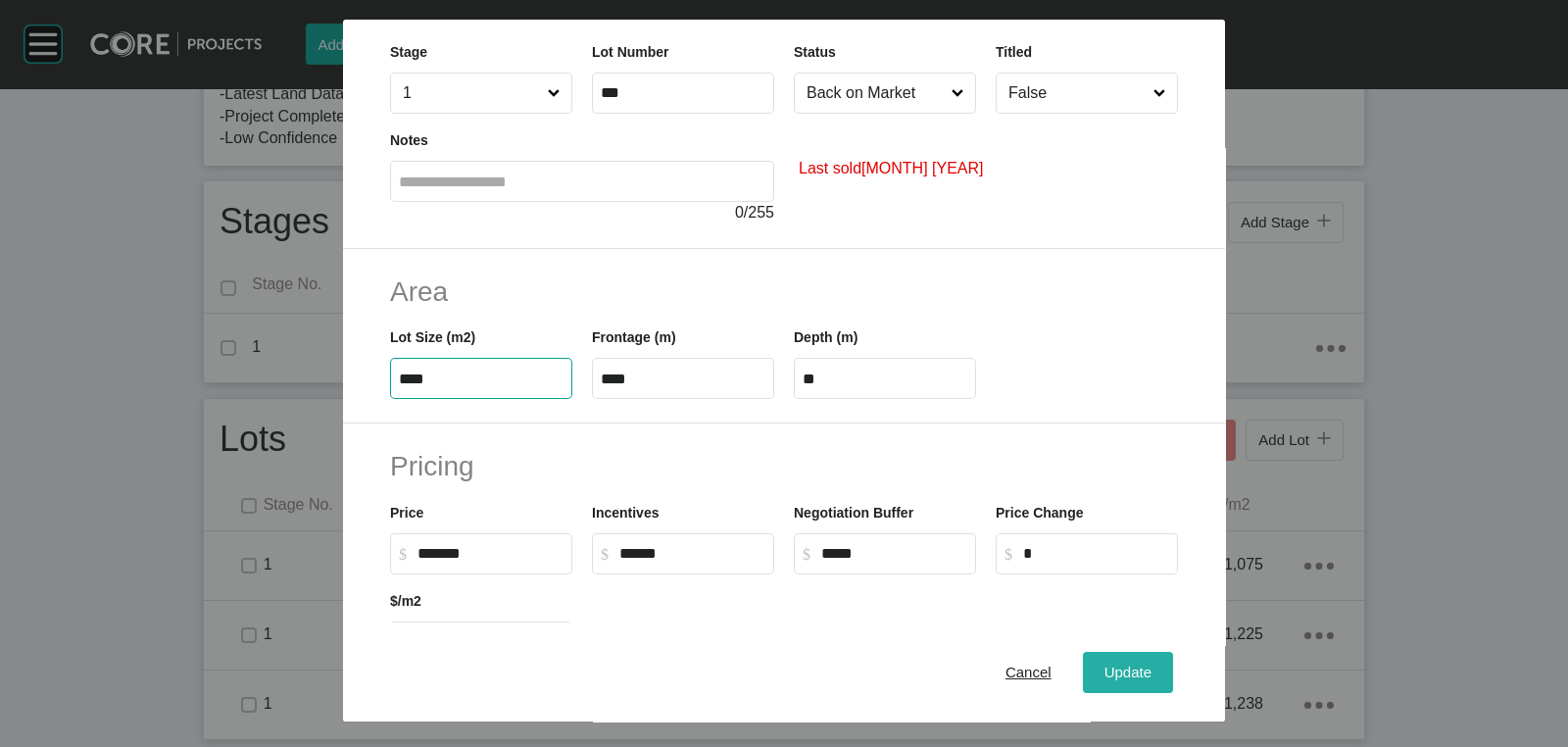 click on "Save  Lot Details Stage 1 Lot Number *** Status Back on Market Titled False Notes 0 / 255 Last sold  [MONTH] [YEAR] Area Lot Size (m2) **** Frontage (m) **** Depth (m) ** Pricing Price $ Created with Sketch. $ ******* Incentives $ Created with Sketch. $ ****** Negotiation Buffer $ Created with Sketch. $ ***** Price Change $ Created with Sketch. $ * $/m2 $ Created with Sketch. $ ***** Characteristics Corner Fall Fill Irregular Nearby Amenity Park / Wetlands Powerlines Substation Double Storey Orientation Cancel Update" at bounding box center [784, 374] 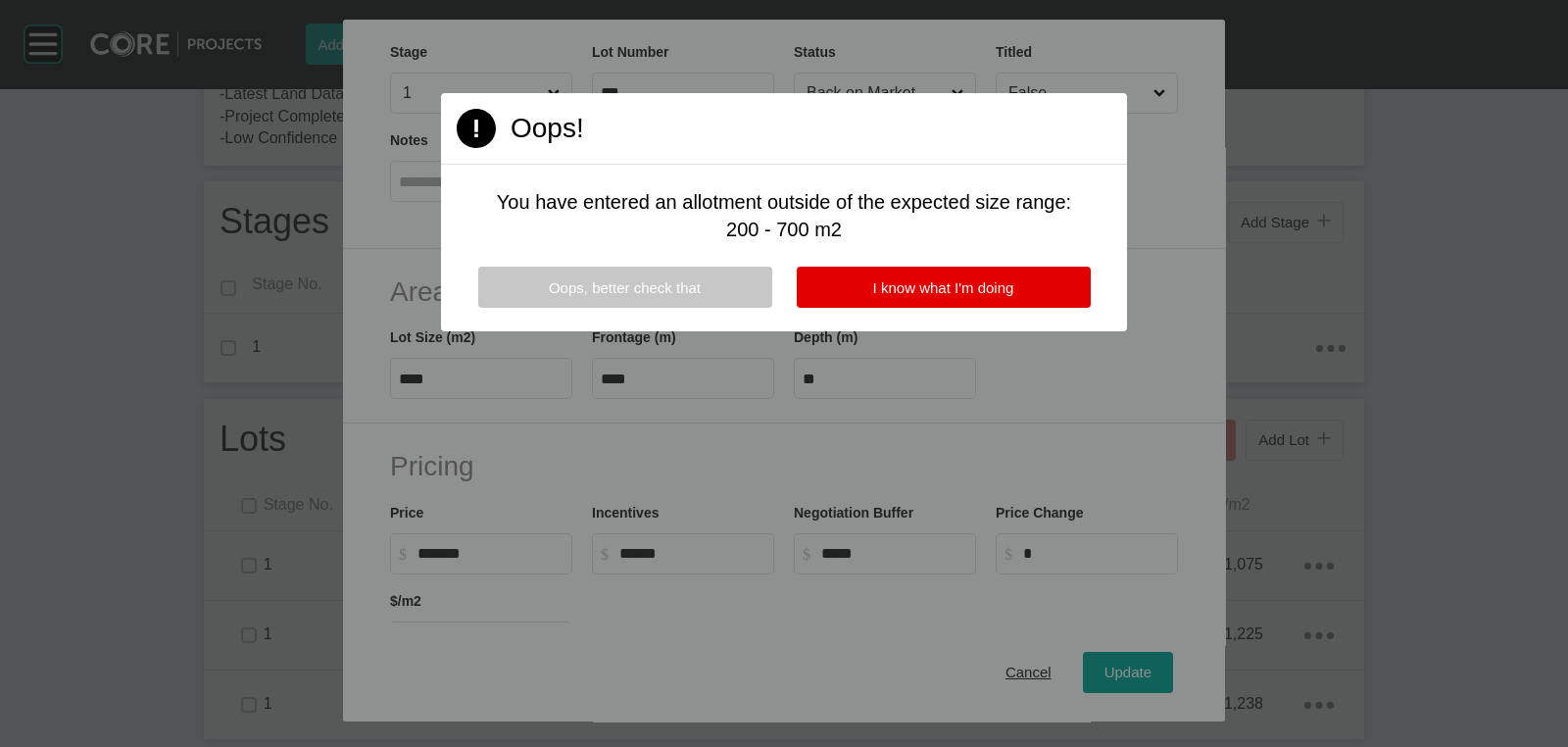 click on "Oops, better check that" at bounding box center (624, 287) 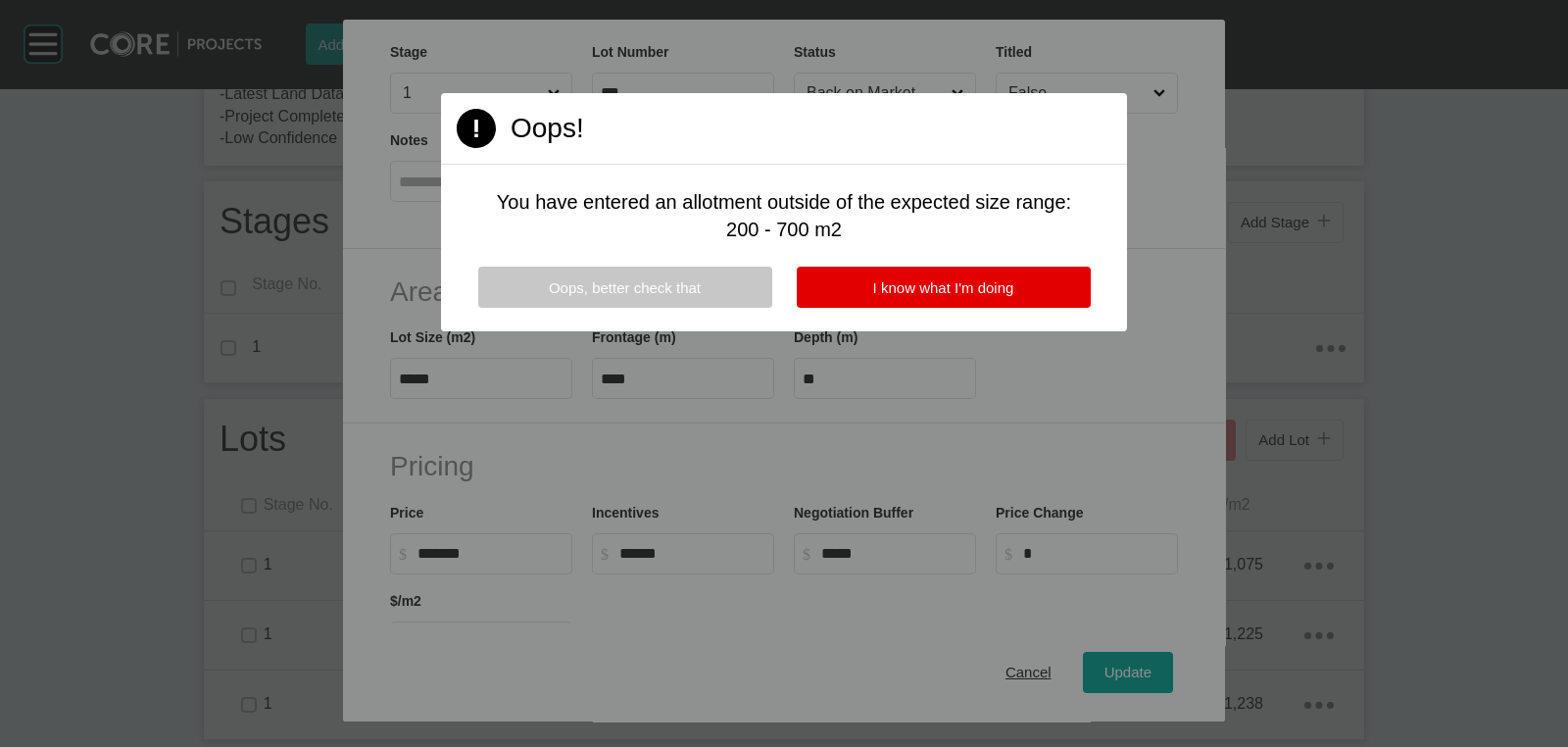 type on "***" 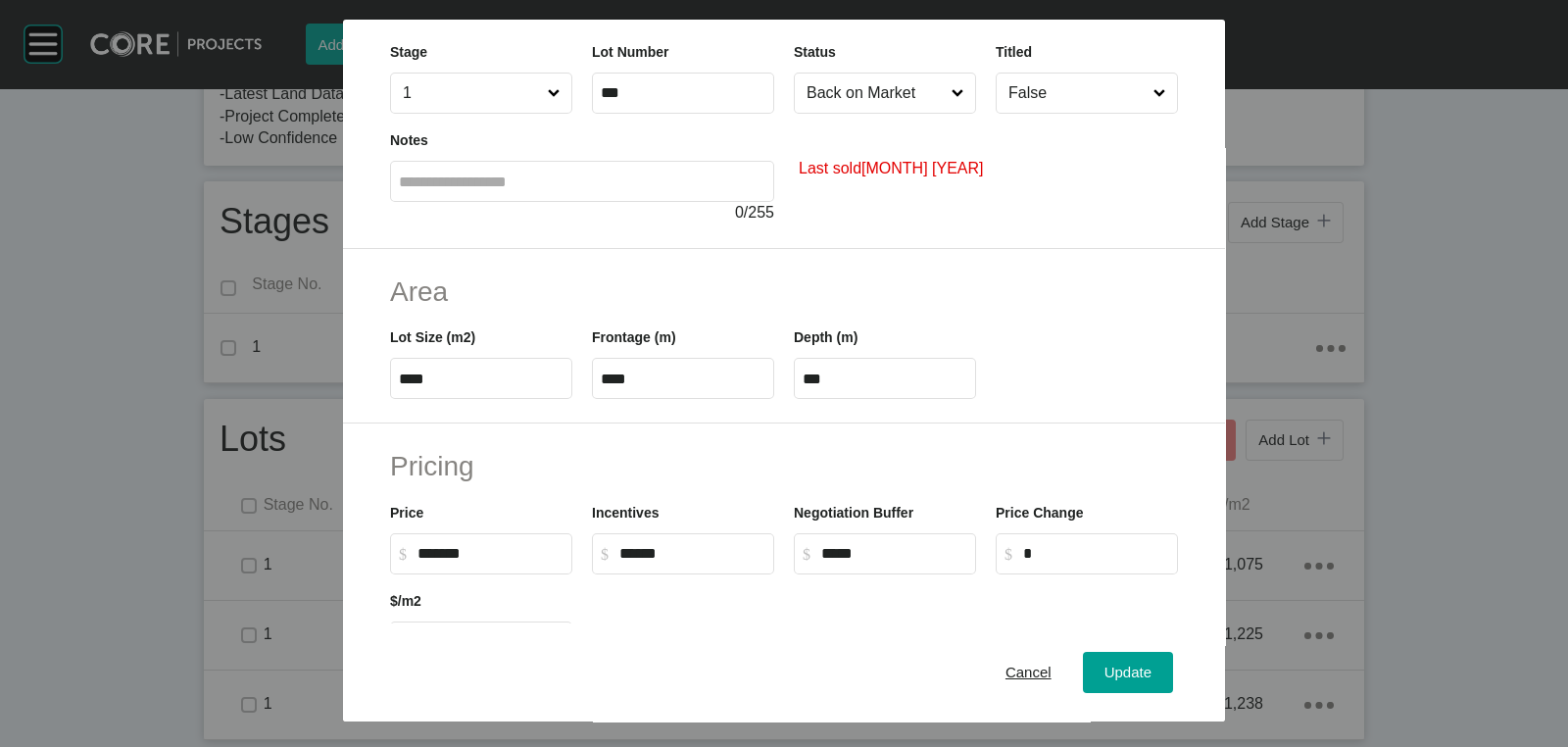 click on "****" at bounding box center (481, 378) 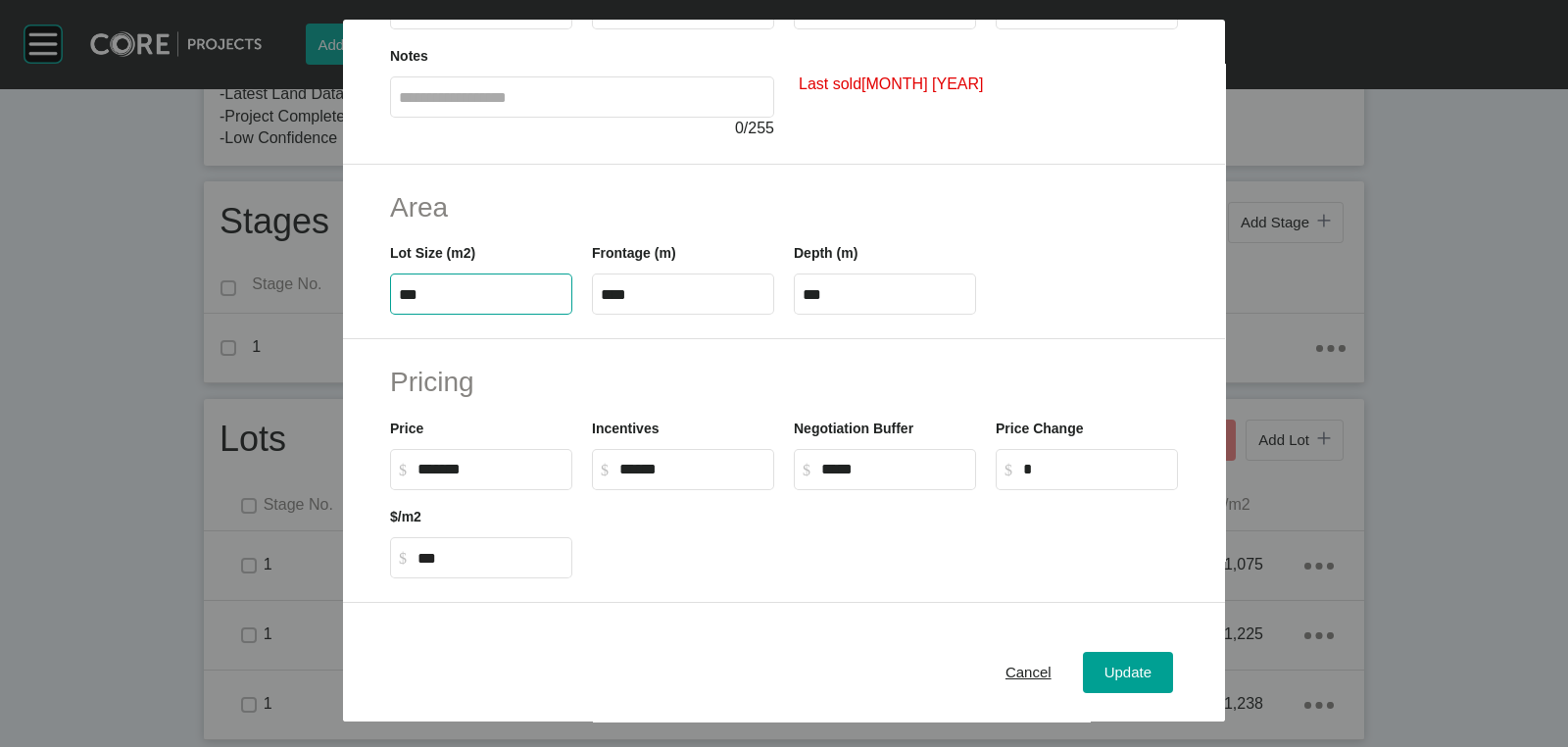 scroll, scrollTop: 244, scrollLeft: 0, axis: vertical 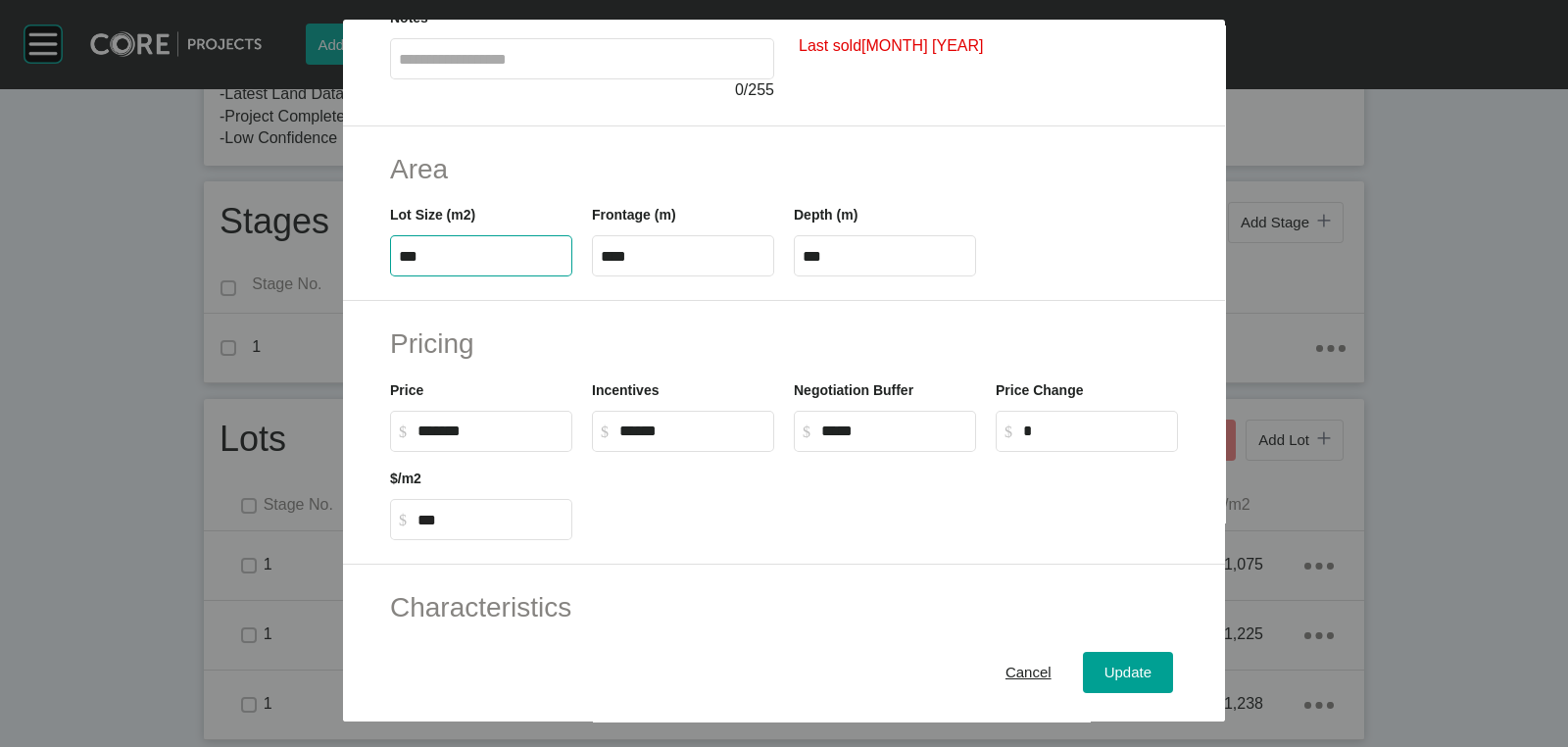 type on "***" 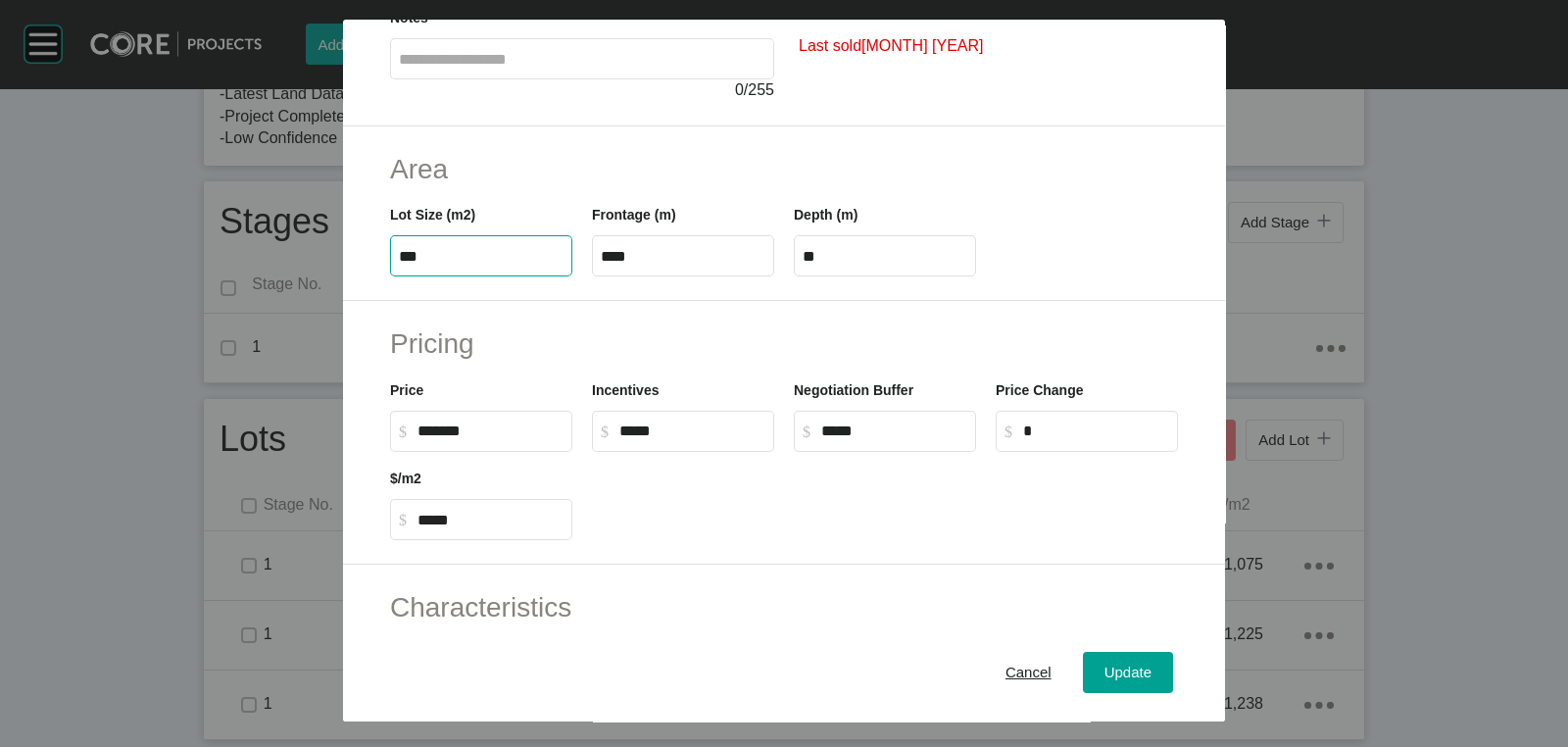 click on "*****" at bounding box center [692, 430] 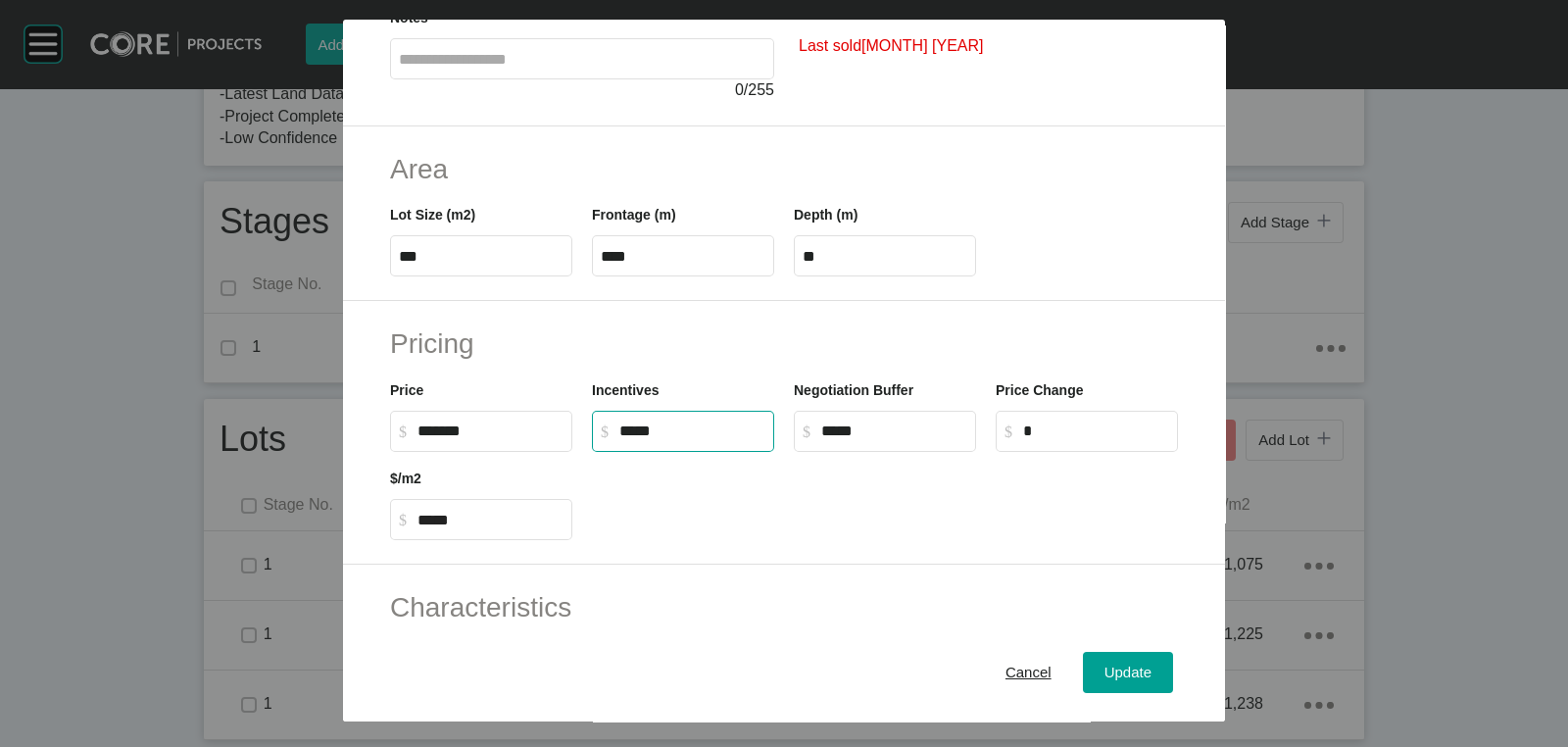 type on "******" 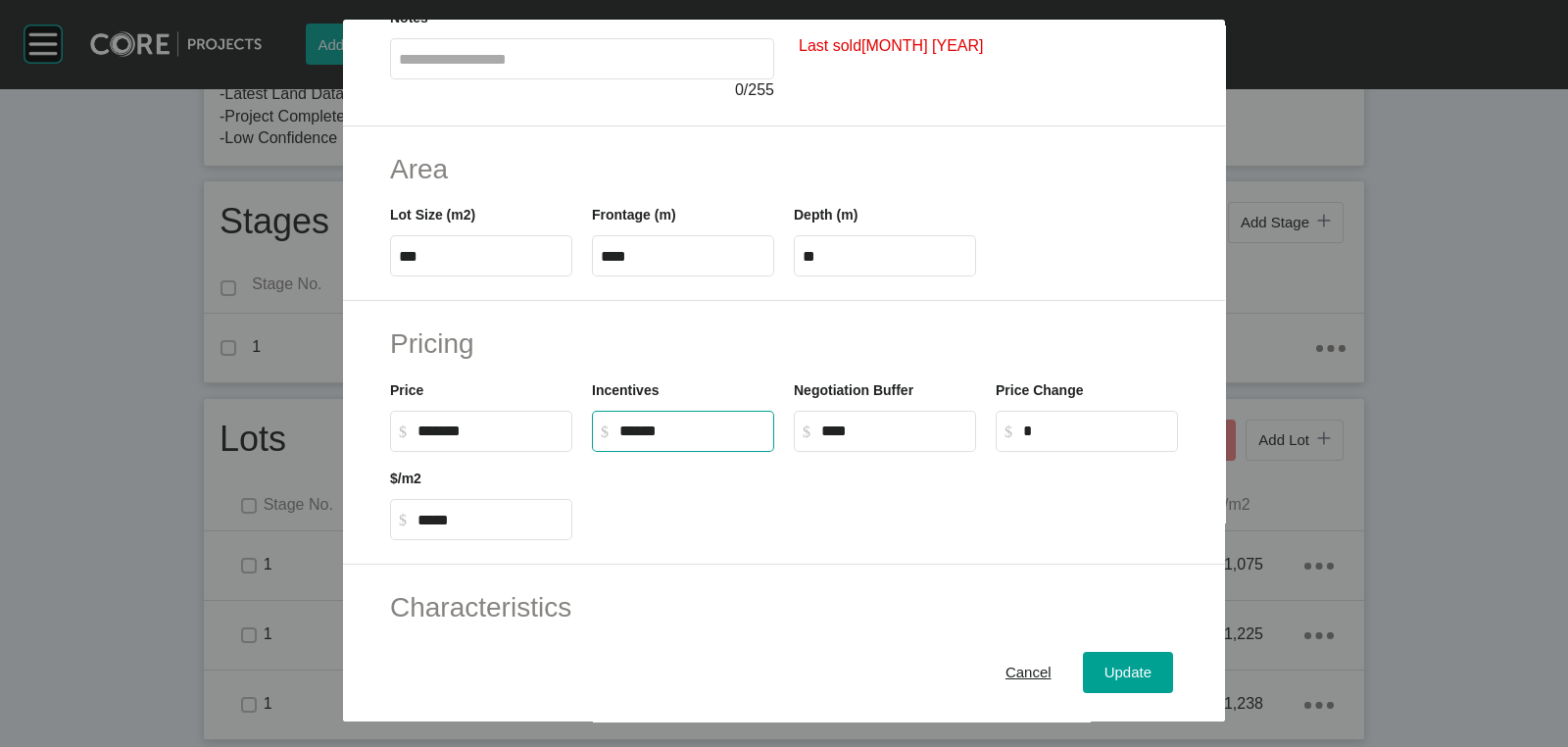 click on "****" at bounding box center (894, 430) 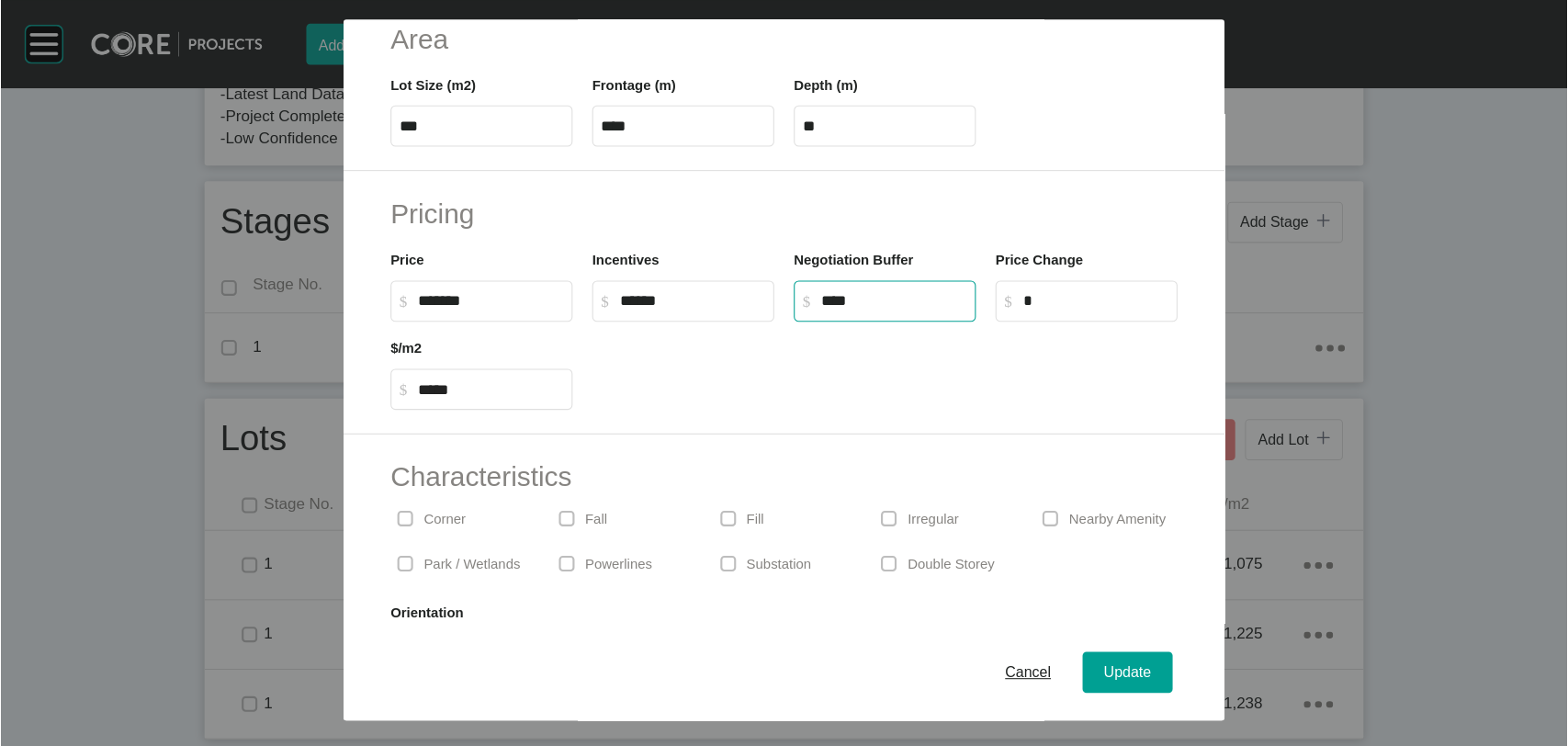 scroll, scrollTop: 422, scrollLeft: 0, axis: vertical 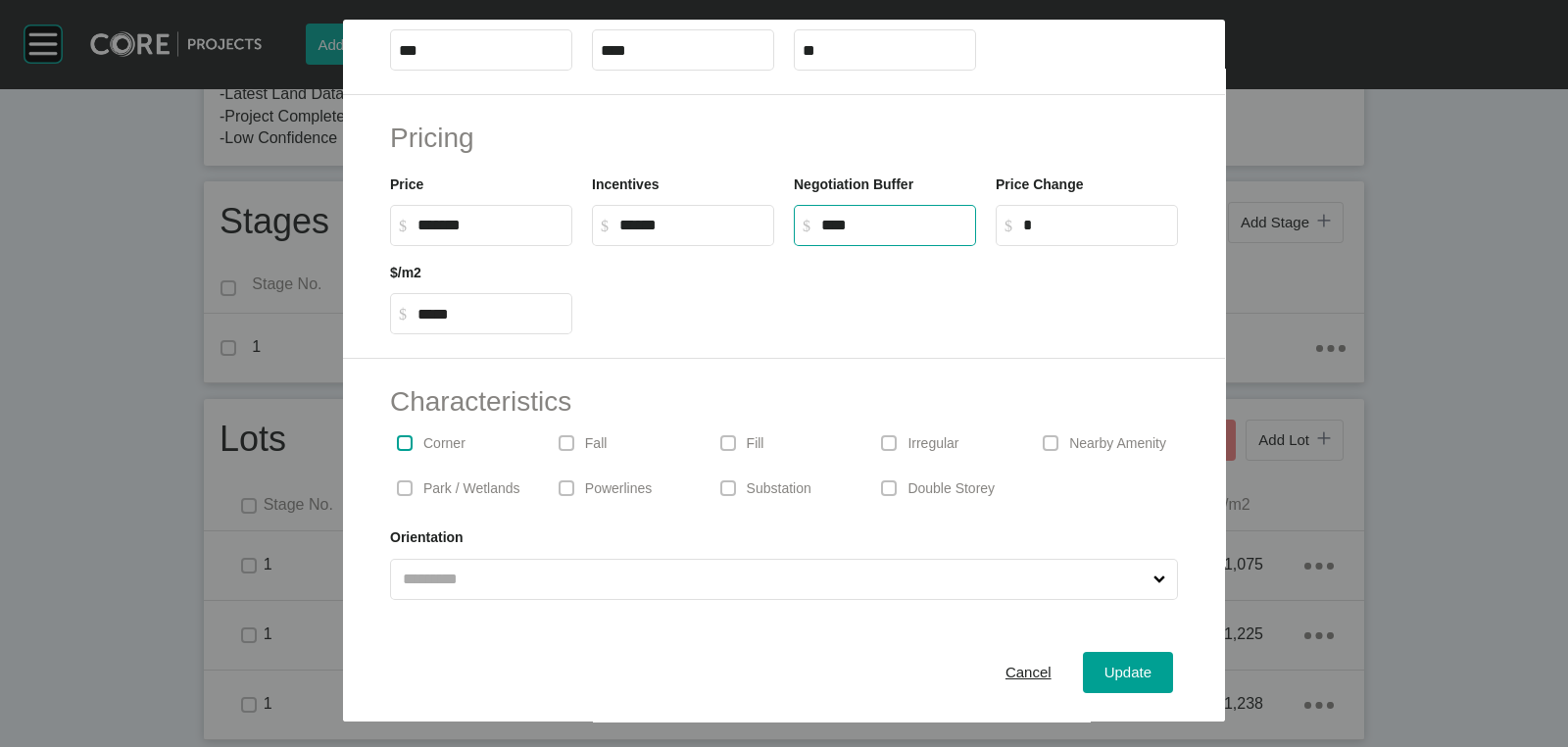 type on "*****" 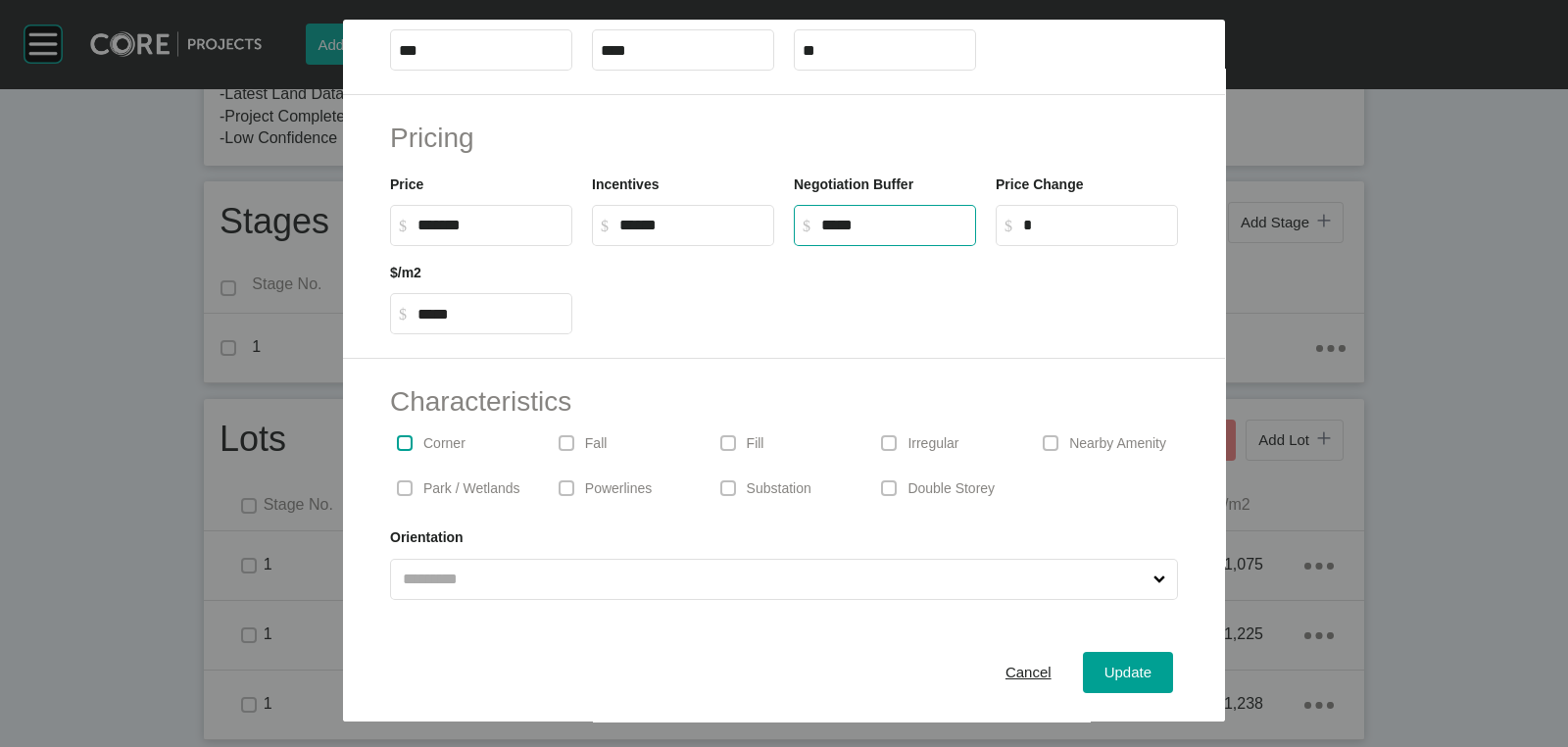 click at bounding box center [405, 443] 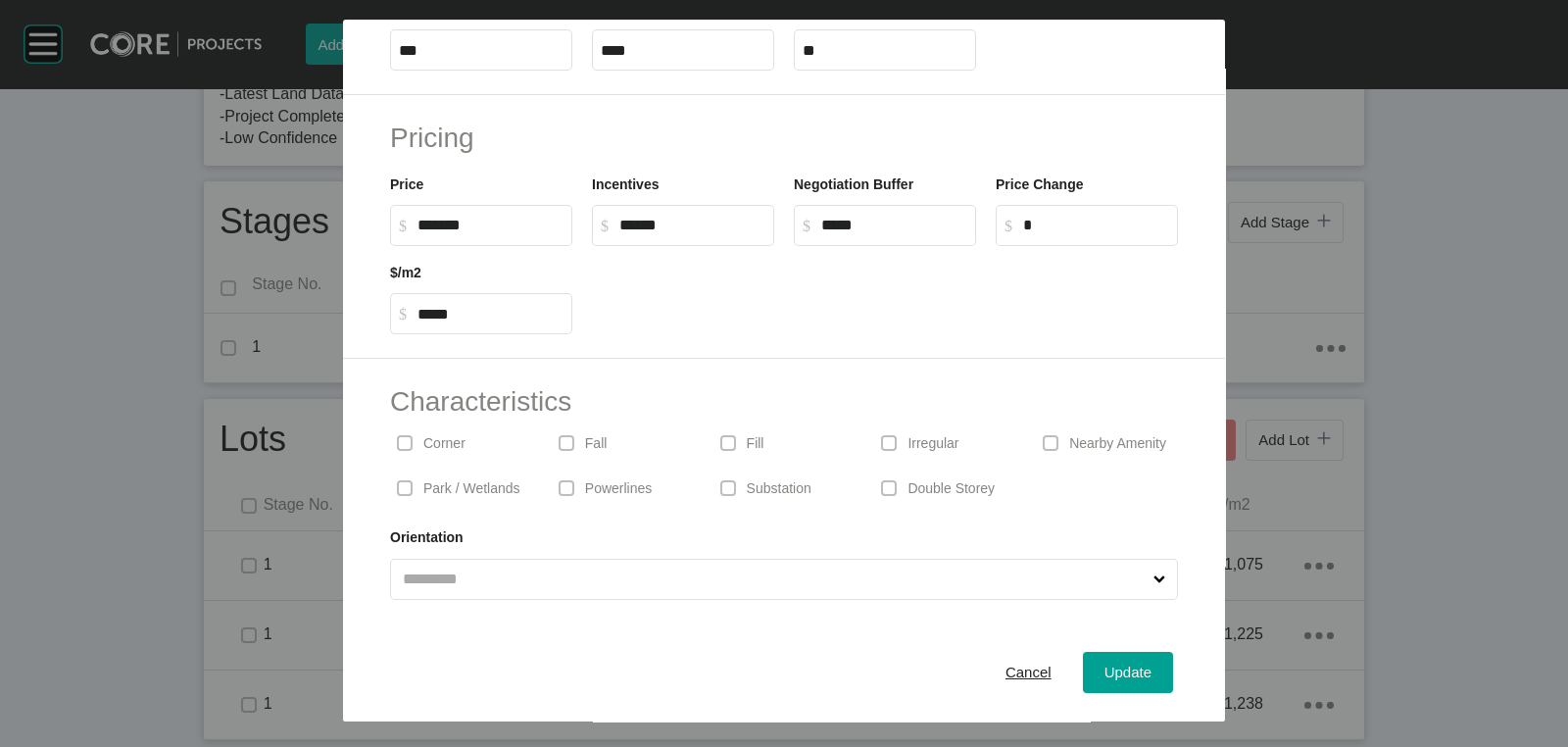 click at bounding box center [889, 443] 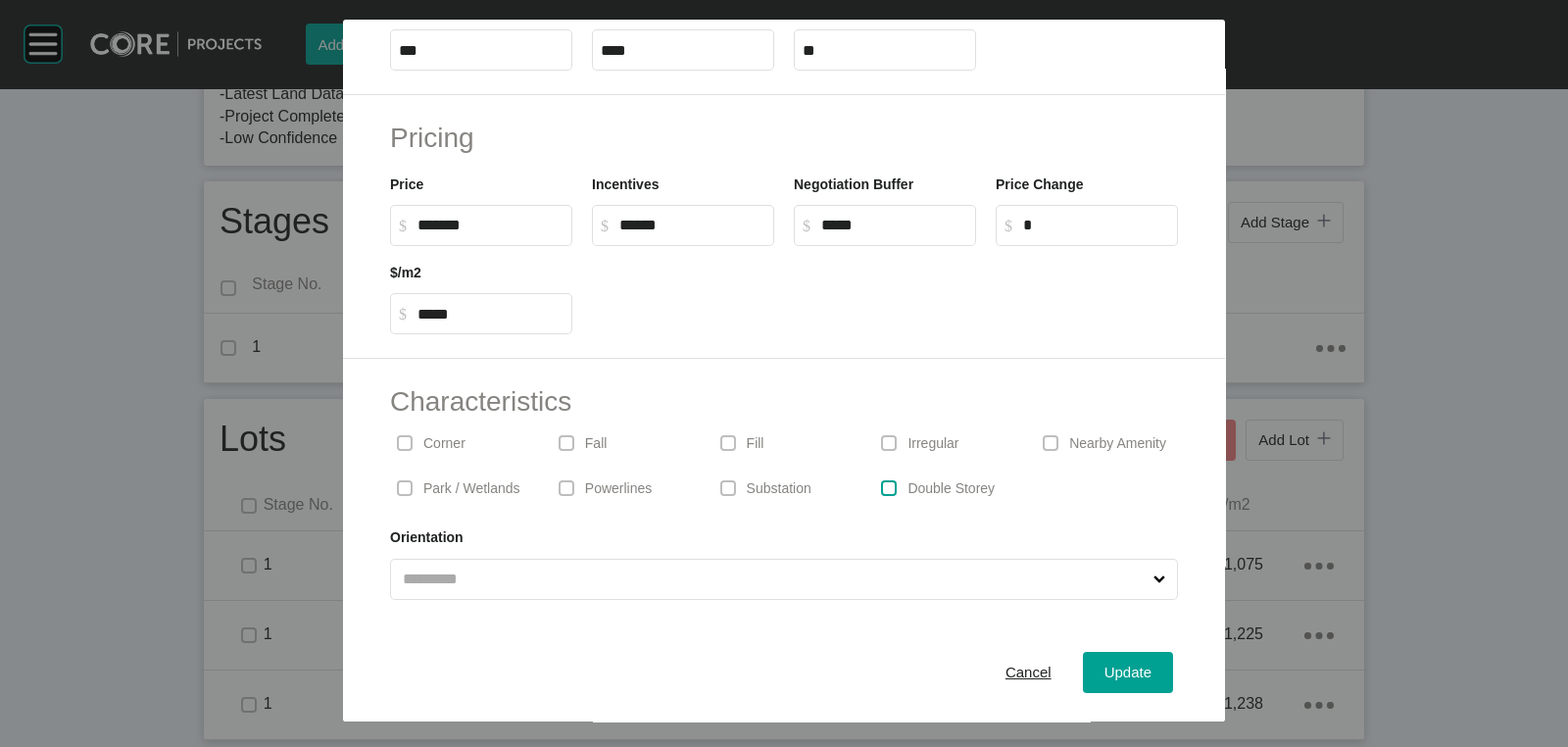 click at bounding box center (889, 488) 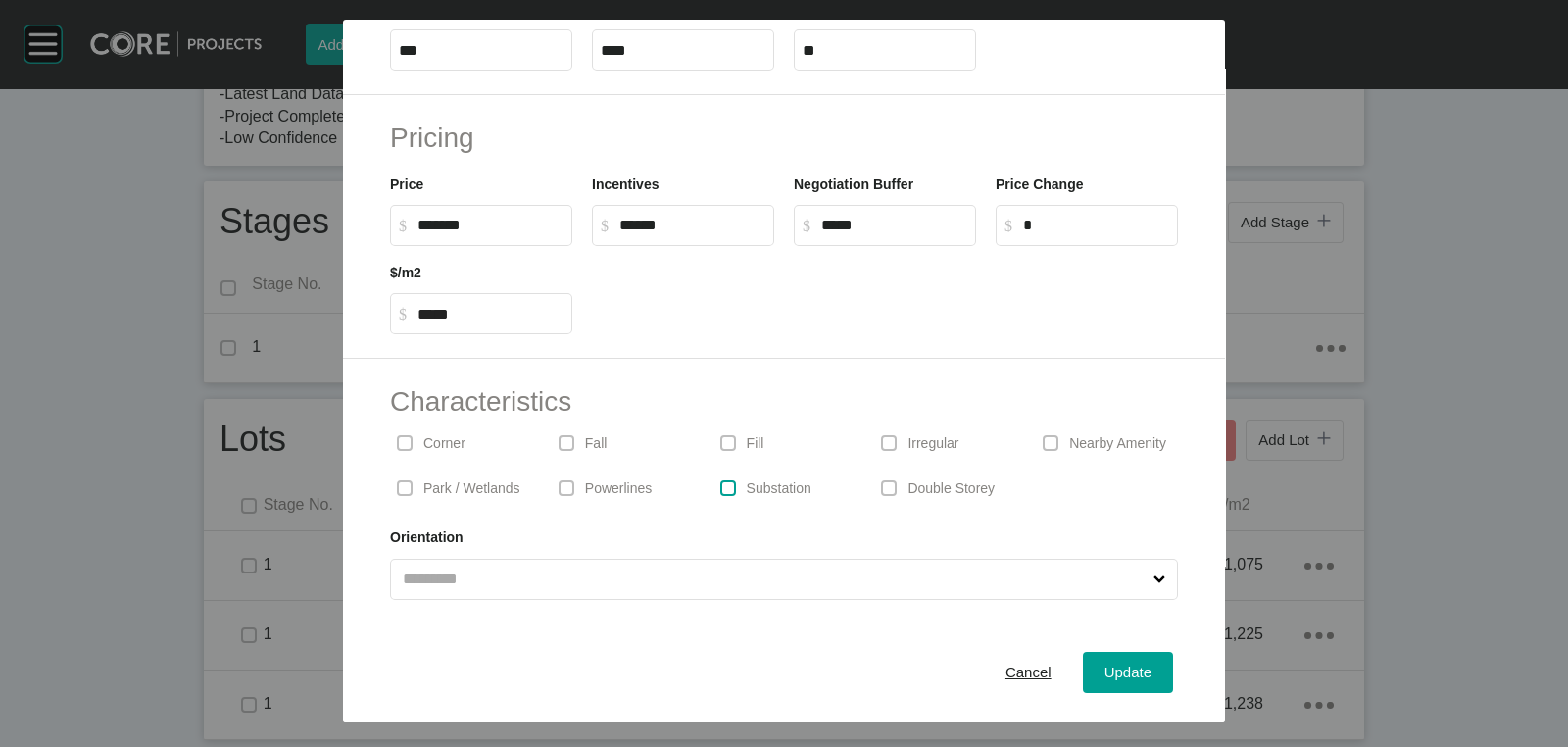 click at bounding box center [728, 488] 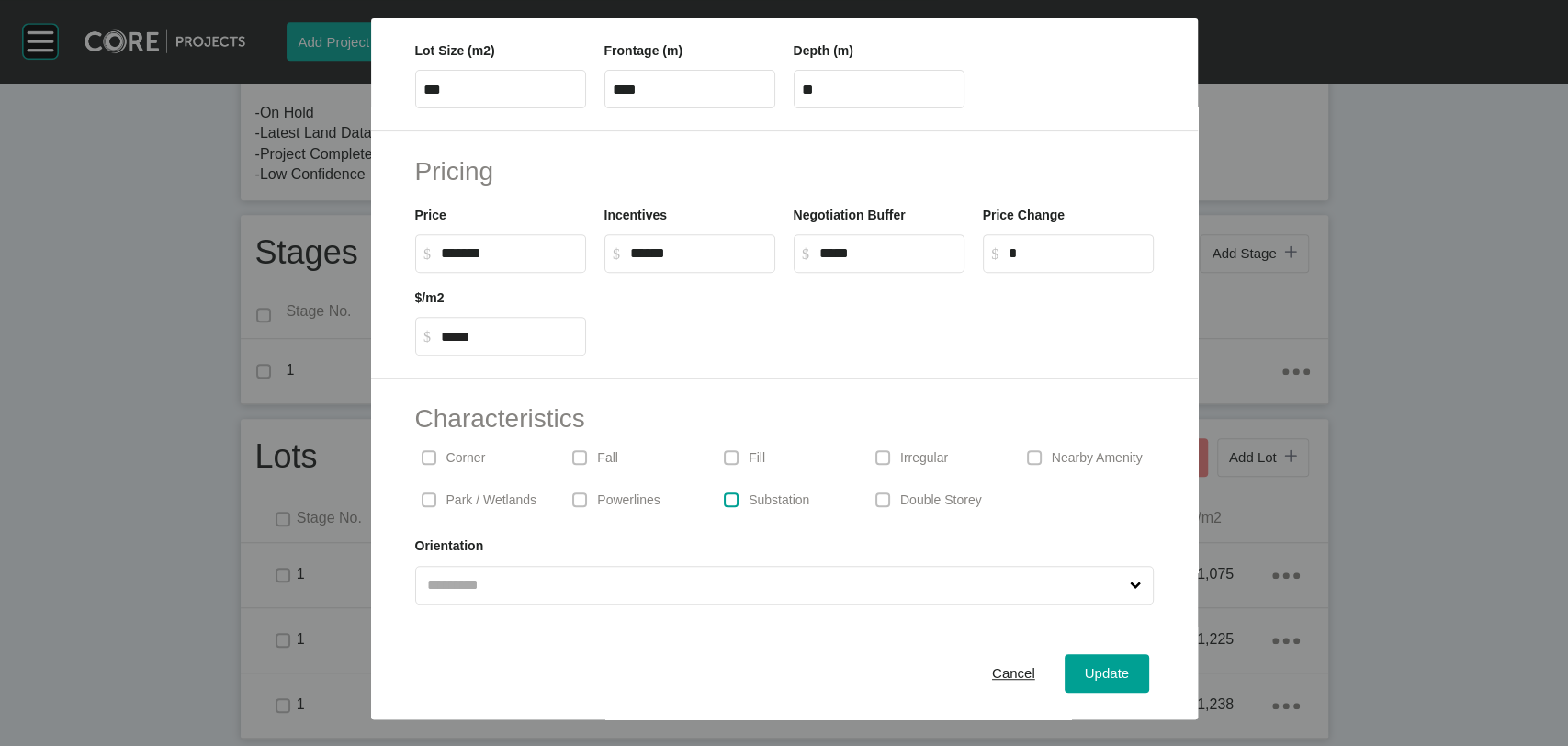 scroll, scrollTop: 535, scrollLeft: 0, axis: vertical 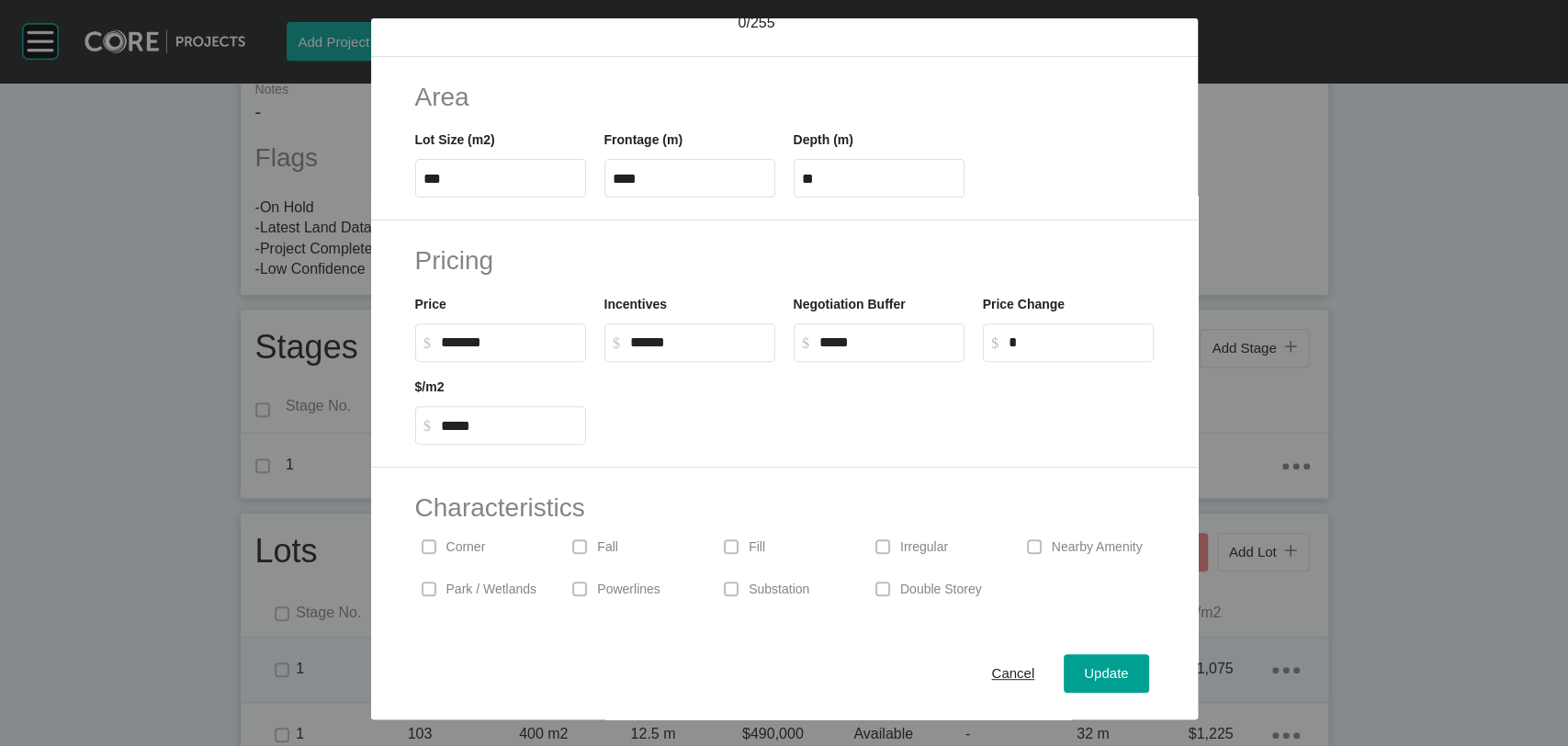 click on "Cancel" at bounding box center [1012, 673] 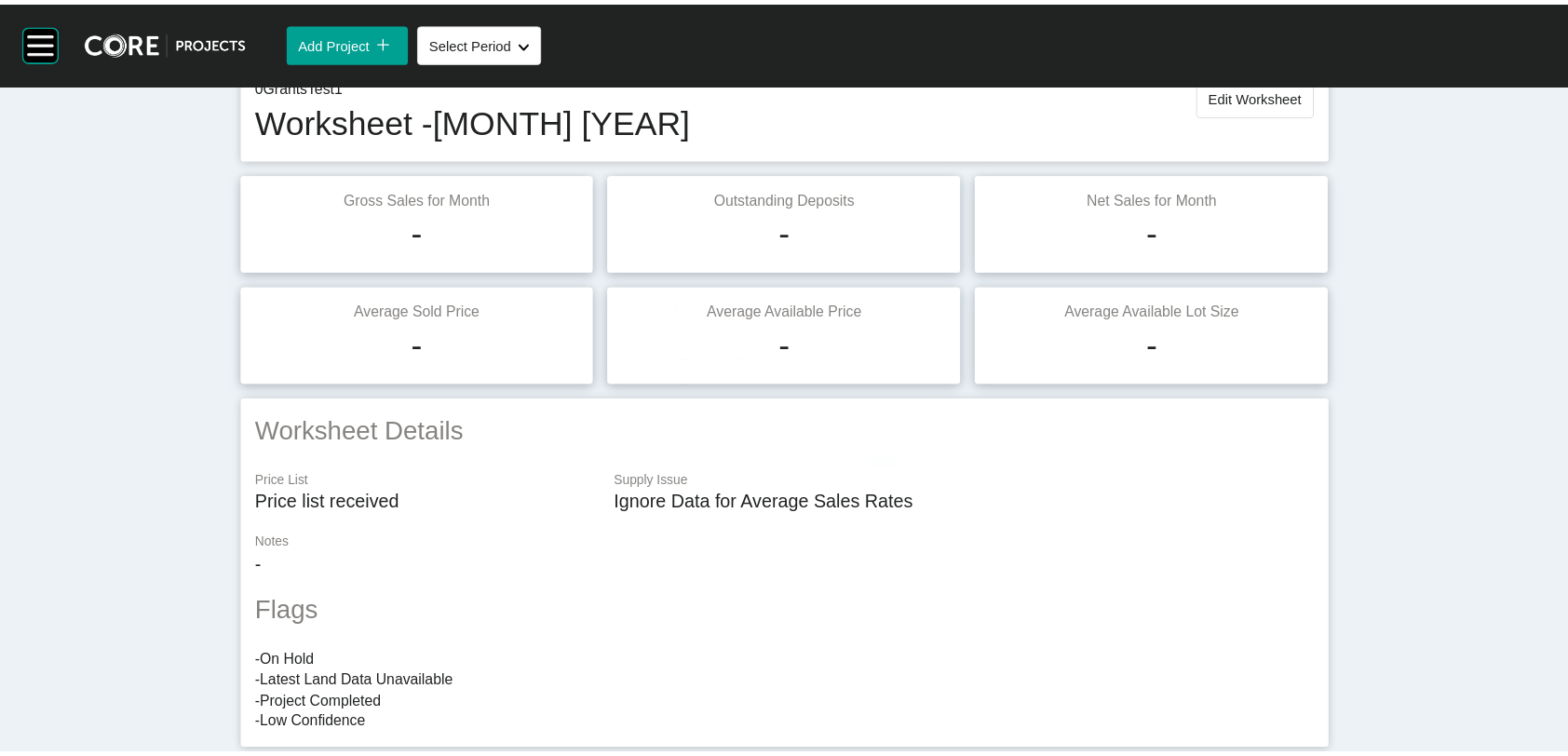 scroll, scrollTop: 0, scrollLeft: 0, axis: both 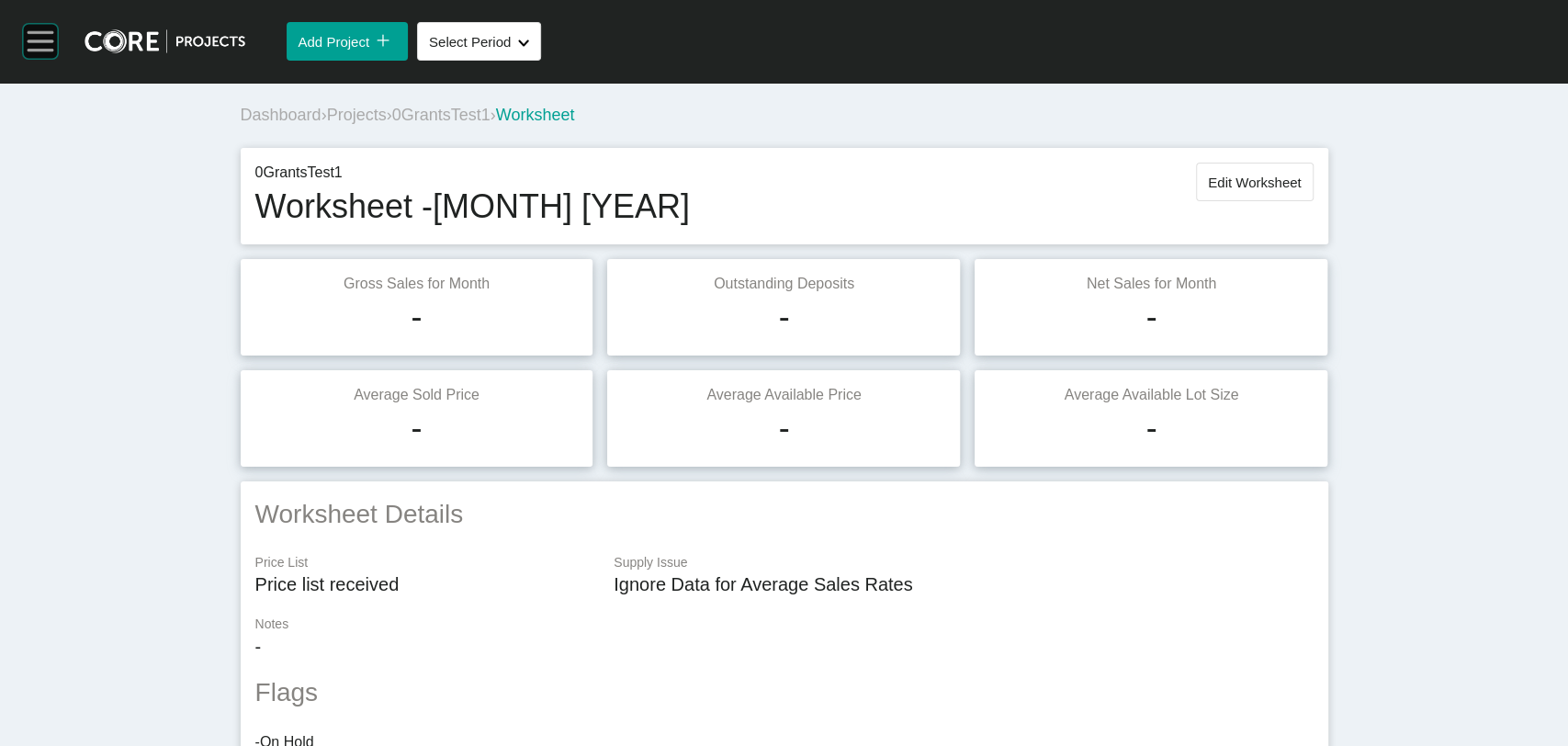 click 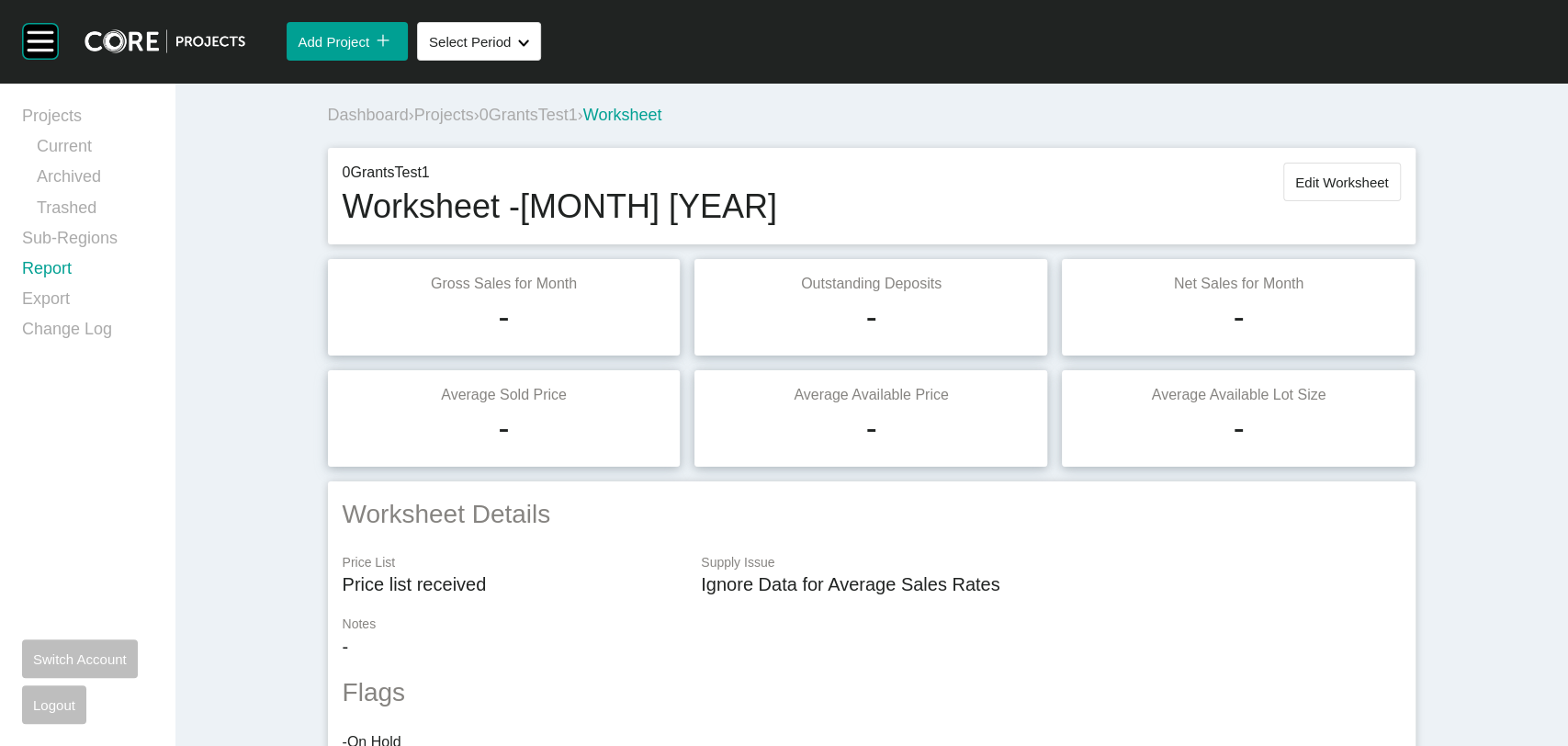 click on "Report" at bounding box center [87, 272] 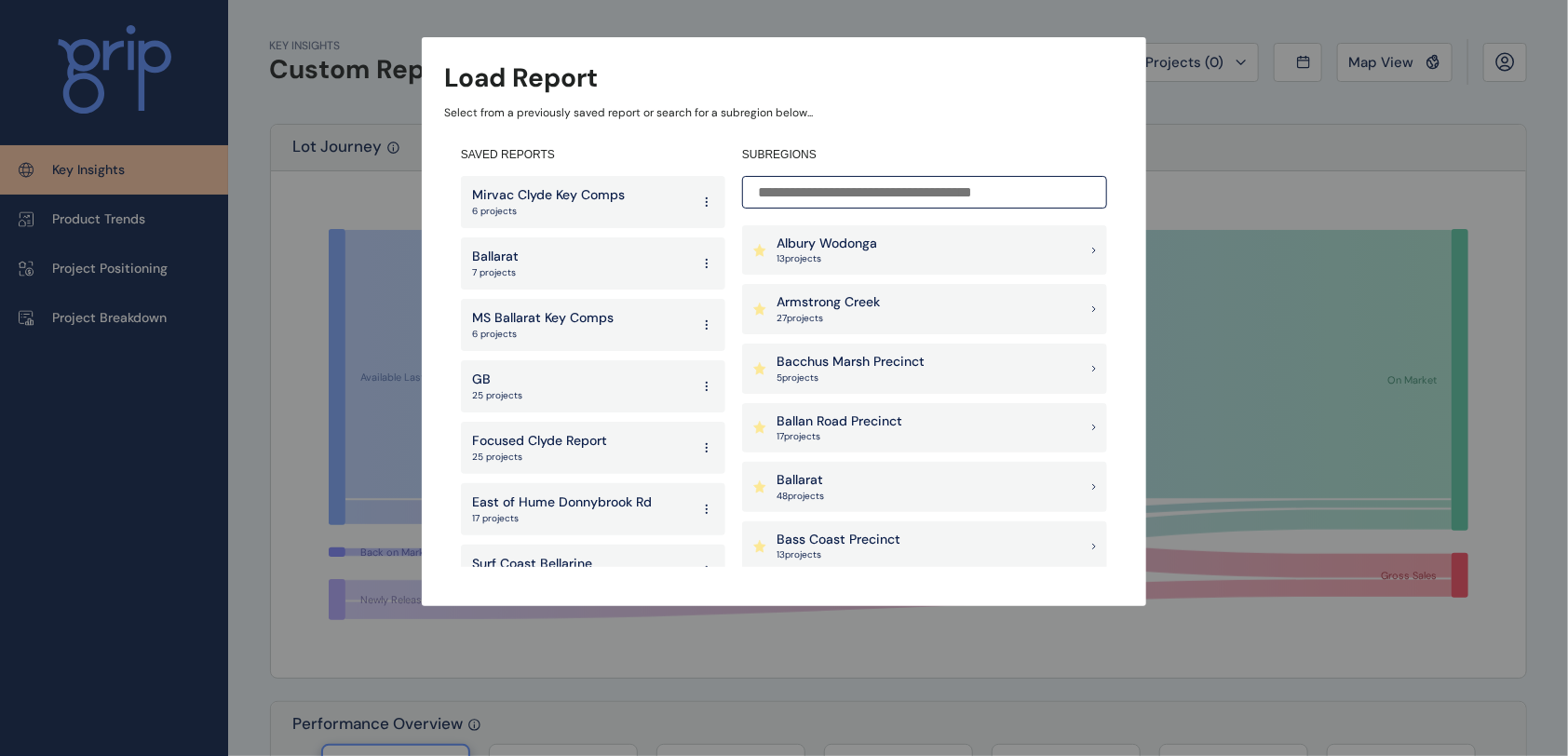 click at bounding box center [925, 192] 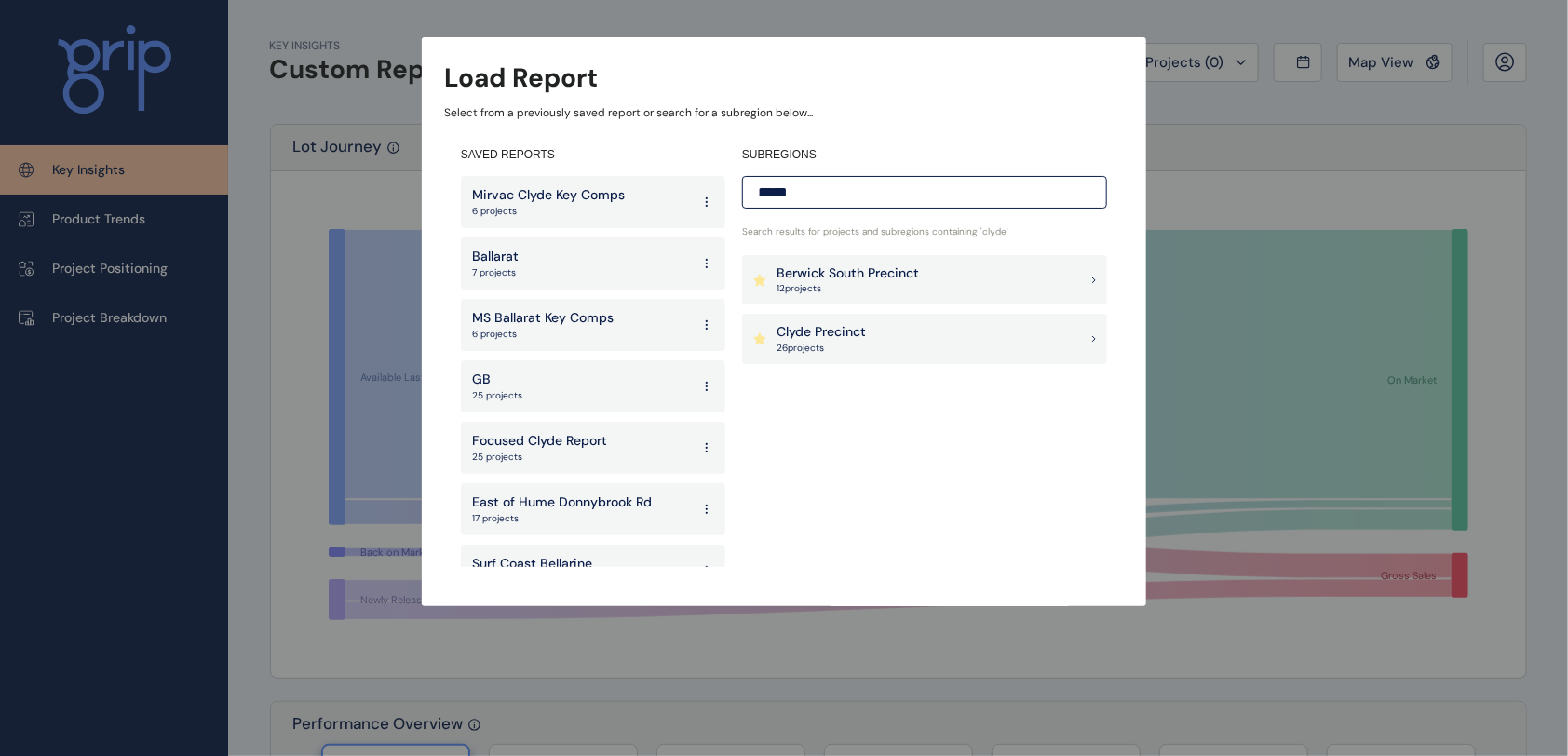 type on "*****" 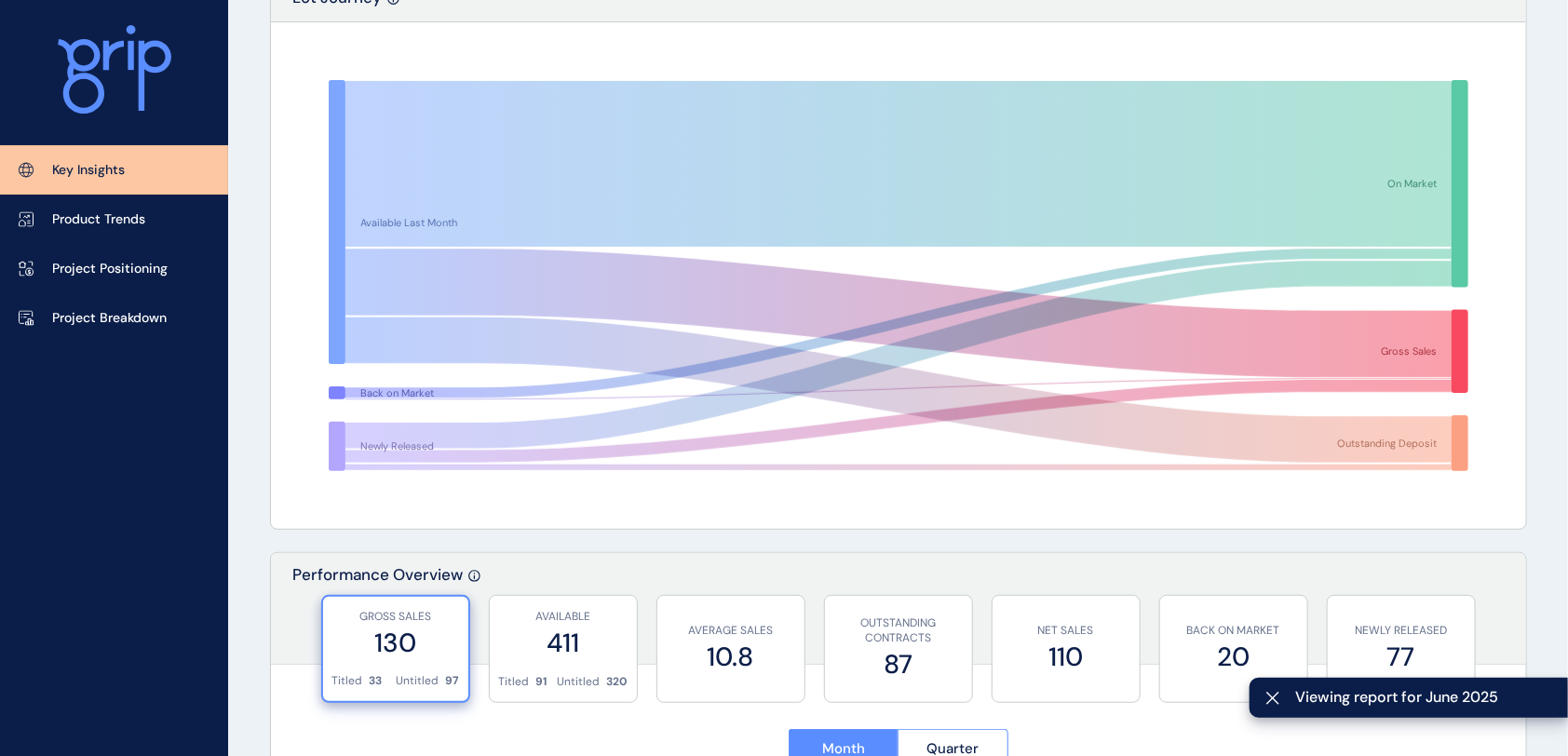 scroll, scrollTop: 620, scrollLeft: 0, axis: vertical 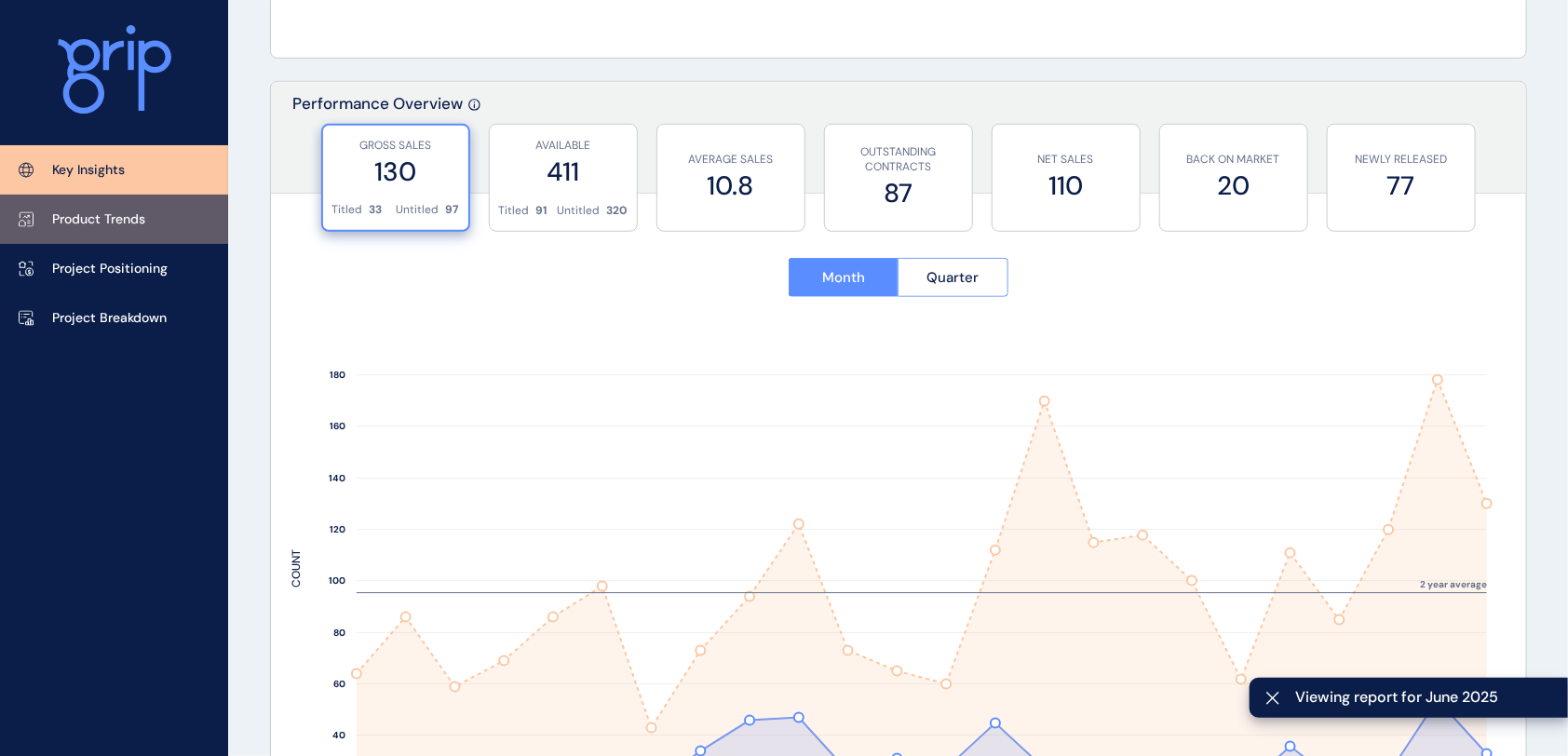 click on "Product Trends" at bounding box center (114, 219) 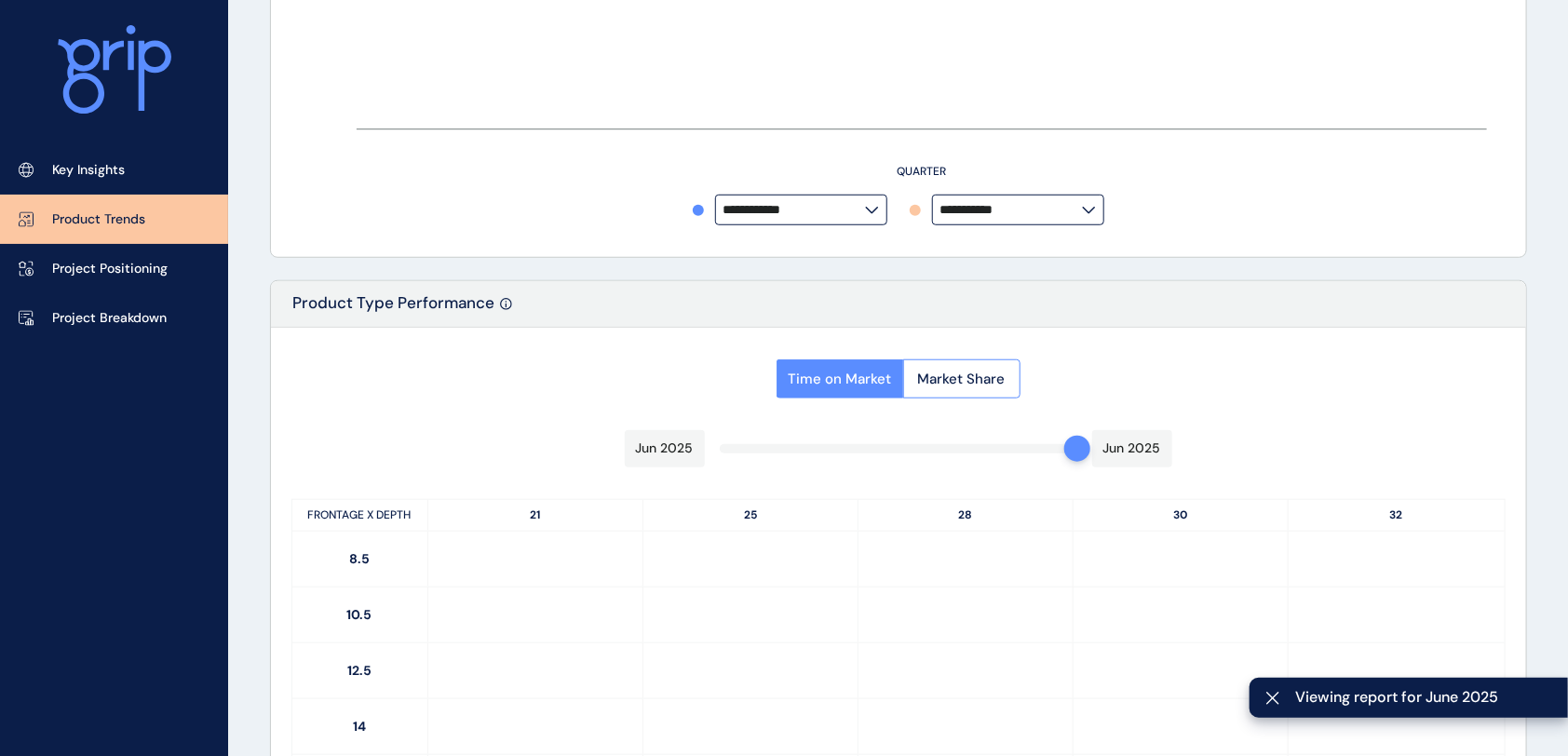 type on "**********" 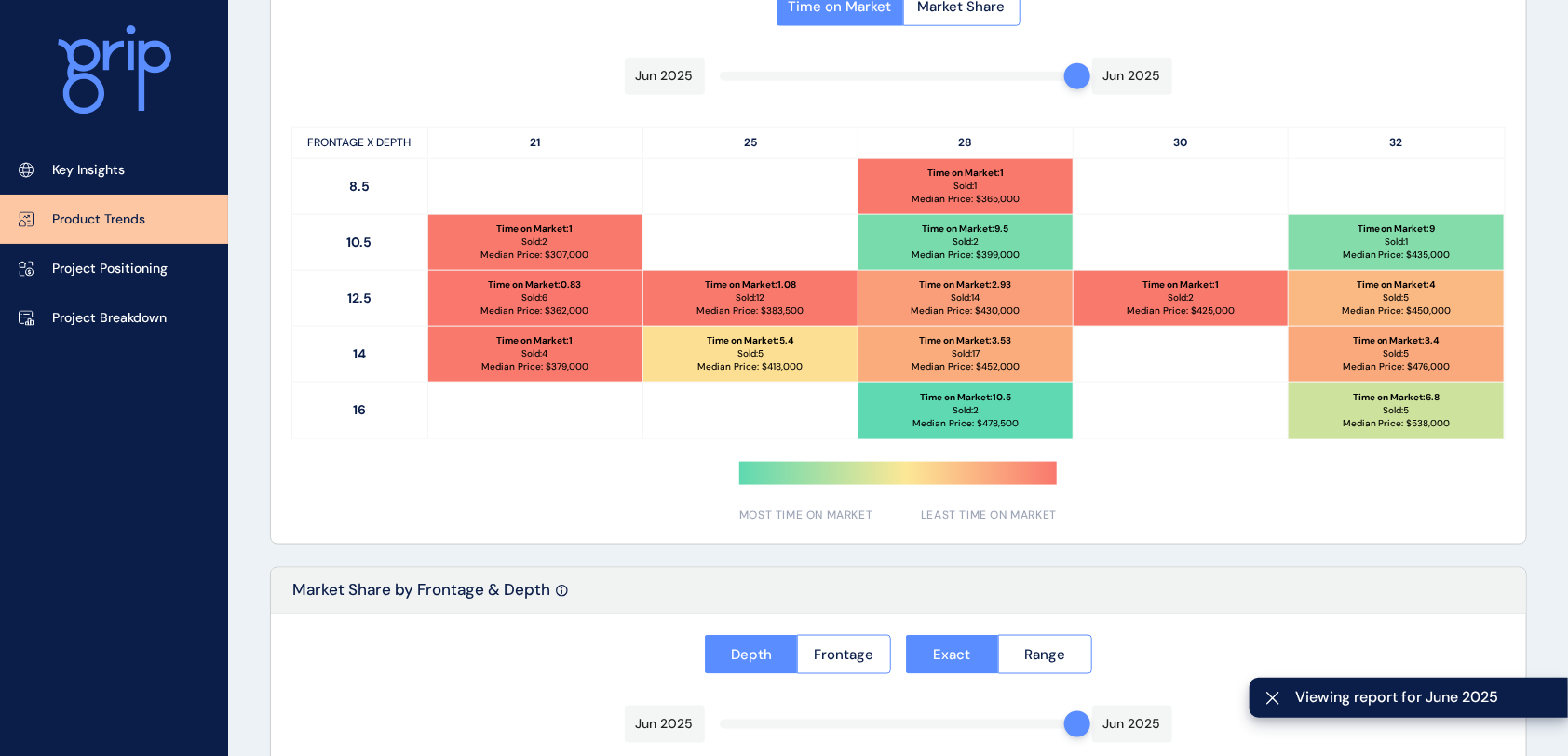 scroll, scrollTop: 869, scrollLeft: 0, axis: vertical 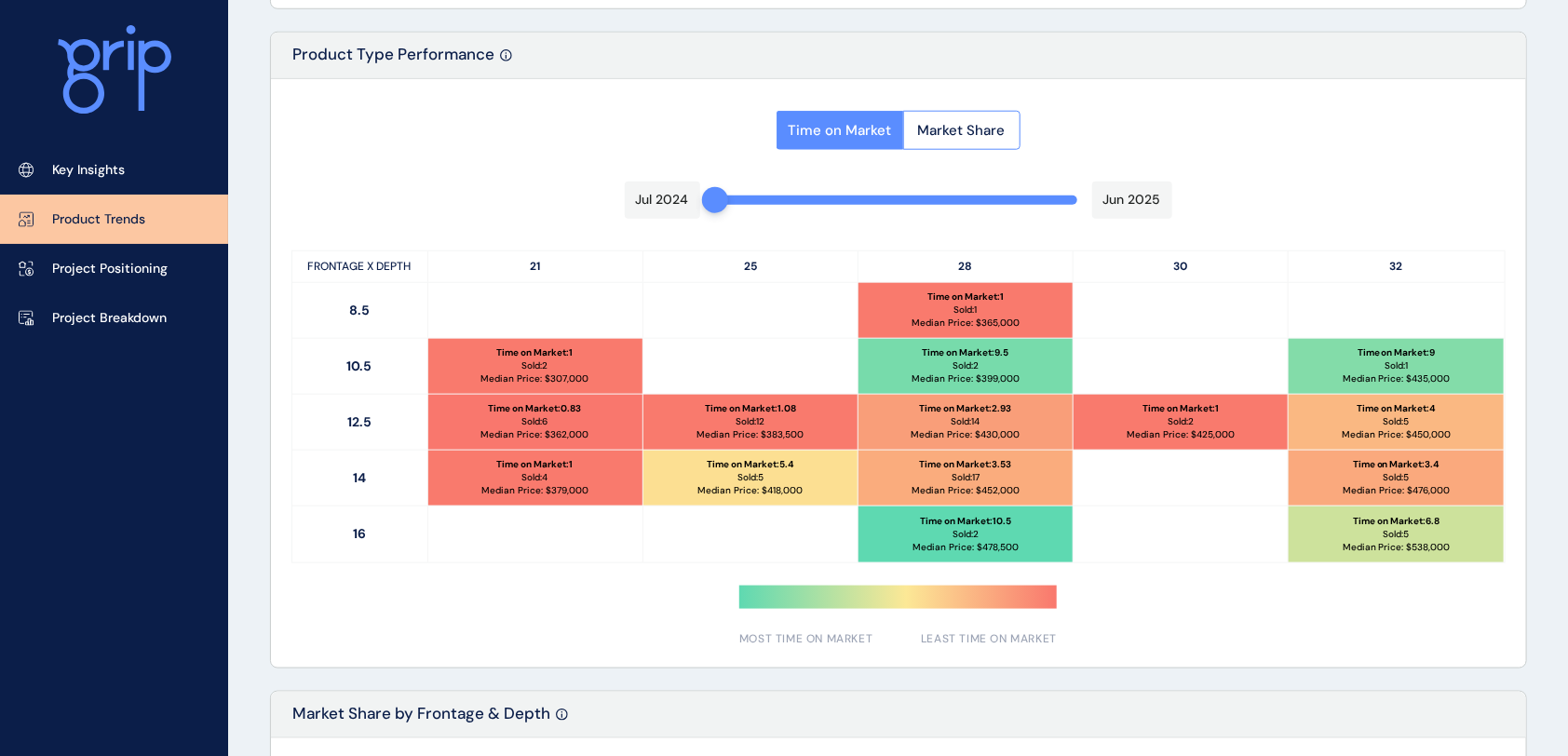 drag, startPoint x: 1076, startPoint y: 200, endPoint x: 536, endPoint y: 208, distance: 540.0593 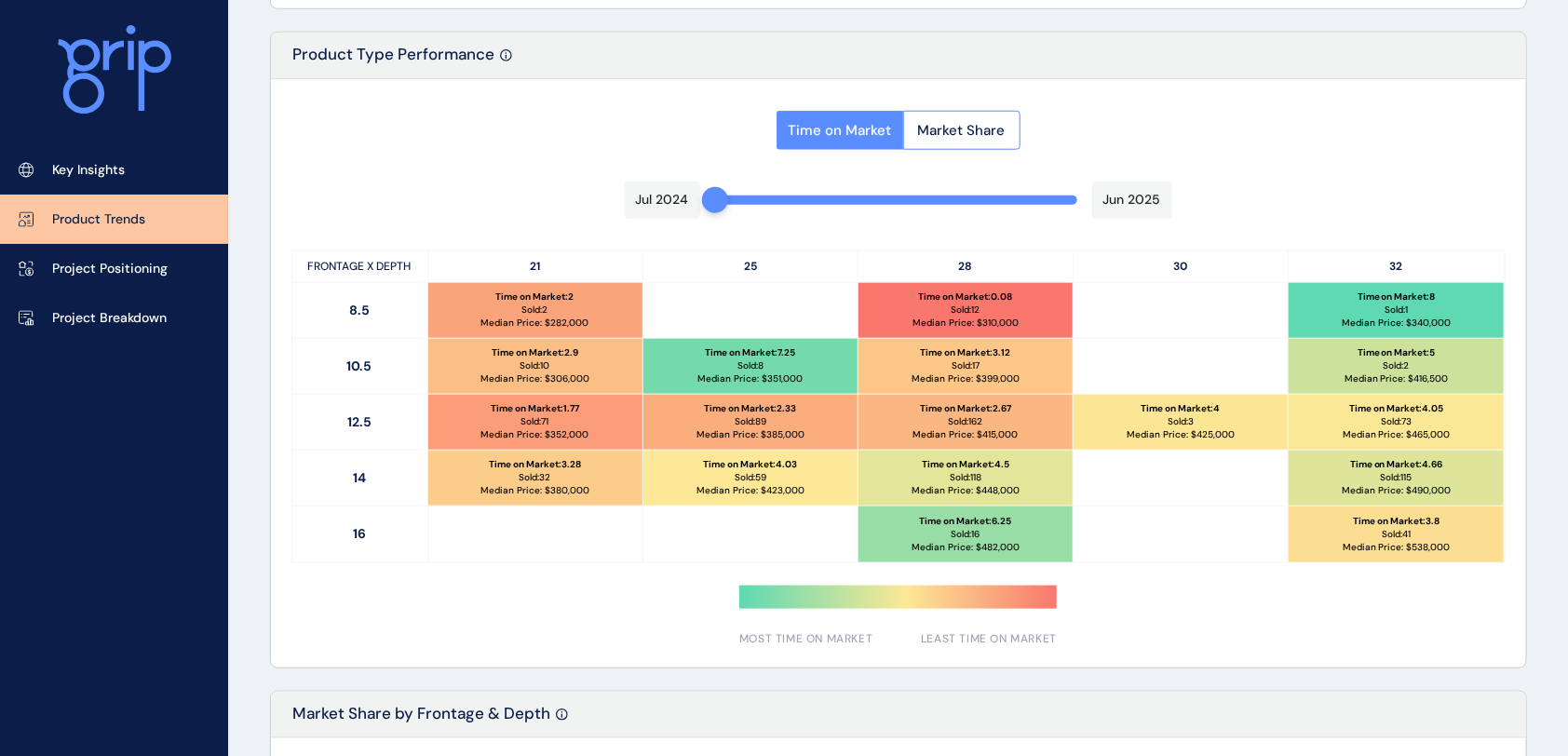 click on "Time on Market Market Share" at bounding box center [899, 125] 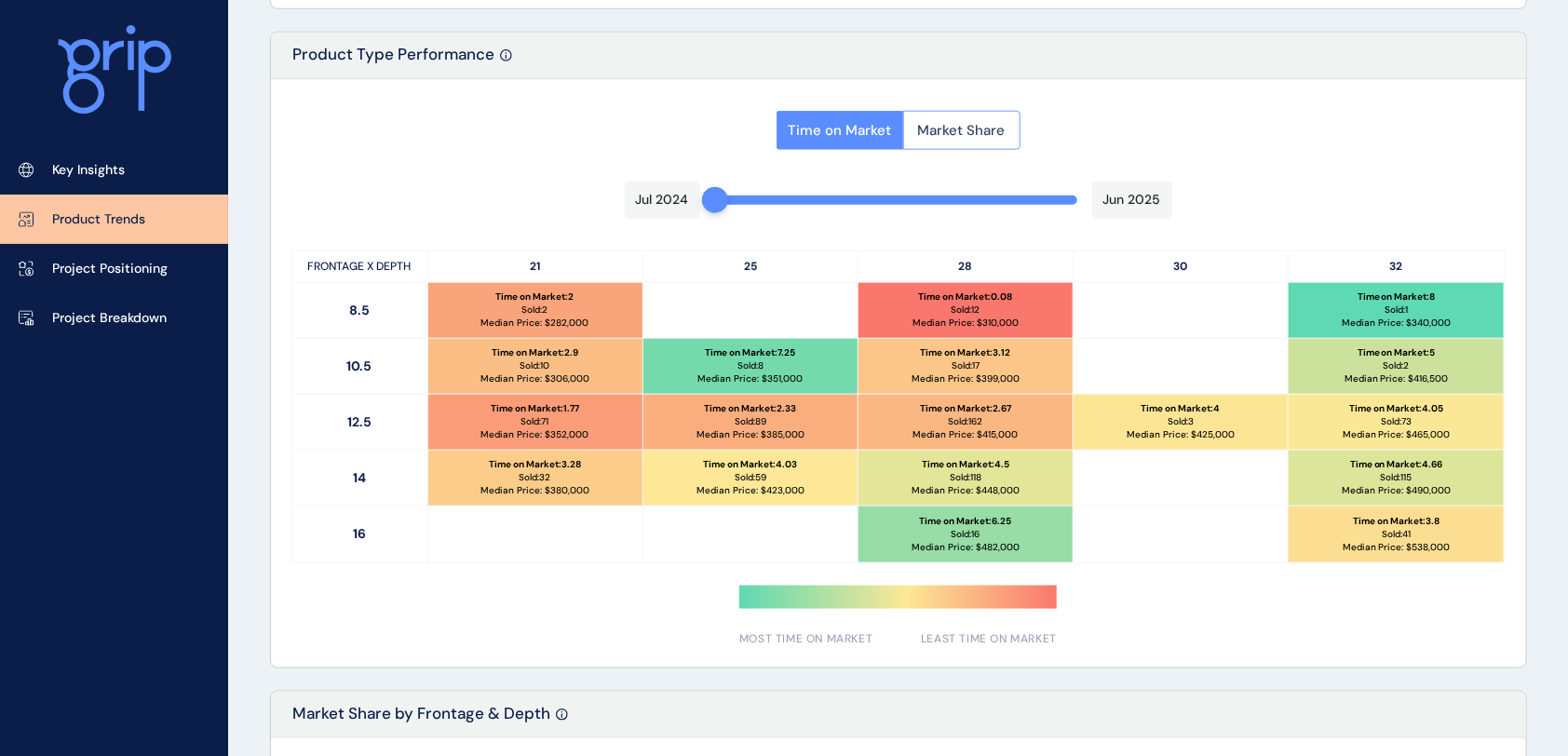 click on "Market Share" at bounding box center [962, 130] 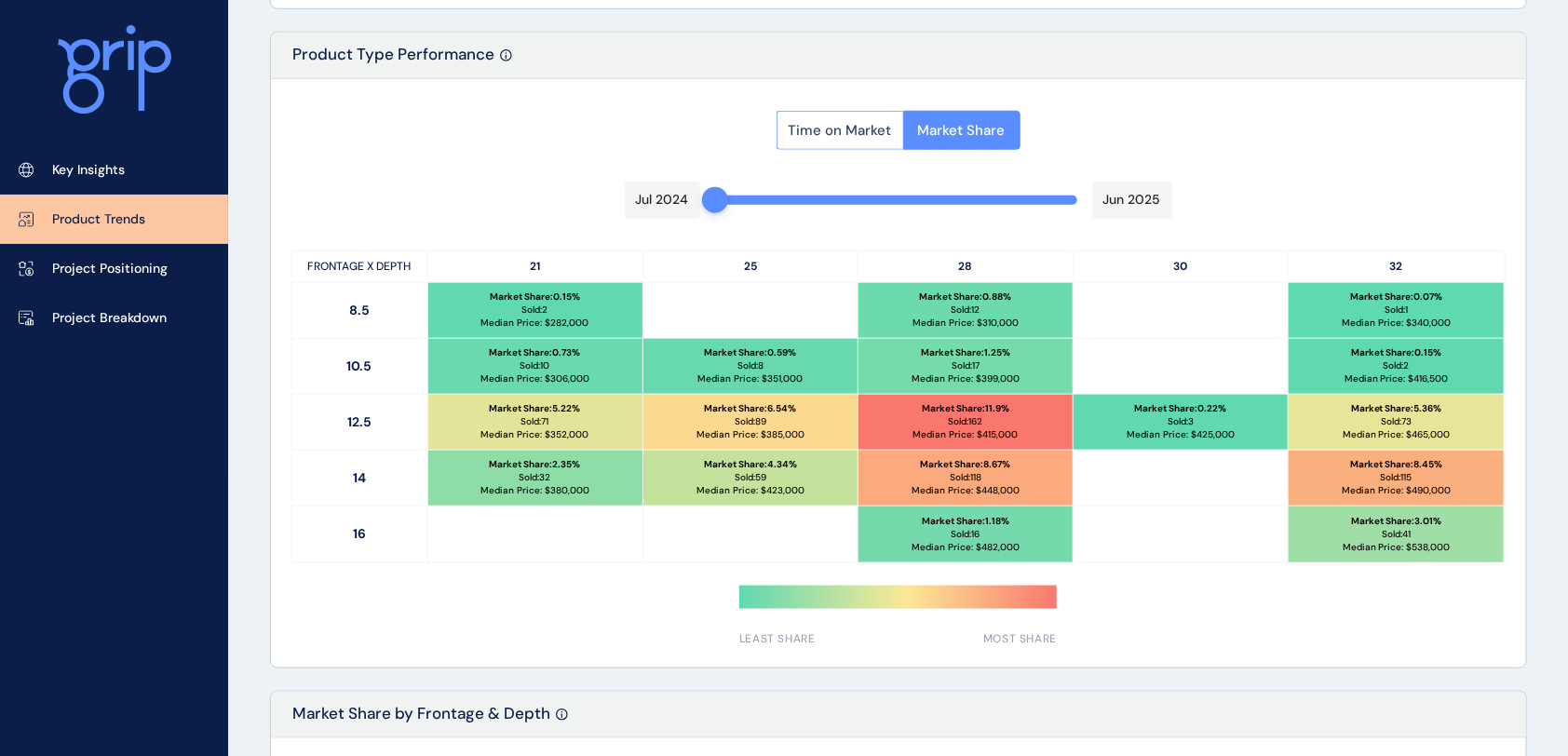 click on "Time on Market" at bounding box center [840, 130] 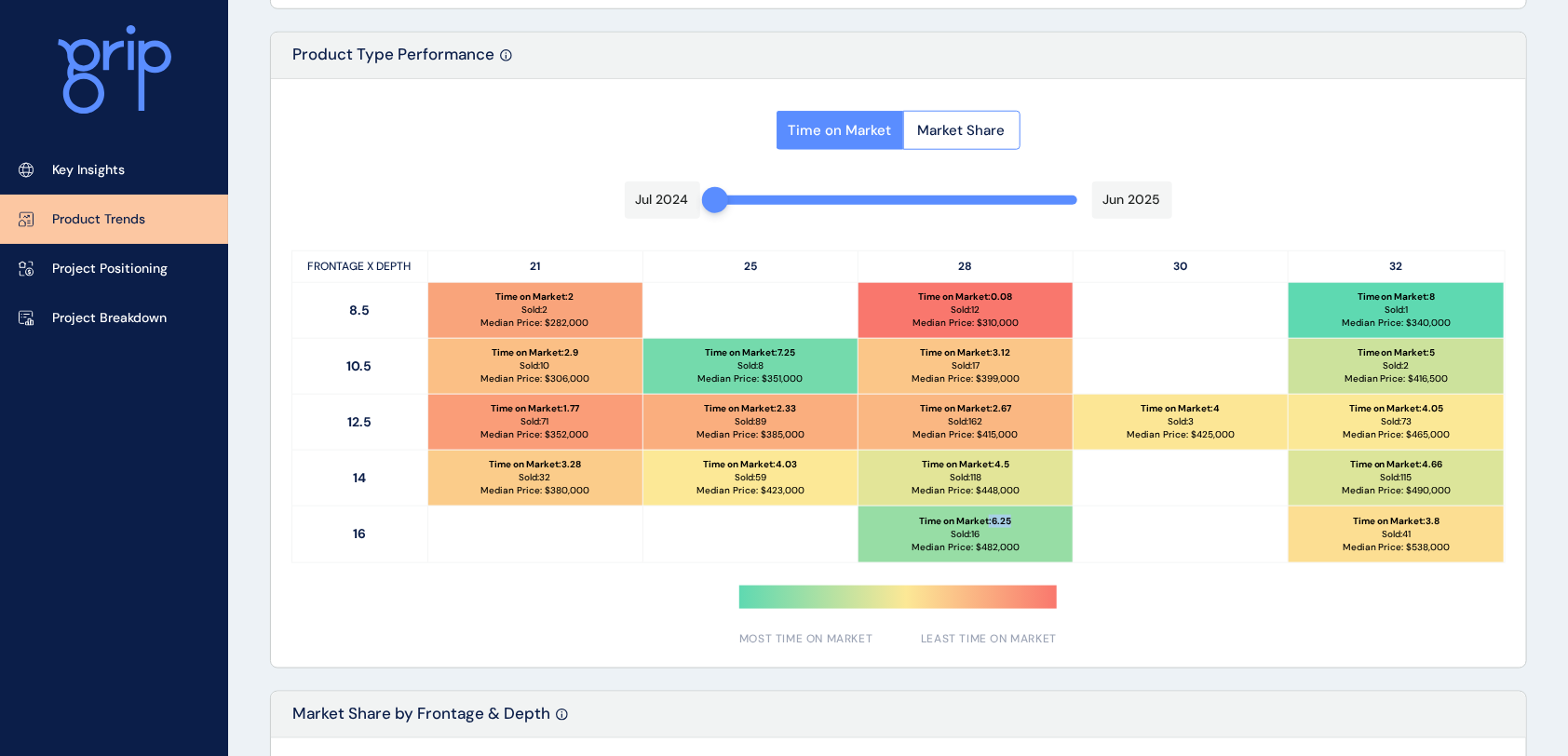 drag, startPoint x: 1021, startPoint y: 520, endPoint x: 990, endPoint y: 518, distance: 31.064449 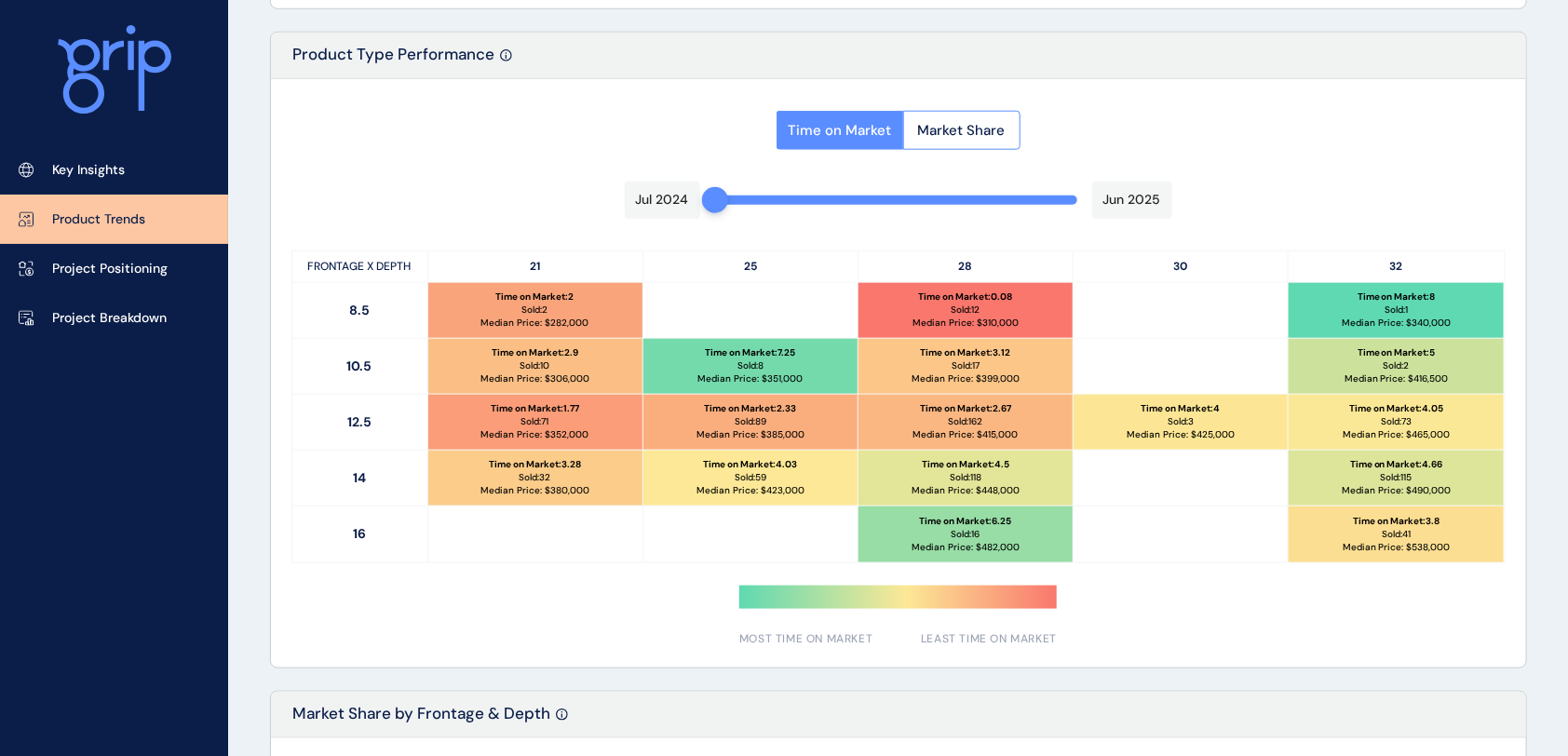 click on "Time on Market :  6.25 Sold:  16 Median Price: $ 482,000" at bounding box center (966, 534) 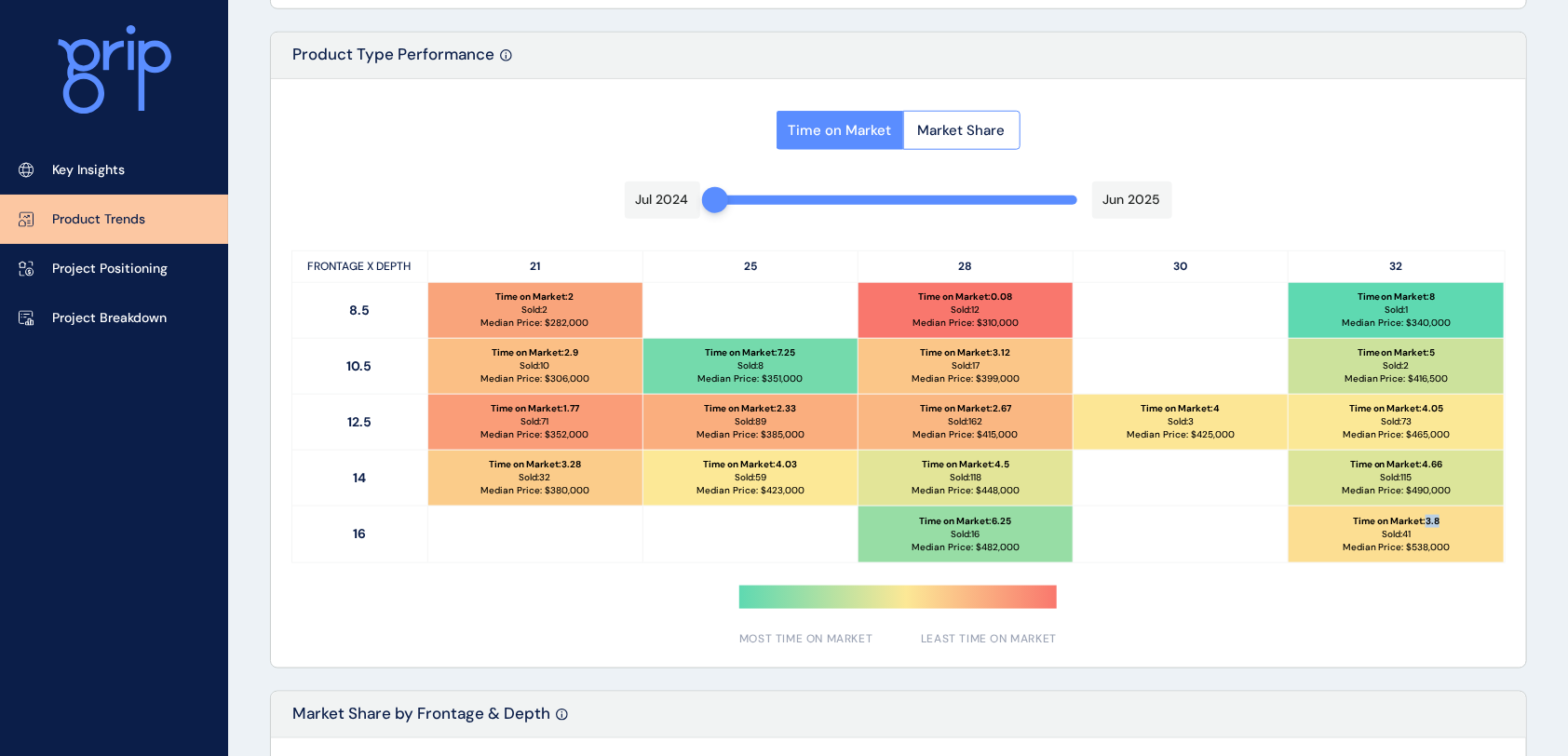 drag, startPoint x: 1446, startPoint y: 524, endPoint x: 1426, endPoint y: 522, distance: 20.099751 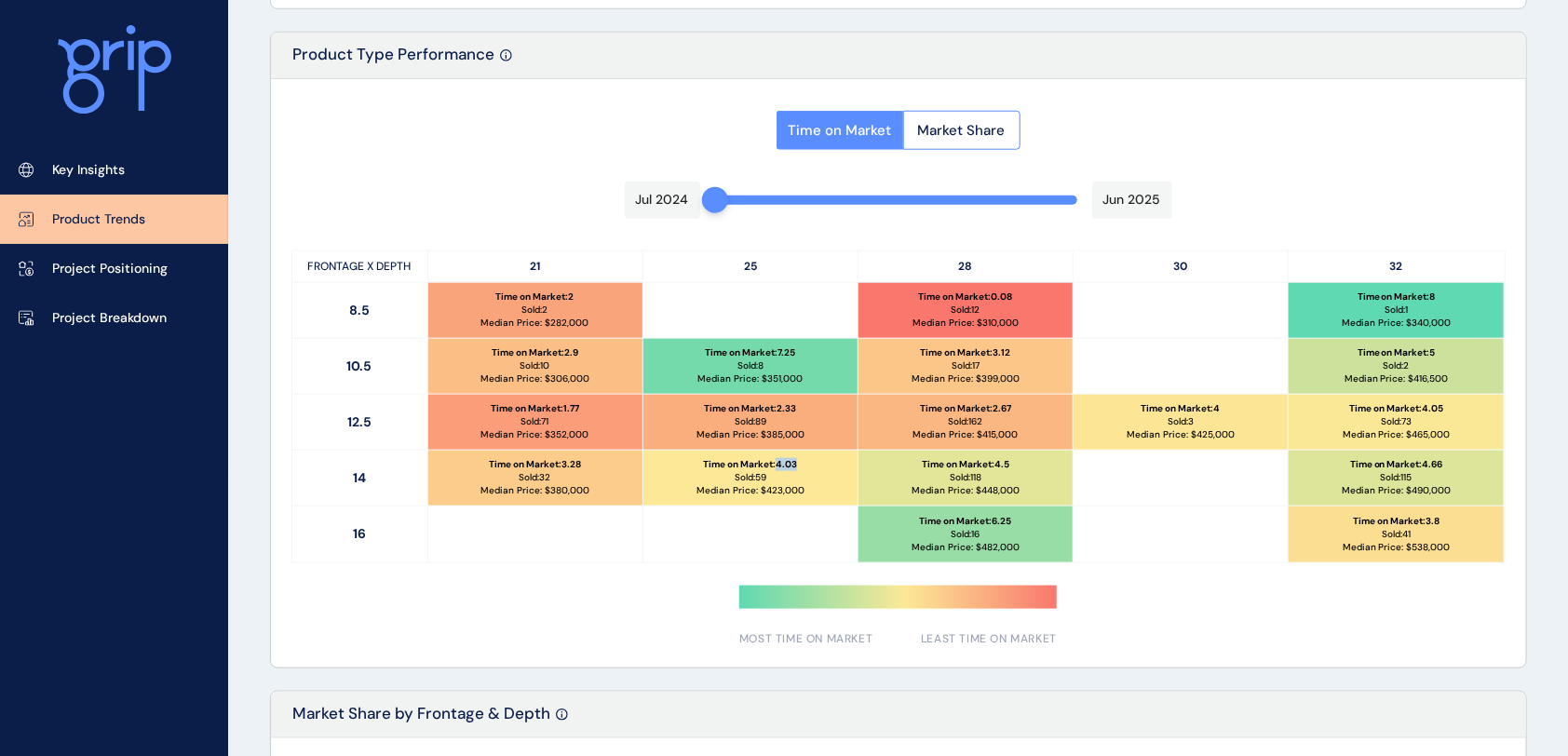 drag, startPoint x: 775, startPoint y: 466, endPoint x: 808, endPoint y: 466, distance: 33 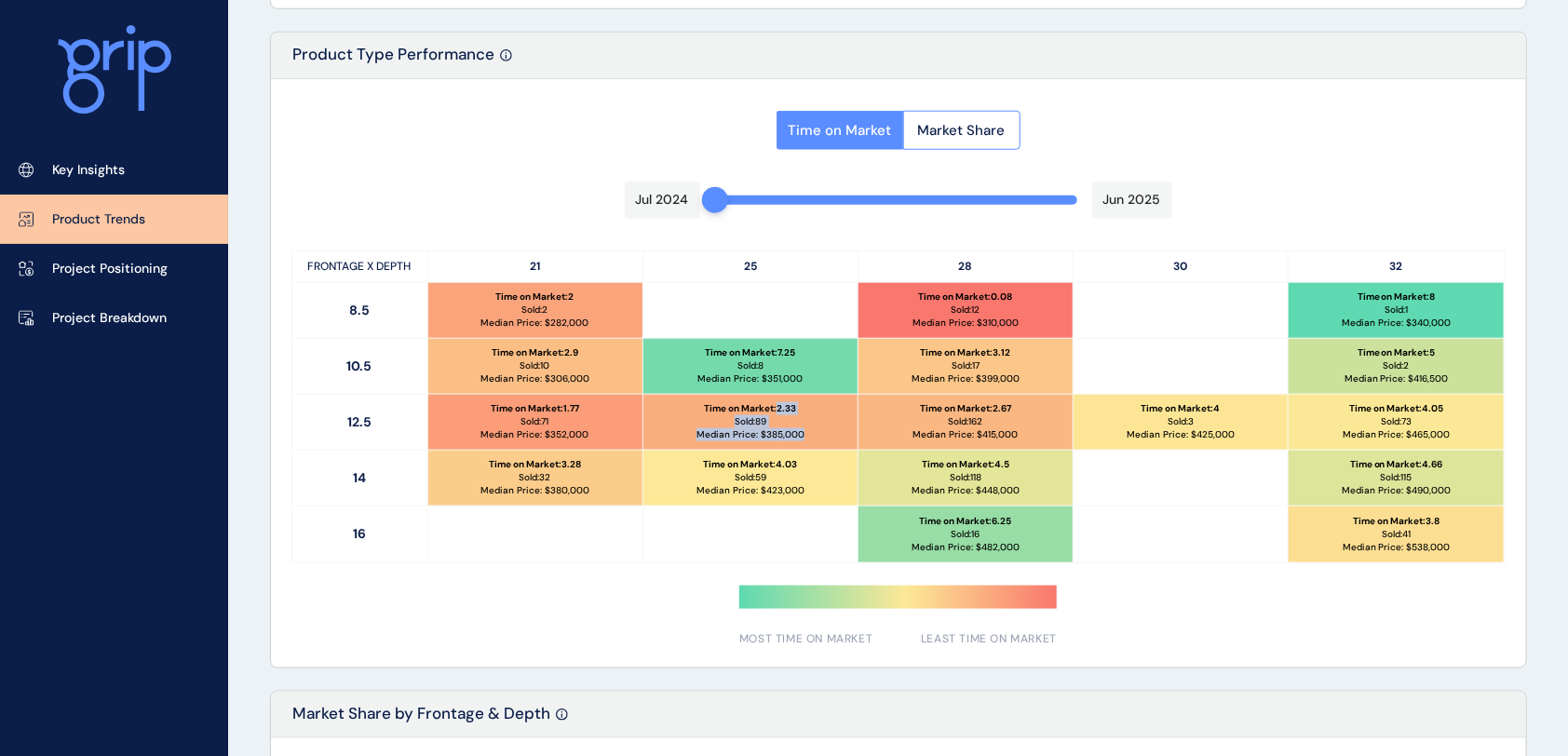 drag, startPoint x: 775, startPoint y: 406, endPoint x: 813, endPoint y: 416, distance: 39.29377 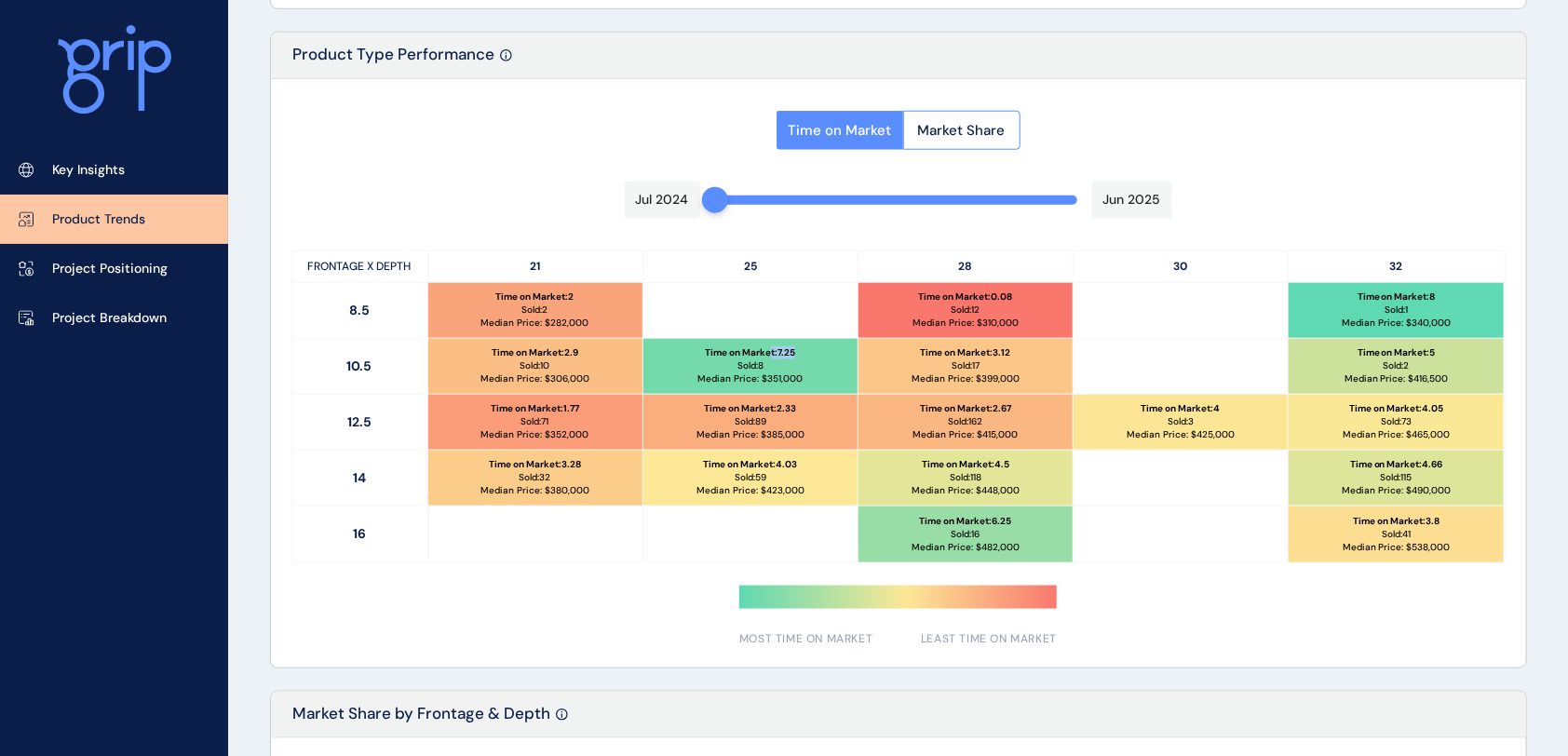drag, startPoint x: 772, startPoint y: 353, endPoint x: 808, endPoint y: 354, distance: 36.013886 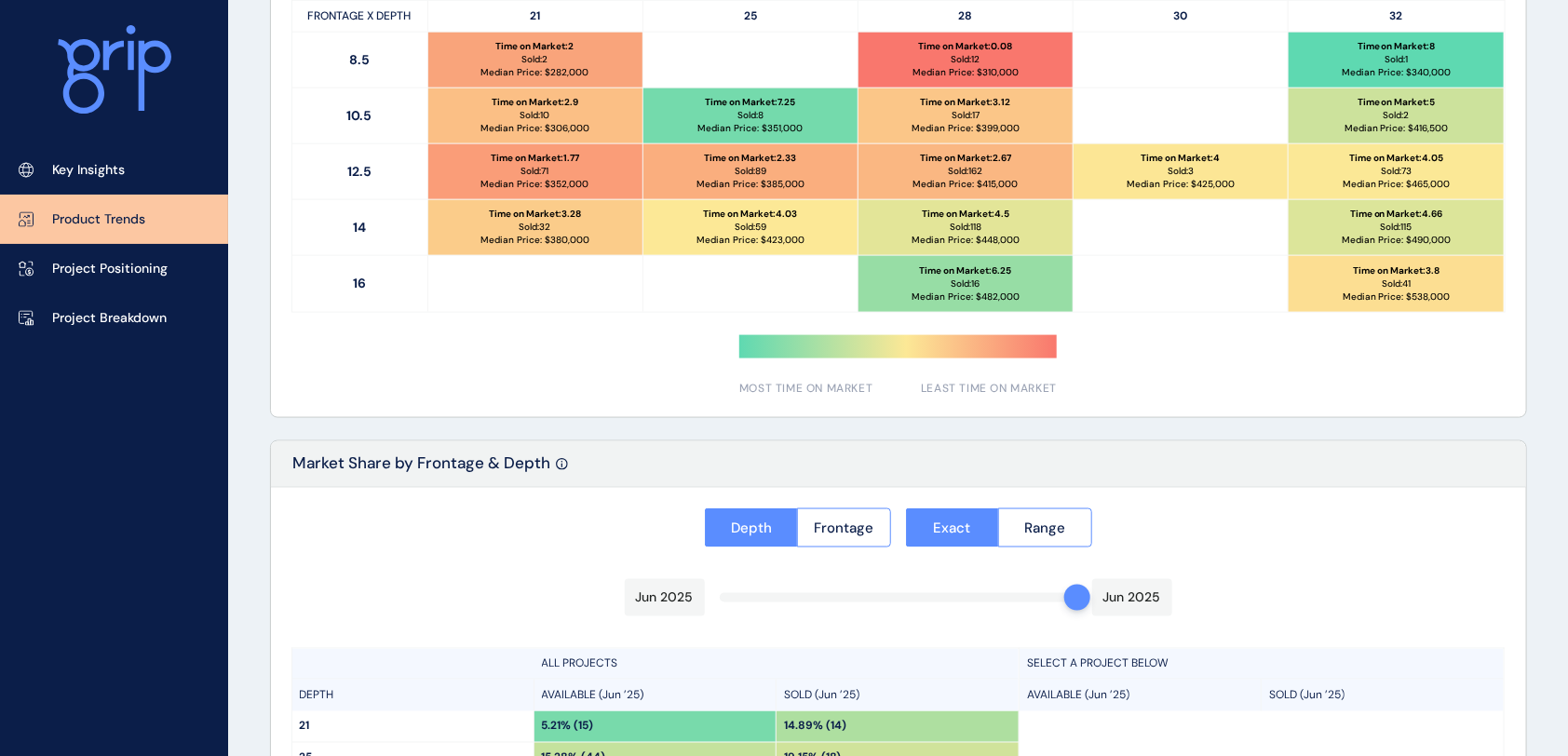 scroll, scrollTop: 992, scrollLeft: 0, axis: vertical 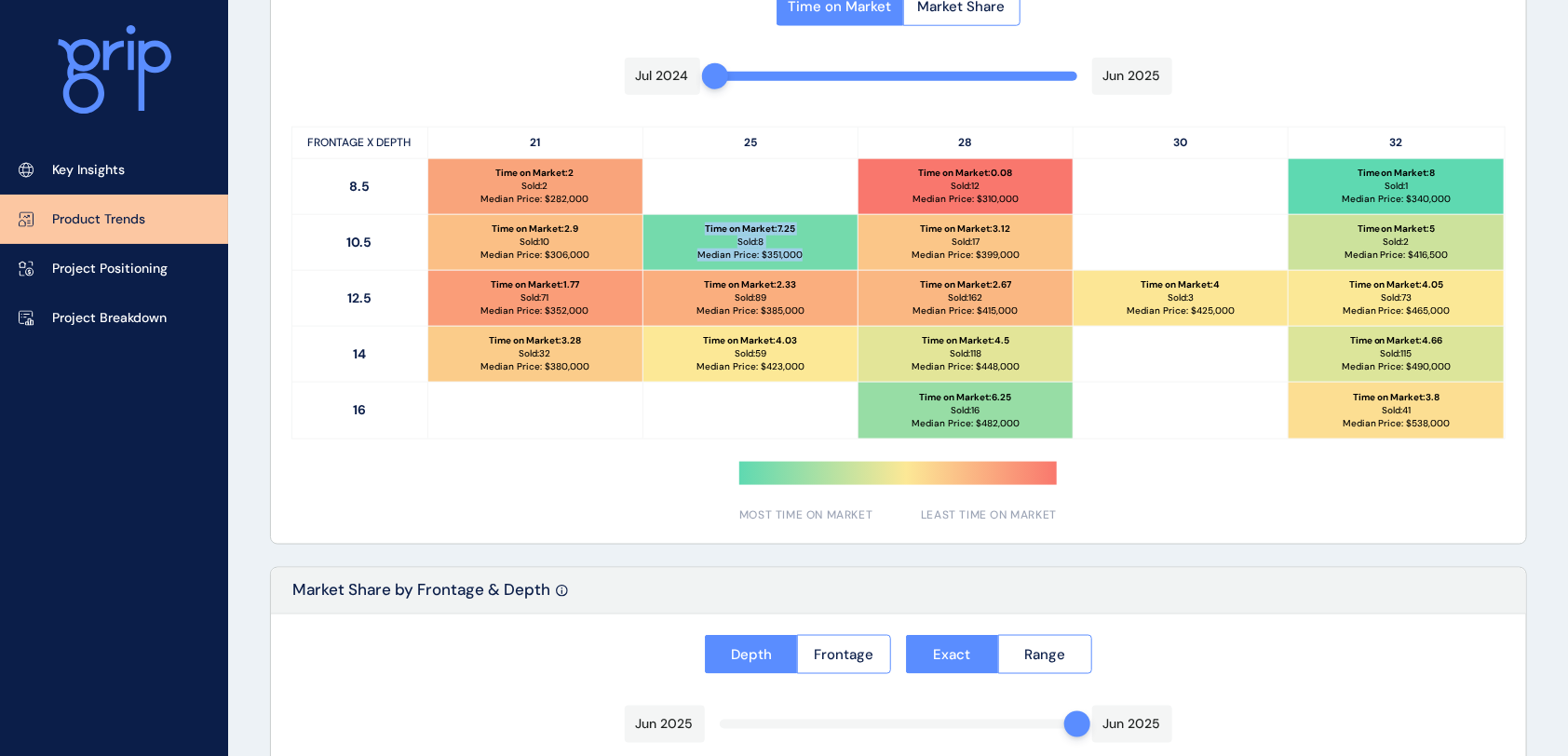 drag, startPoint x: 828, startPoint y: 256, endPoint x: 683, endPoint y: 222, distance: 148.93287 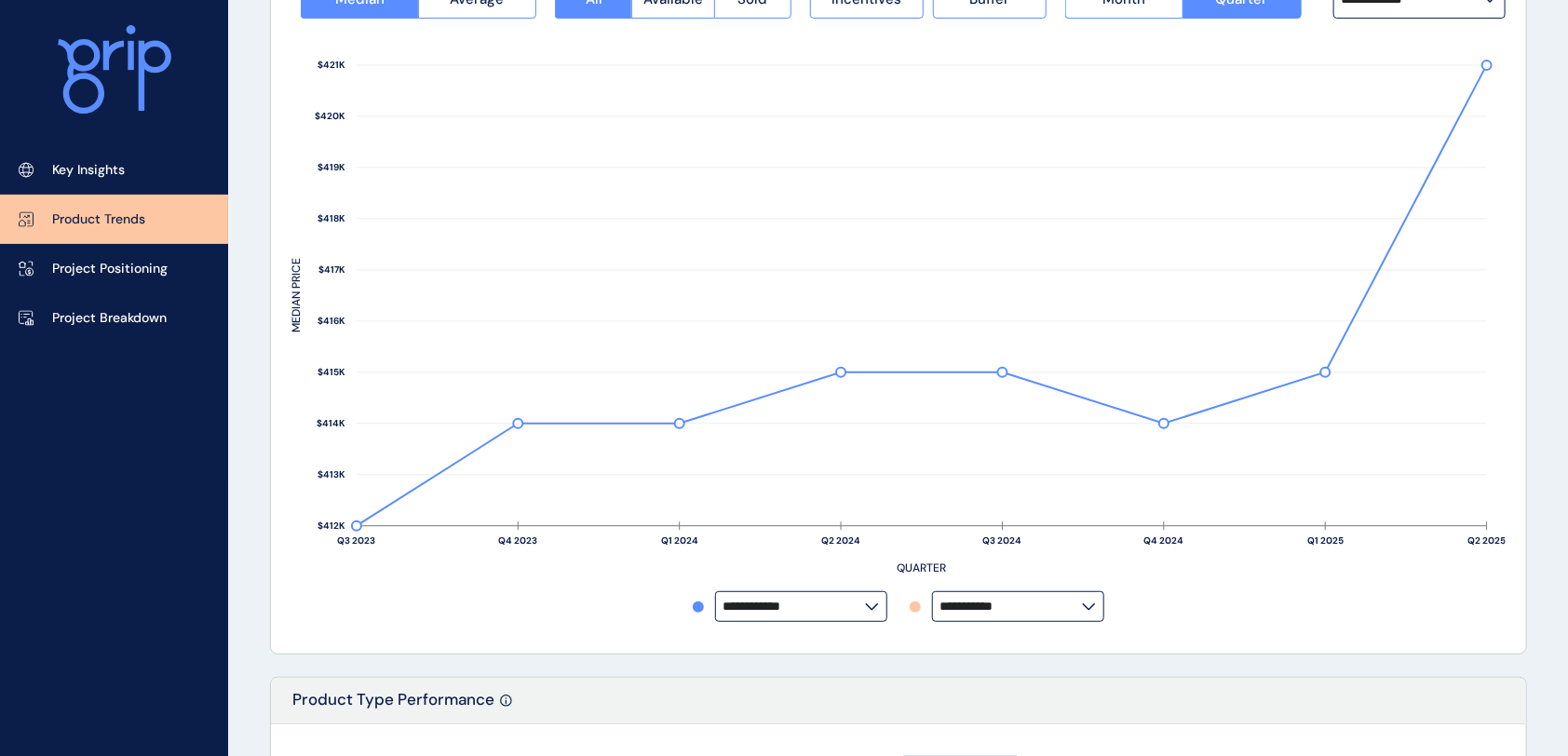 scroll, scrollTop: 0, scrollLeft: 0, axis: both 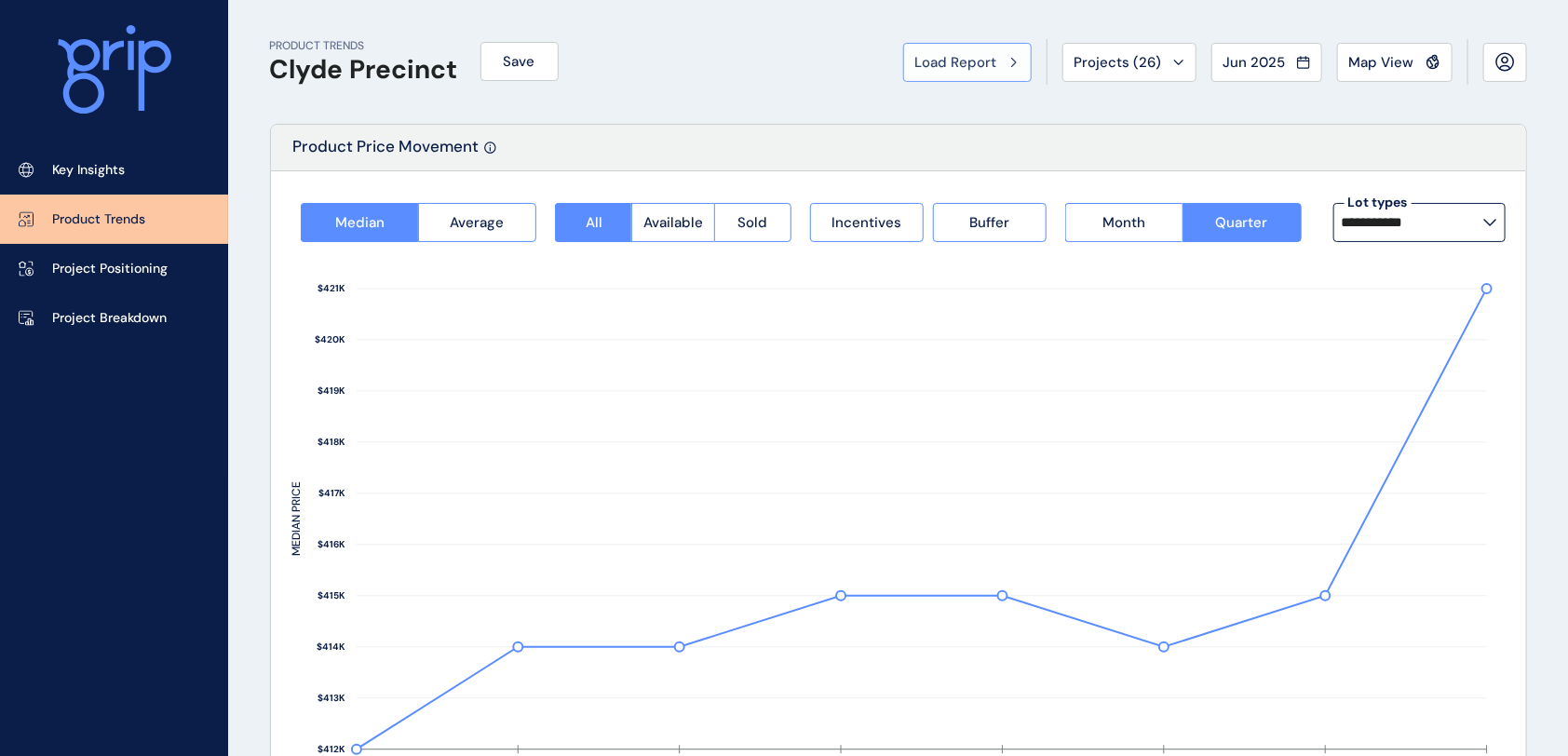 click on "Load Report" at bounding box center (967, 62) 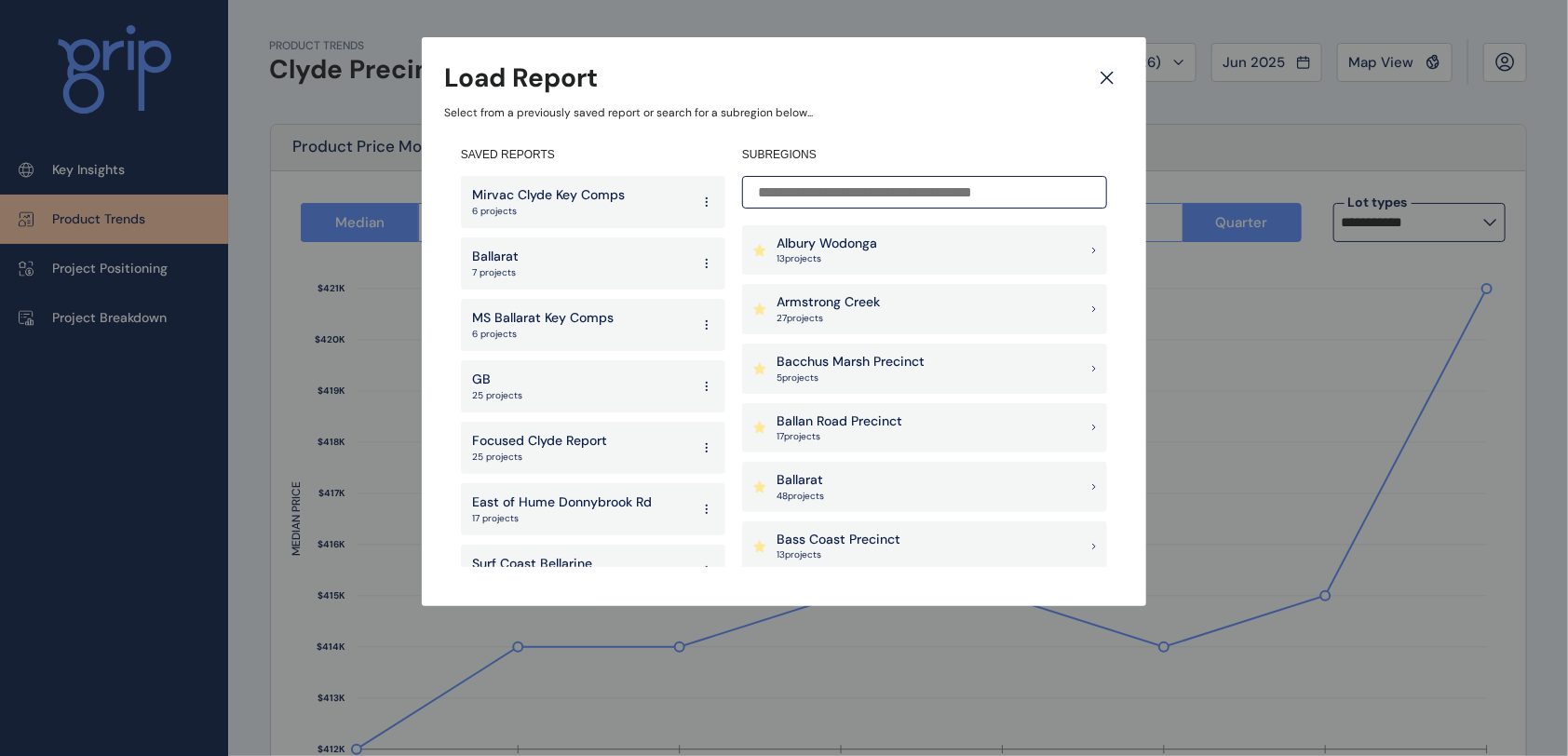 click on "6 projects" at bounding box center (548, 211) 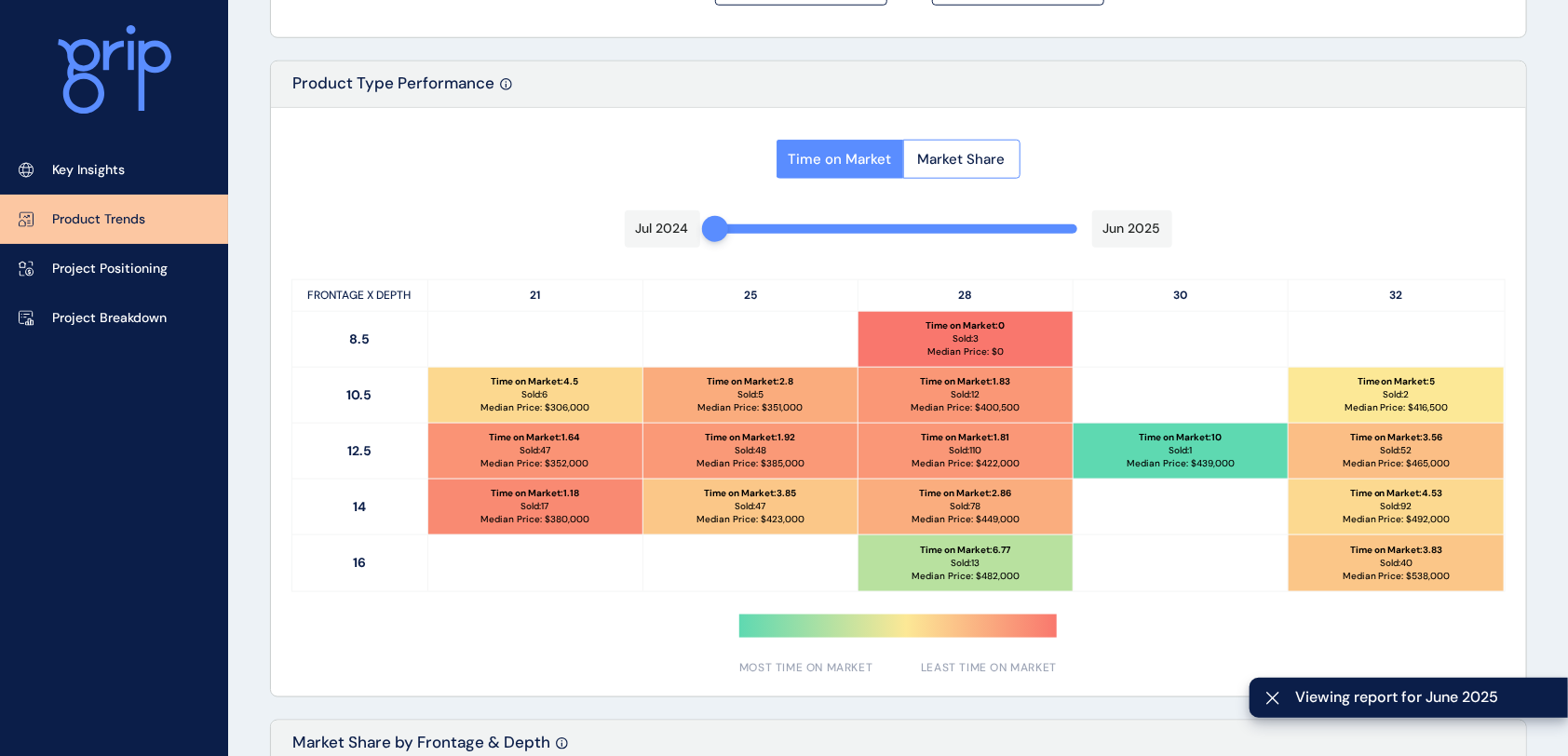 scroll, scrollTop: 842, scrollLeft: 0, axis: vertical 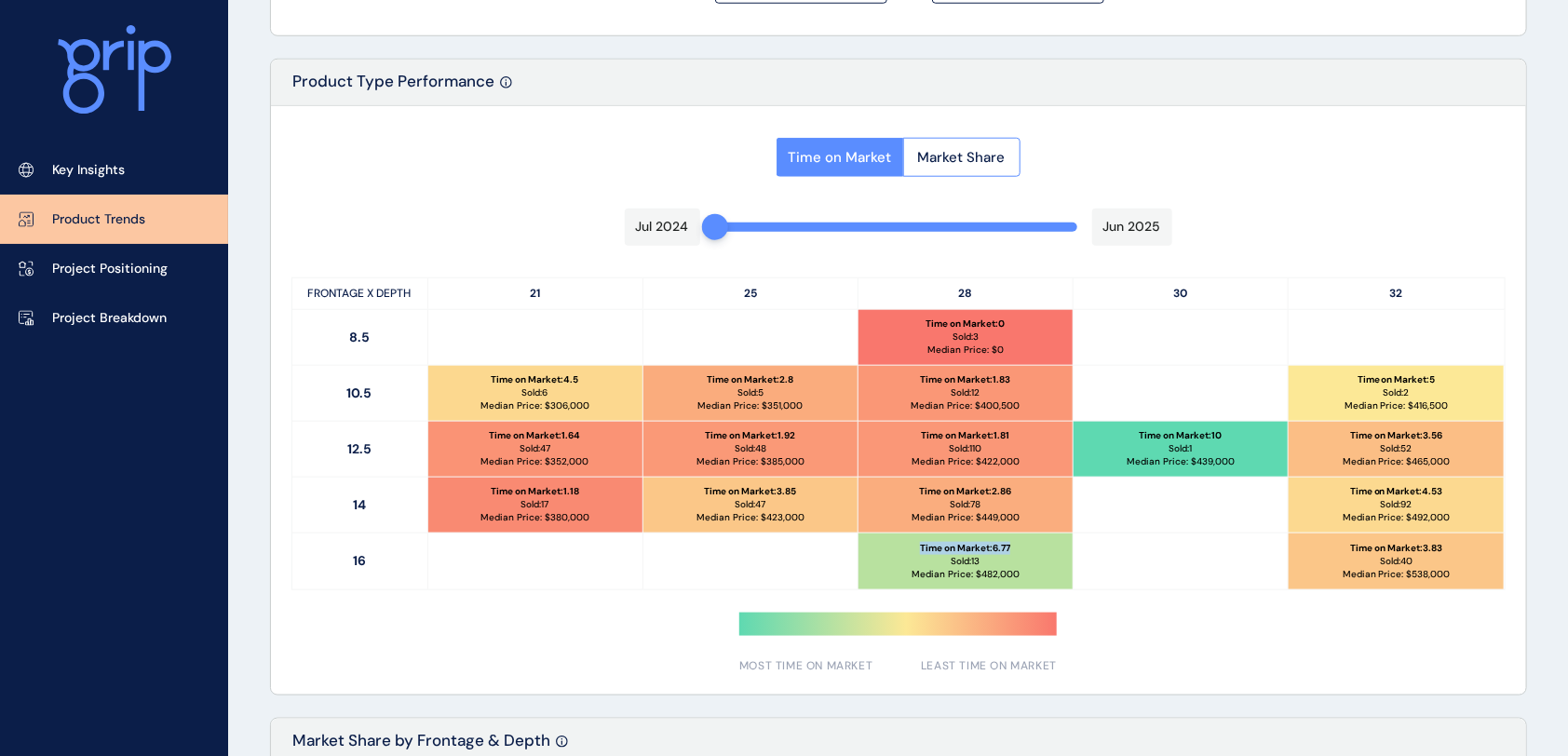 drag, startPoint x: 1025, startPoint y: 550, endPoint x: 901, endPoint y: 541, distance: 124.32618 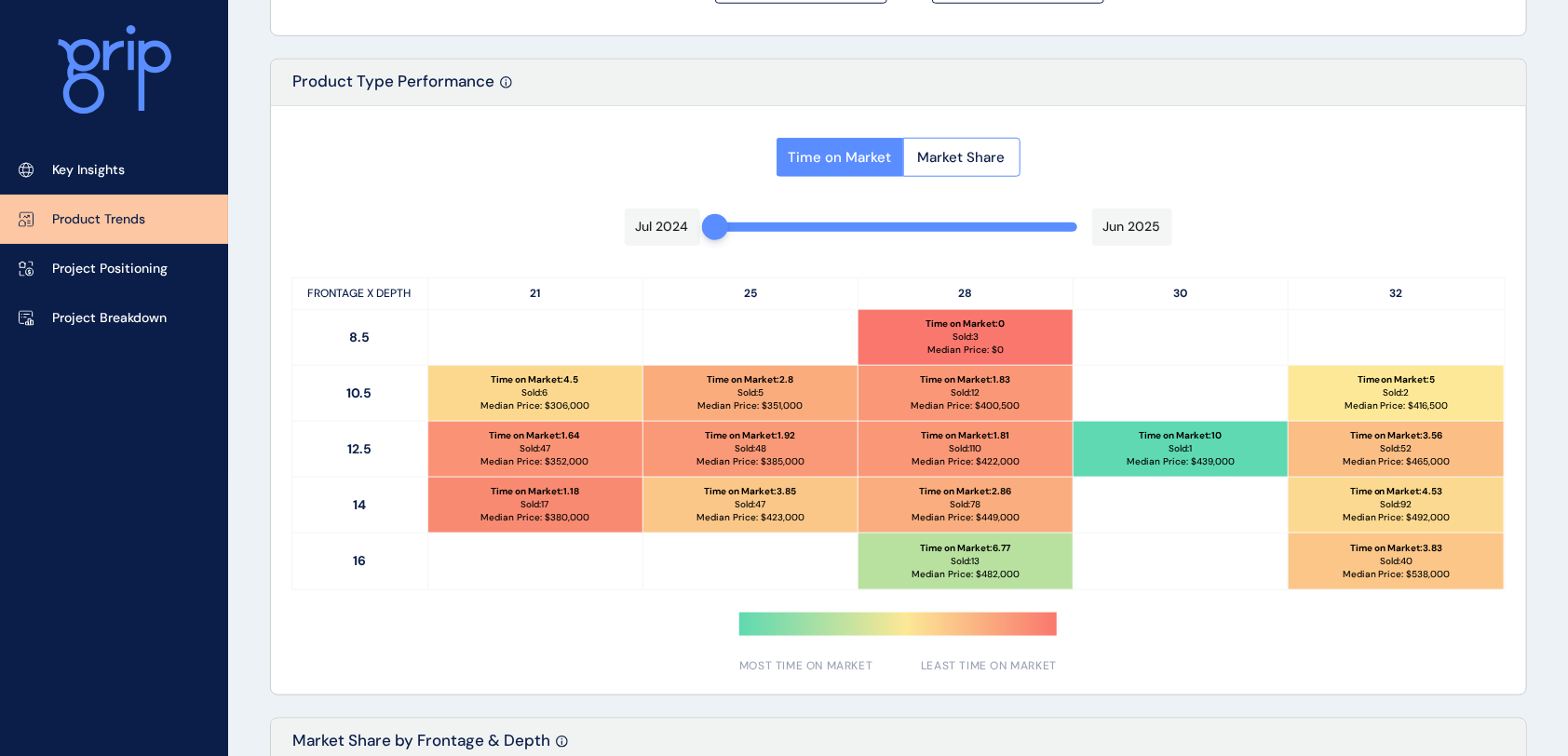 click on "Time on Market :  2.8 Sold:  5 Median Price: $ 351,000" at bounding box center (750, 393) 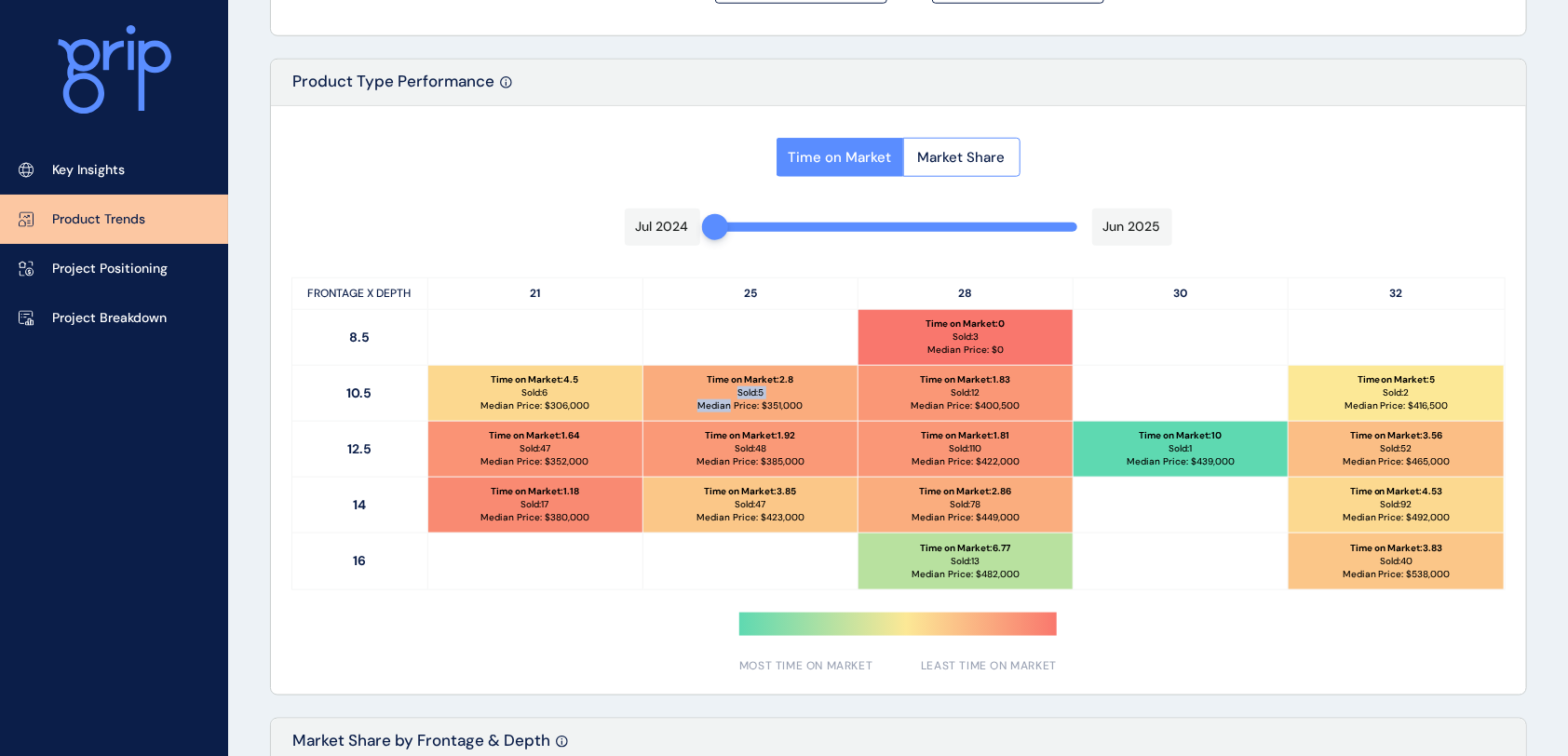 drag, startPoint x: 799, startPoint y: 377, endPoint x: 670, endPoint y: 378, distance: 129.00388 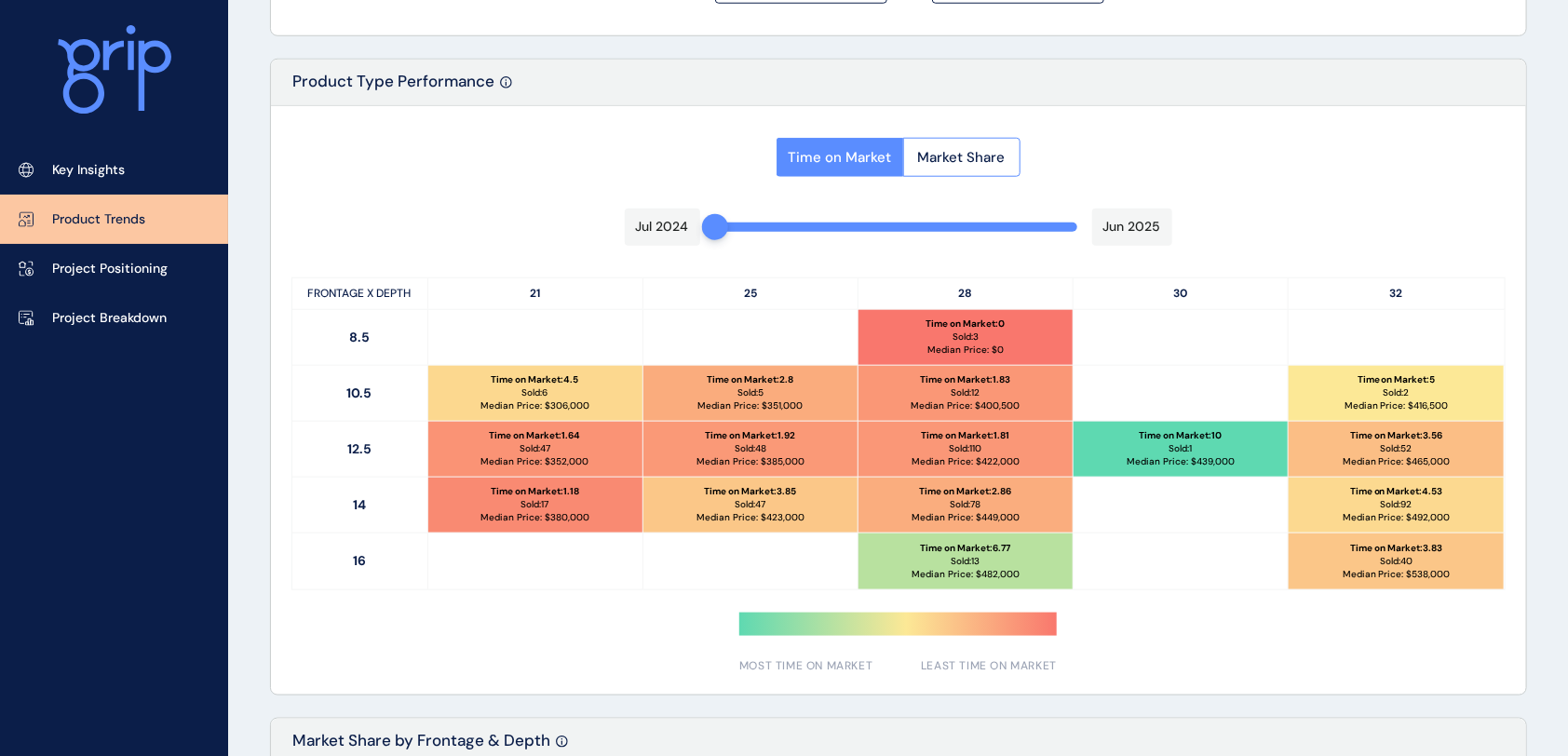 click on "Time on Market :  2.8 Sold:  5 Median Price: $ 351,000" at bounding box center (750, 393) 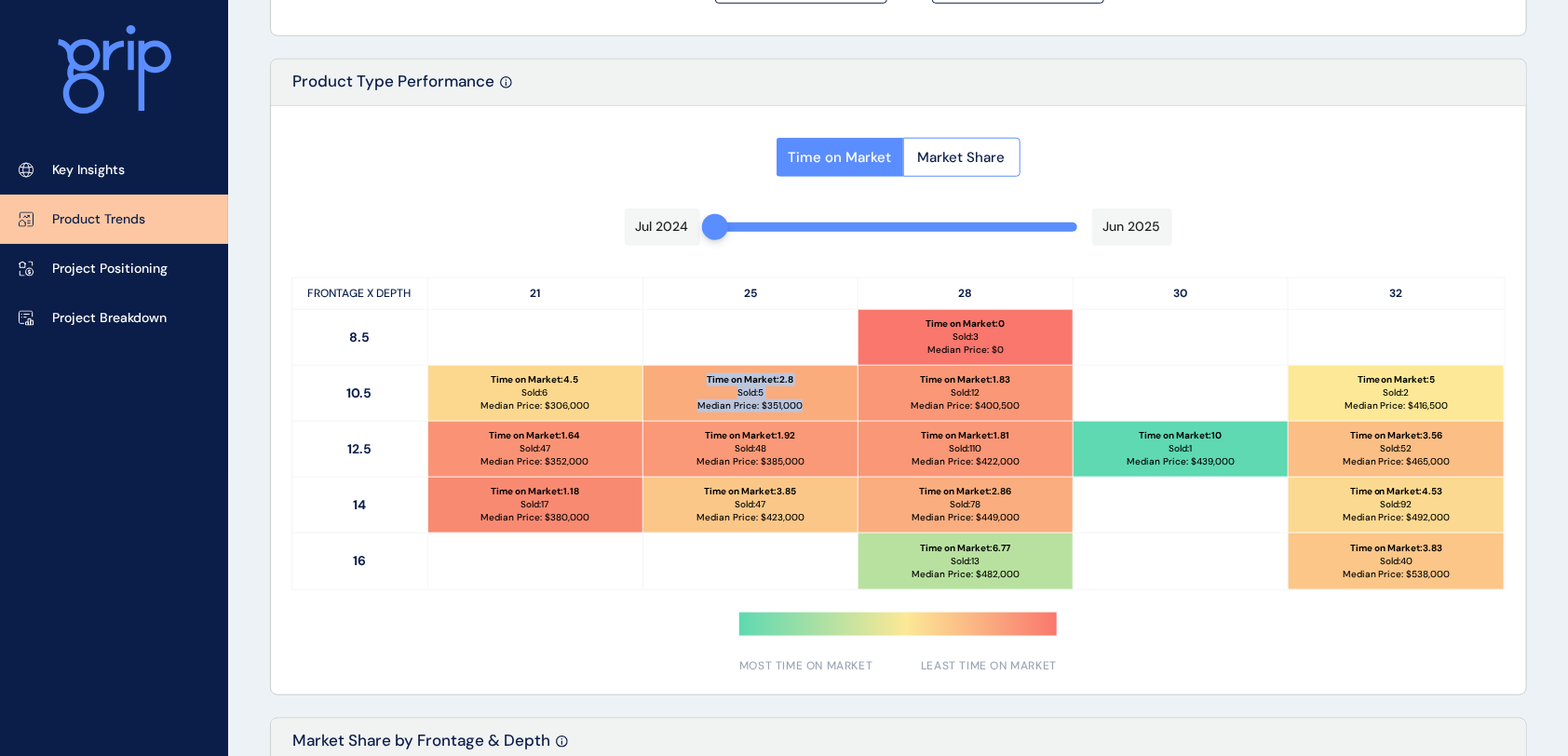 drag, startPoint x: 818, startPoint y: 407, endPoint x: 702, endPoint y: 373, distance: 120.88011 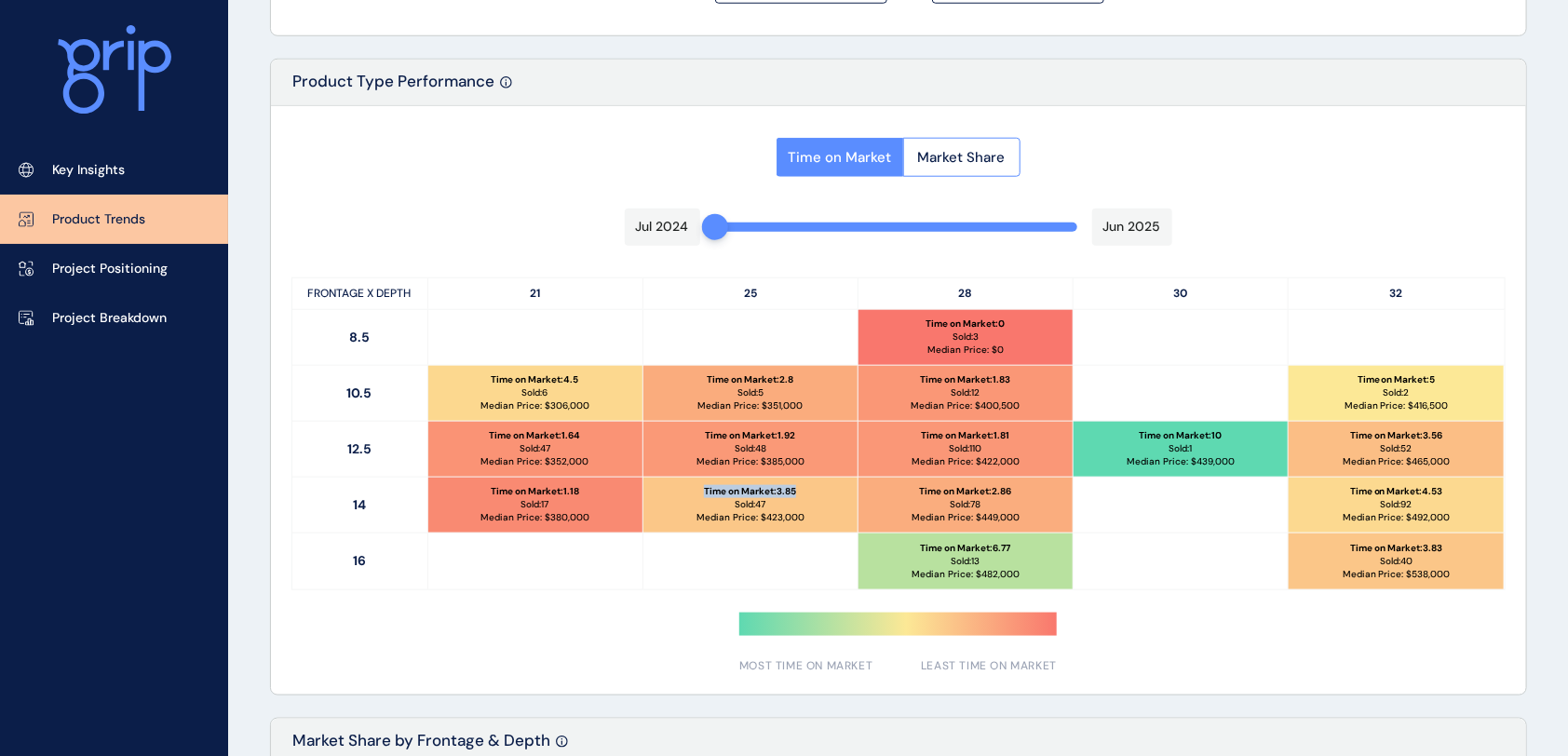 drag, startPoint x: 813, startPoint y: 488, endPoint x: 688, endPoint y: 495, distance: 125.19585 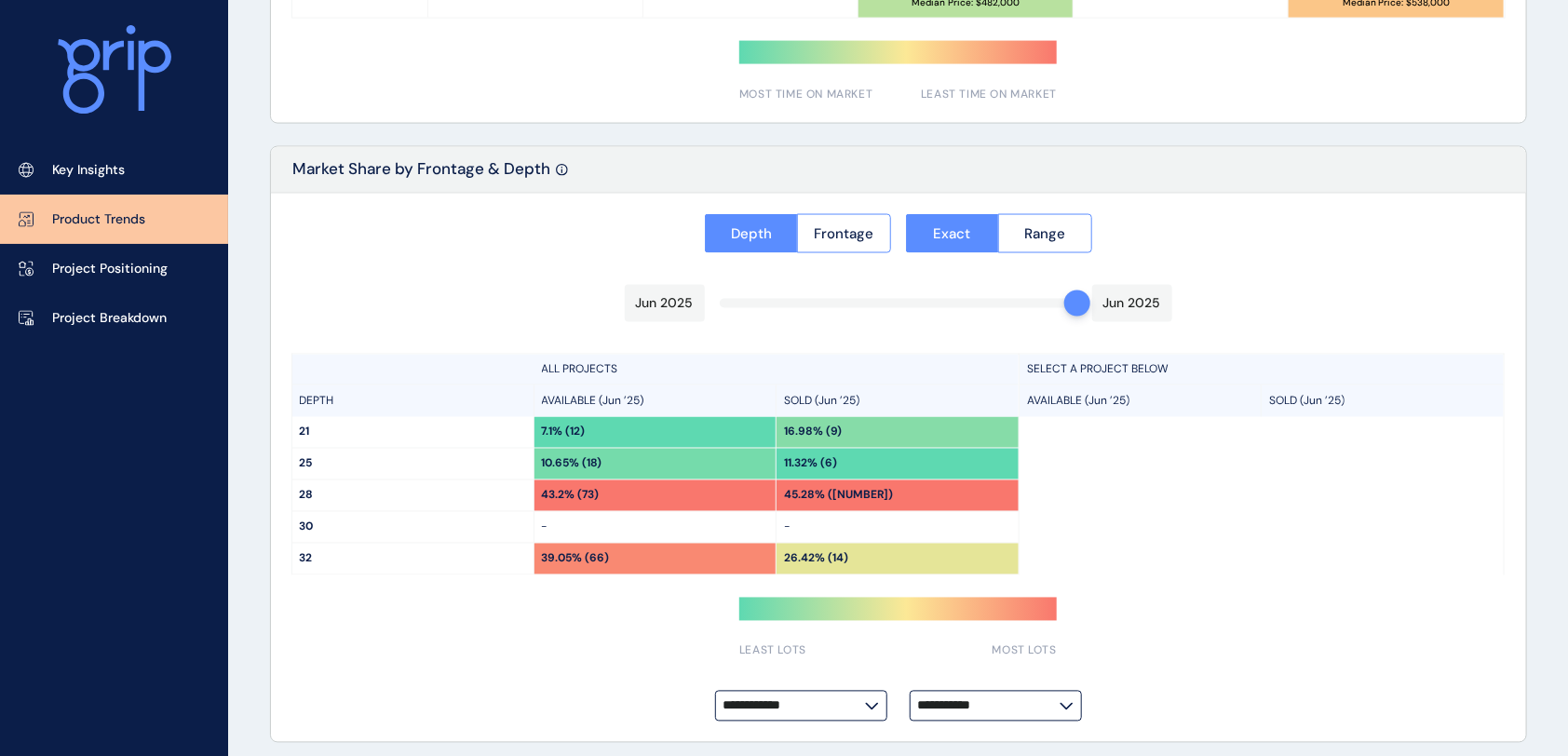 scroll, scrollTop: 1421, scrollLeft: 0, axis: vertical 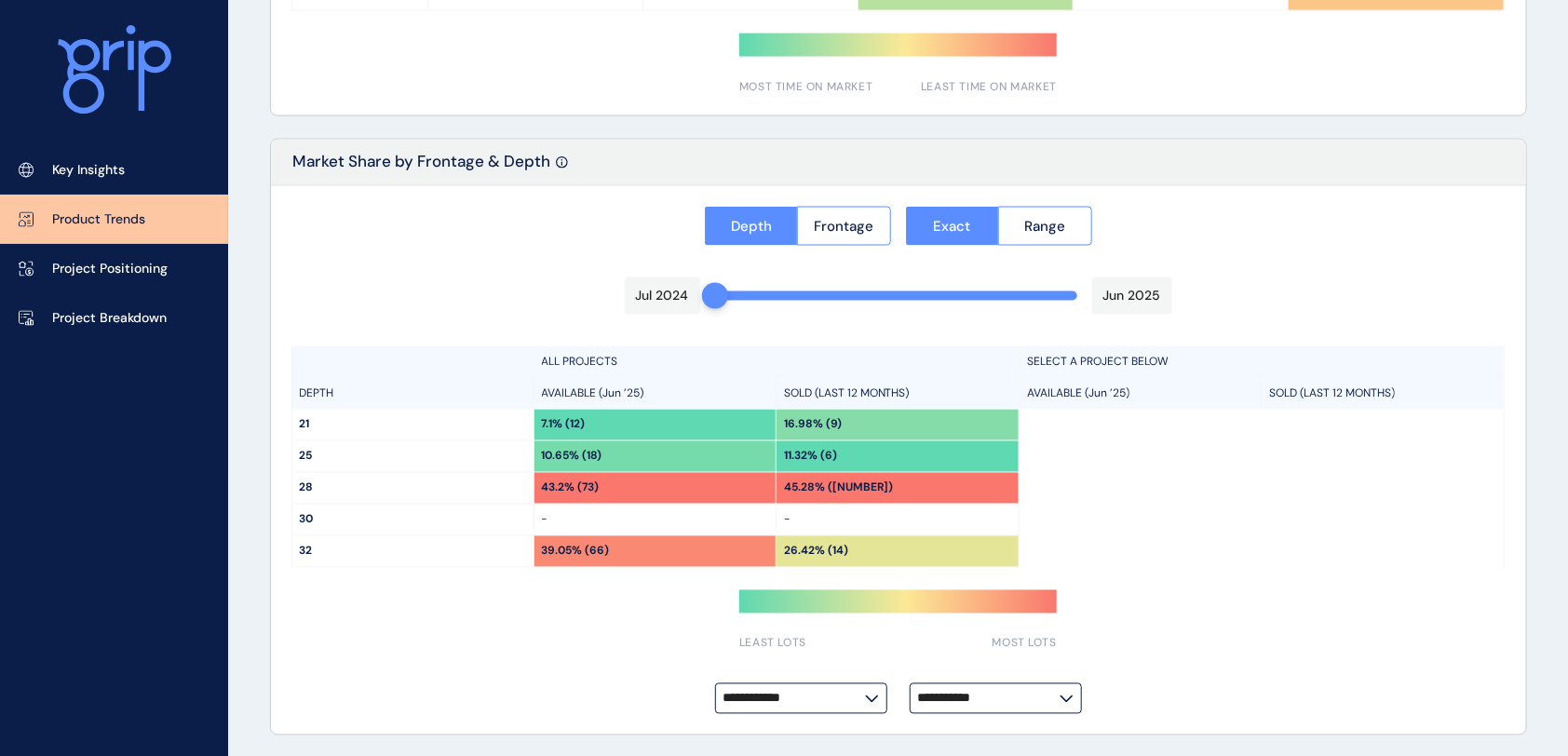 drag, startPoint x: 1073, startPoint y: 295, endPoint x: 685, endPoint y: 301, distance: 388.04639 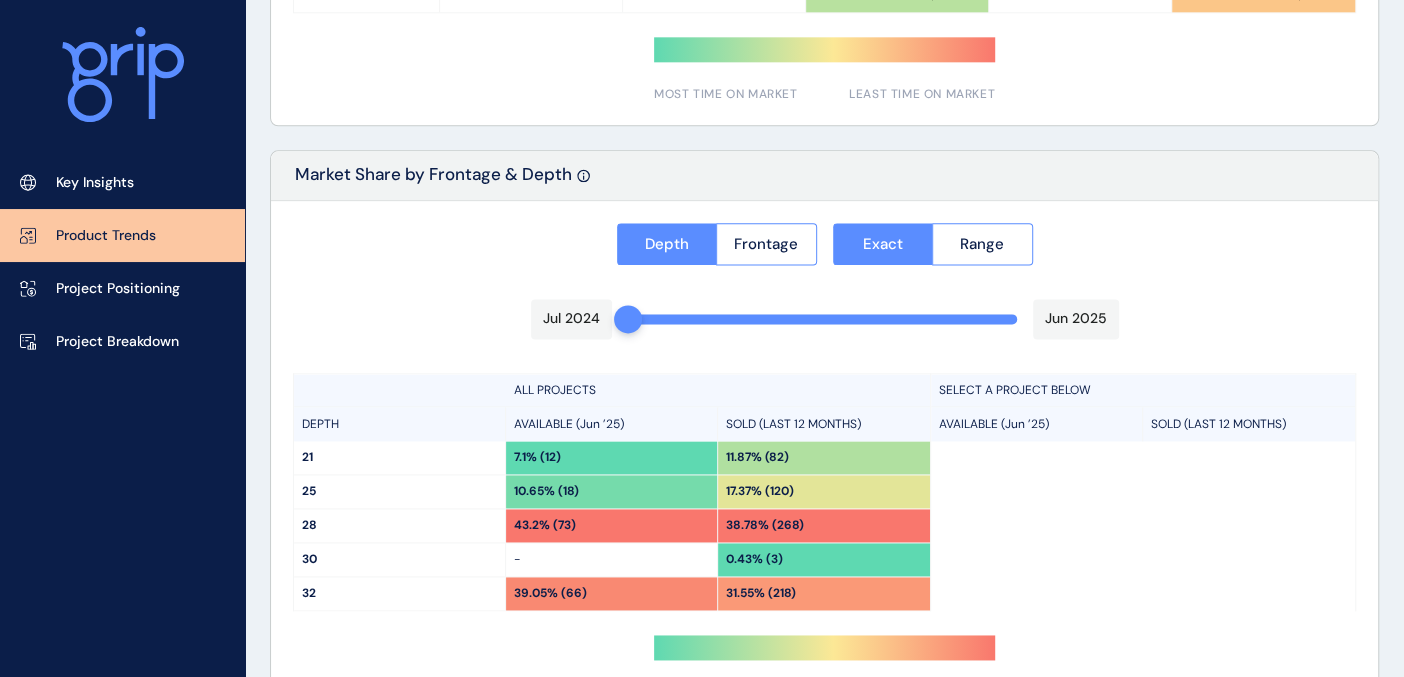 scroll, scrollTop: 1636, scrollLeft: 0, axis: vertical 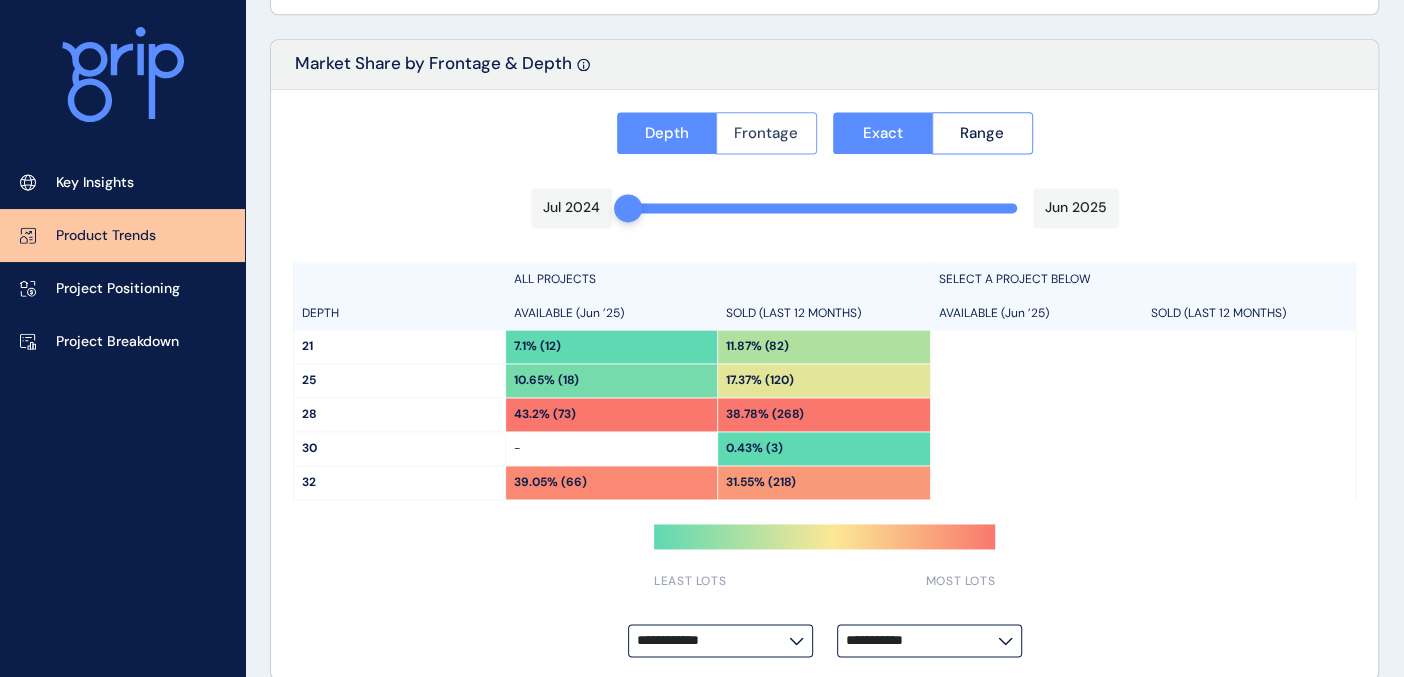 click on "Frontage" at bounding box center (766, 133) 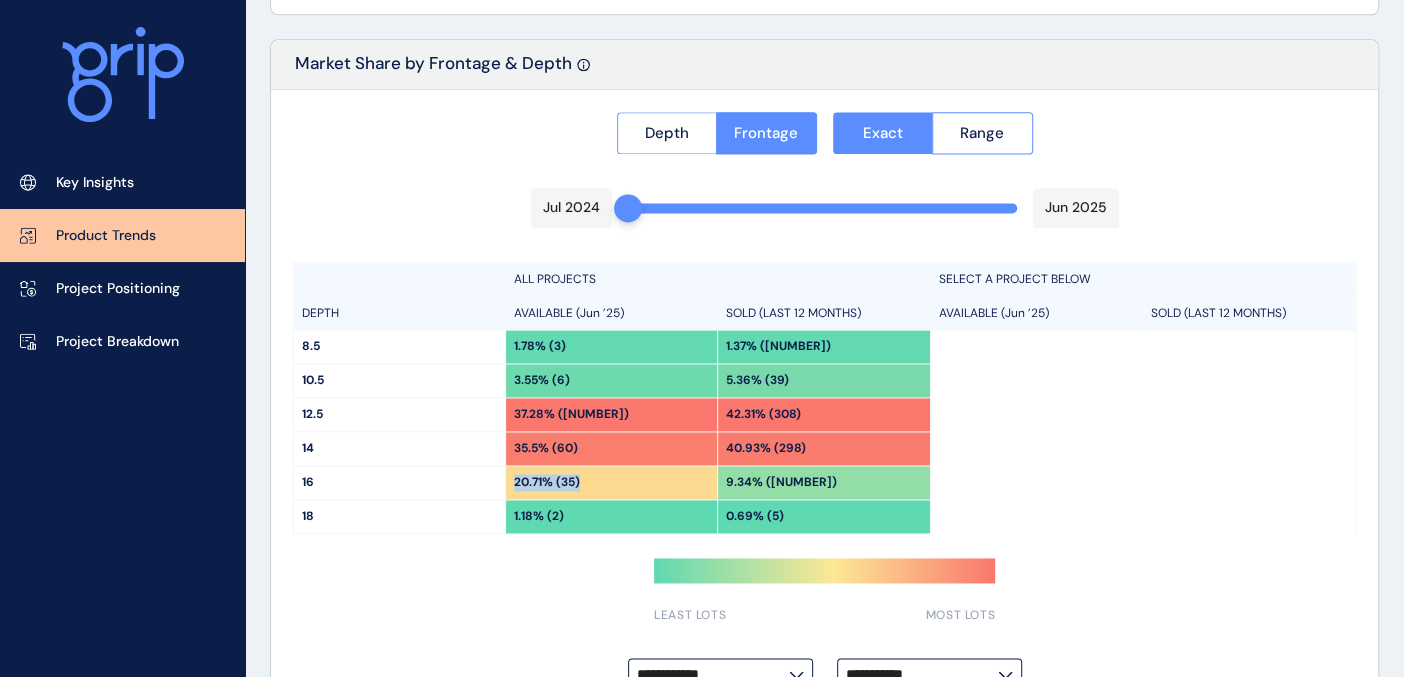 drag, startPoint x: 587, startPoint y: 479, endPoint x: 512, endPoint y: 487, distance: 75.42546 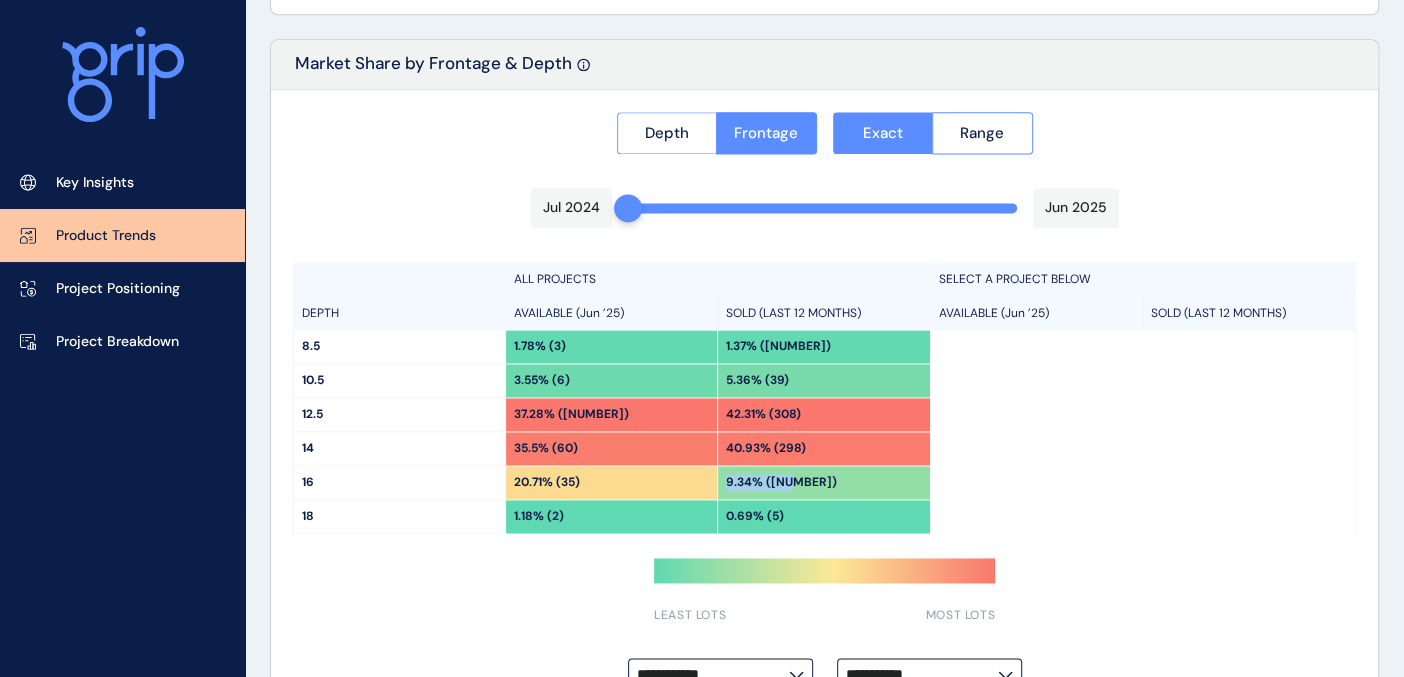 drag, startPoint x: 774, startPoint y: 481, endPoint x: 725, endPoint y: 480, distance: 49.010204 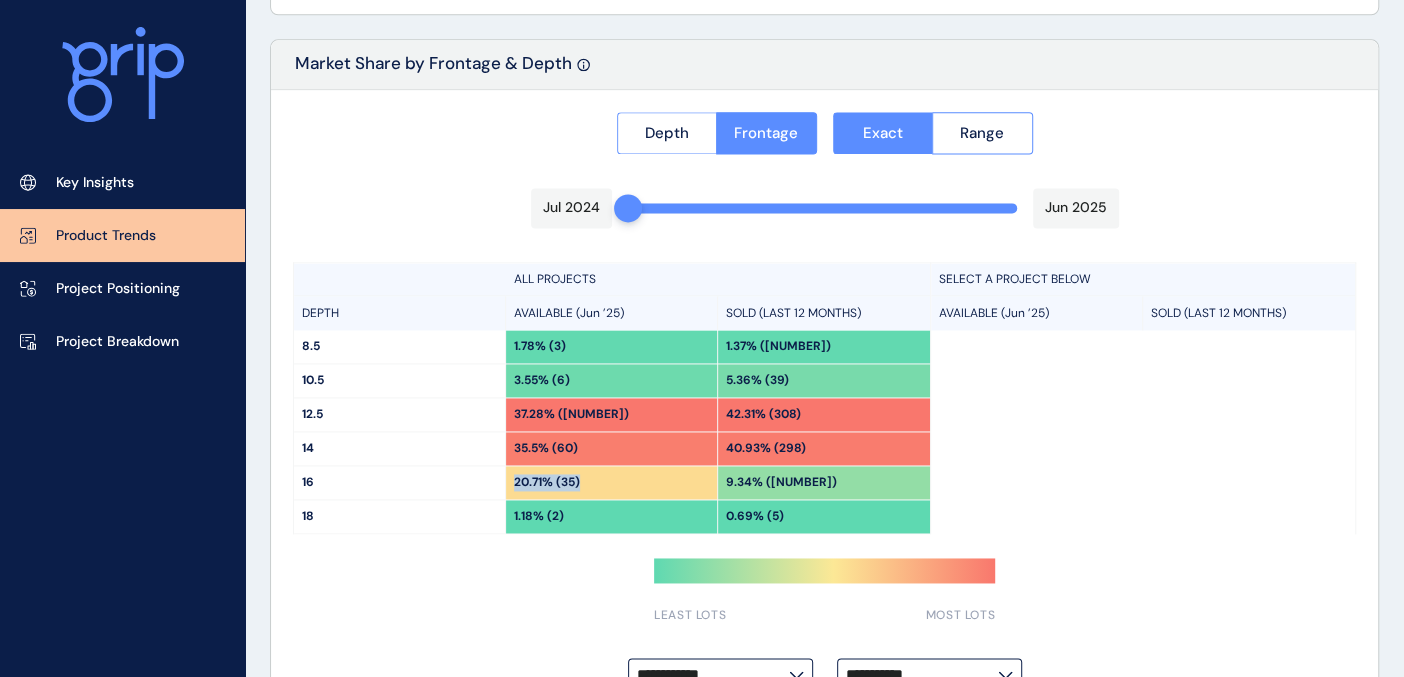 drag, startPoint x: 513, startPoint y: 484, endPoint x: 603, endPoint y: 473, distance: 90.66973 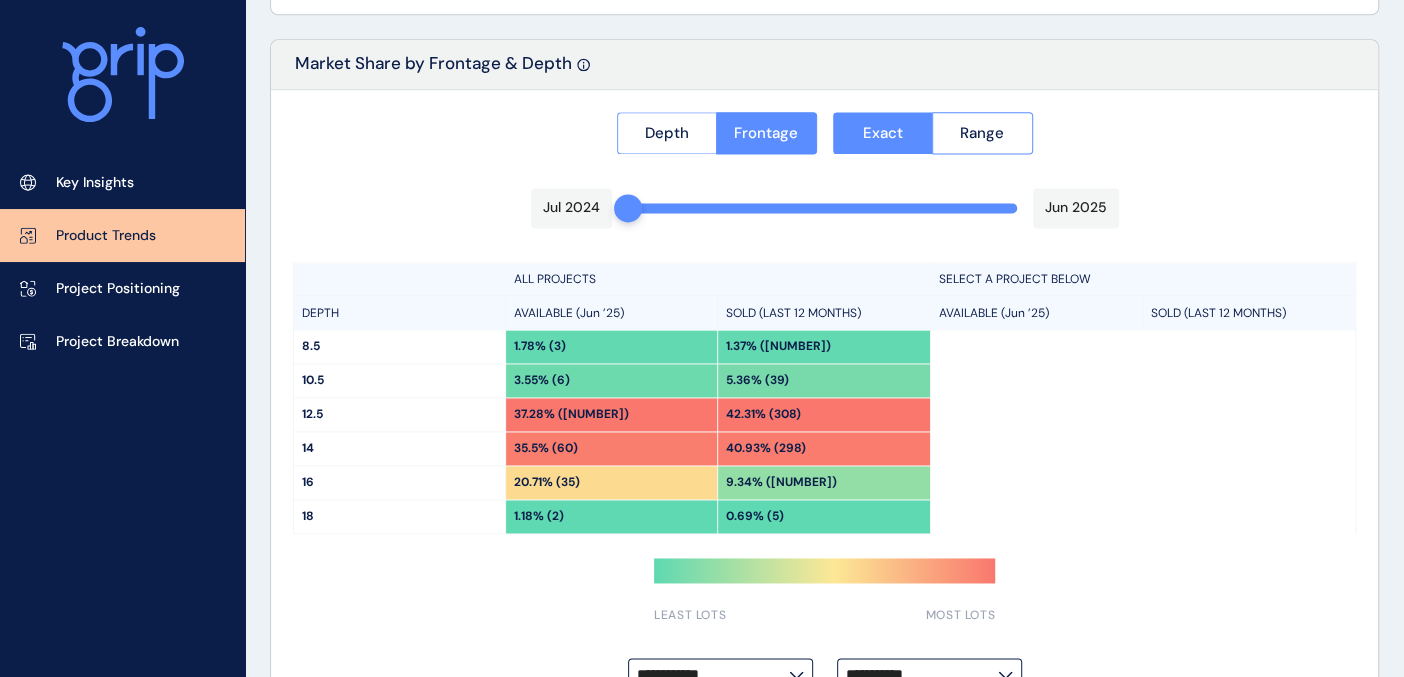 click on "1.18% (2)" at bounding box center [611, 516] 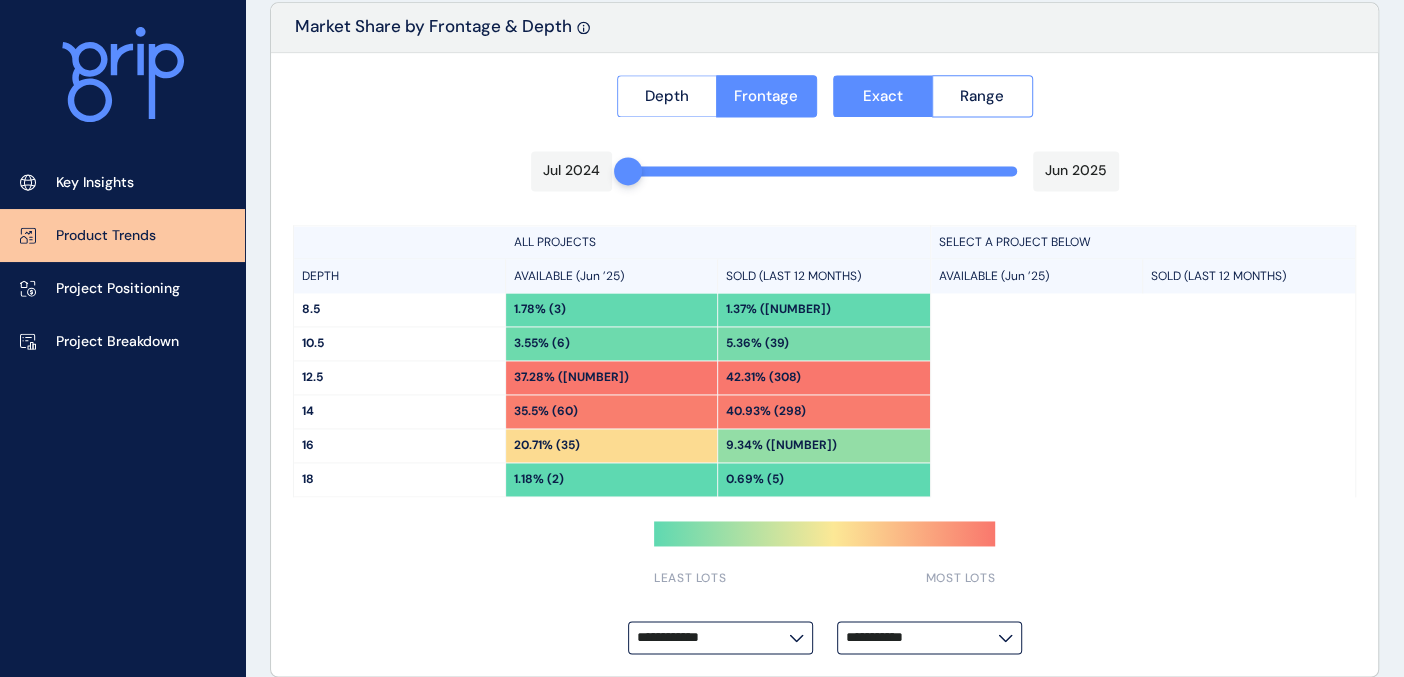 scroll, scrollTop: 1694, scrollLeft: 0, axis: vertical 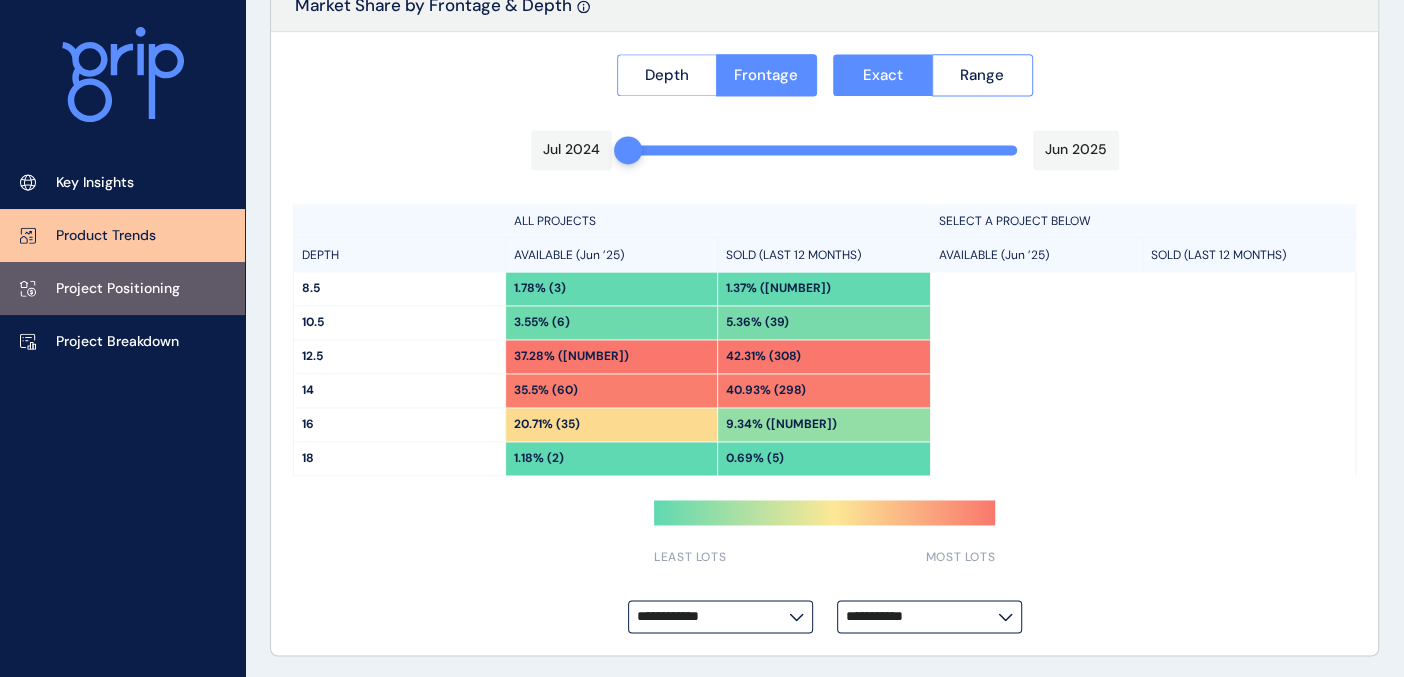 click on "Project Positioning" at bounding box center [118, 289] 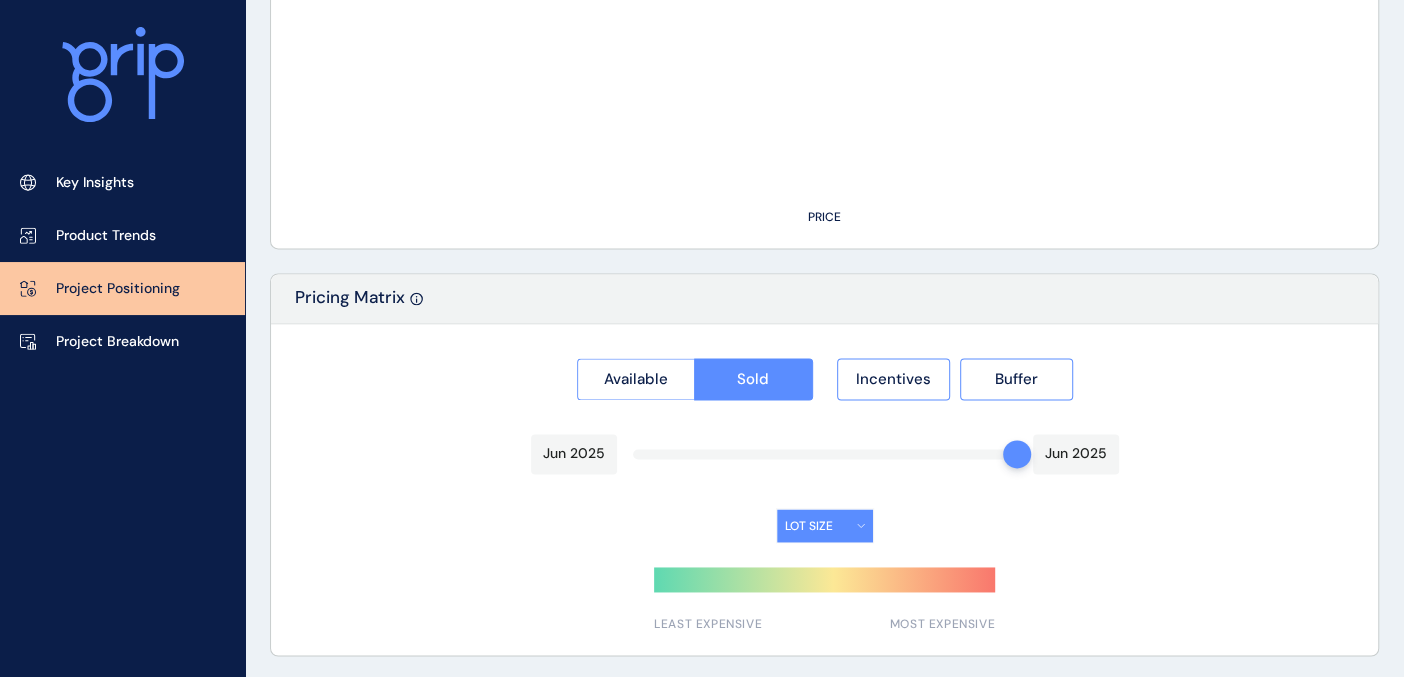 type on "**********" 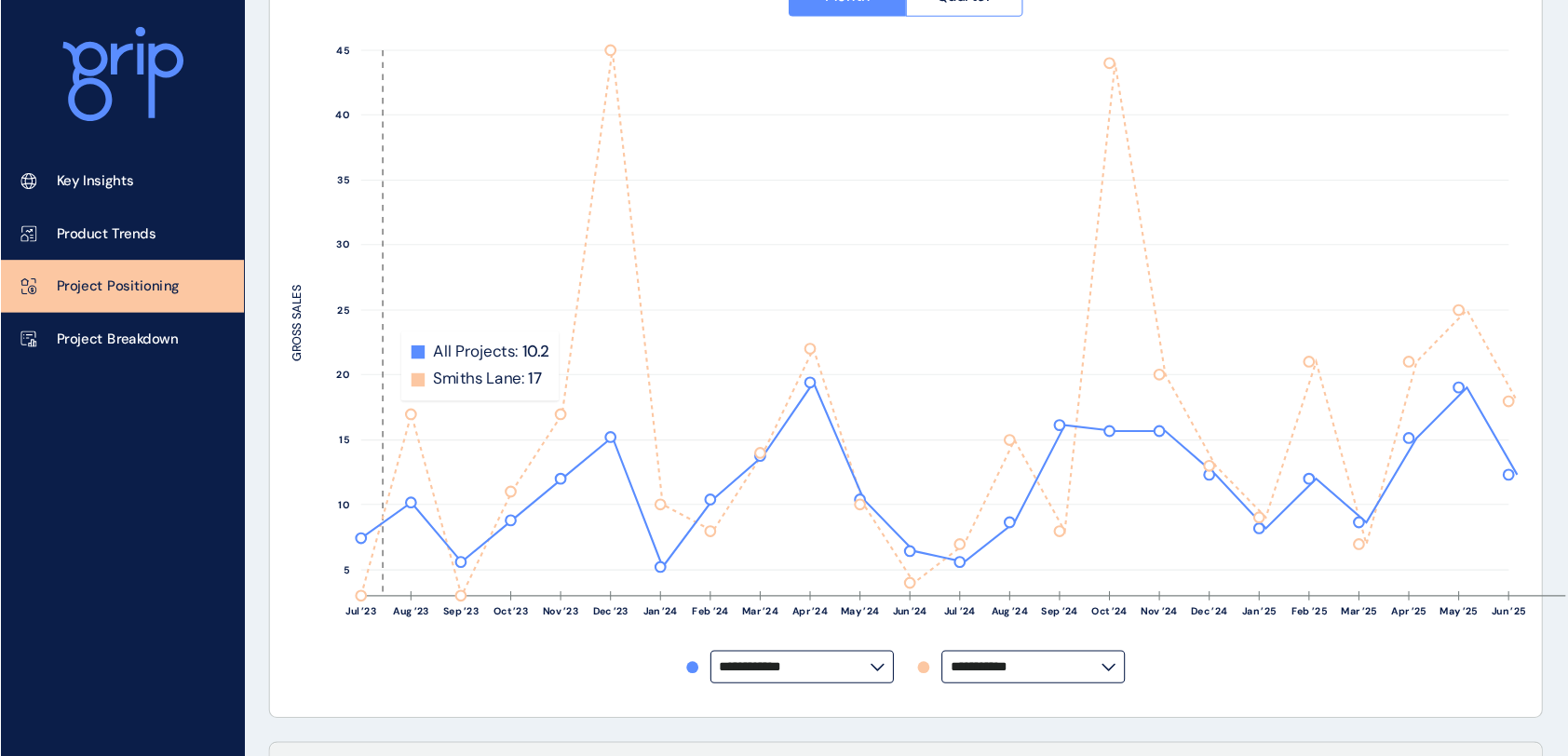 scroll, scrollTop: 334, scrollLeft: 0, axis: vertical 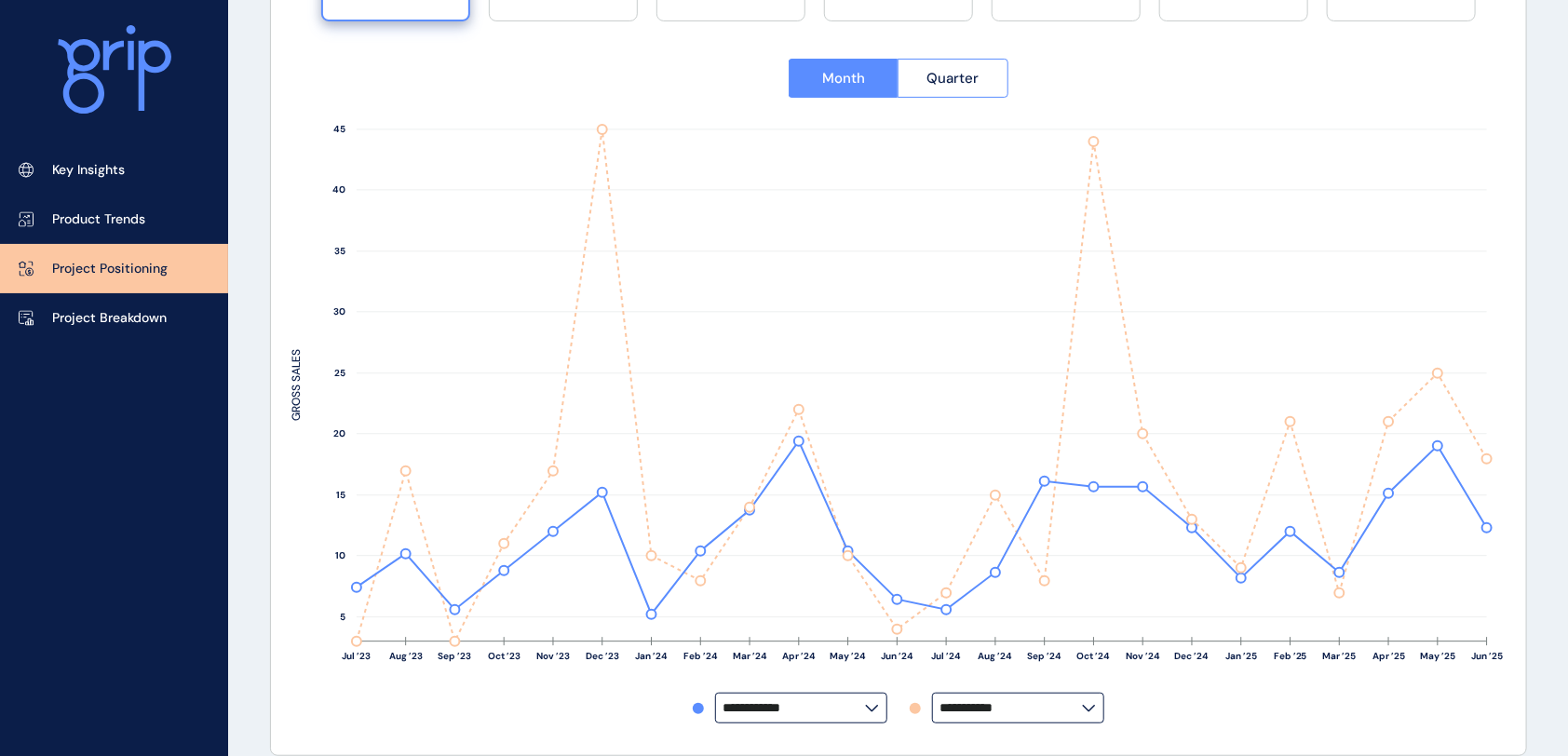 click on "**********" at bounding box center [801, 708] 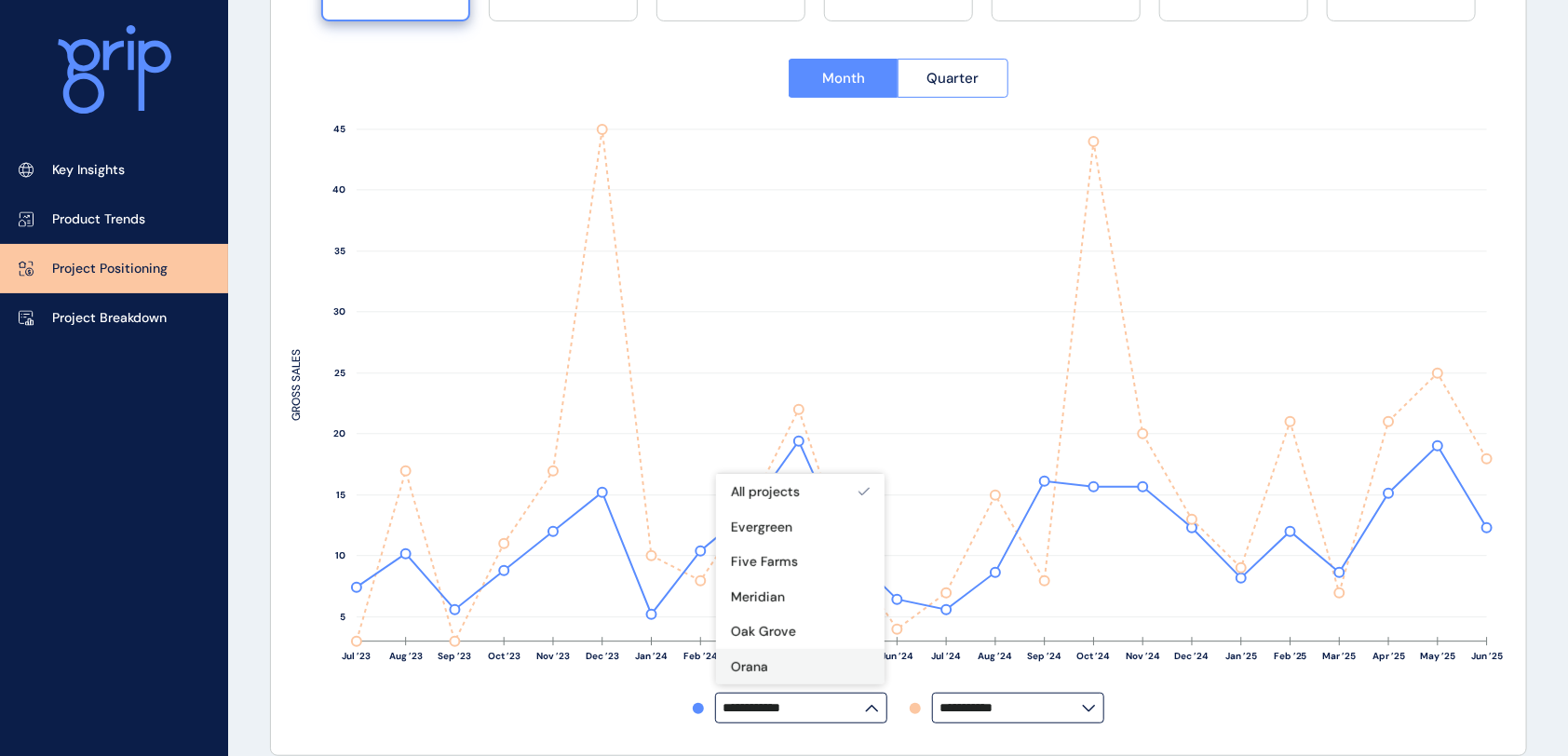 click on "Orana" at bounding box center [800, 667] 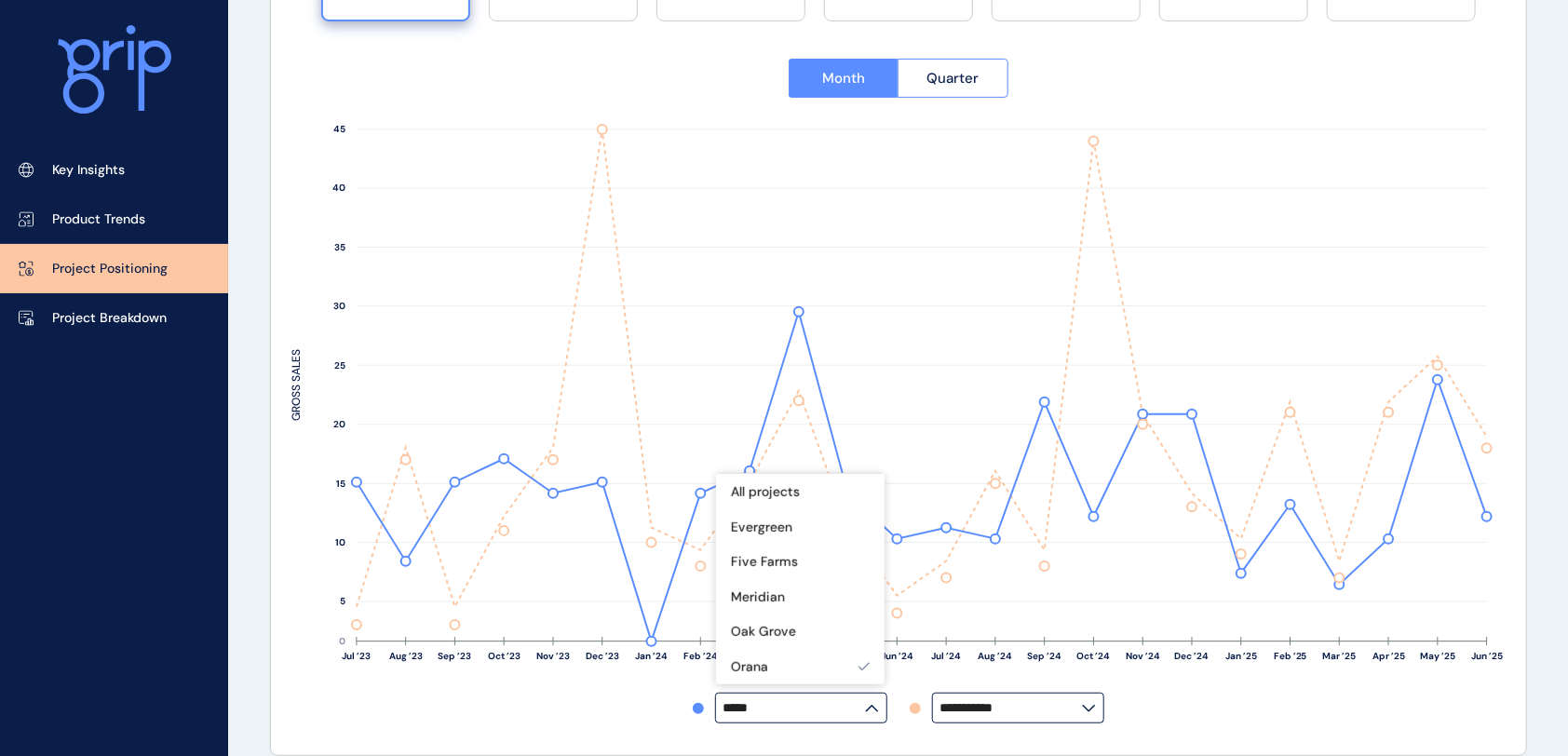 click on "**********" at bounding box center [899, 708] 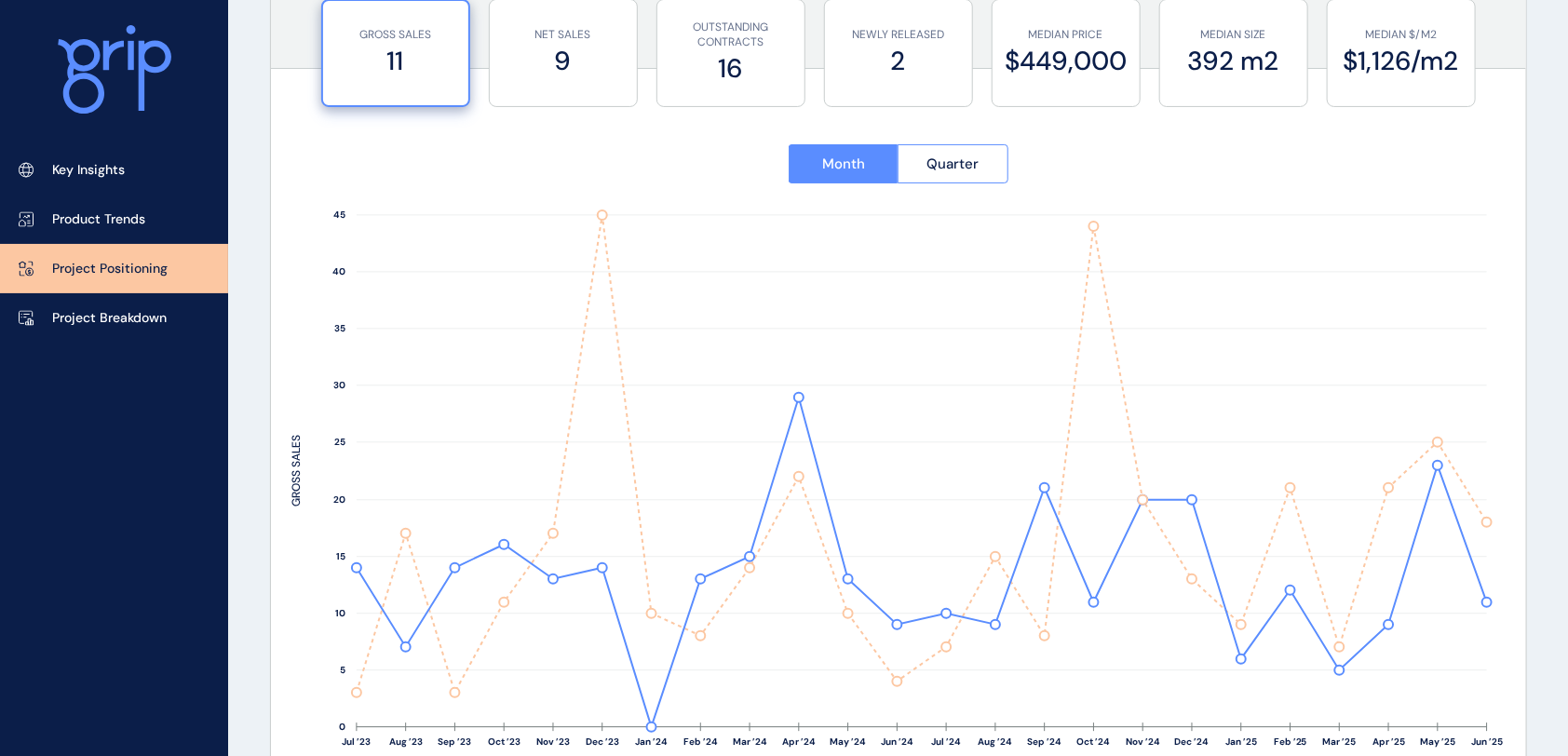 scroll, scrollTop: 129, scrollLeft: 0, axis: vertical 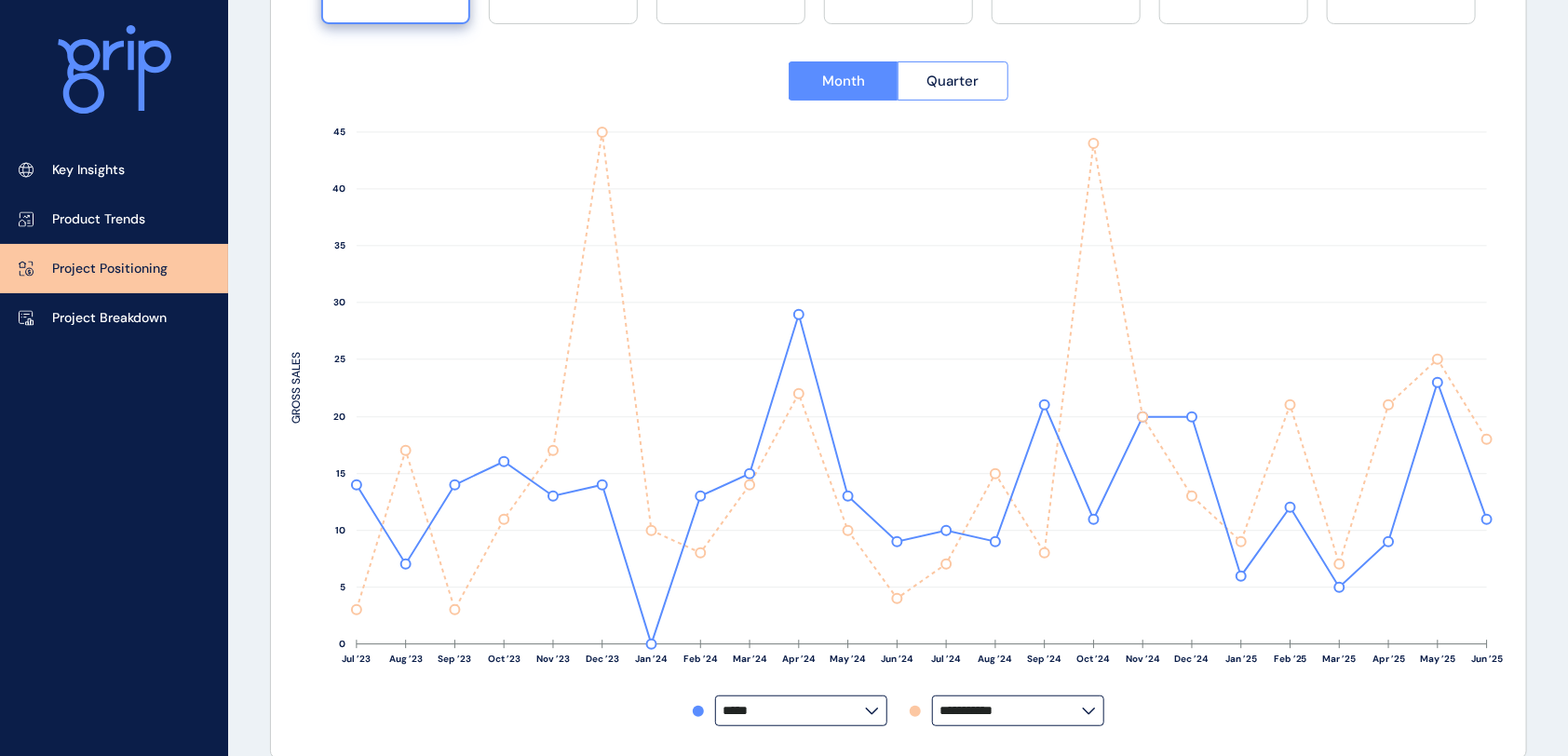 drag, startPoint x: 1585, startPoint y: 235, endPoint x: 1551, endPoint y: 209, distance: 42.801869 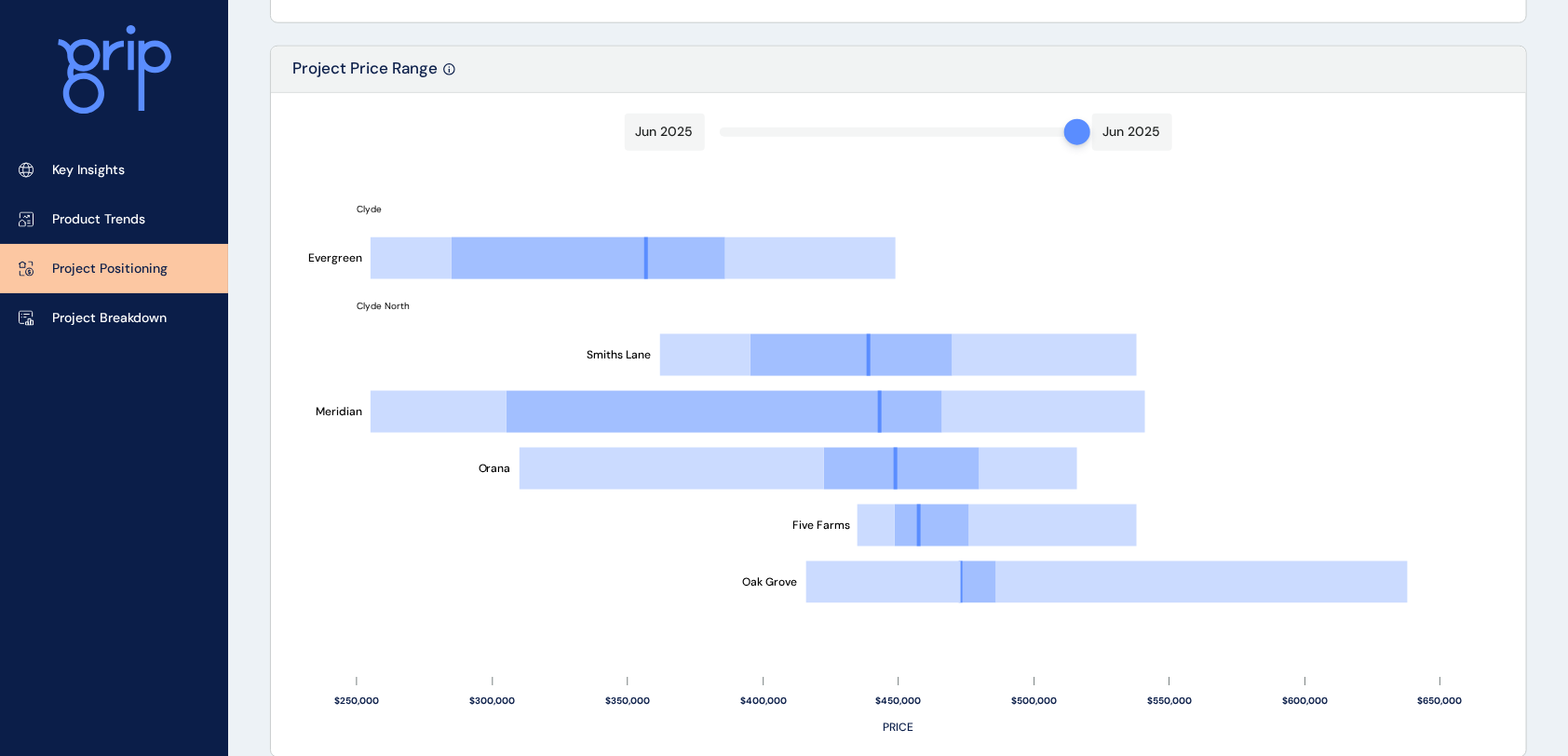 scroll, scrollTop: 1025, scrollLeft: 0, axis: vertical 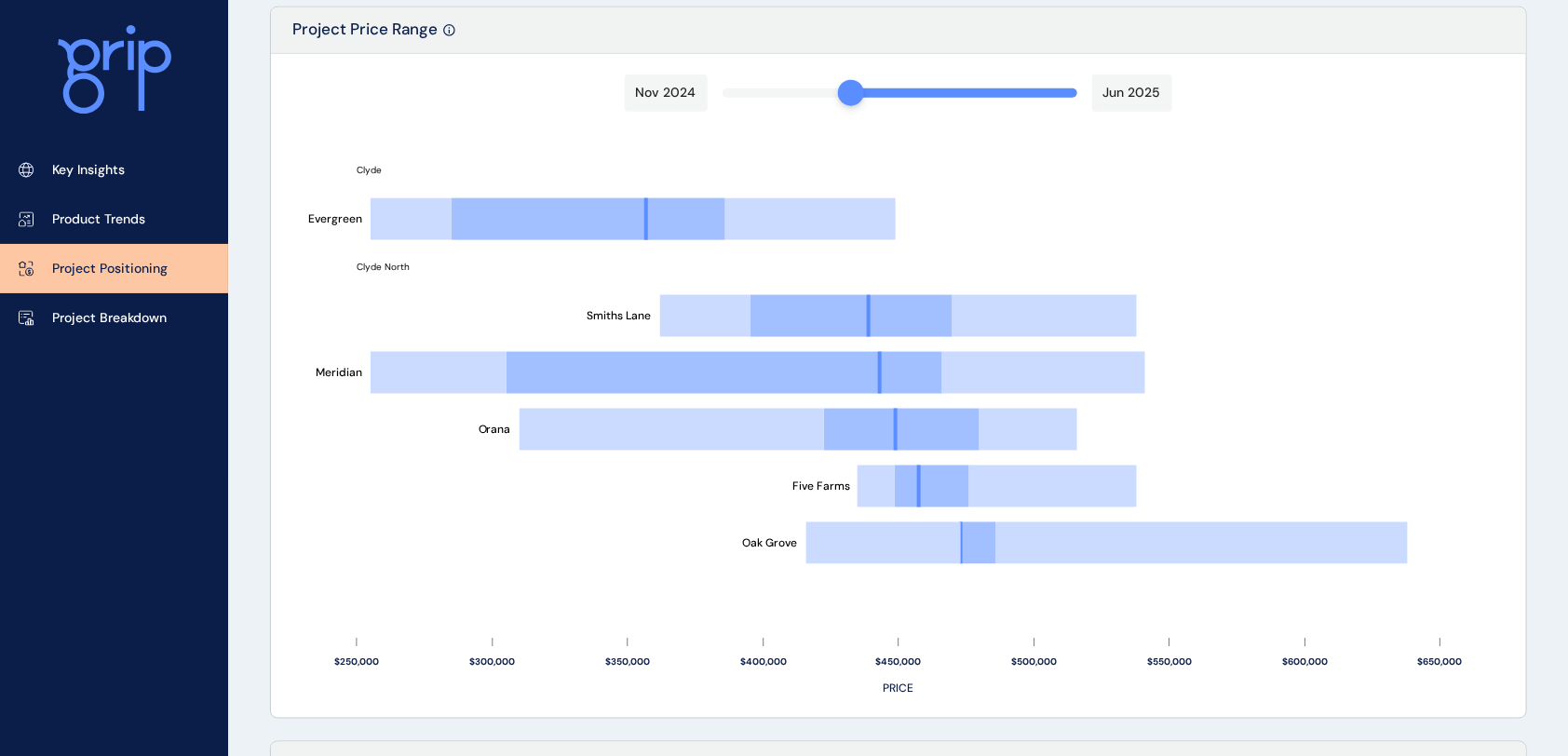 drag, startPoint x: 1071, startPoint y: 90, endPoint x: 852, endPoint y: 111, distance: 220.00455 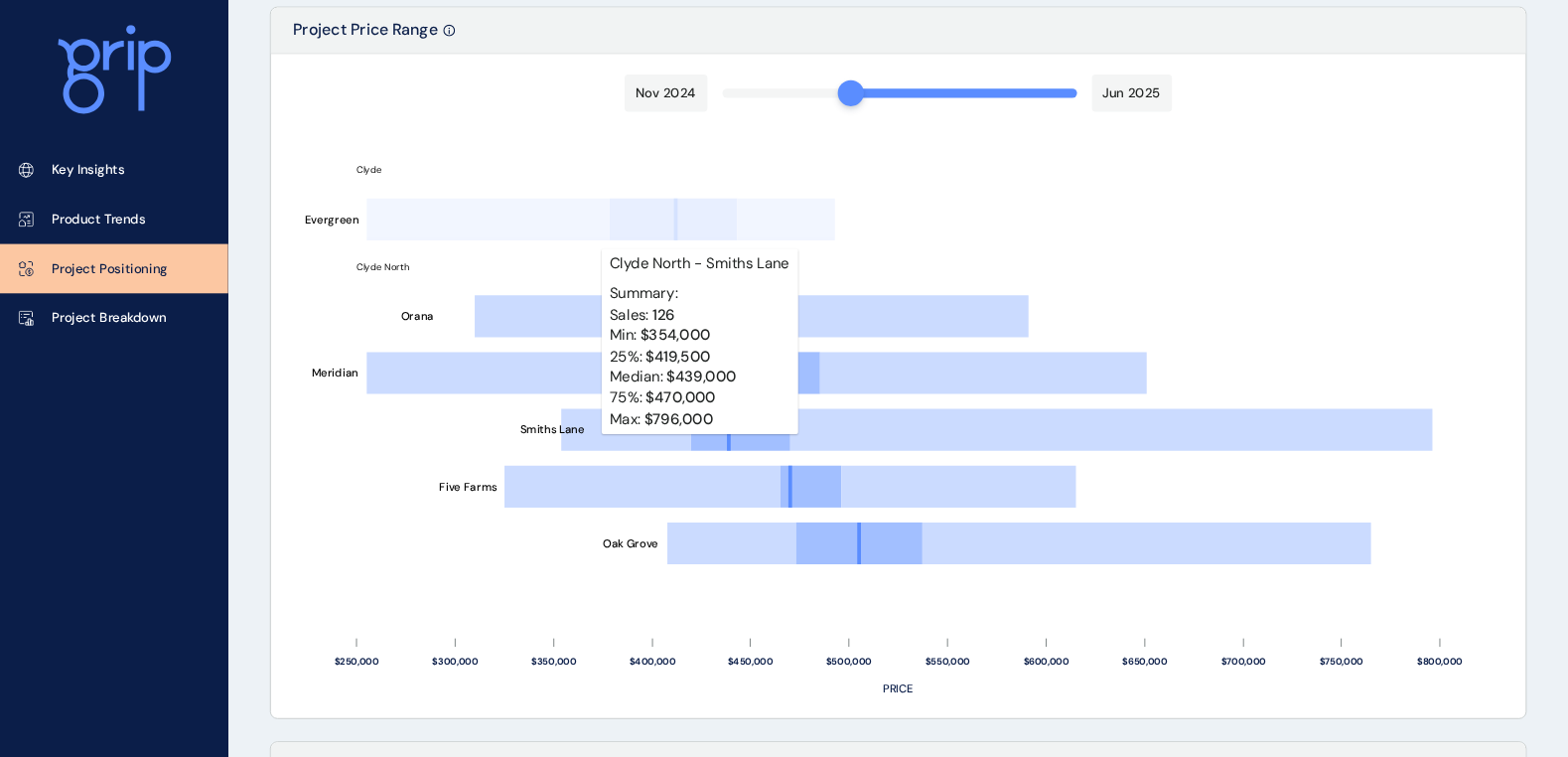 scroll, scrollTop: 1093, scrollLeft: 0, axis: vertical 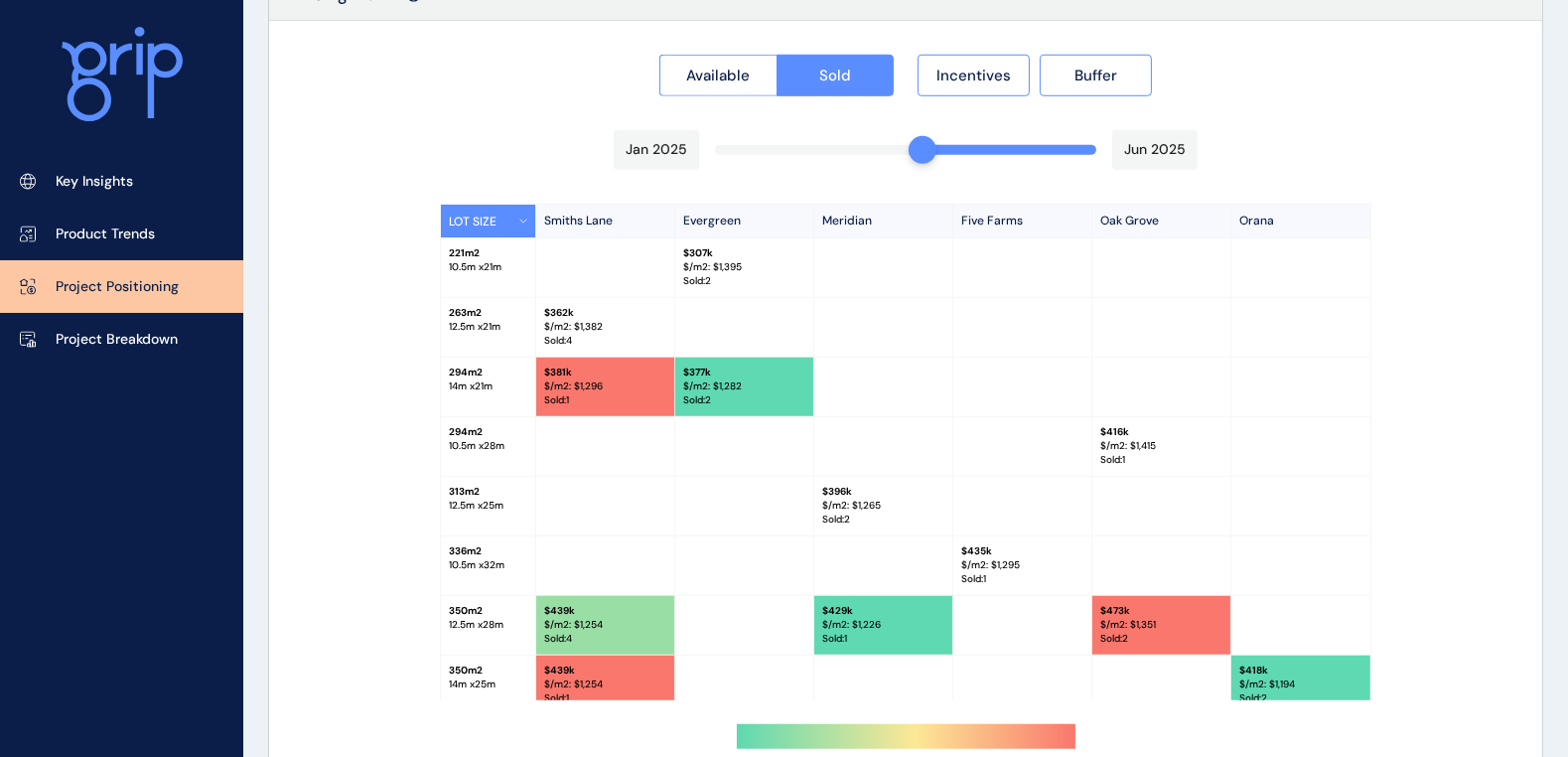 drag, startPoint x: 1084, startPoint y: 148, endPoint x: 895, endPoint y: 146, distance: 189.01058 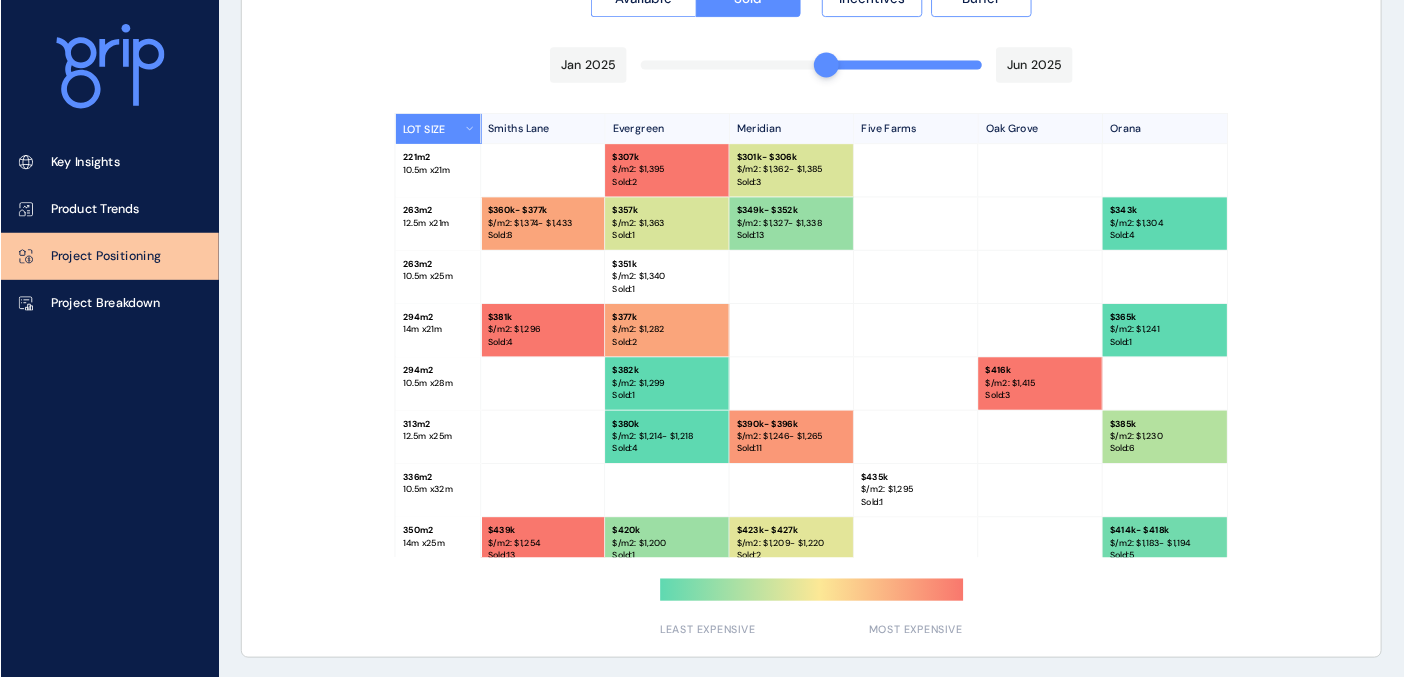 scroll, scrollTop: 2005, scrollLeft: 0, axis: vertical 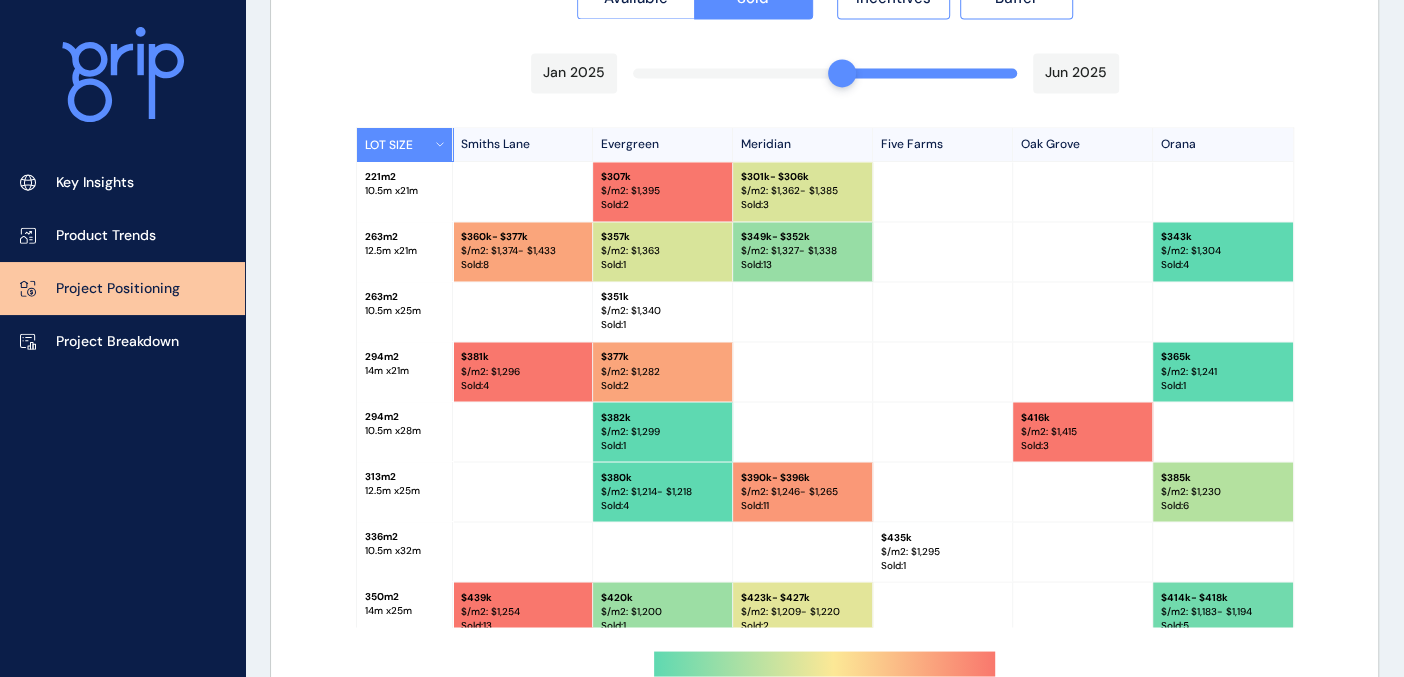 click on "Available Sold Incentives Buffer [MONTH] [YEAR] [MONTH] [YEAR] LOT SIZE [STREET] [STREET] [STREET] [STREET] [STREET] [NUMBER] m2 [NUMBER] m x [NUMBER] m $ [NUMBER] $/m2: $ [NUMBER] Sold : [NUMBER] $ [NUMBER] - $ [NUMBER] $/m2: $ [NUMBER] - $ [NUMBER] Sold : [NUMBER] [NUMBER] m2 [NUMBER] m x [NUMBER] m $ [NUMBER] - $ [NUMBER] $/m2: $ [NUMBER] - $ [NUMBER] Sold : [NUMBER] $ [NUMBER] $/m2: $ [NUMBER] Sold : [NUMBER] $ [NUMBER] - $ [NUMBER] $/m2: $ [NUMBER] - $ [NUMBER] Sold : [NUMBER] [NUMBER] m2 [NUMBER] m x [NUMBER] m $ [NUMBER] $/m2: $ [NUMBER] Sold : [NUMBER] [NUMBER] m2 [NUMBER] m x [NUMBER] m $ [NUMBER] $/m2: $ [NUMBER] Sold : [NUMBER] $ [NUMBER] $/m2: $ [NUMBER] Sold : [NUMBER] $ [NUMBER] - $ [NUMBER] $/m2: $ [NUMBER] - $ [NUMBER] Sold : [NUMBER]" at bounding box center [824, 341] 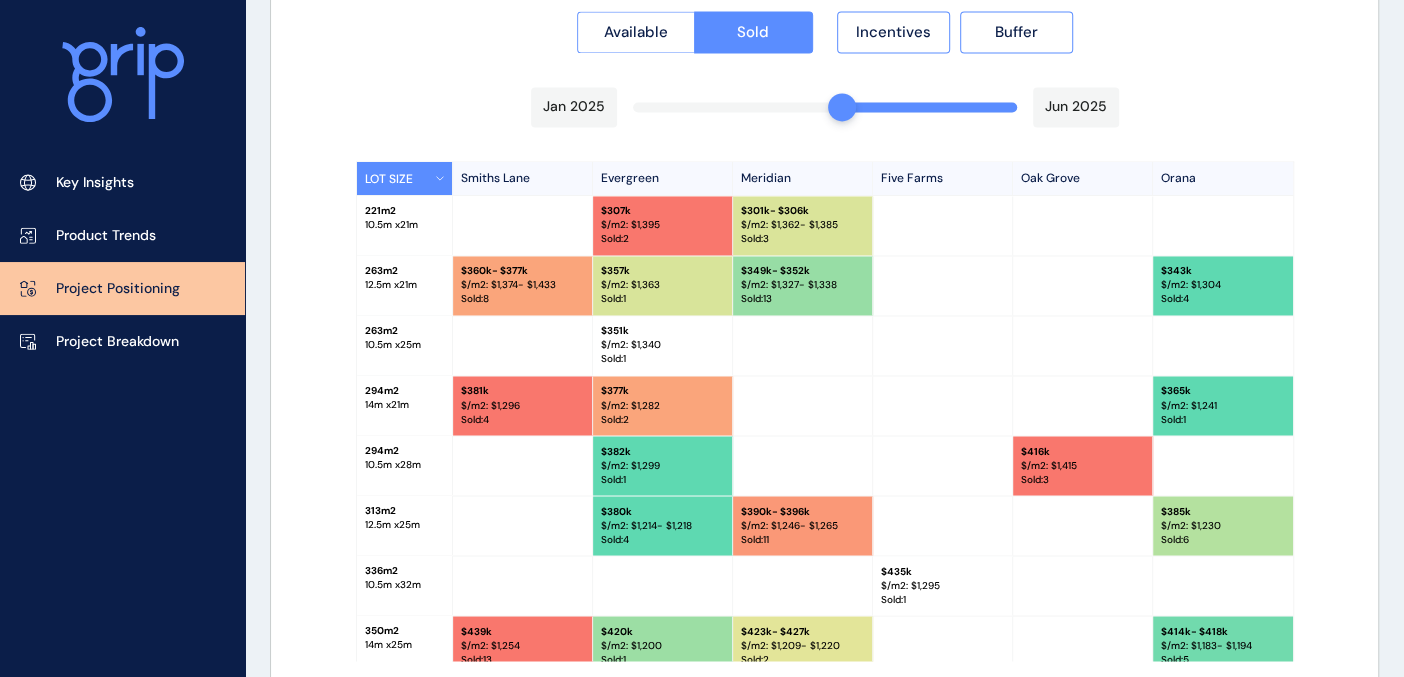 scroll, scrollTop: 1965, scrollLeft: 0, axis: vertical 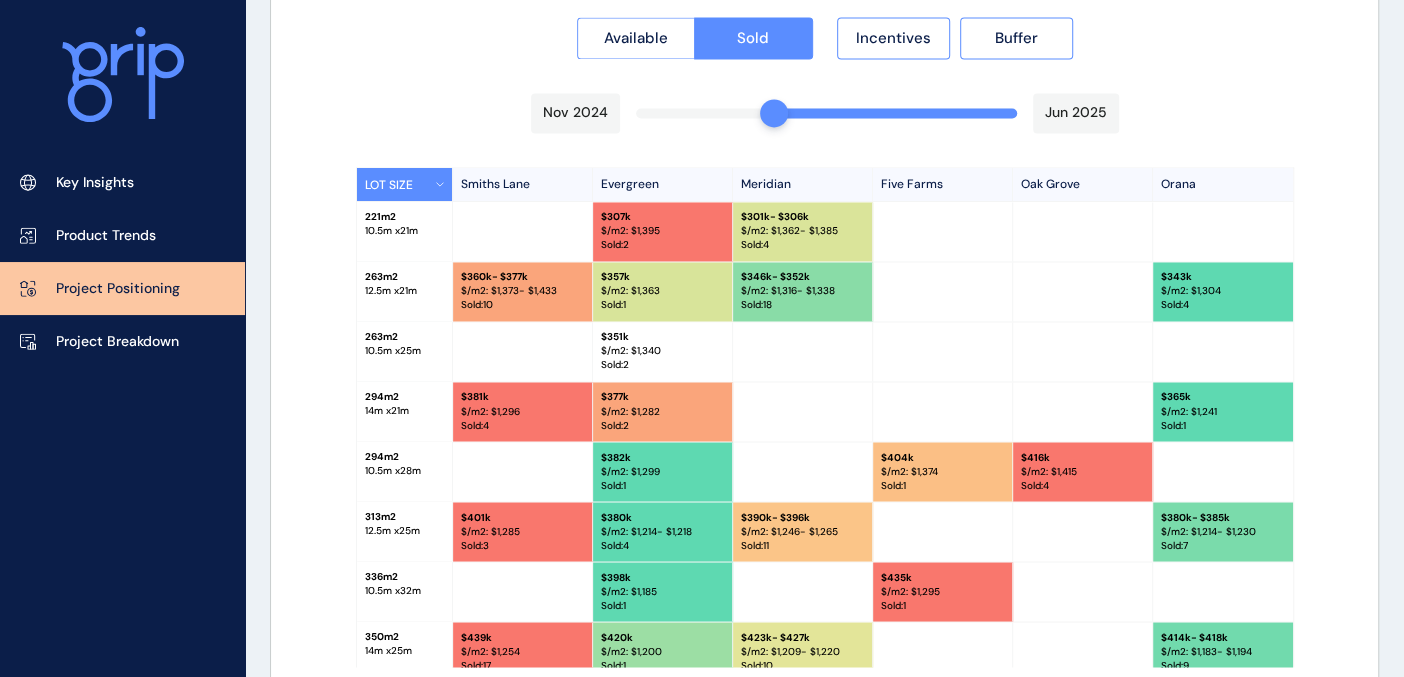 drag, startPoint x: 839, startPoint y: 107, endPoint x: 818, endPoint y: 110, distance: 21.213203 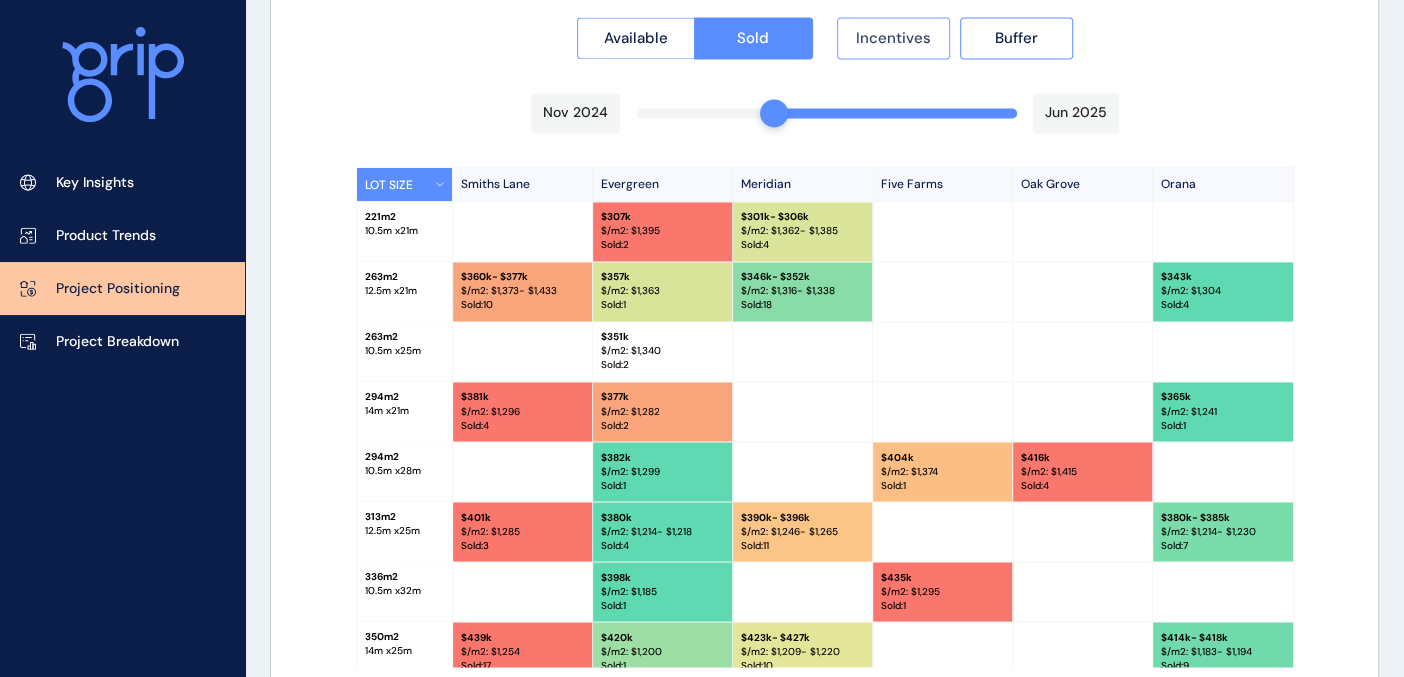 click on "Incentives" at bounding box center (893, 38) 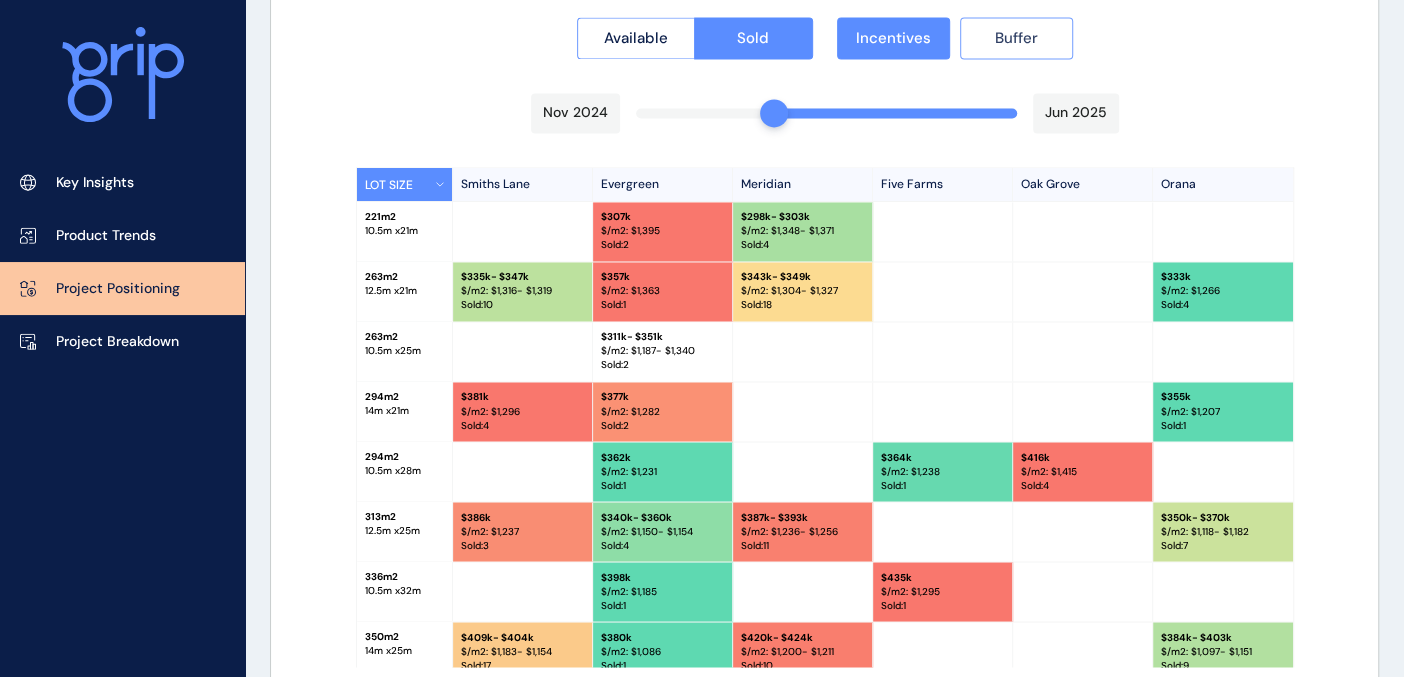 click on "Buffer" at bounding box center (1016, 38) 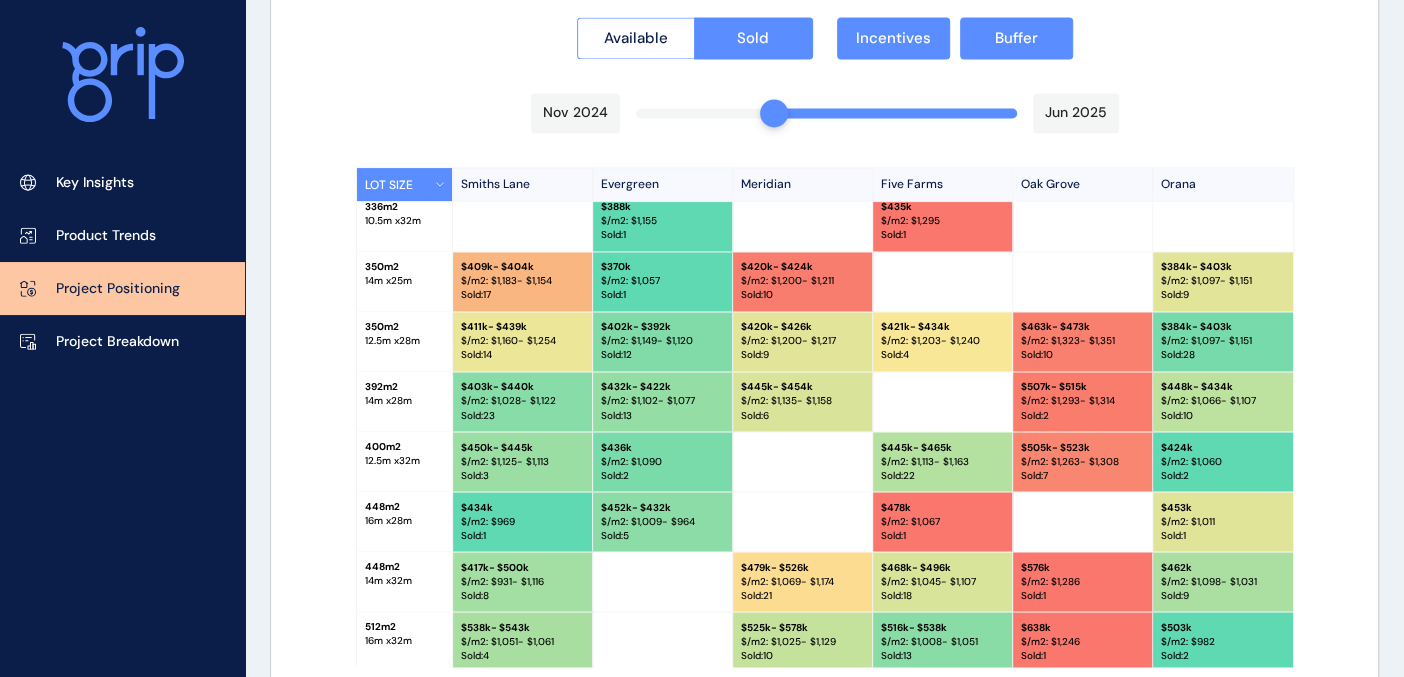 scroll, scrollTop: 371, scrollLeft: 0, axis: vertical 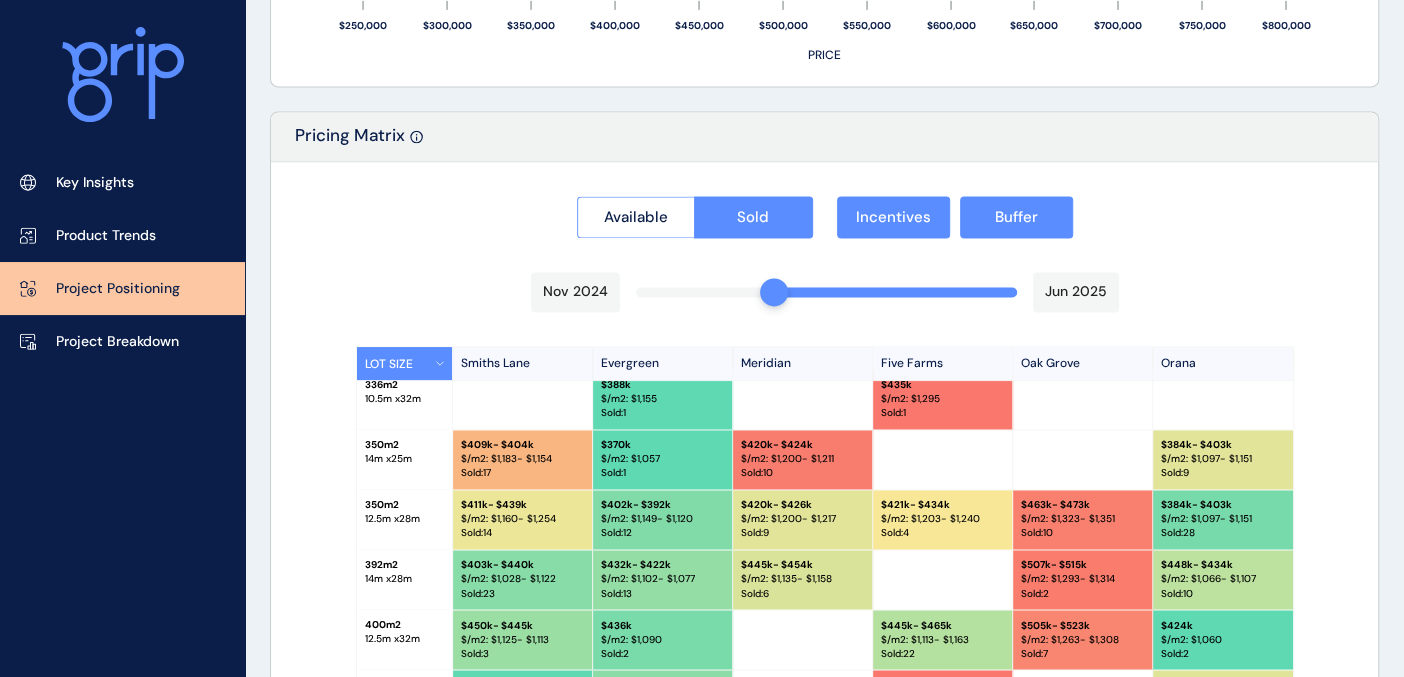 click on "$/m2: $ 1,149  - $1,120" at bounding box center (662, 519) 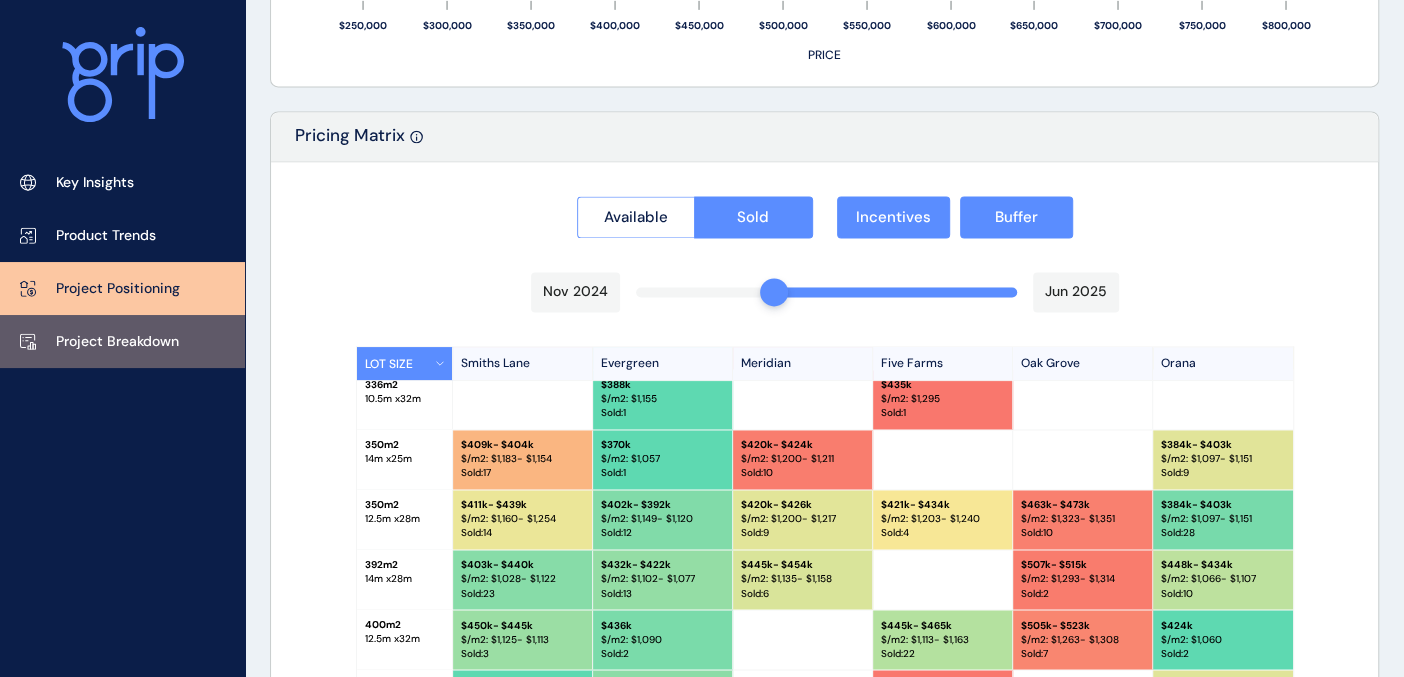 click on "Project Breakdown" at bounding box center (117, 342) 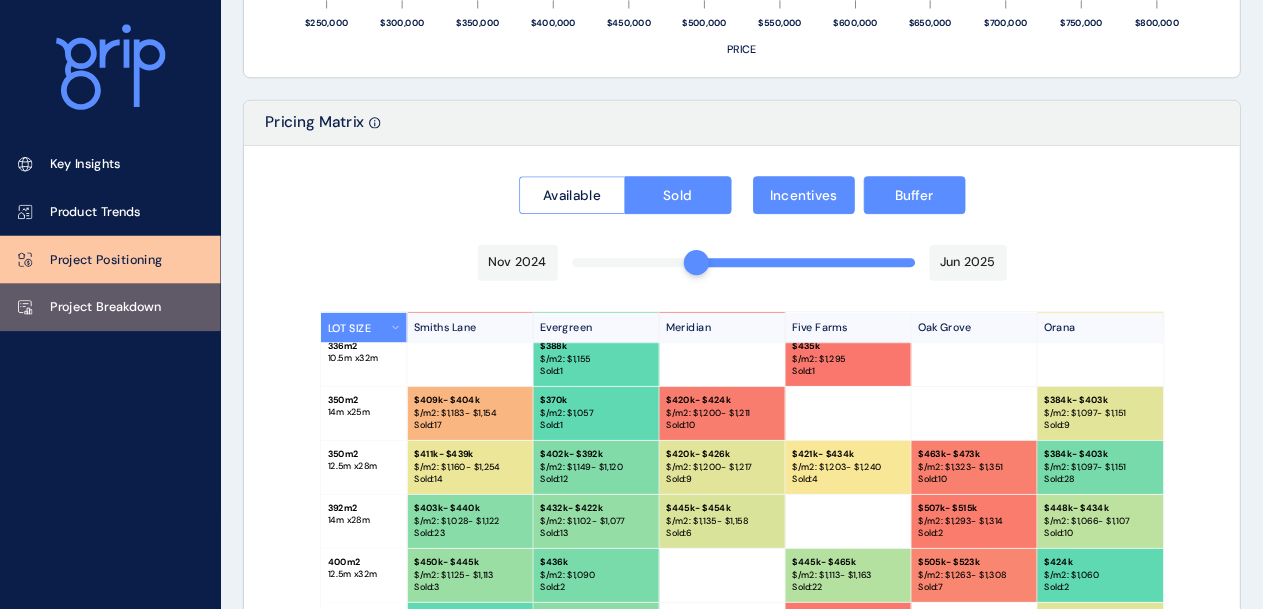 scroll, scrollTop: 0, scrollLeft: 0, axis: both 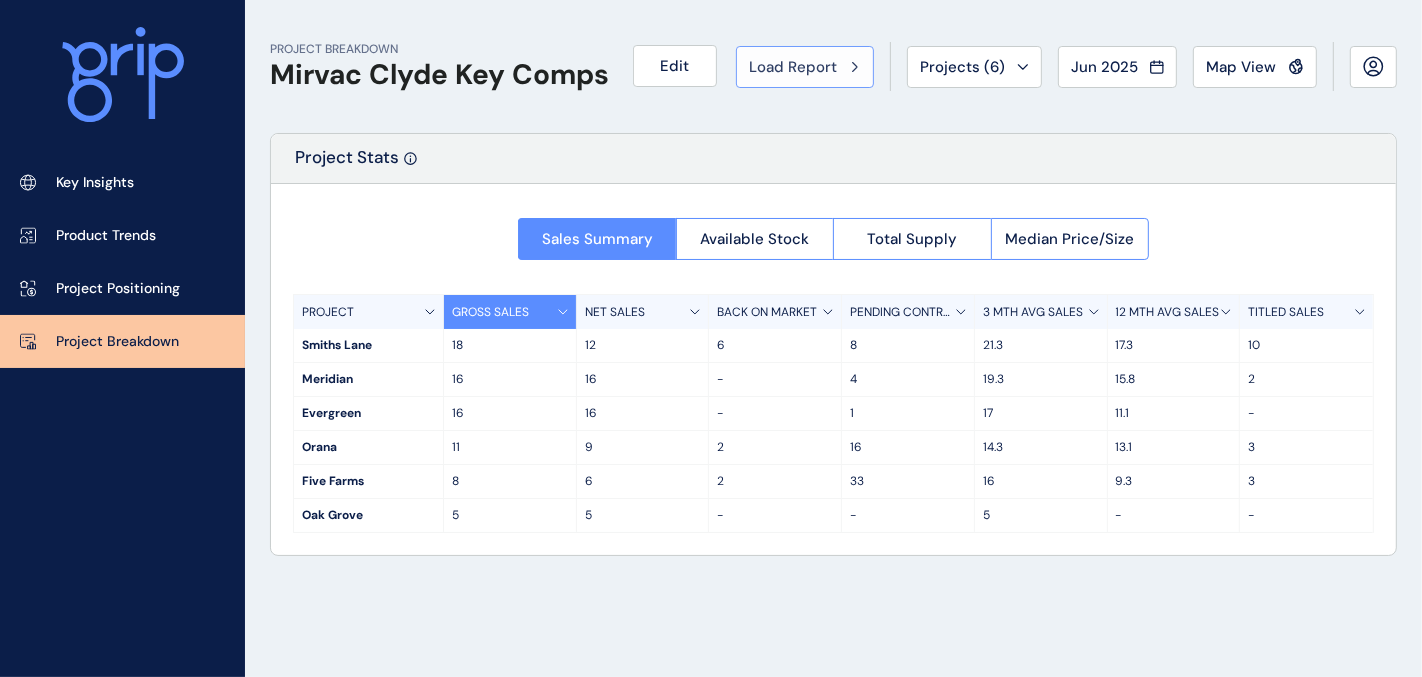 click on "Load Report" at bounding box center [793, 67] 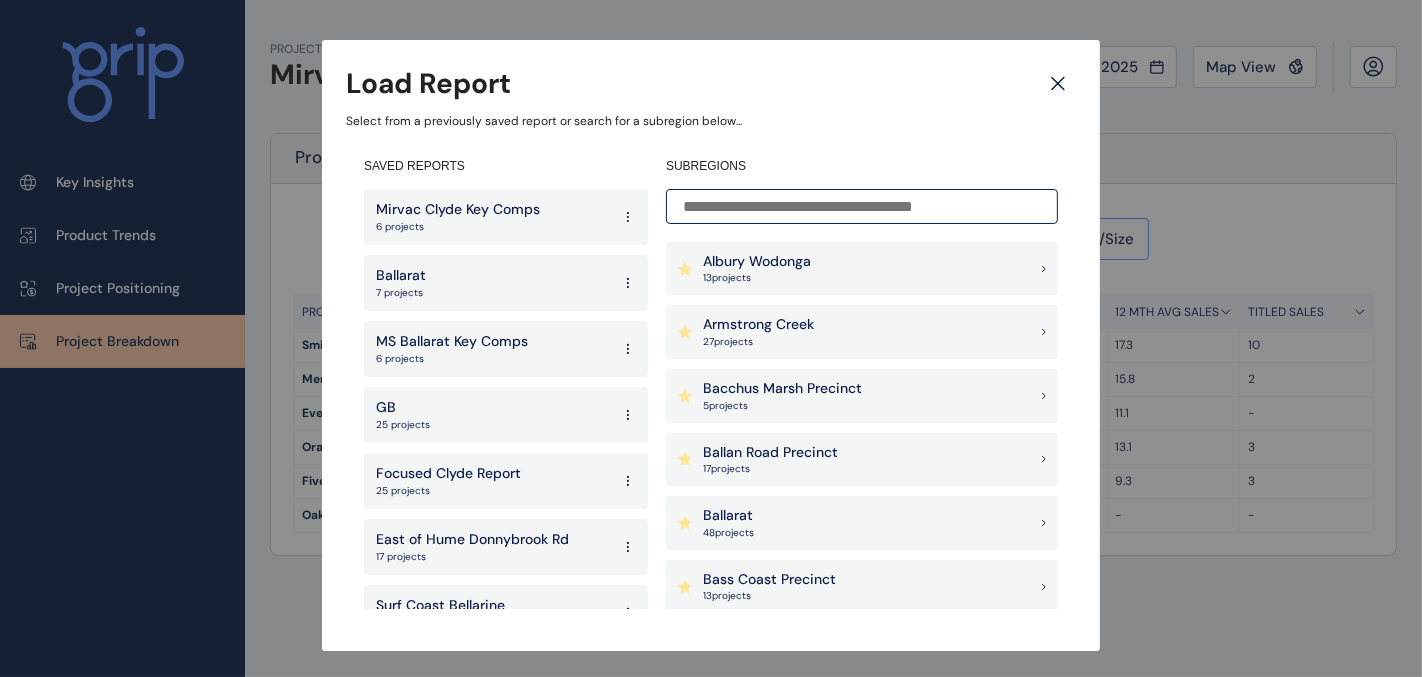 click at bounding box center (862, 206) 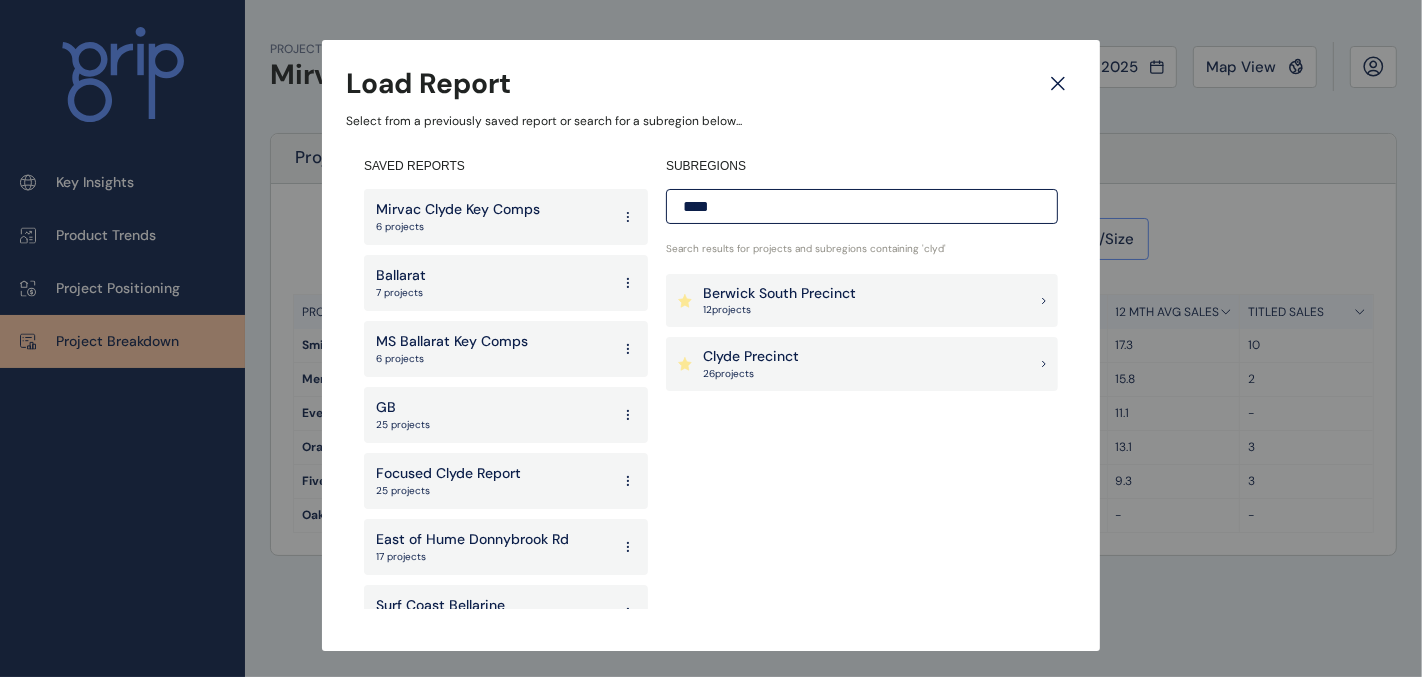 type on "****" 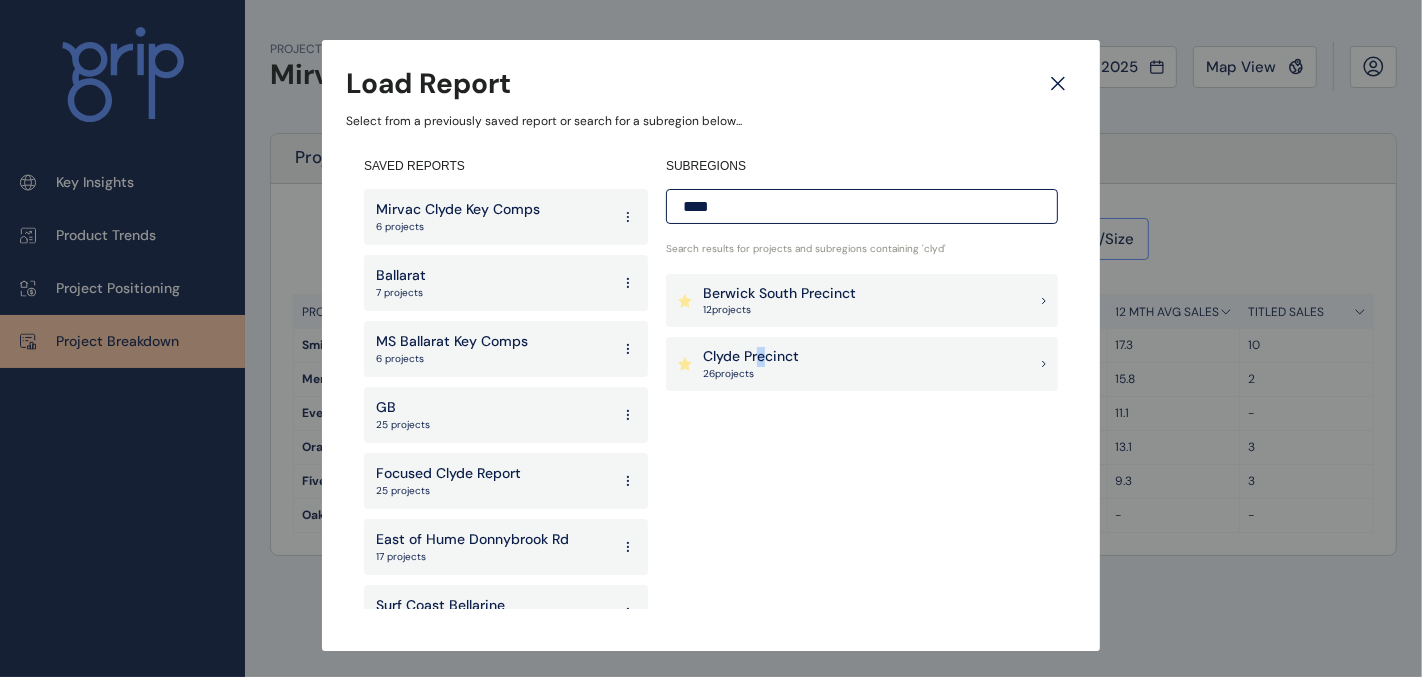 click on "Clyde Precinct" at bounding box center [751, 357] 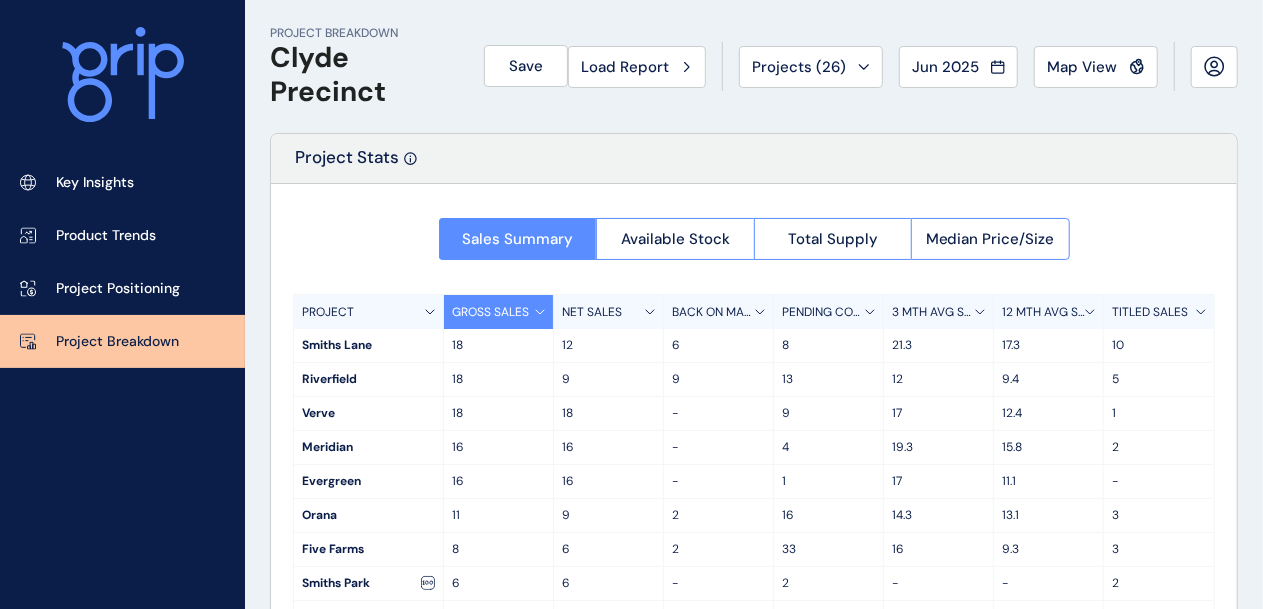click on "3 MTH AVG SALES" at bounding box center [933, 312] 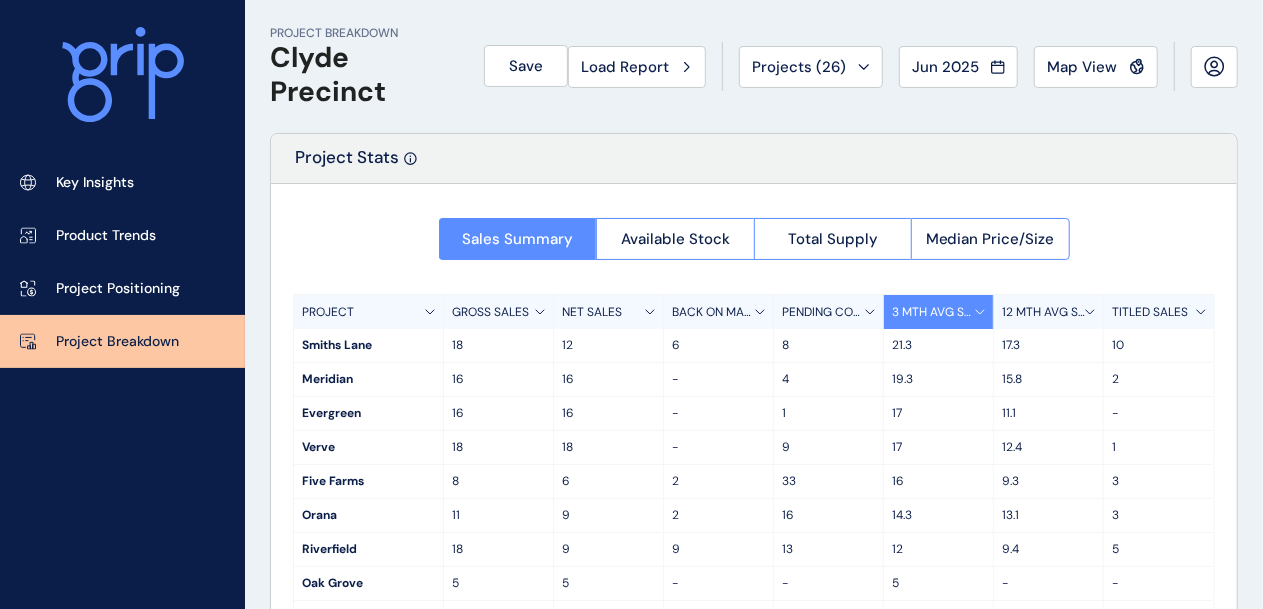 click on "12 MTH AVG SALES" at bounding box center [1043, 312] 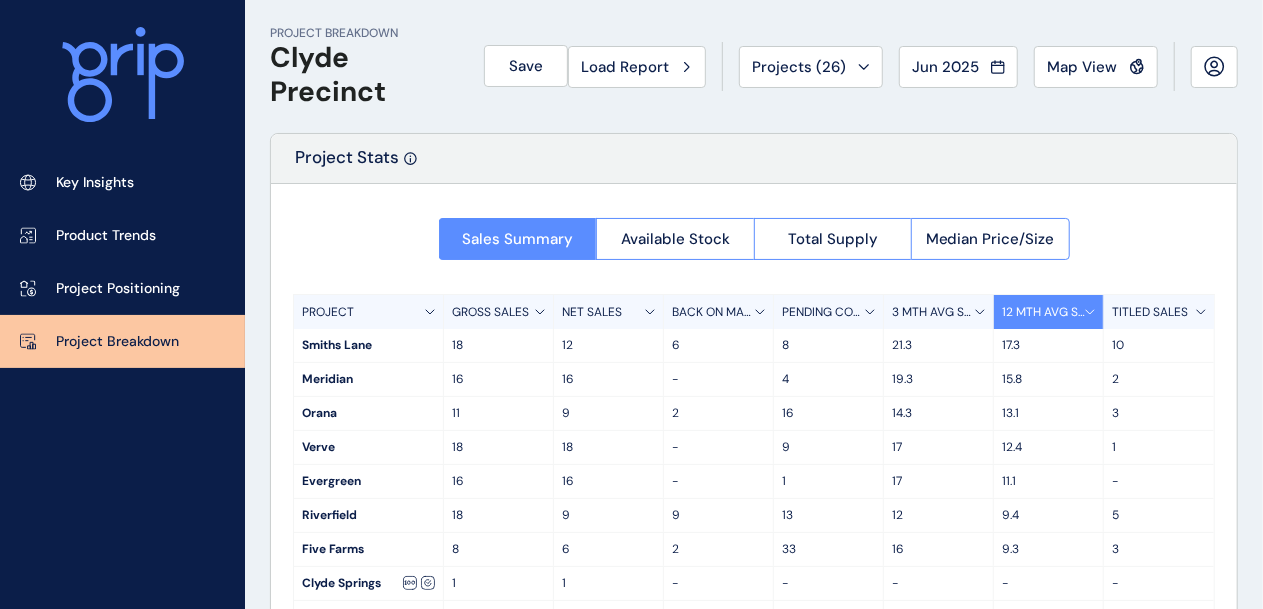 click on "3 MTH AVG SALES" at bounding box center (933, 312) 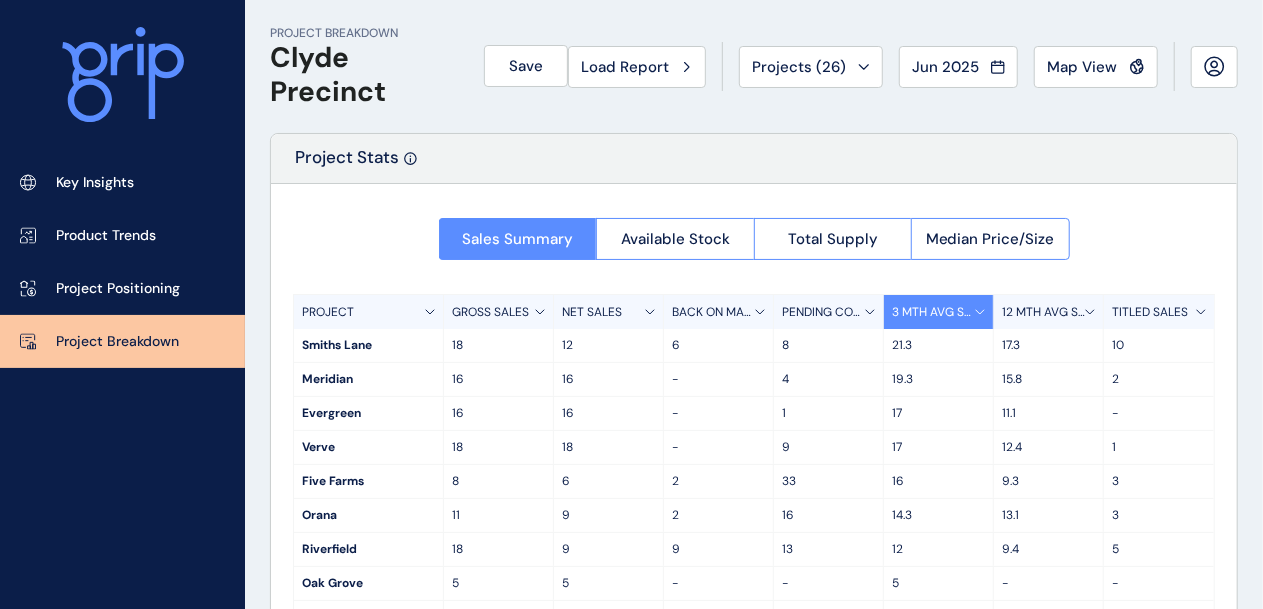 click on "12 MTH AVG SALES" at bounding box center [1043, 312] 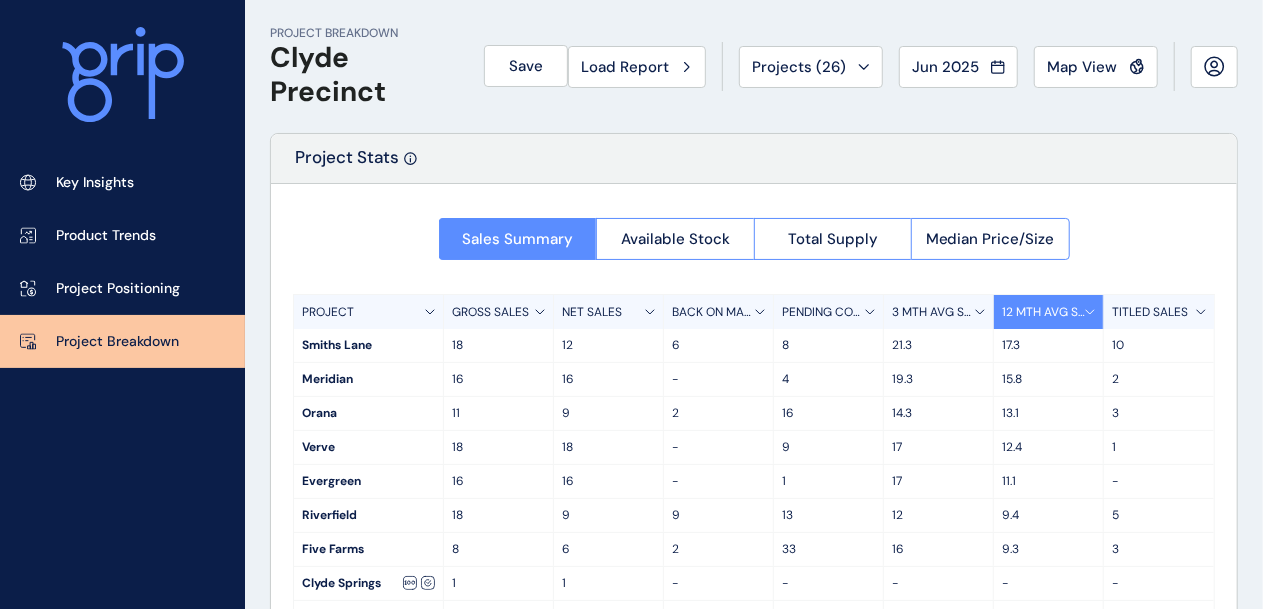 click on "3 MTH AVG SALES" at bounding box center (933, 312) 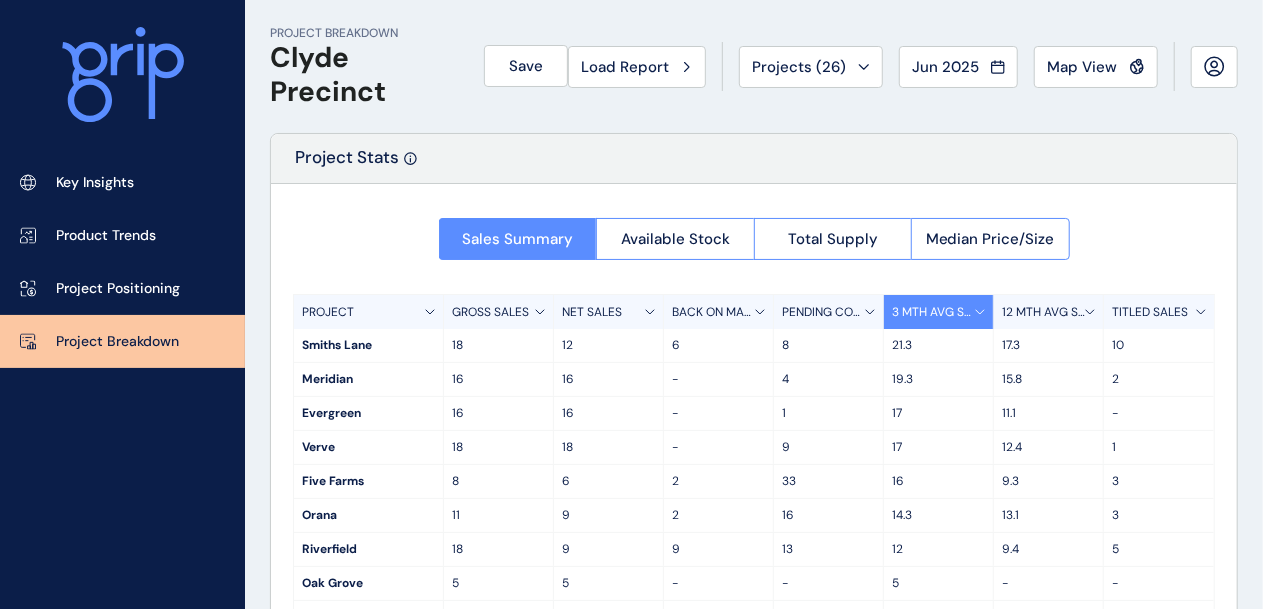 click on "12 MTH AVG SALES" at bounding box center (1043, 312) 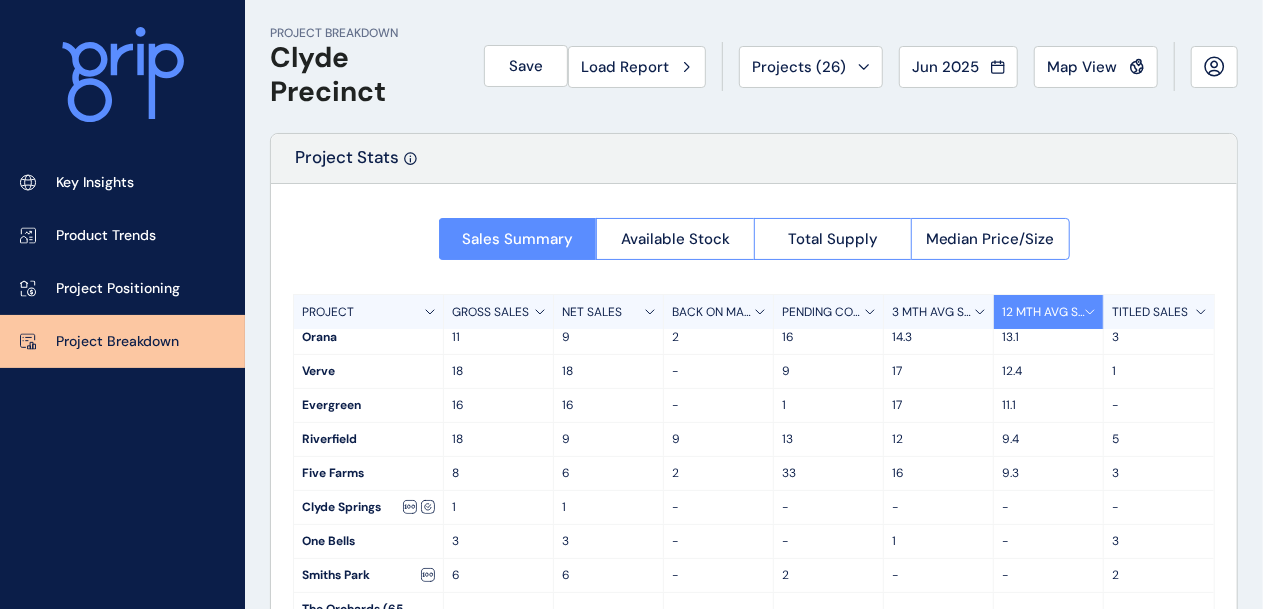 scroll, scrollTop: 0, scrollLeft: 0, axis: both 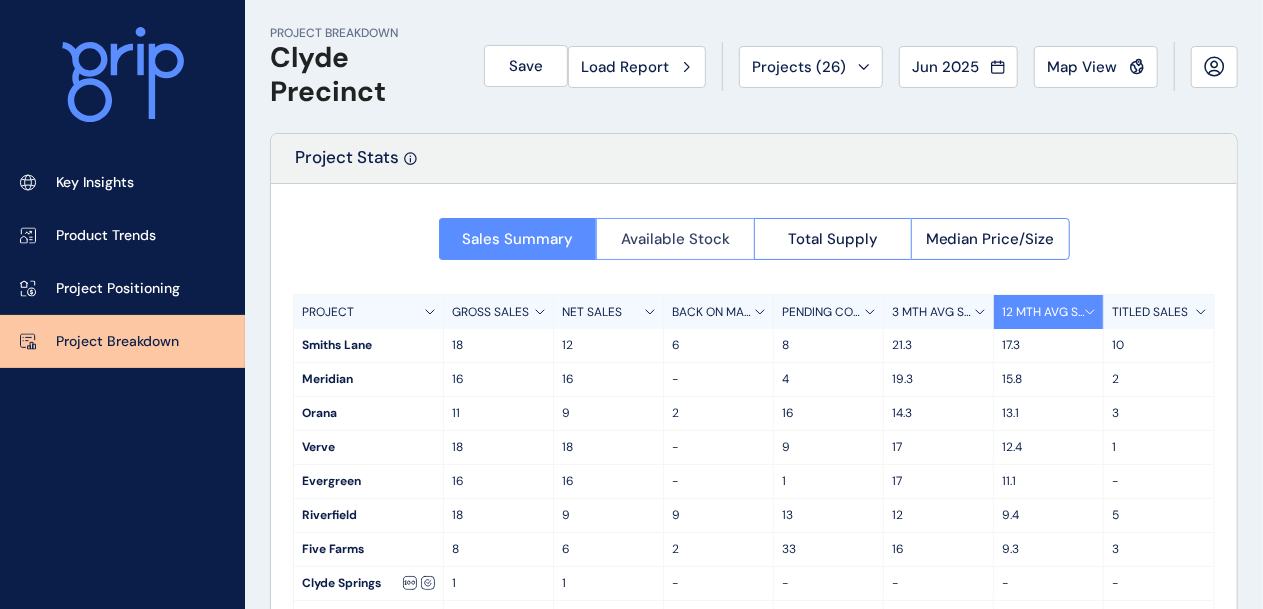 click on "Available Stock" at bounding box center (675, 239) 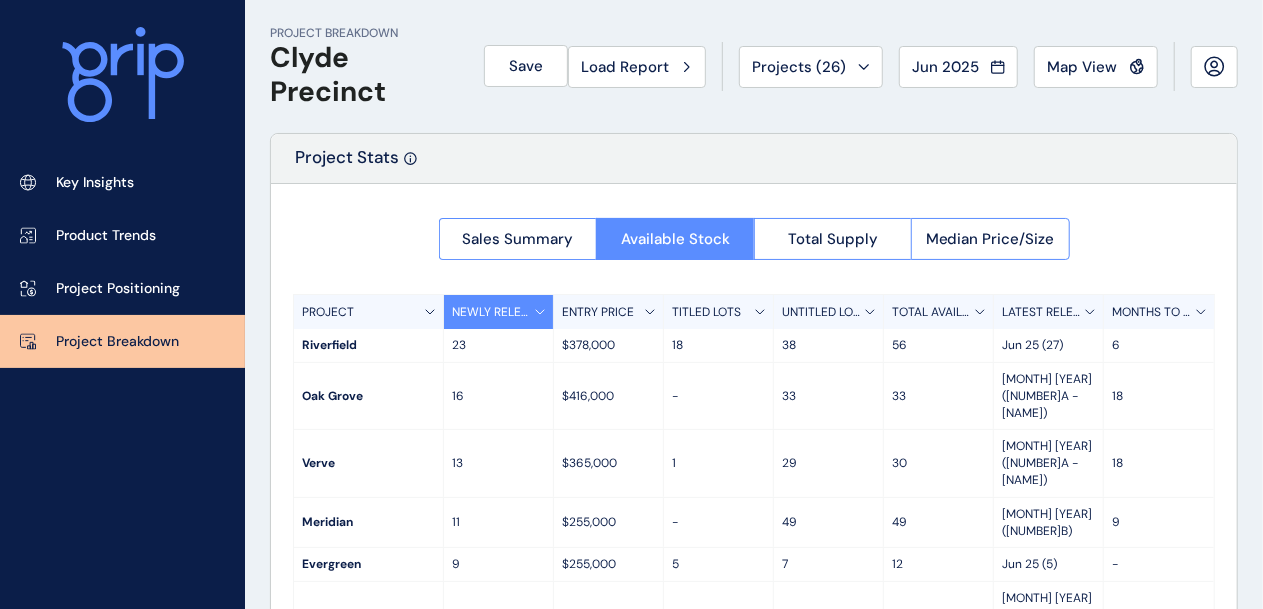 click on "TITLED LOTS" at bounding box center [719, 312] 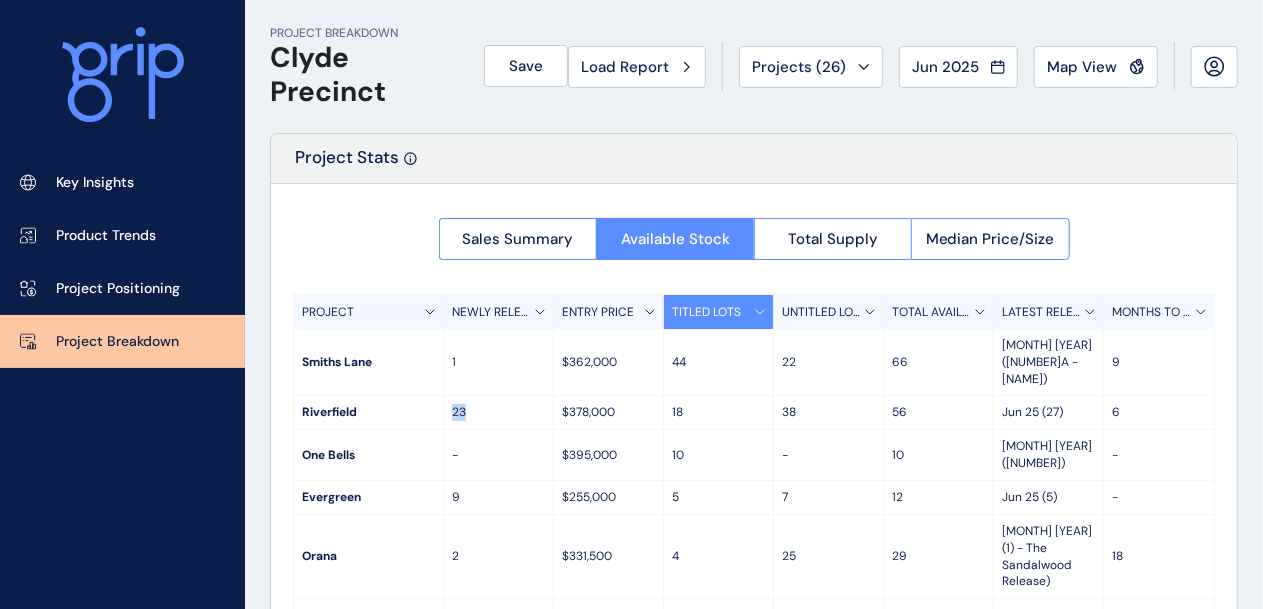 drag, startPoint x: 459, startPoint y: 380, endPoint x: 446, endPoint y: 381, distance: 13.038404 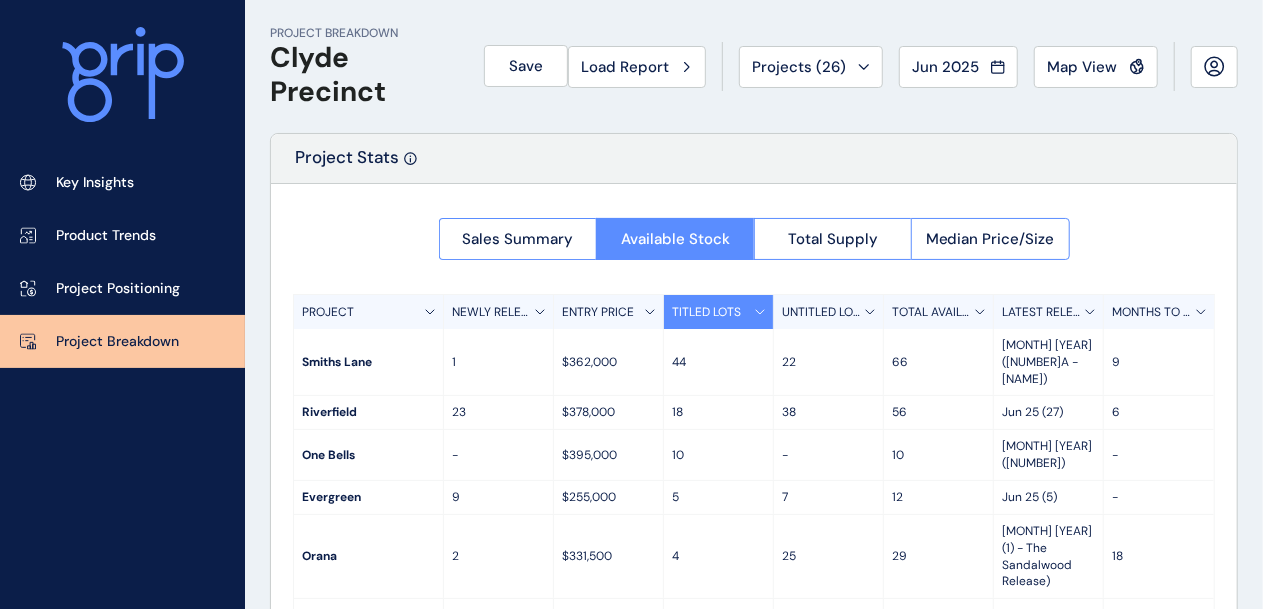 drag, startPoint x: 378, startPoint y: 380, endPoint x: 403, endPoint y: 380, distance: 25 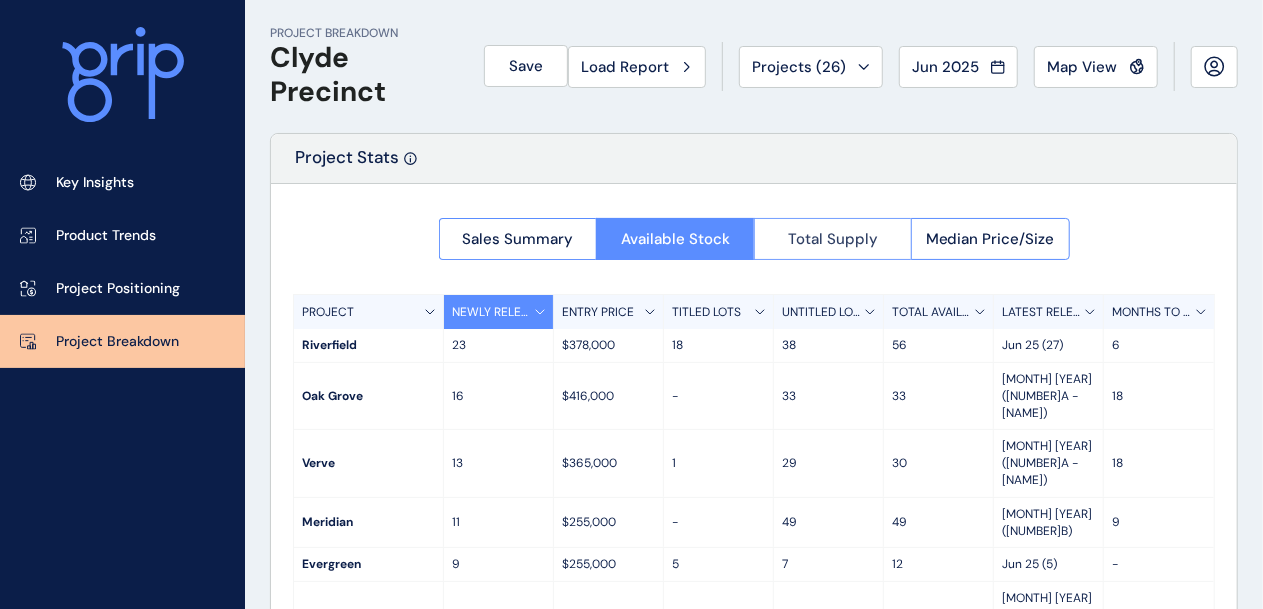 click on "Total Supply" at bounding box center (833, 239) 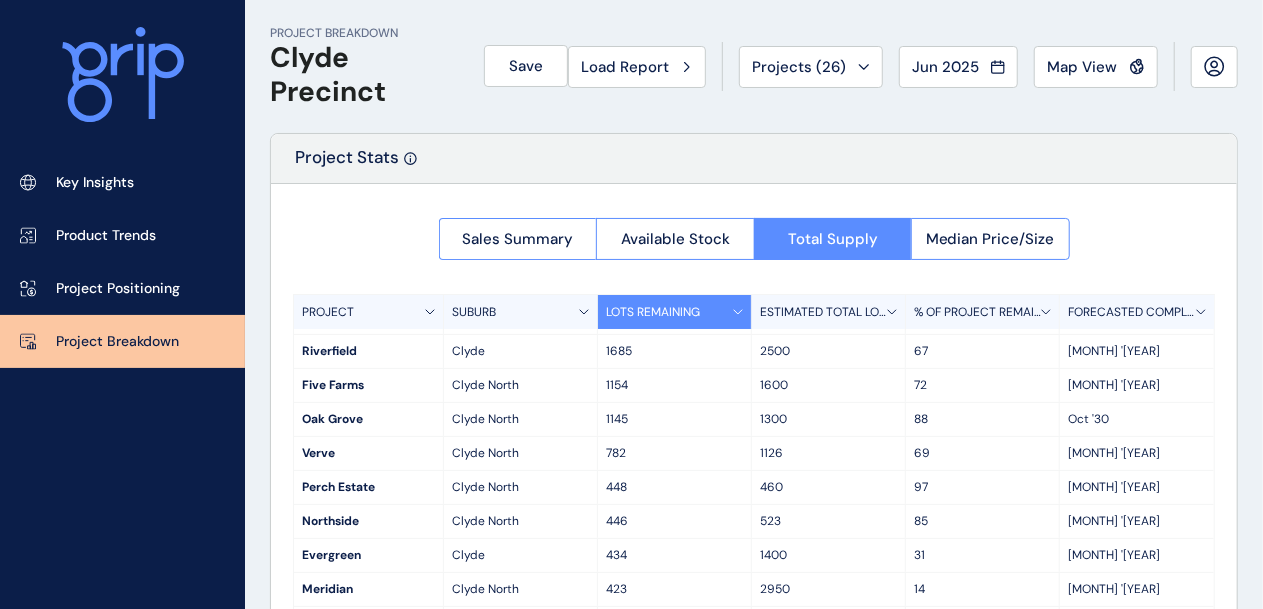 scroll, scrollTop: 92, scrollLeft: 0, axis: vertical 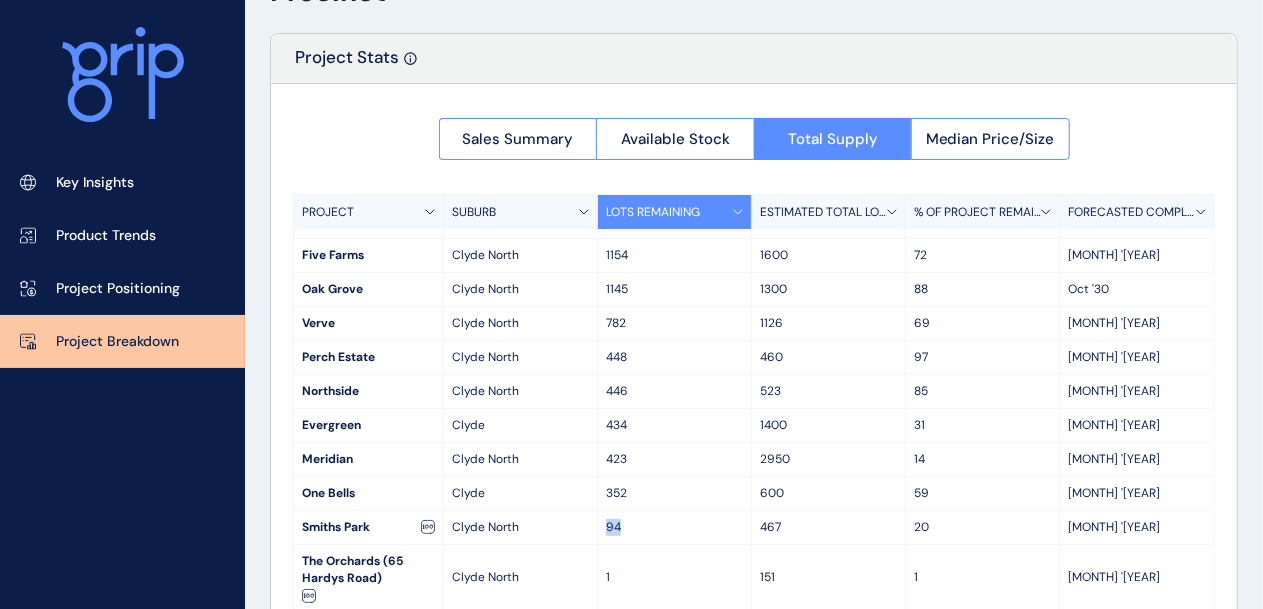 drag, startPoint x: 636, startPoint y: 528, endPoint x: 582, endPoint y: 537, distance: 54.74486 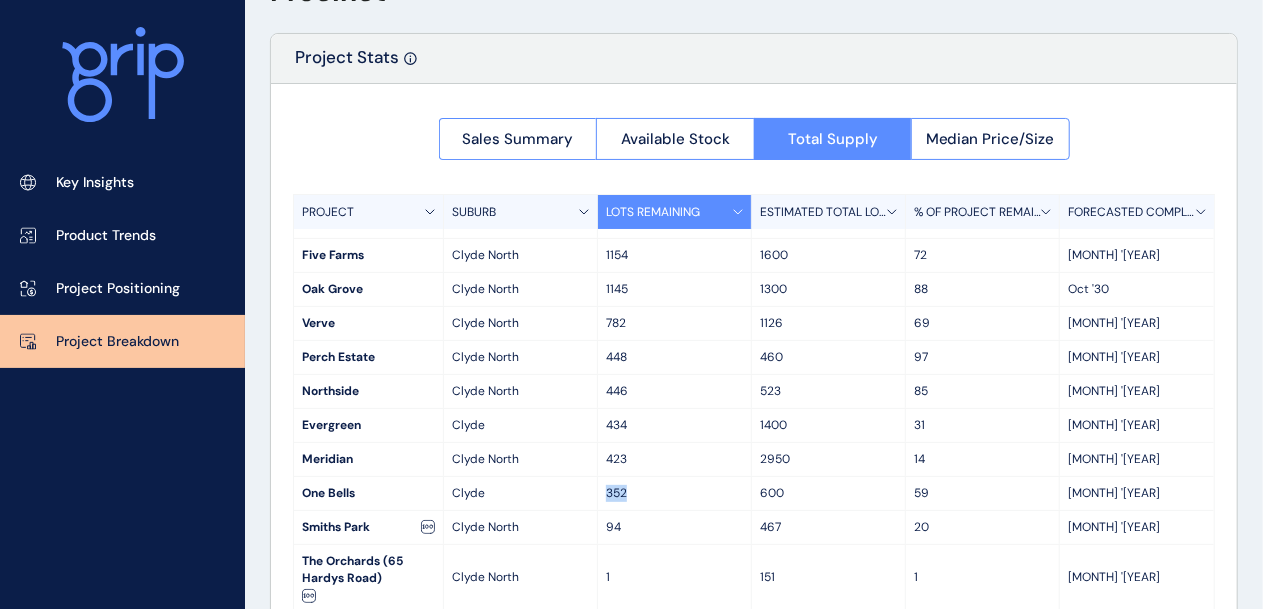 drag, startPoint x: 650, startPoint y: 487, endPoint x: 566, endPoint y: 482, distance: 84.14868 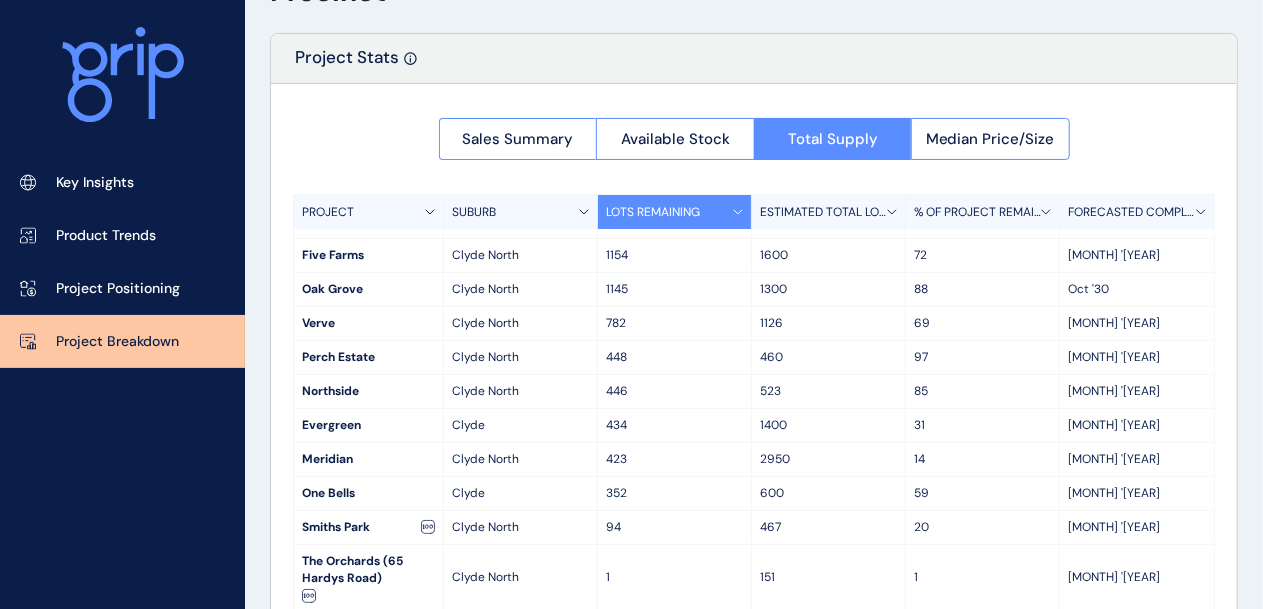 click on "423" at bounding box center [674, 459] 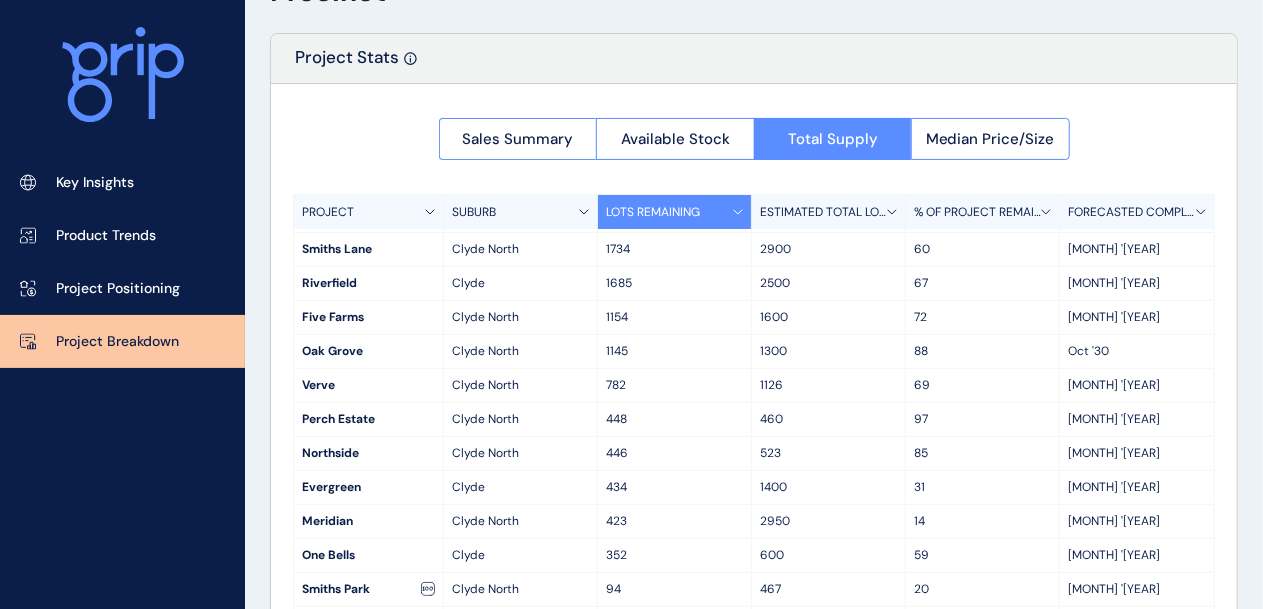 scroll, scrollTop: 0, scrollLeft: 0, axis: both 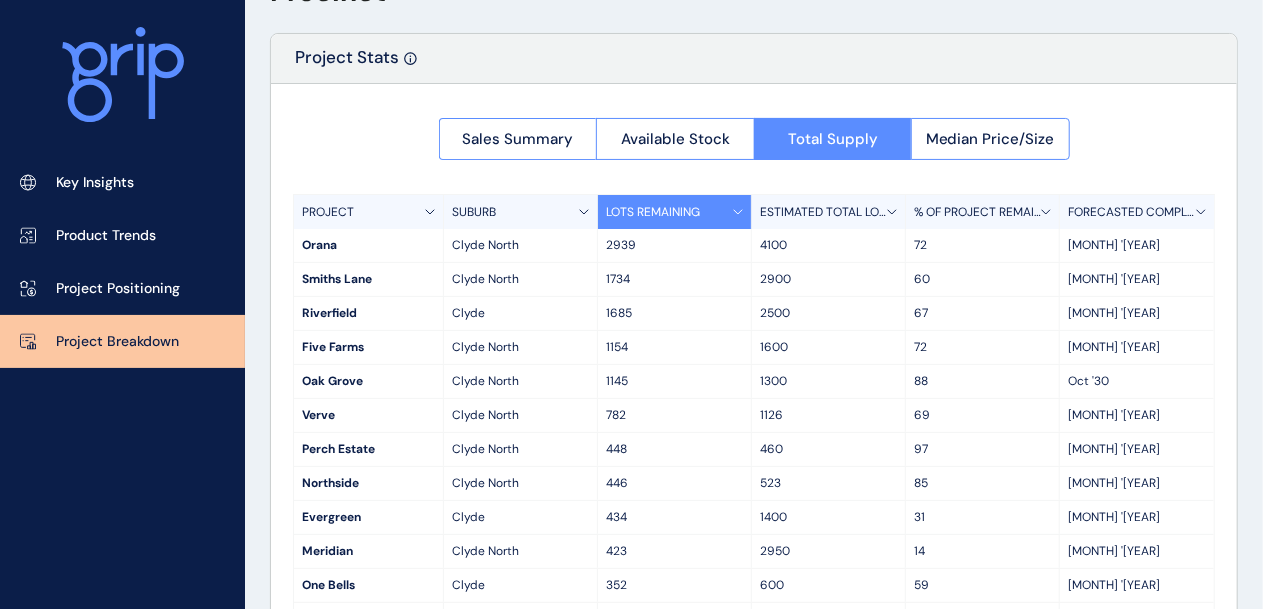 click on "FORECASTED COMPLETION" at bounding box center [1132, 212] 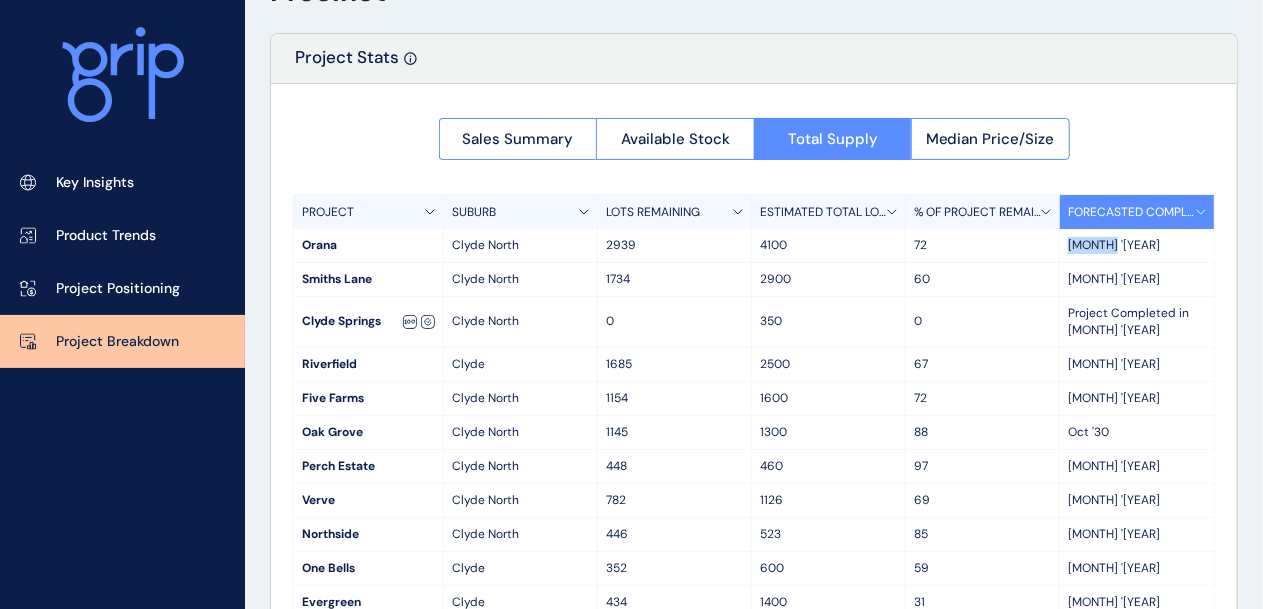 drag, startPoint x: 1112, startPoint y: 256, endPoint x: 1057, endPoint y: 245, distance: 56.089214 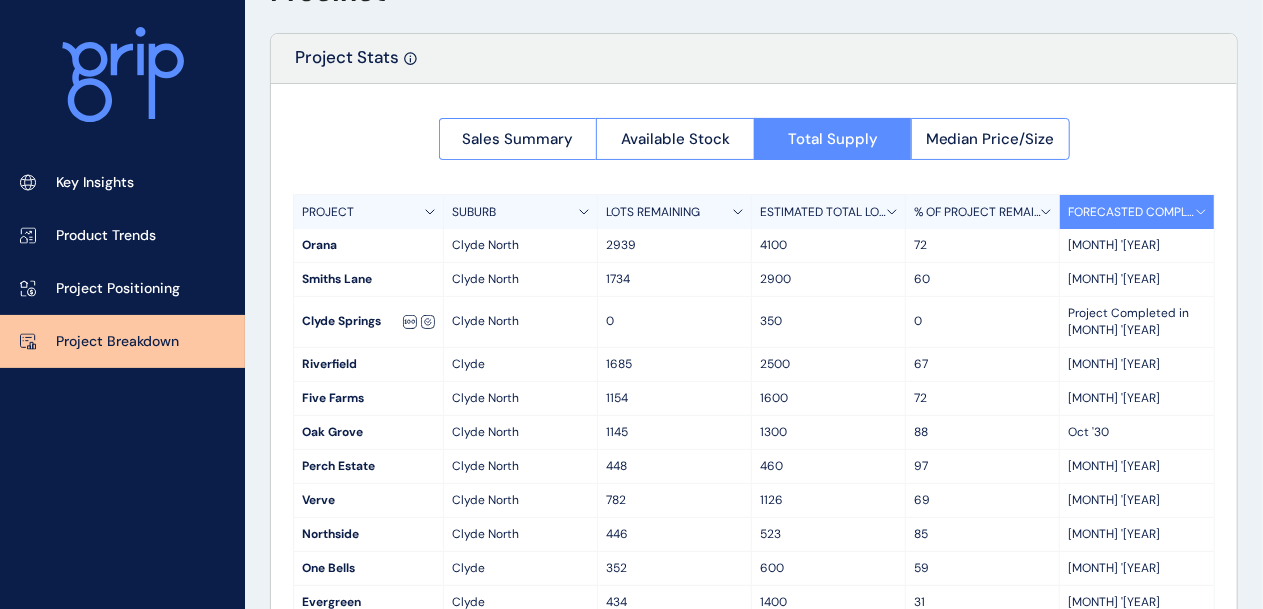 click on "2939" at bounding box center (674, 245) 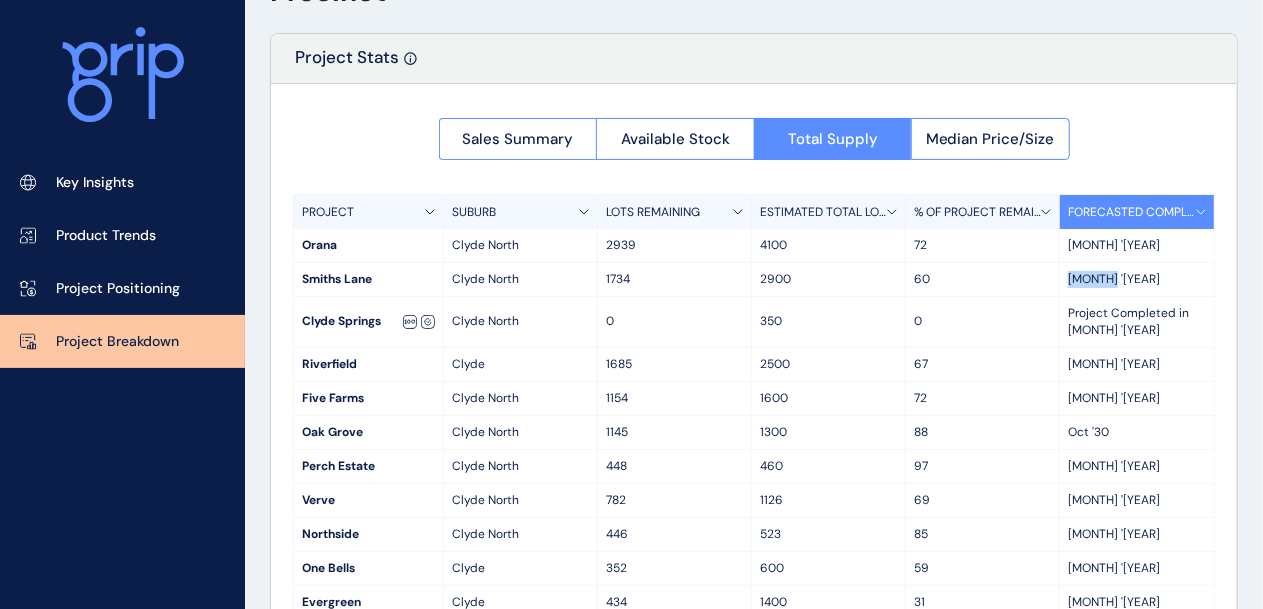 drag, startPoint x: 1112, startPoint y: 279, endPoint x: 1024, endPoint y: 259, distance: 90.24411 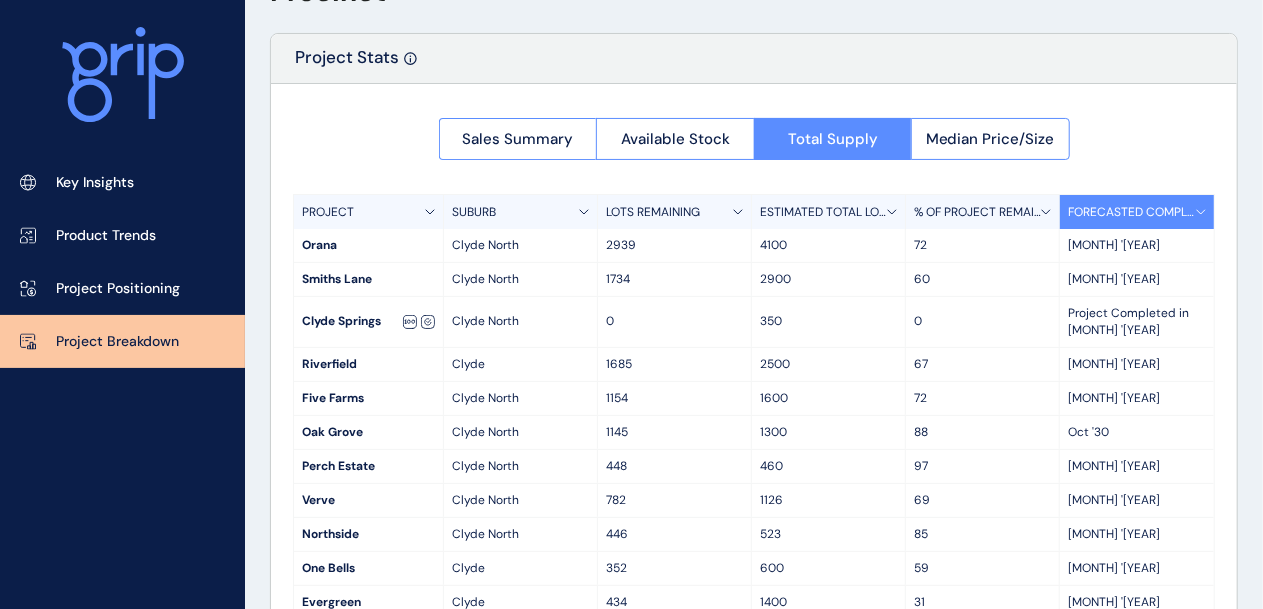 click on "1734" at bounding box center (674, 279) 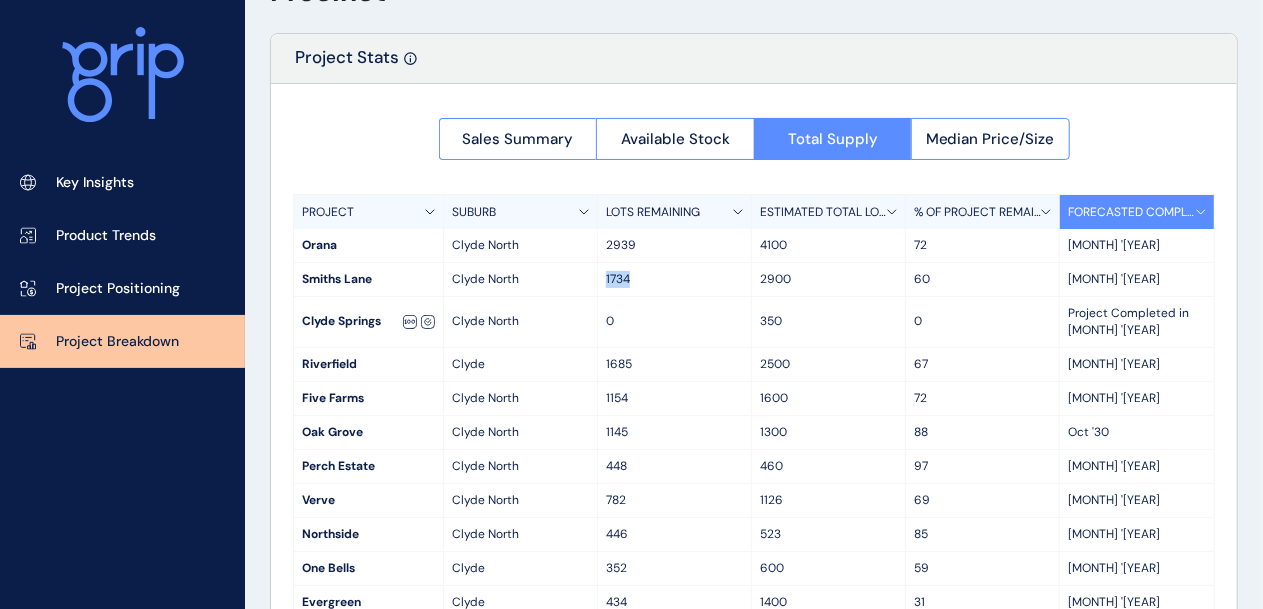 drag, startPoint x: 638, startPoint y: 283, endPoint x: 585, endPoint y: 277, distance: 53.338543 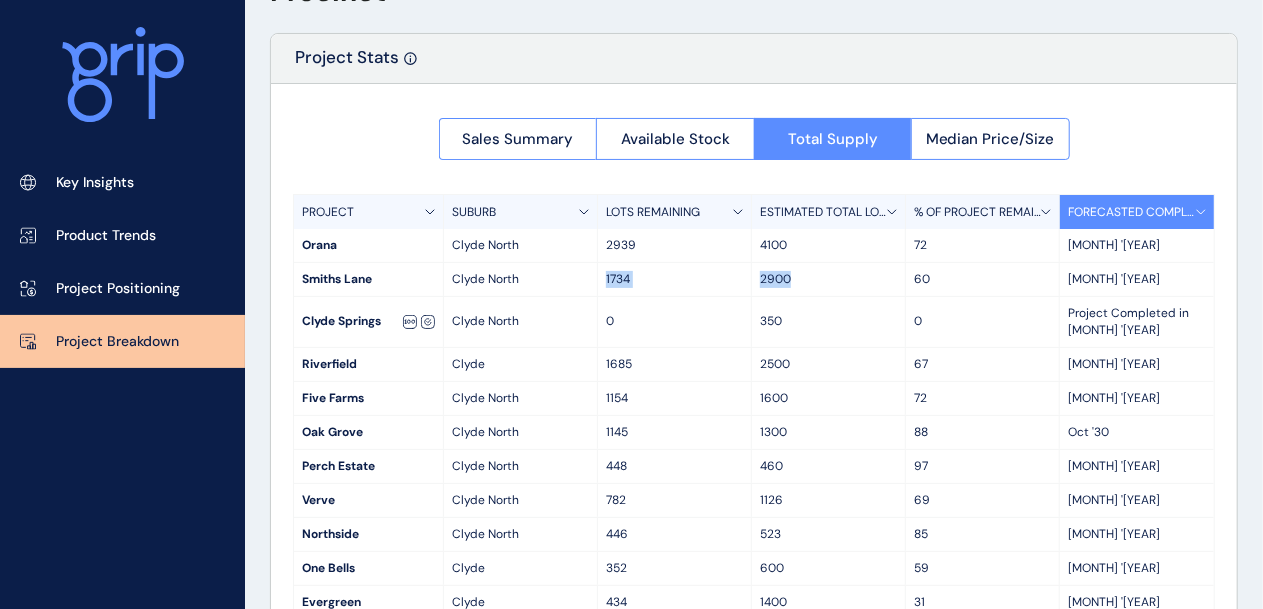 drag, startPoint x: 818, startPoint y: 280, endPoint x: 597, endPoint y: 277, distance: 221.02036 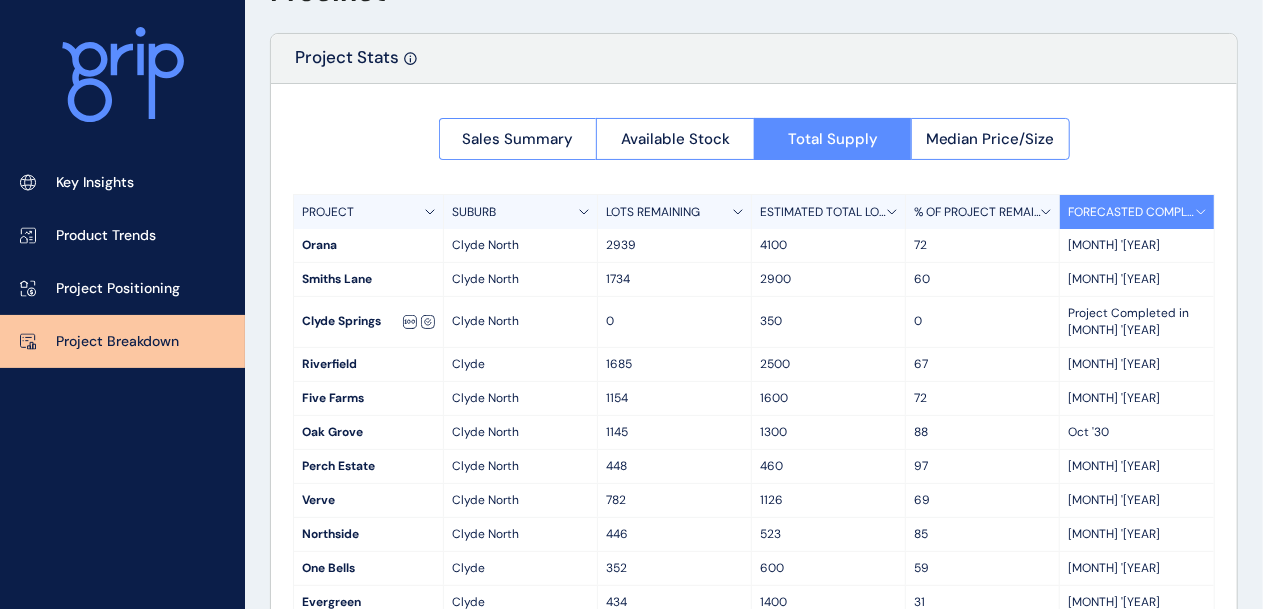 click on "LOTS REMAINING" at bounding box center (653, 212) 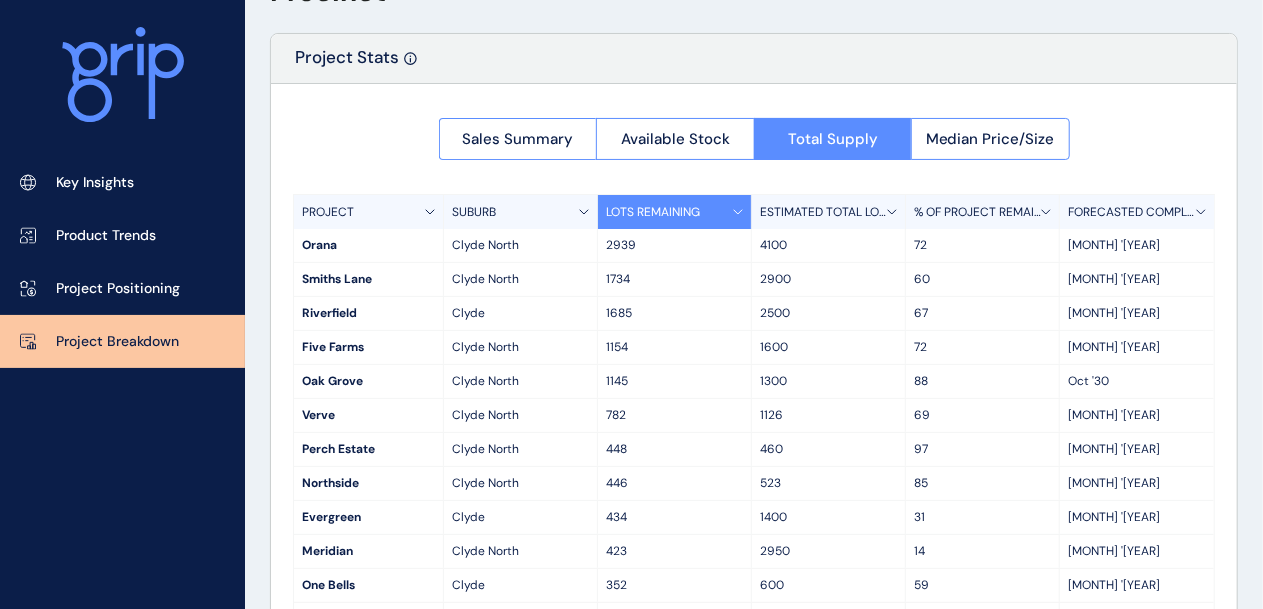 click on "Key Insights Product Trends Project Positioning Project Breakdown" at bounding box center (122, 304) 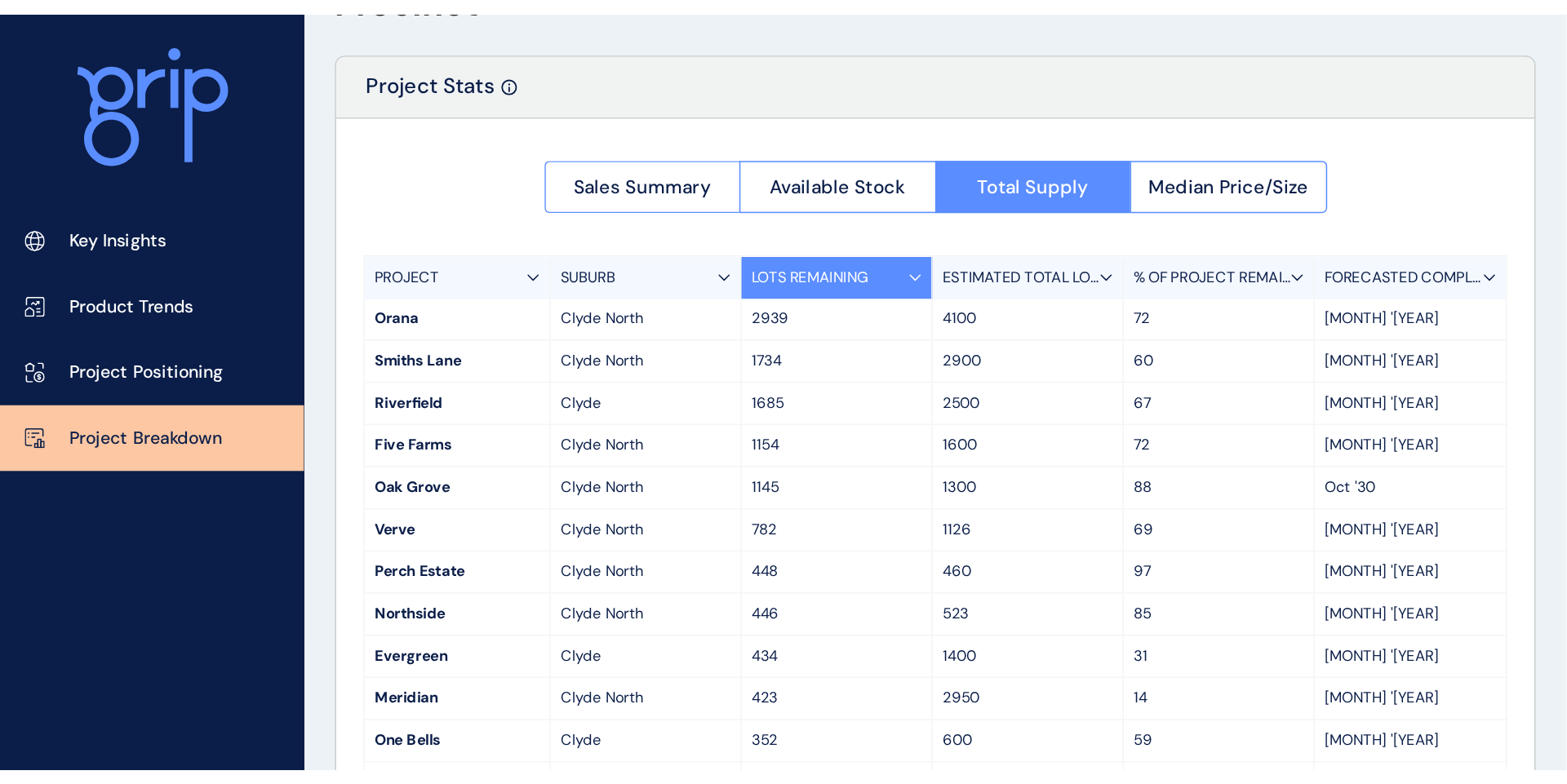 scroll, scrollTop: 0, scrollLeft: 0, axis: both 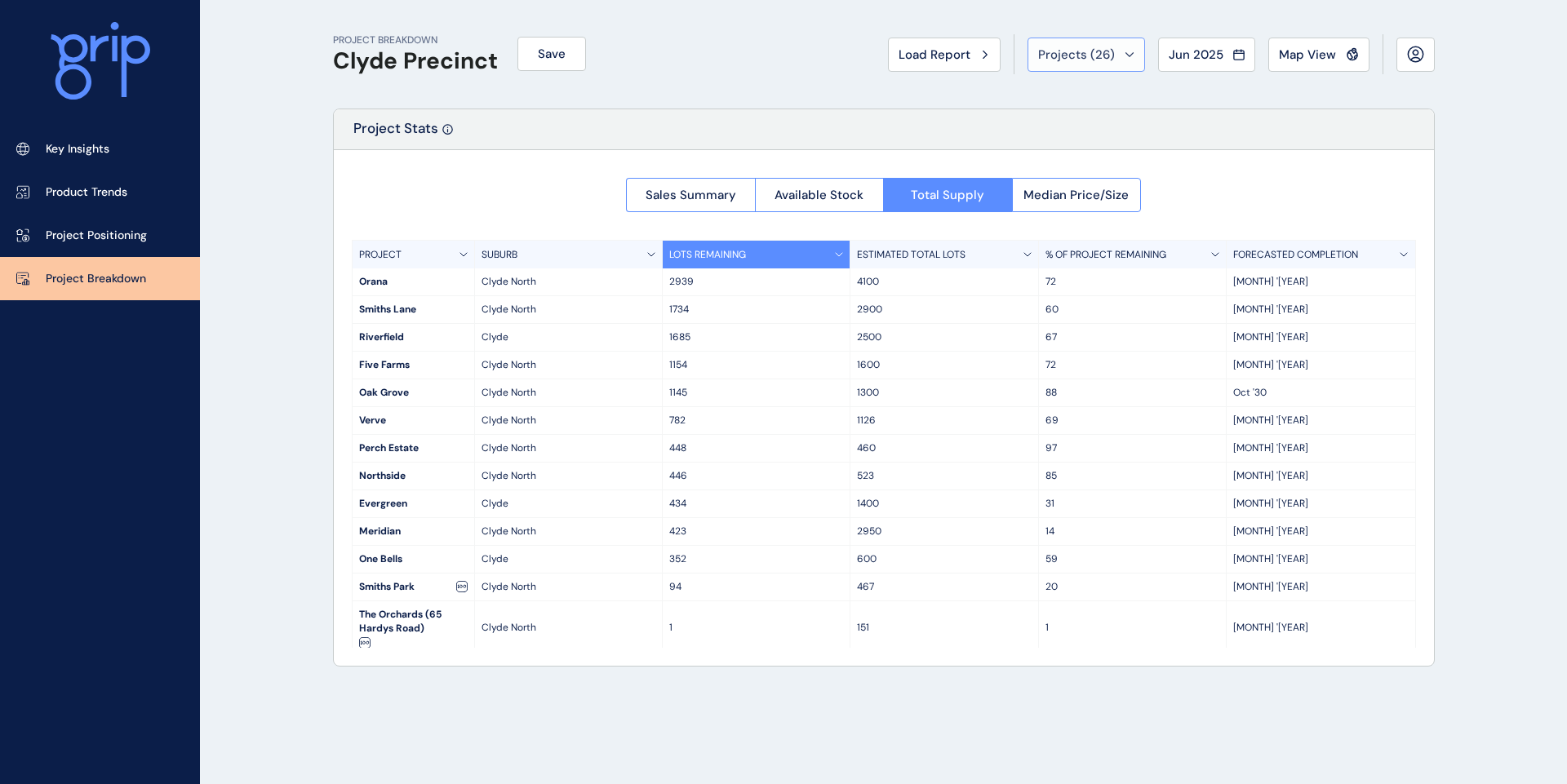 click on "Projects ( 26 )" at bounding box center (1076, 55) 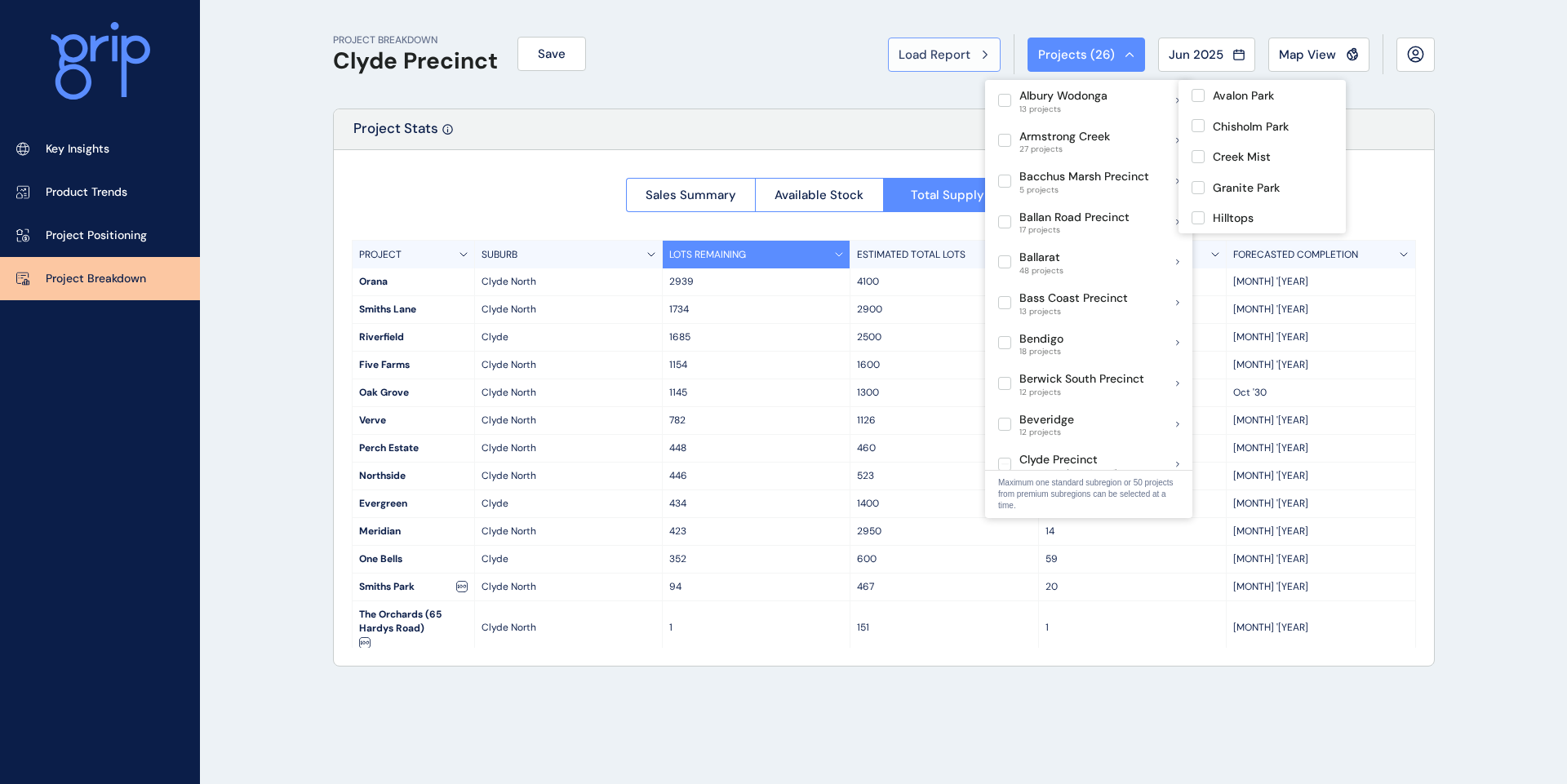 click on "Load Report" at bounding box center [934, 55] 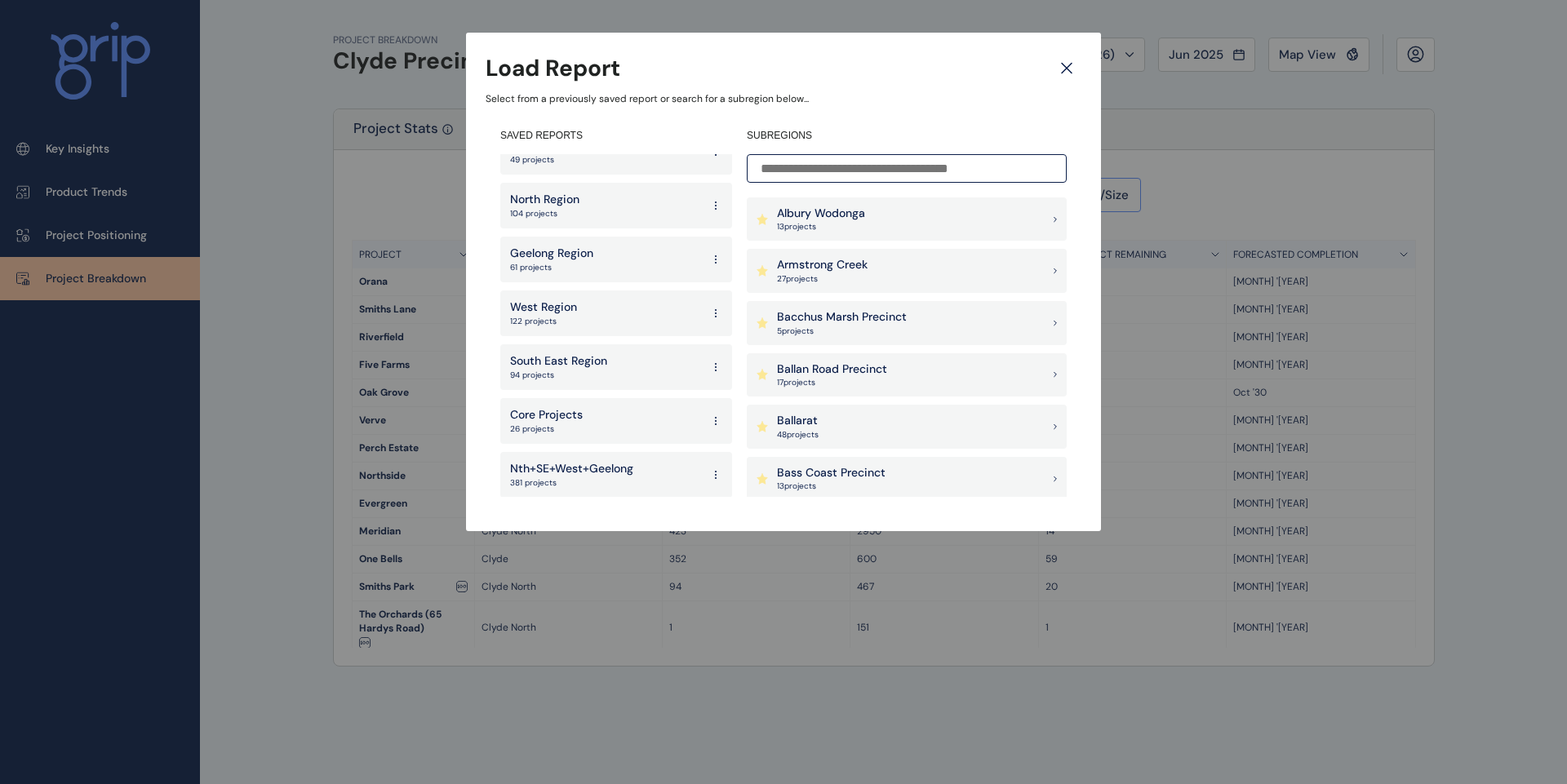 scroll, scrollTop: 780, scrollLeft: 0, axis: vertical 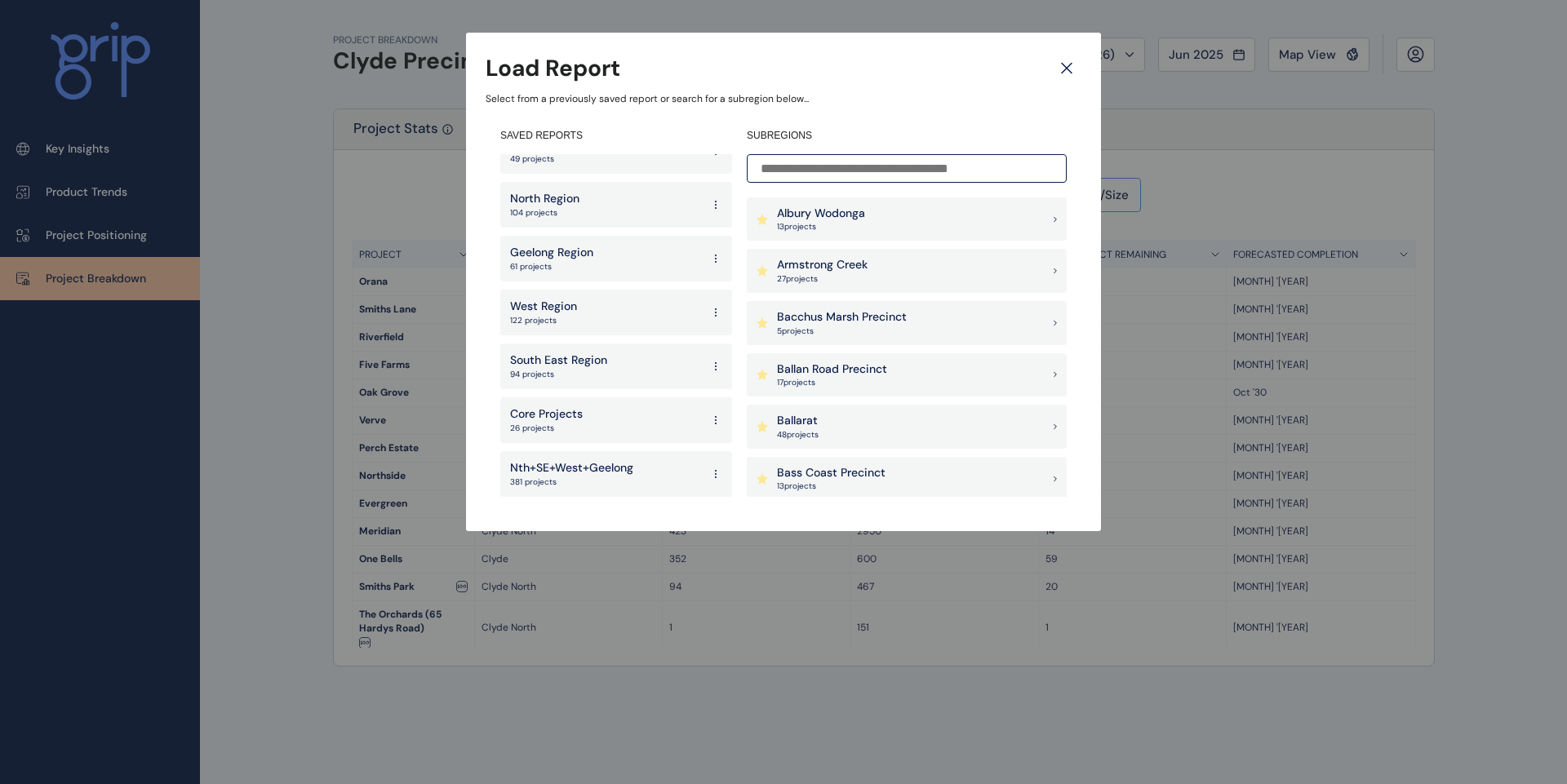 click on "West Region" at bounding box center (544, 307) 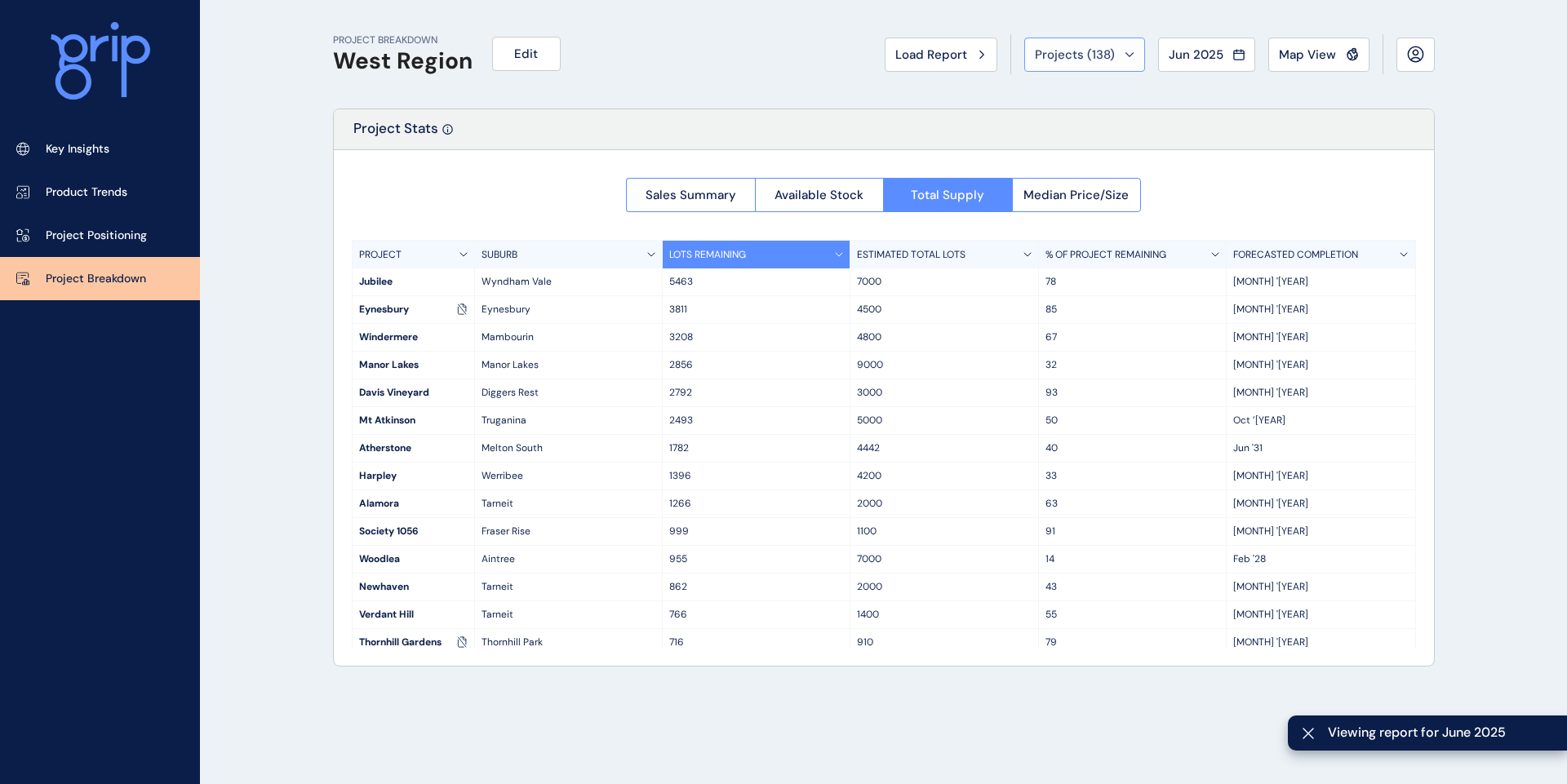 click on "Projects ( 138 )" at bounding box center (1075, 55) 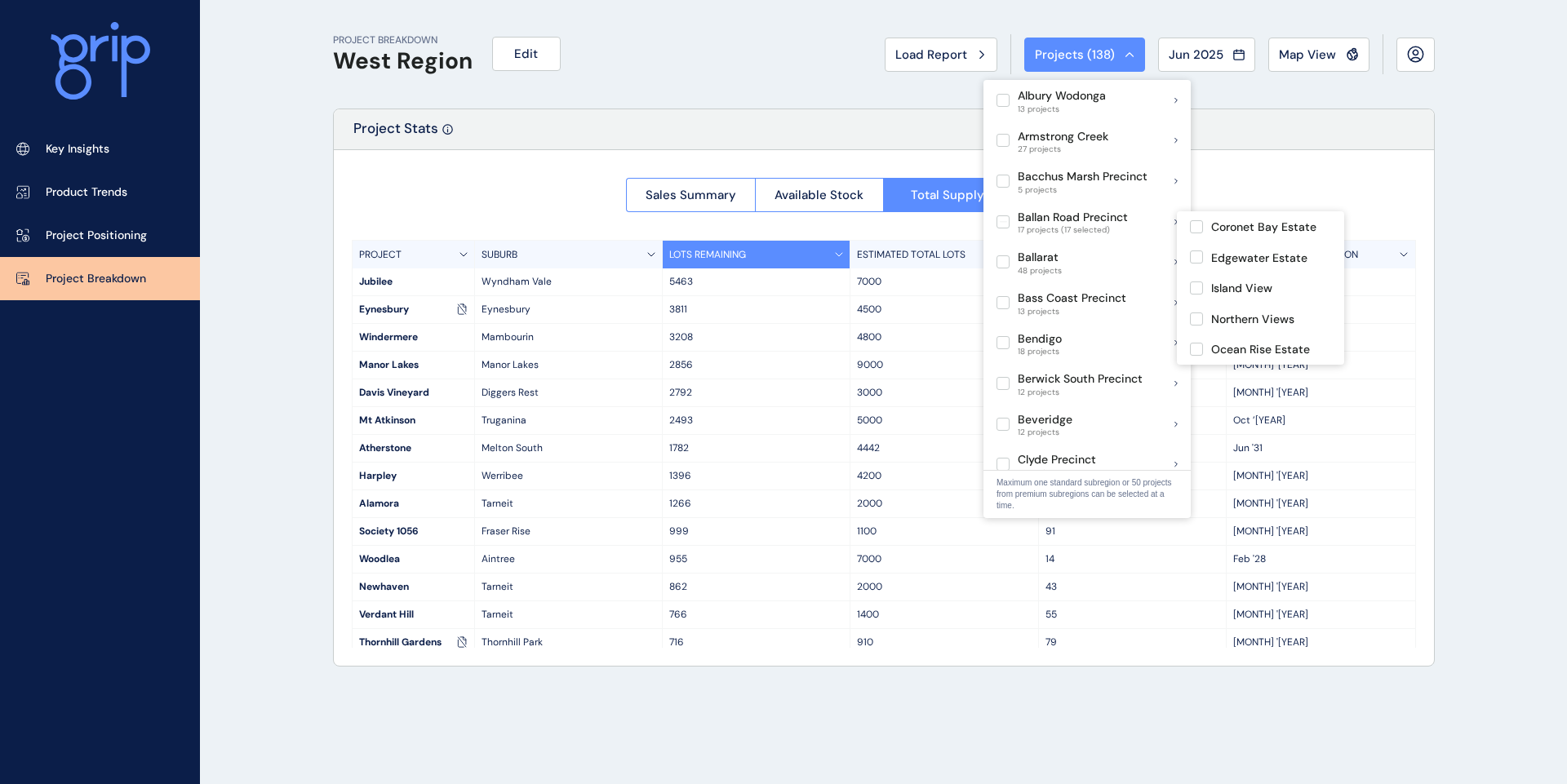 scroll, scrollTop: 82, scrollLeft: 0, axis: vertical 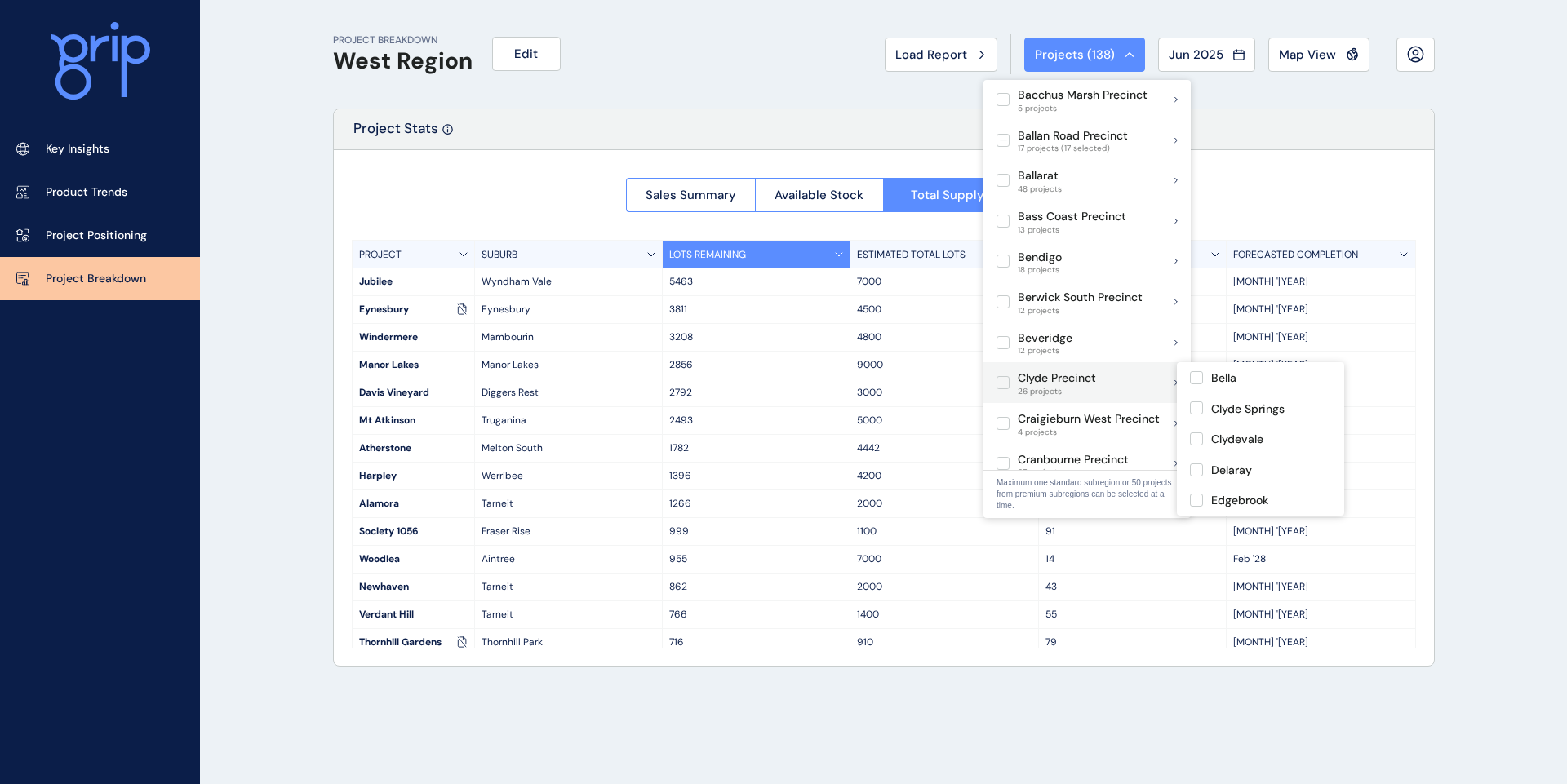 click at bounding box center (1003, 383) 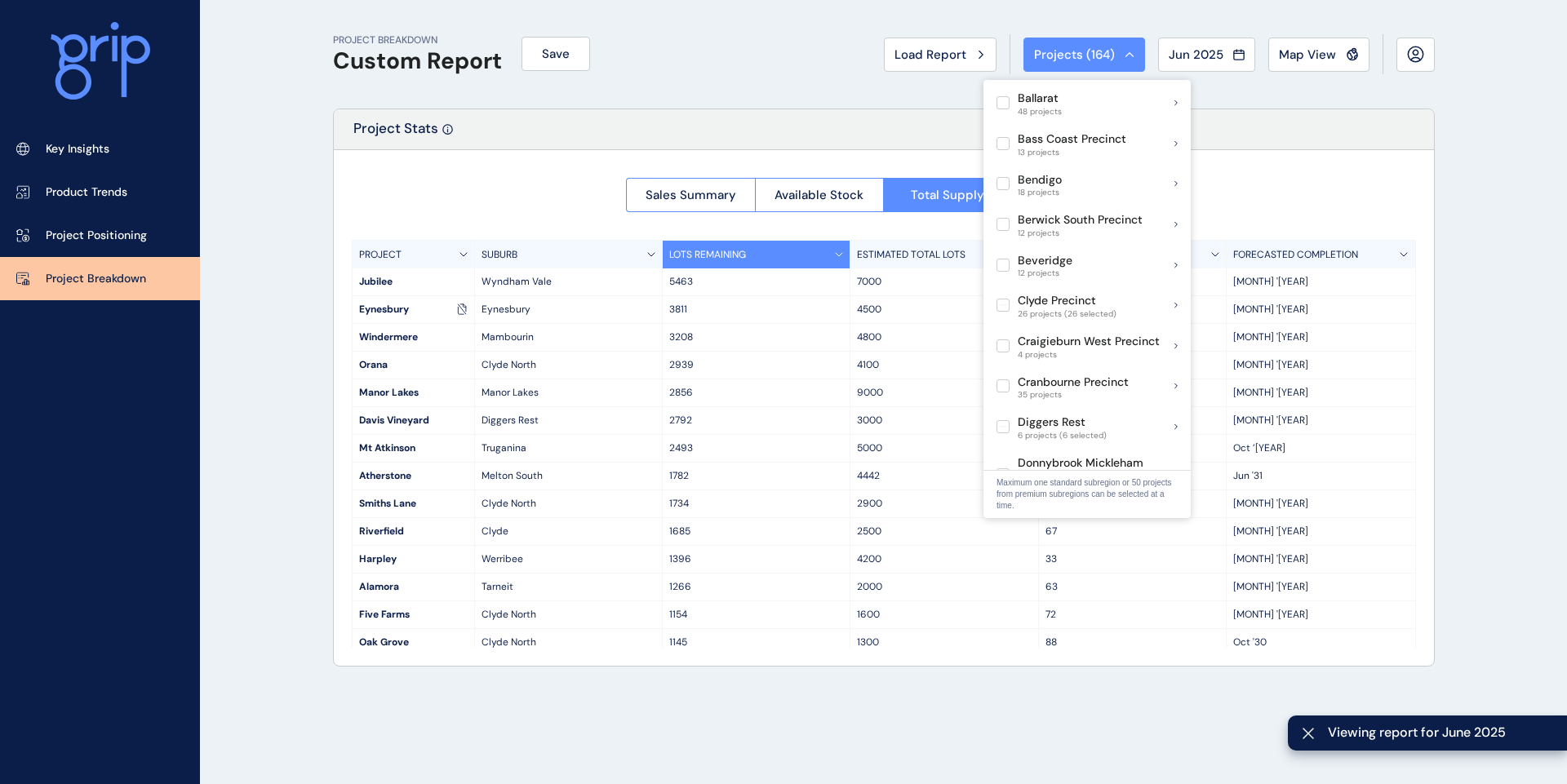 scroll, scrollTop: 163, scrollLeft: 0, axis: vertical 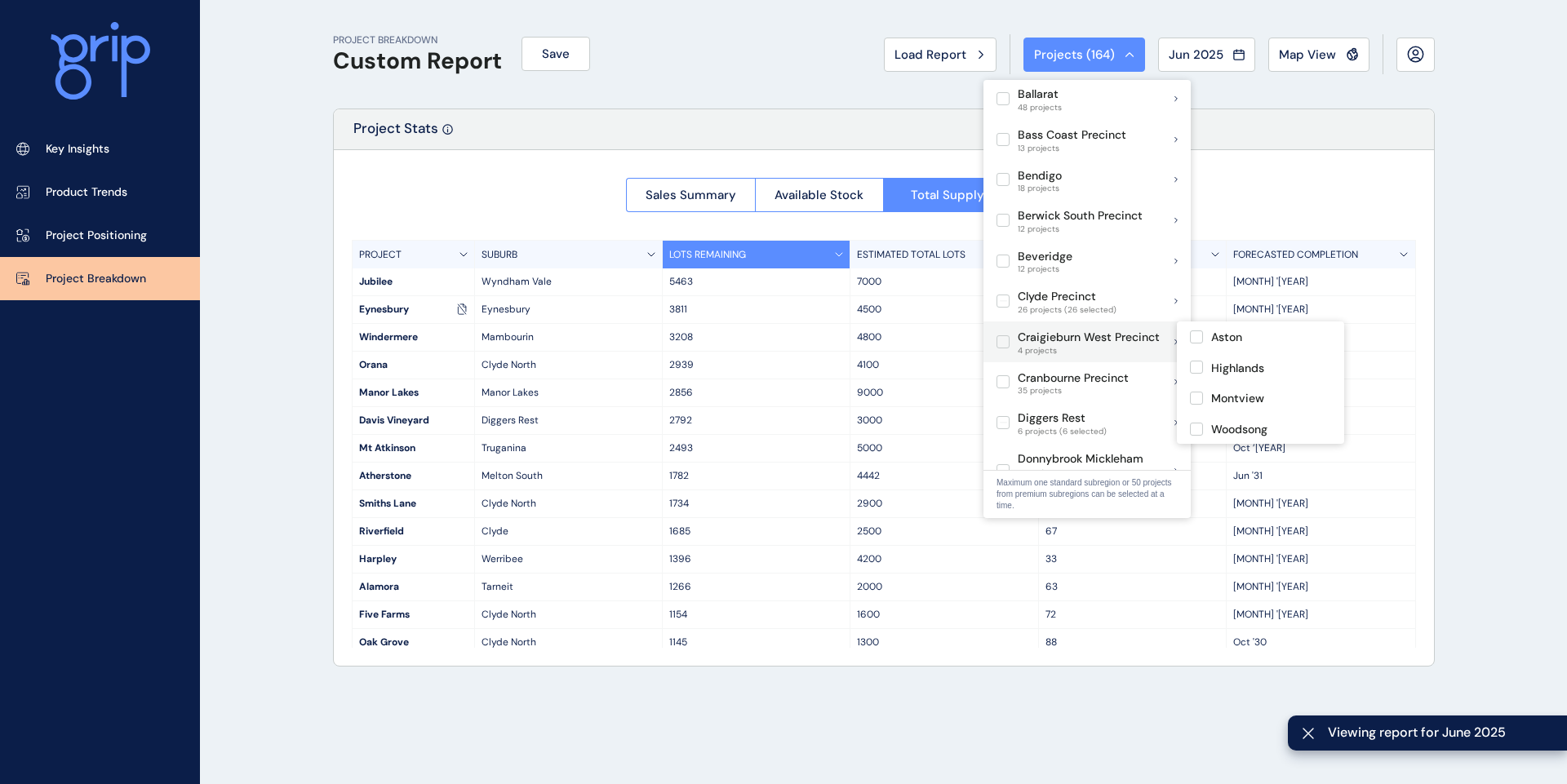 click at bounding box center [1003, 342] 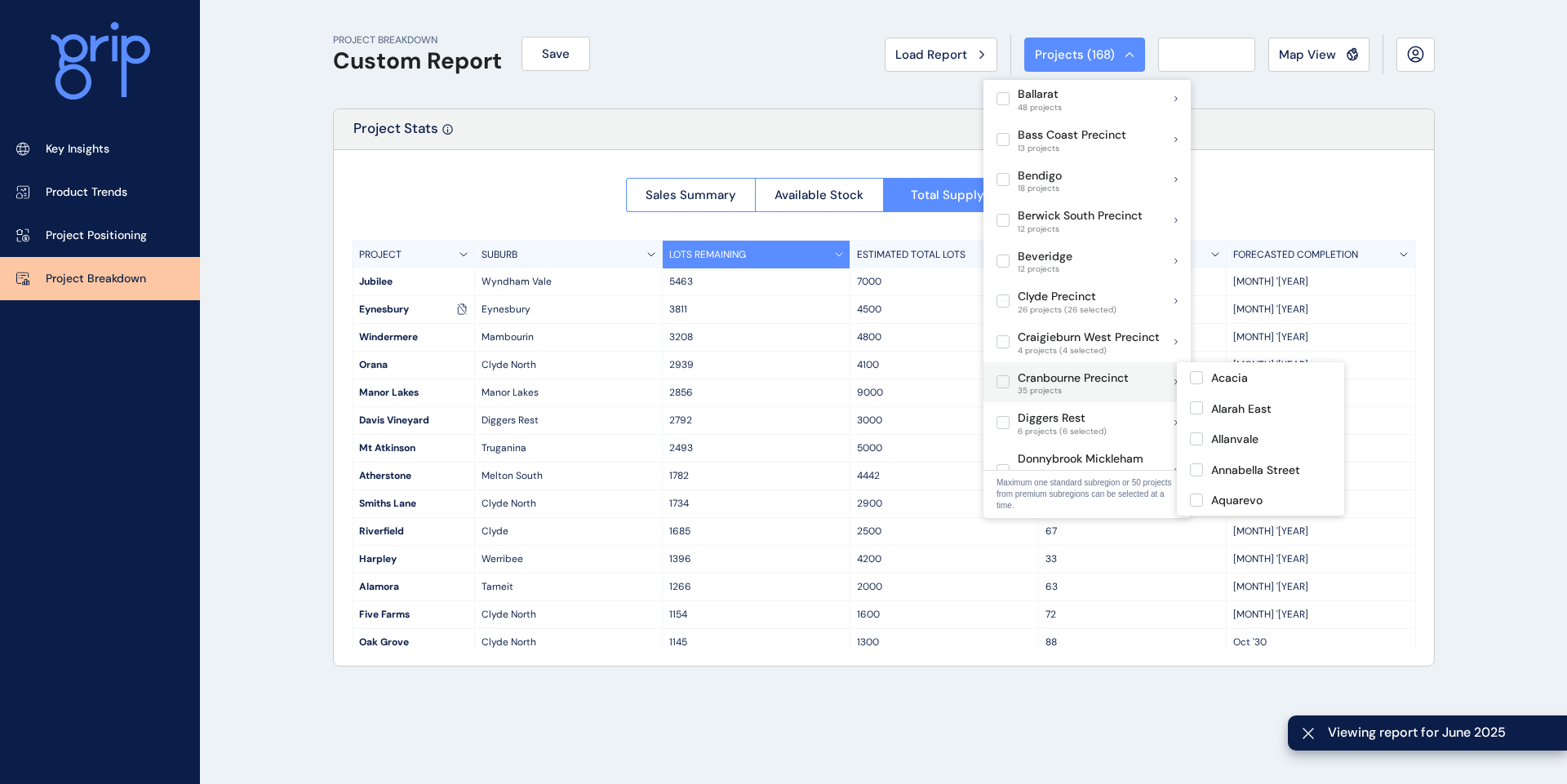 click at bounding box center (1003, 382) 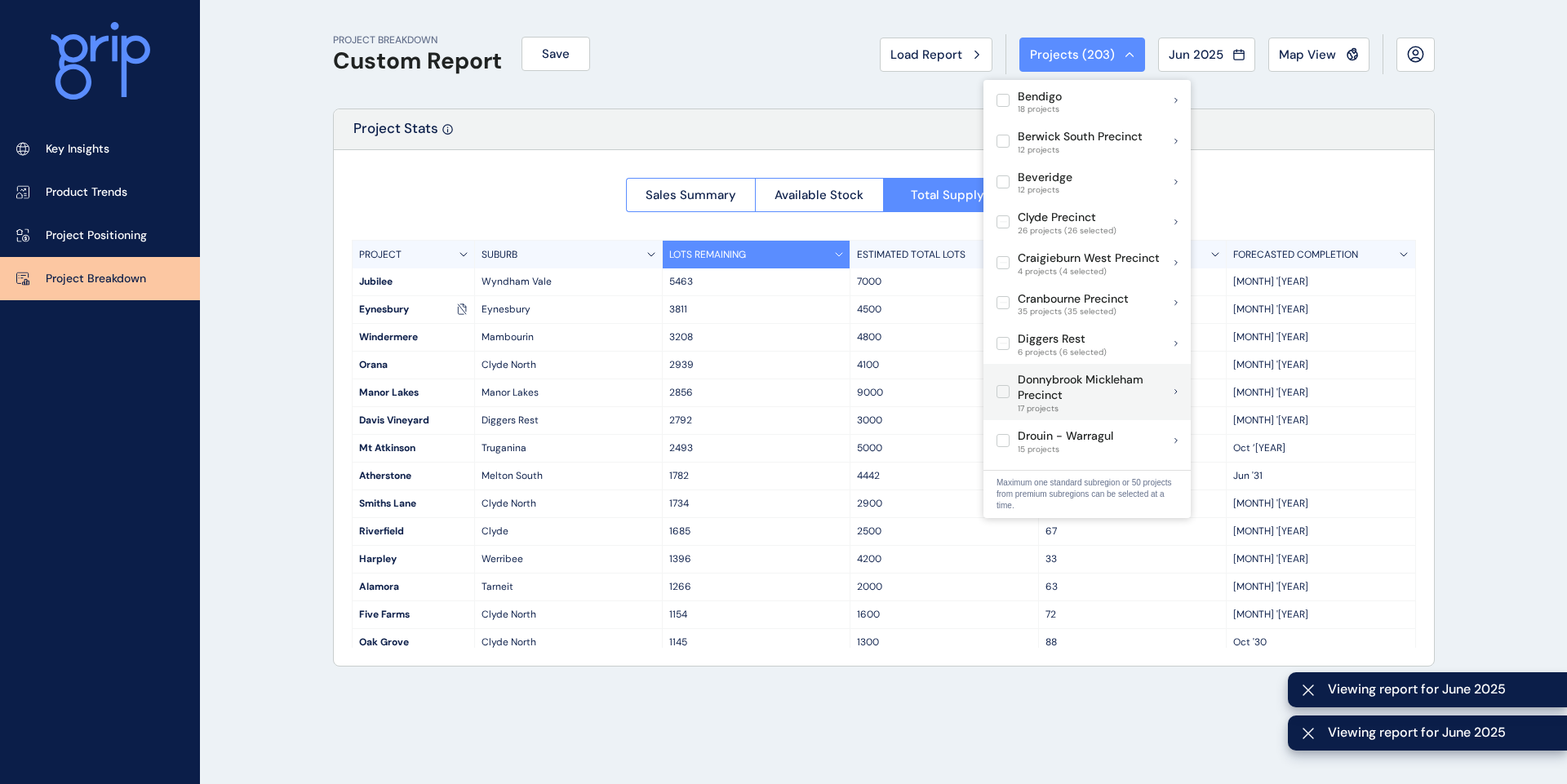 scroll, scrollTop: 245, scrollLeft: 0, axis: vertical 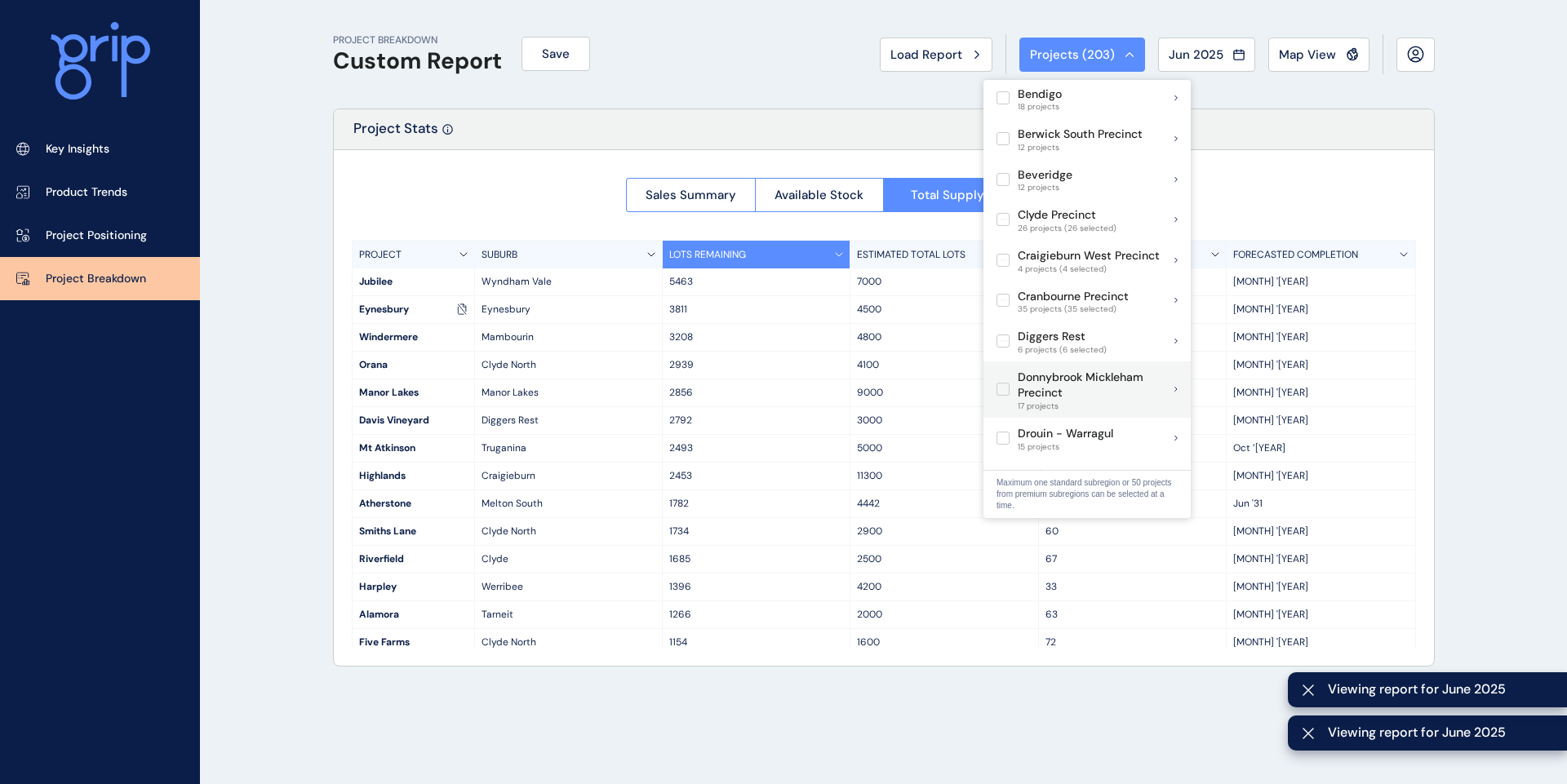 click at bounding box center (1003, 389) 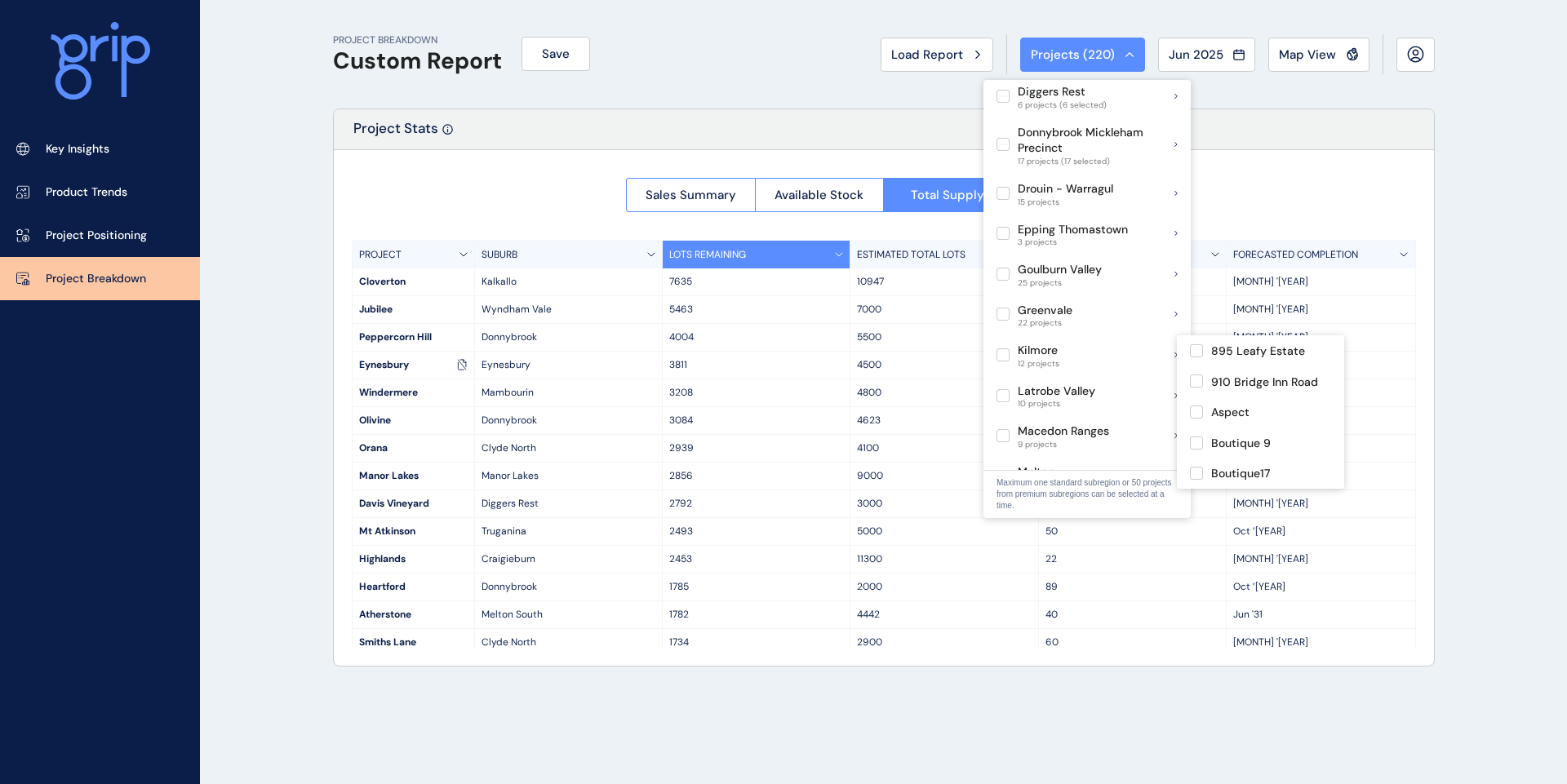 scroll, scrollTop: 653, scrollLeft: 0, axis: vertical 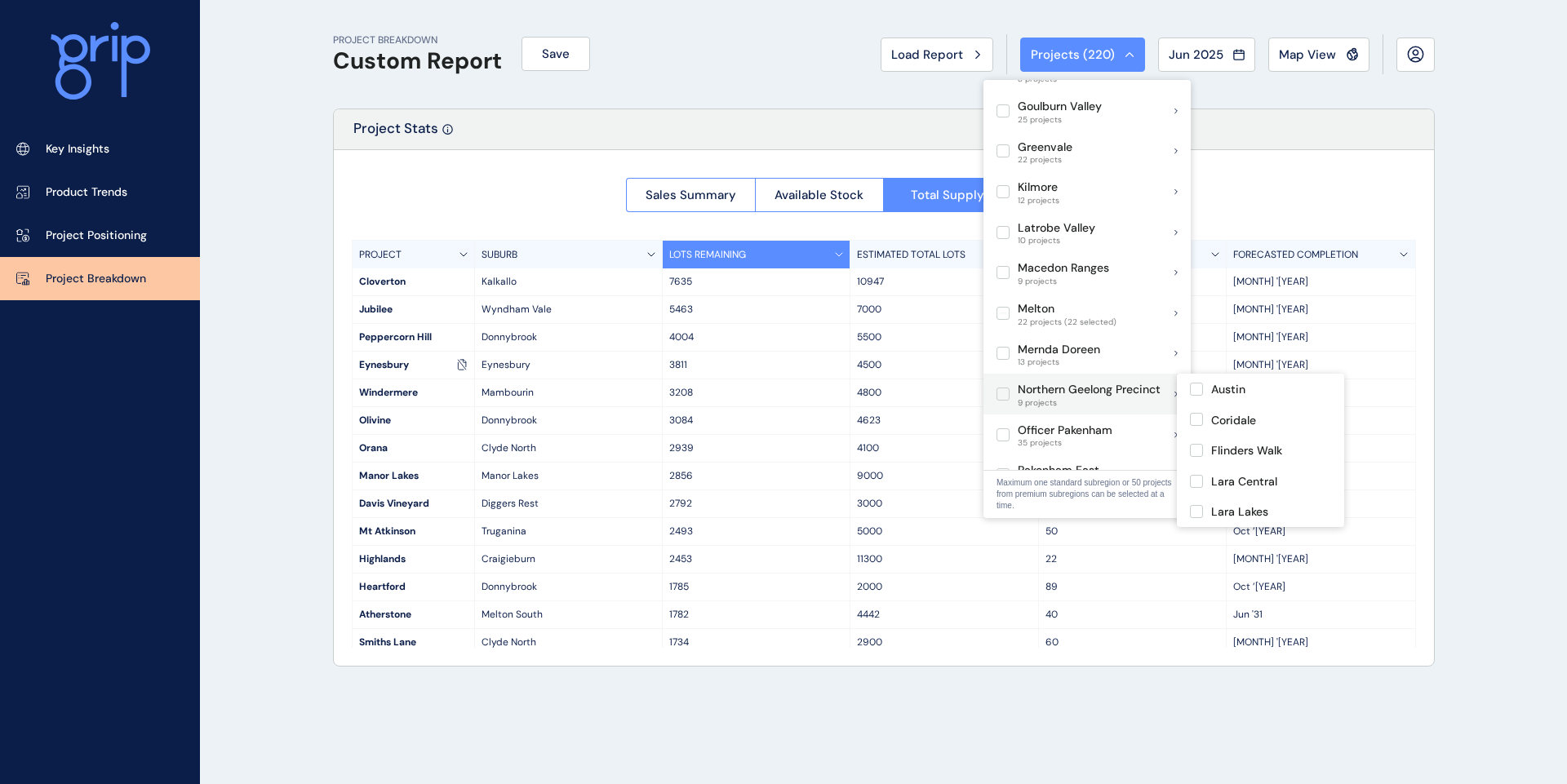 click at bounding box center (1003, 394) 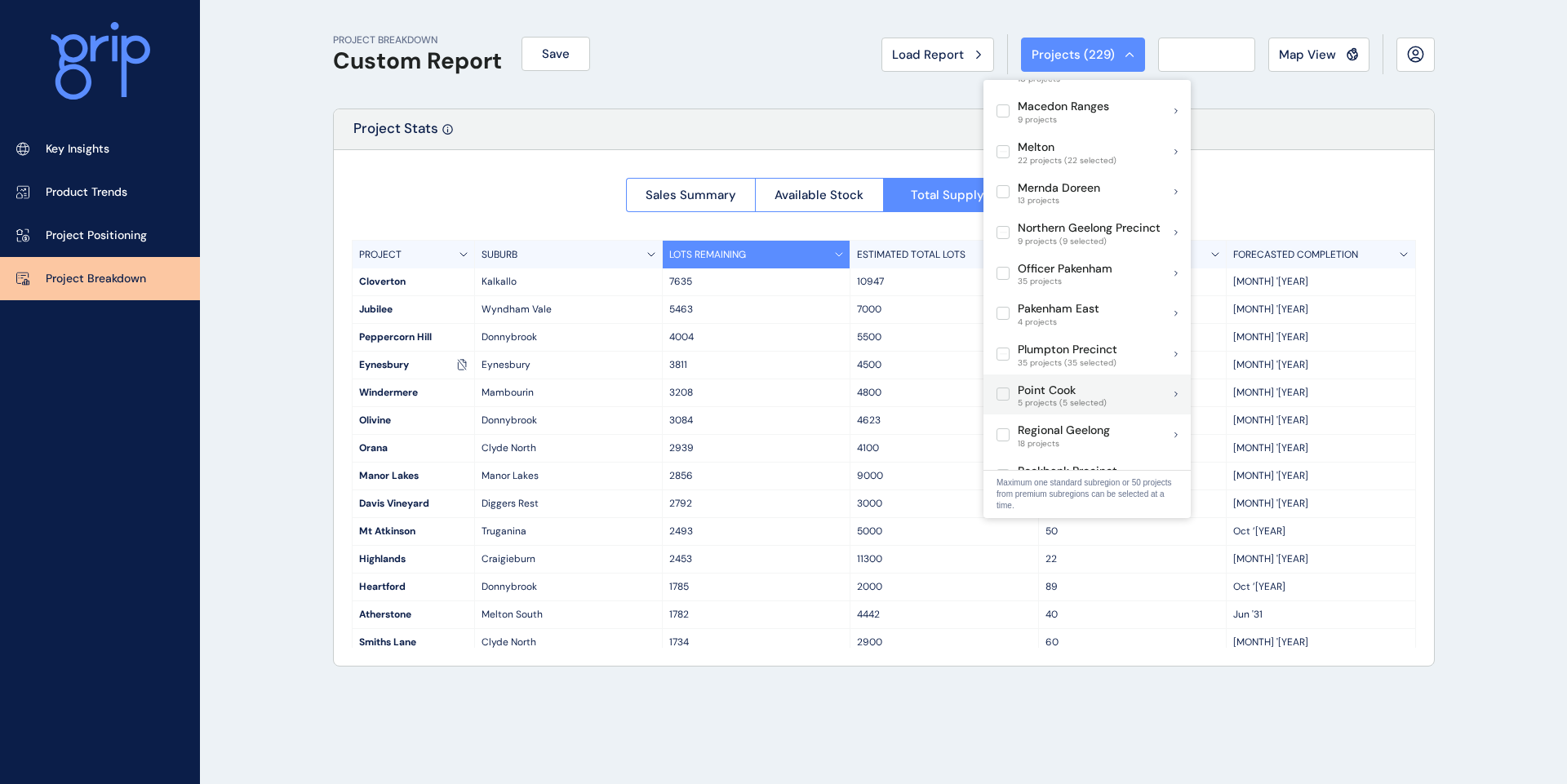 scroll, scrollTop: 816, scrollLeft: 0, axis: vertical 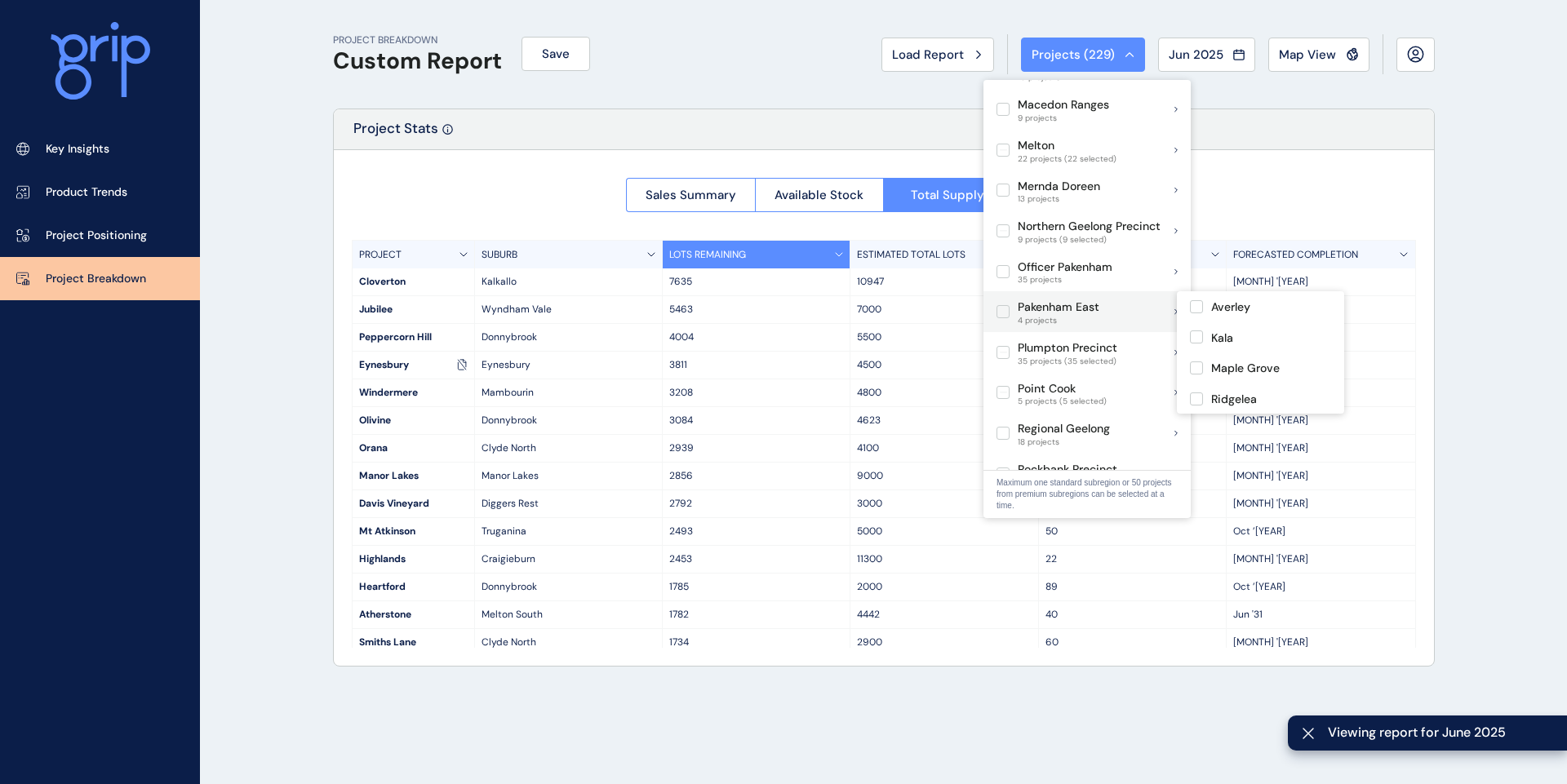click at bounding box center (1003, 312) 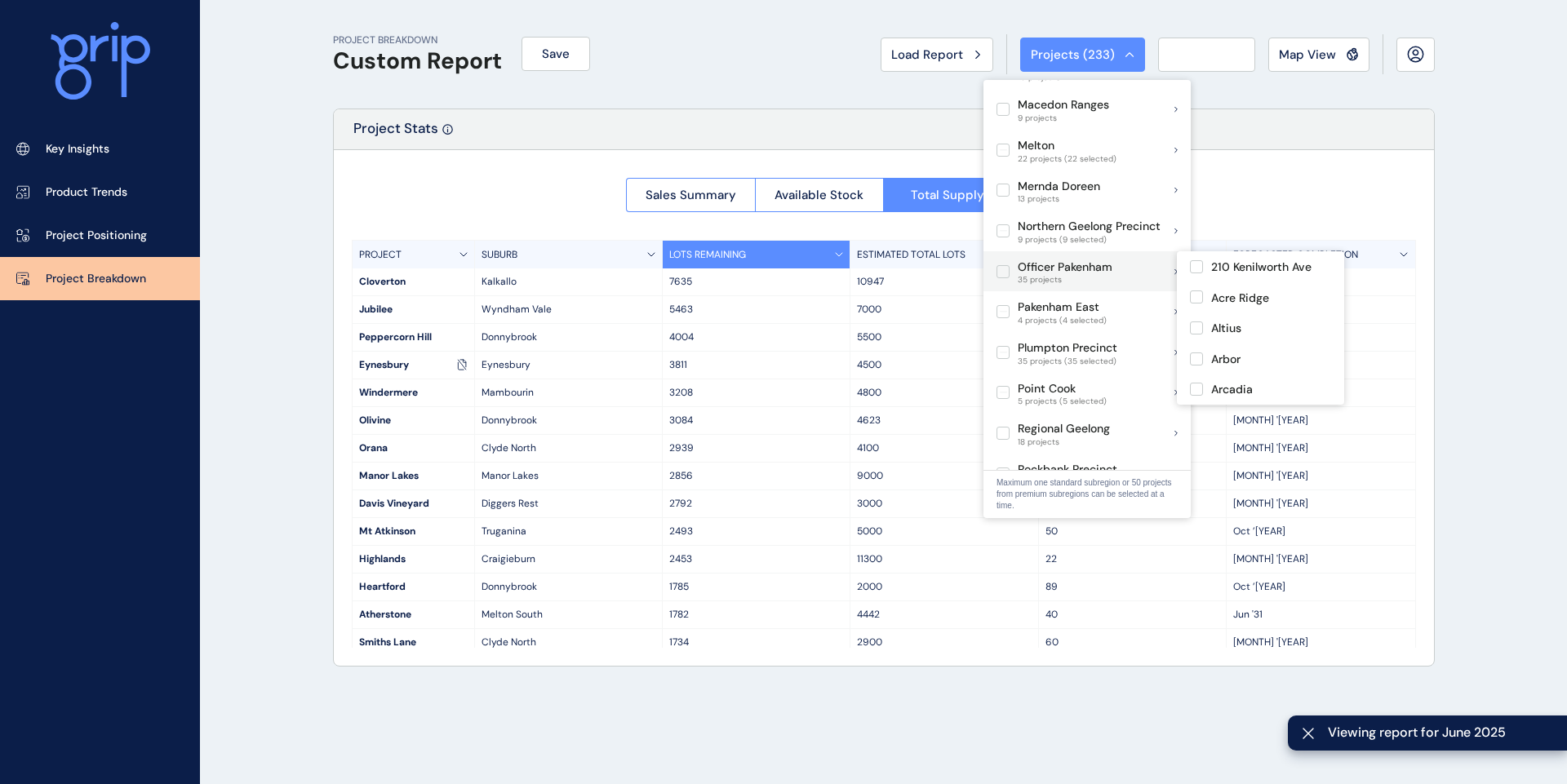 click at bounding box center (1003, 272) 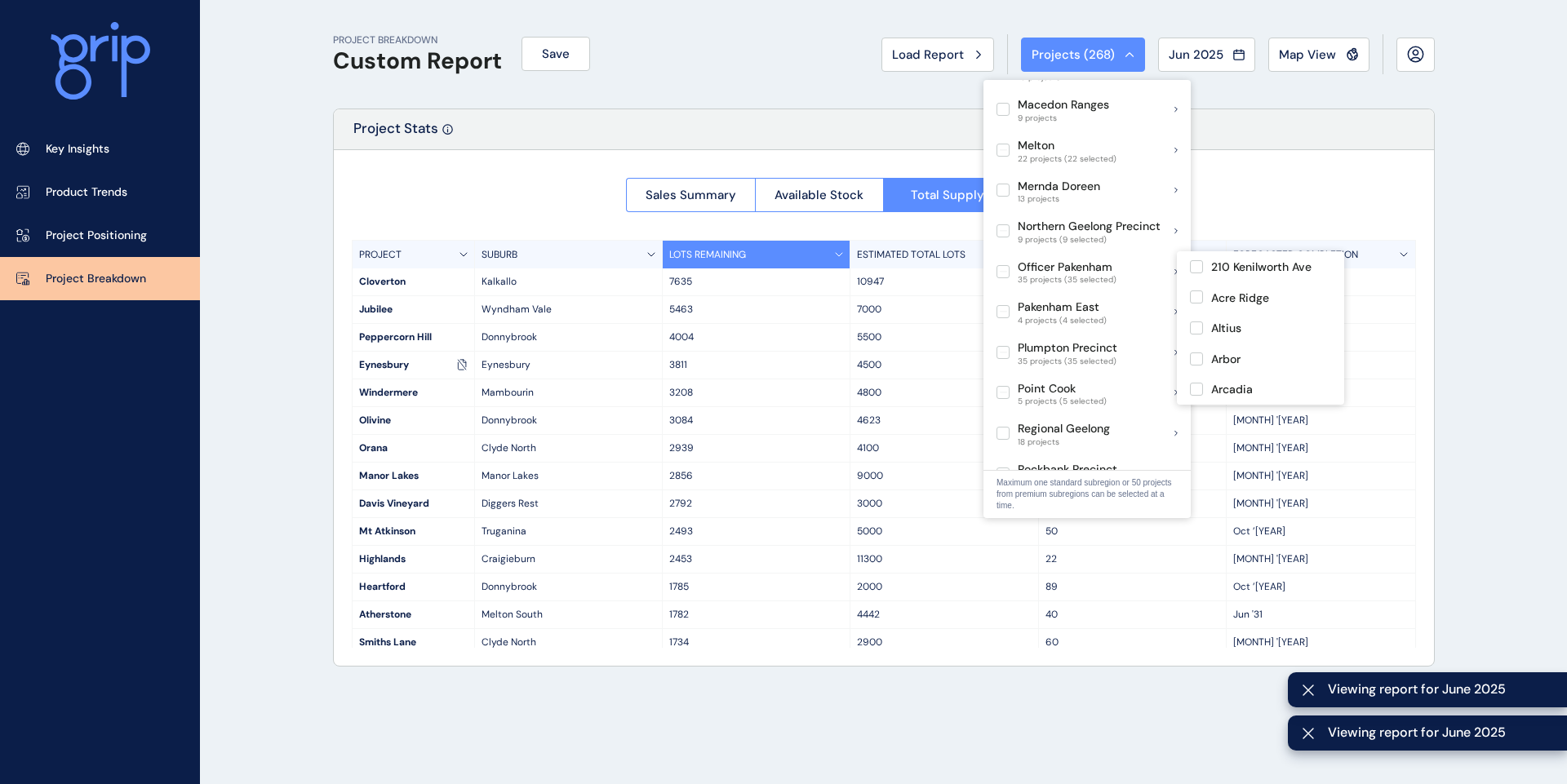 click on "PROJECT BREAKDOWN Custom Report Save Load Report Projects ( 268 ) Jun 2025 2025 < > Jan No report is available for this period. New months are usually published 5 business days after the month start. Feb No report is available for this period. New months are usually published 5 business days after the month start. Mar No report is available for this period. New months are usually published 5 business days after the month start. Apr No report is available for this period. New months are usually published 5 business days after the month start. May No report is available for this period. New months are usually published 5 business days after the month start. Jun No report is available for this period. New months are usually published 5 business days after the month start. Jul No report is available for this period. New months are usually published 5 business days after the month start. Aug No report is available for this period. New months are usually published 5 business days after the month start. Sep Oct Nov" at bounding box center (884, 54) 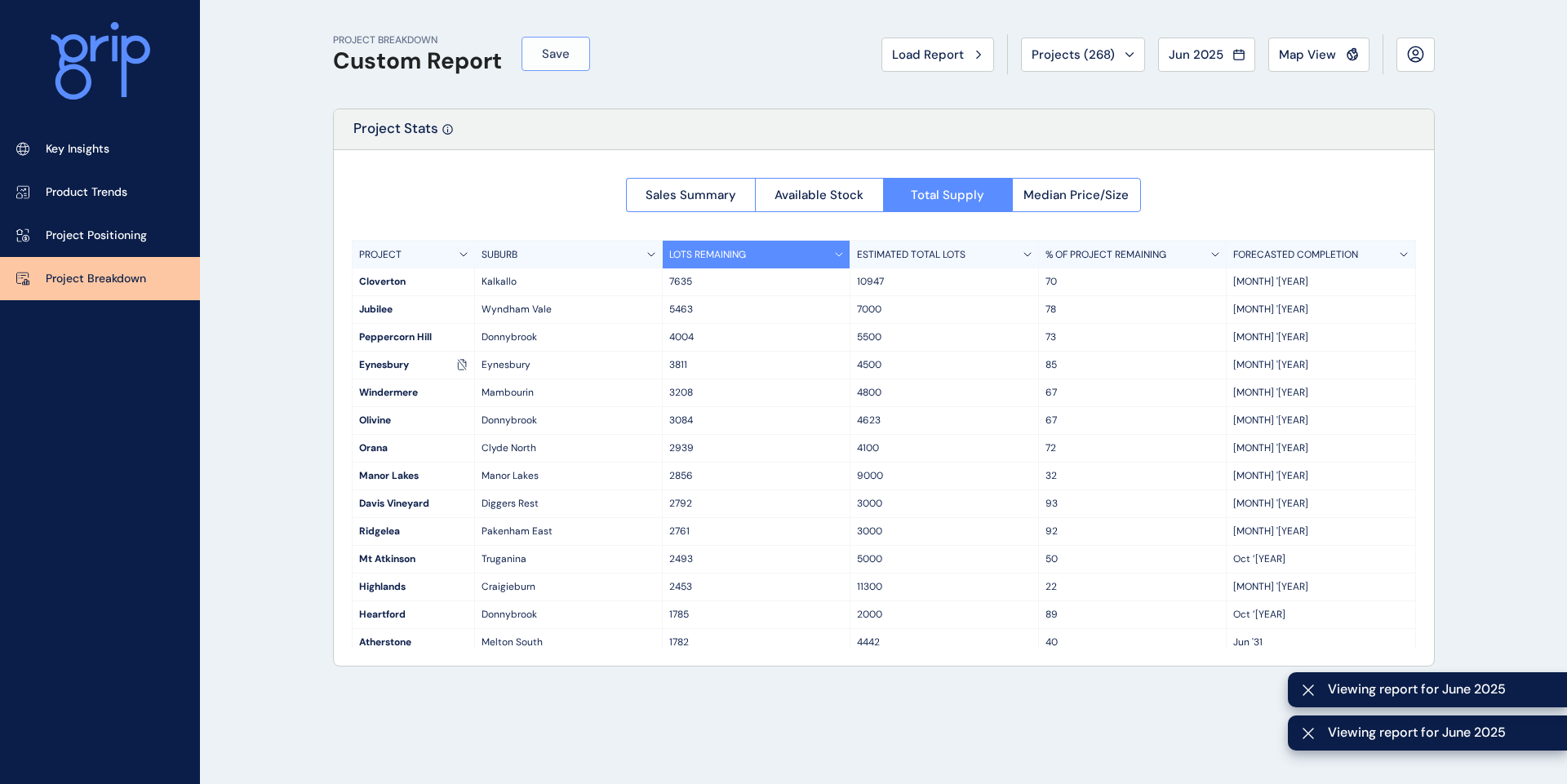 click on "Save" at bounding box center (556, 54) 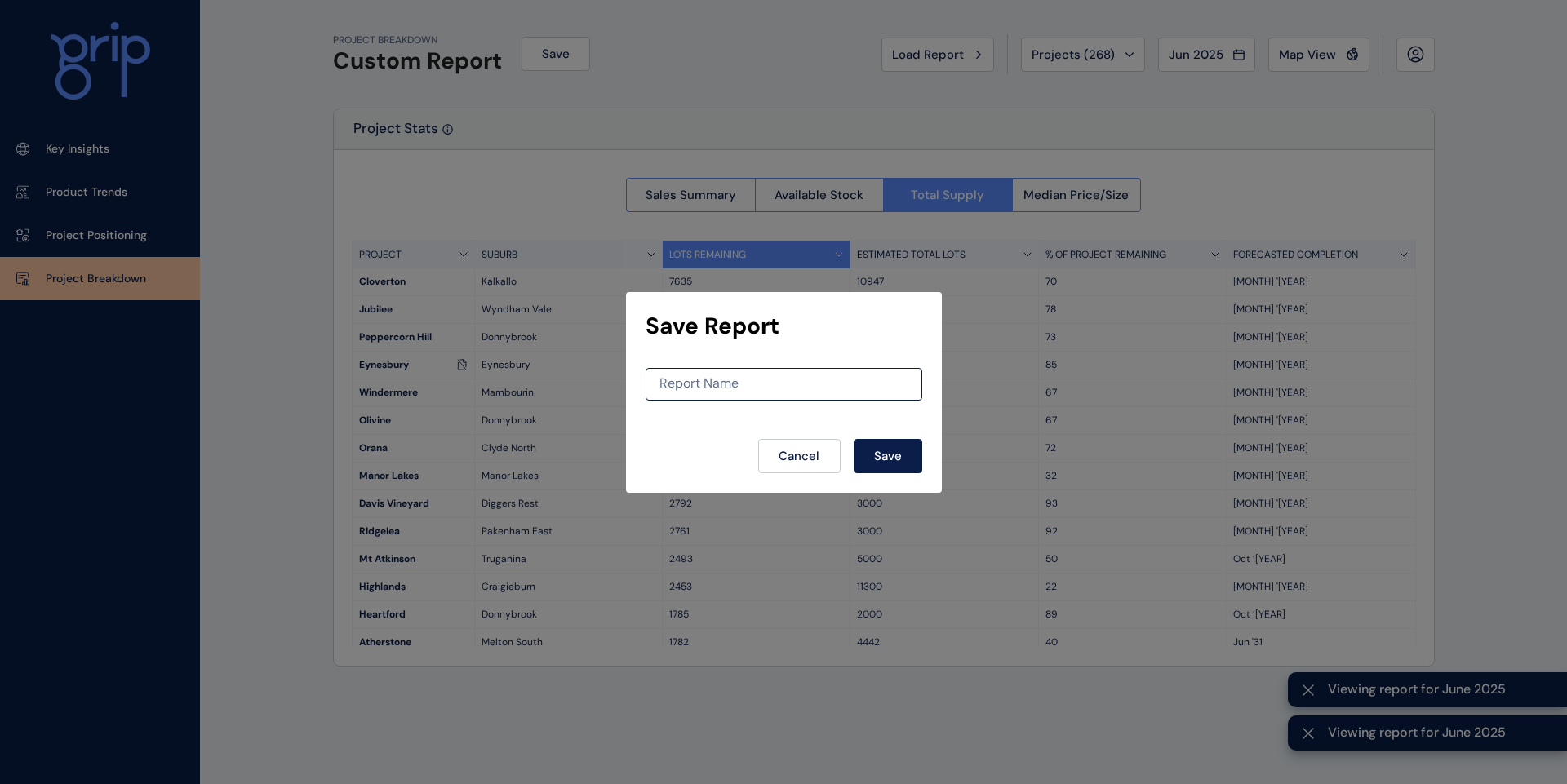 click on "Report Name" at bounding box center [784, 384] 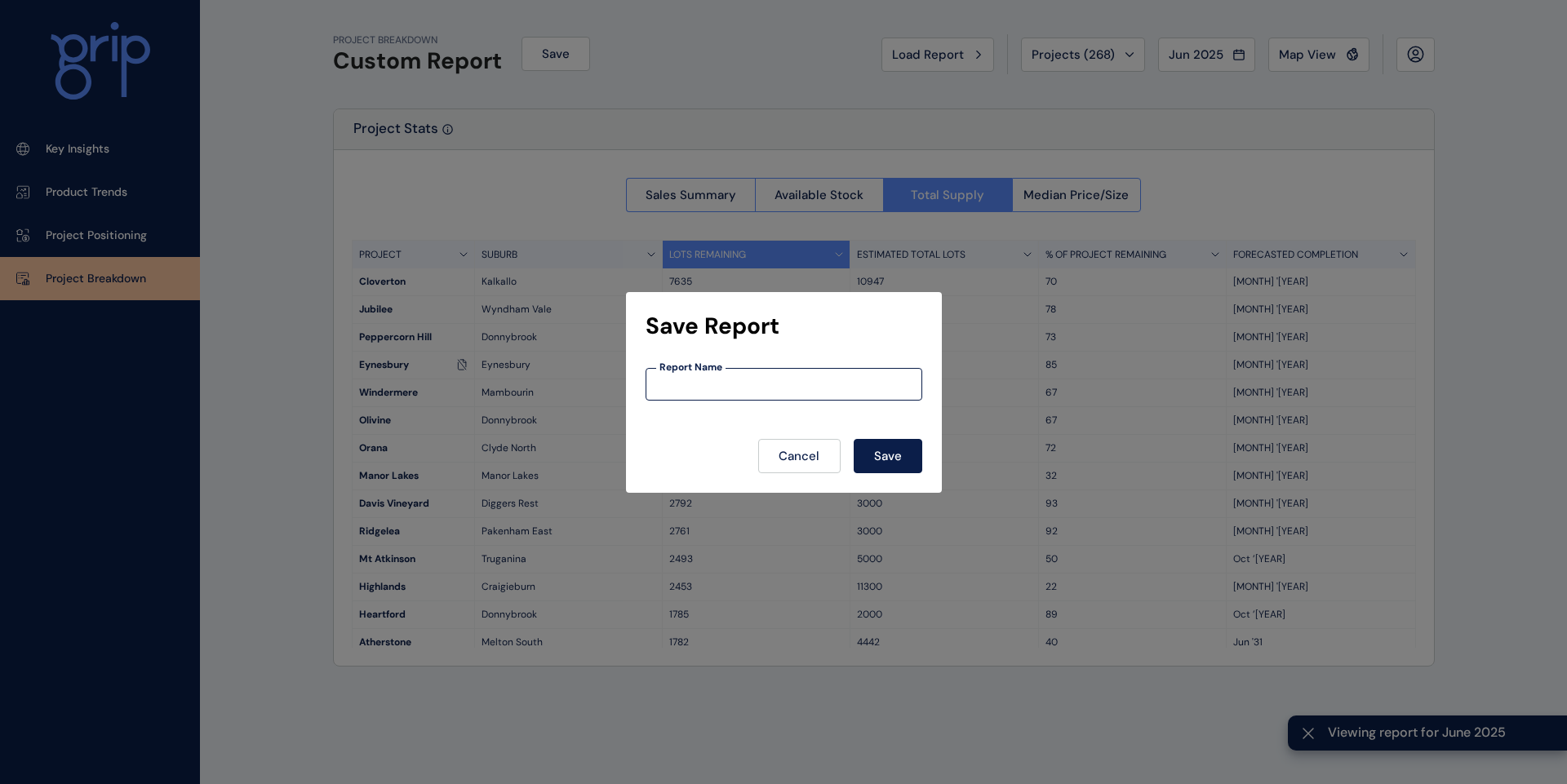 click at bounding box center (784, 383) 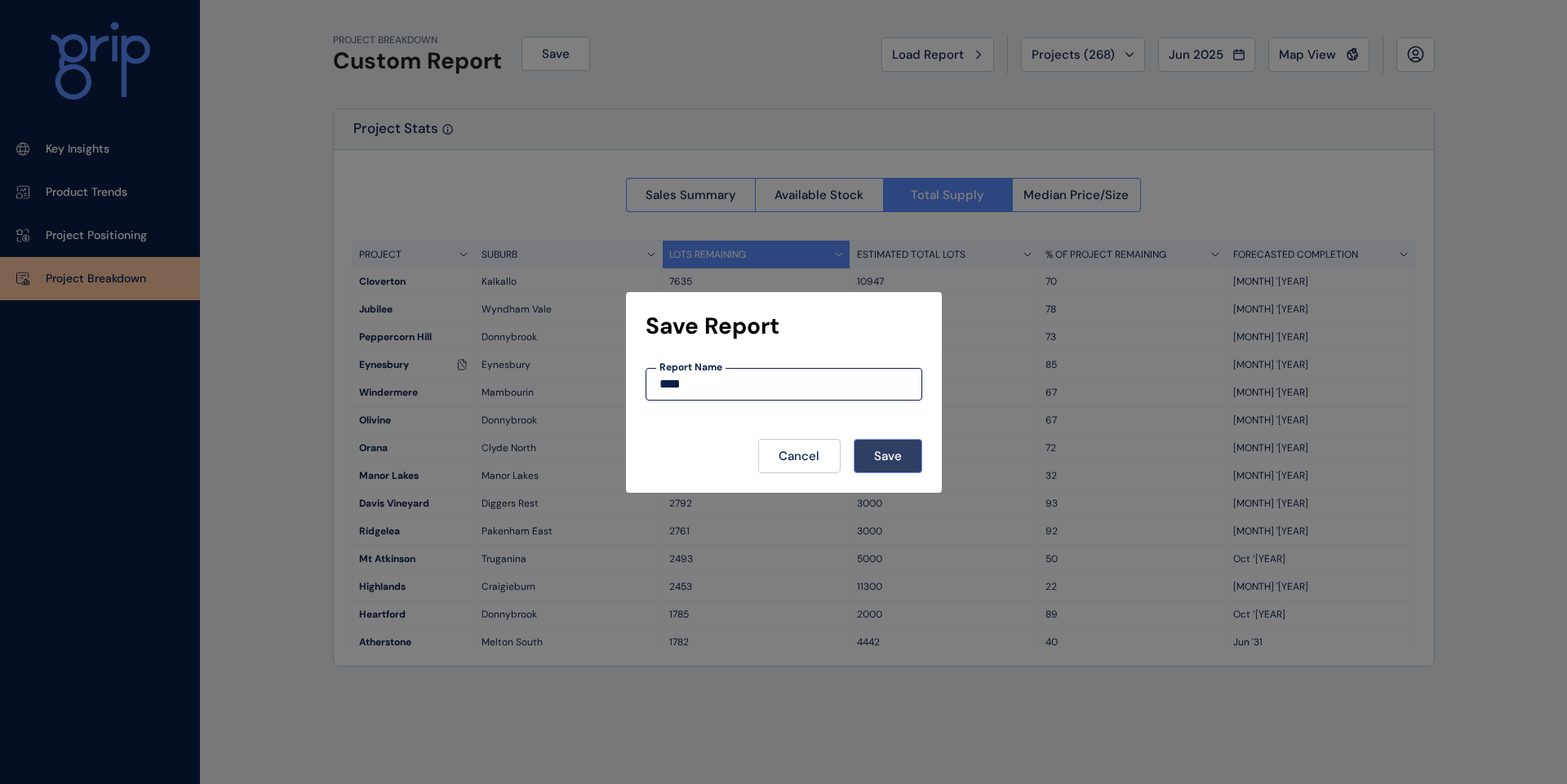 type on "****" 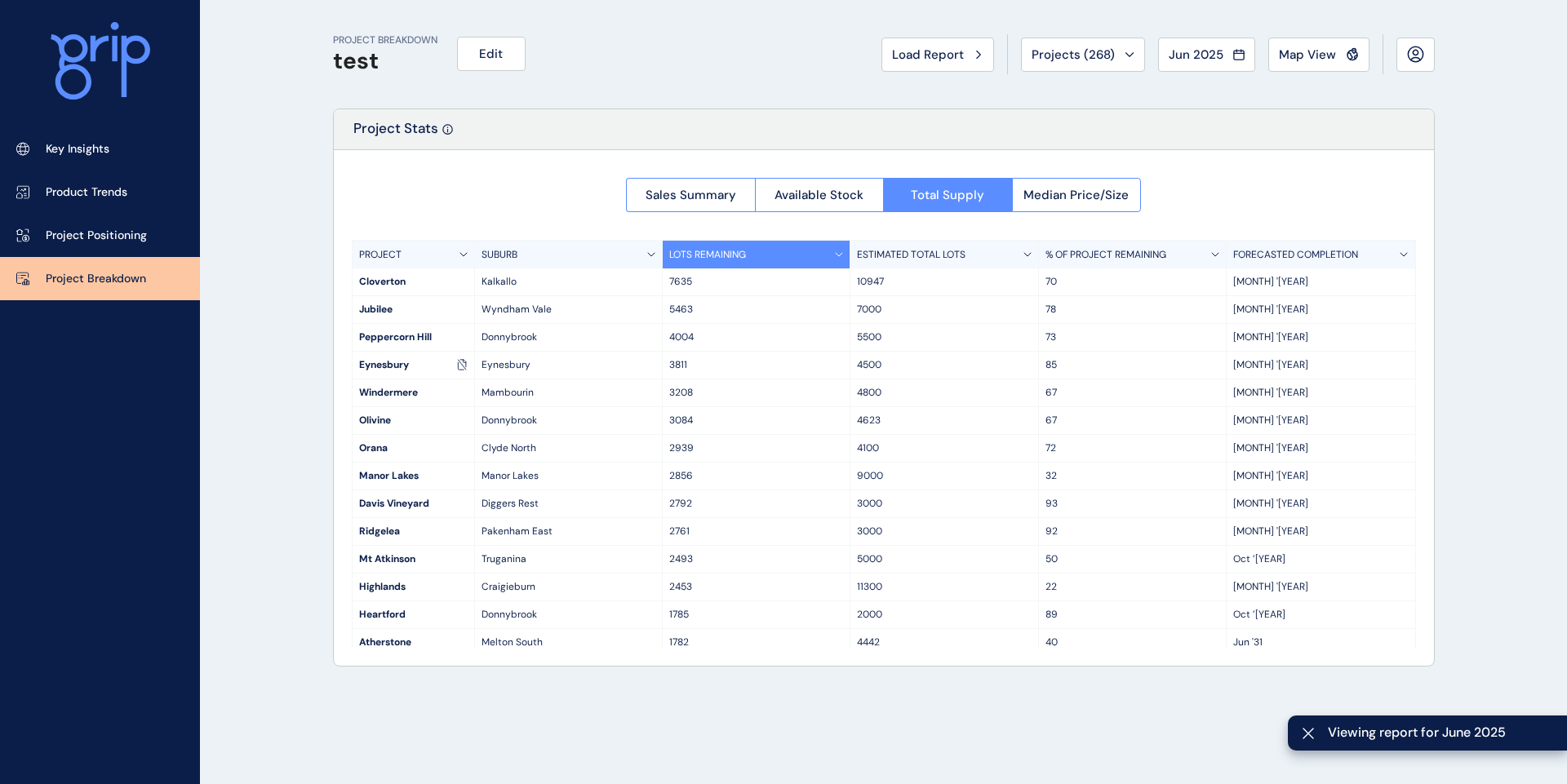 click on "PROJECT BREAKDOWN test Edit Load Report Projects ( 268 ) Jun 2025 2025 < > Jan No report is available for this period. New months are usually published 5 business days after the month start. Feb No report is available for this period. New months are usually published 5 business days after the month start. Mar No report is available for this period. New months are usually published 5 business days after the month start. Apr No report is available for this period. New months are usually published 5 business days after the month start. May No report is available for this period. New months are usually published 5 business days after the month start. Jun No report is available for this period. New months are usually published 5 business days after the month start. Jul No report is available for this period. New months are usually published 5 business days after the month start. Aug No report is available for this period. New months are usually published 5 business days after the month start. Sep Oct Nov Dec" at bounding box center (884, 54) 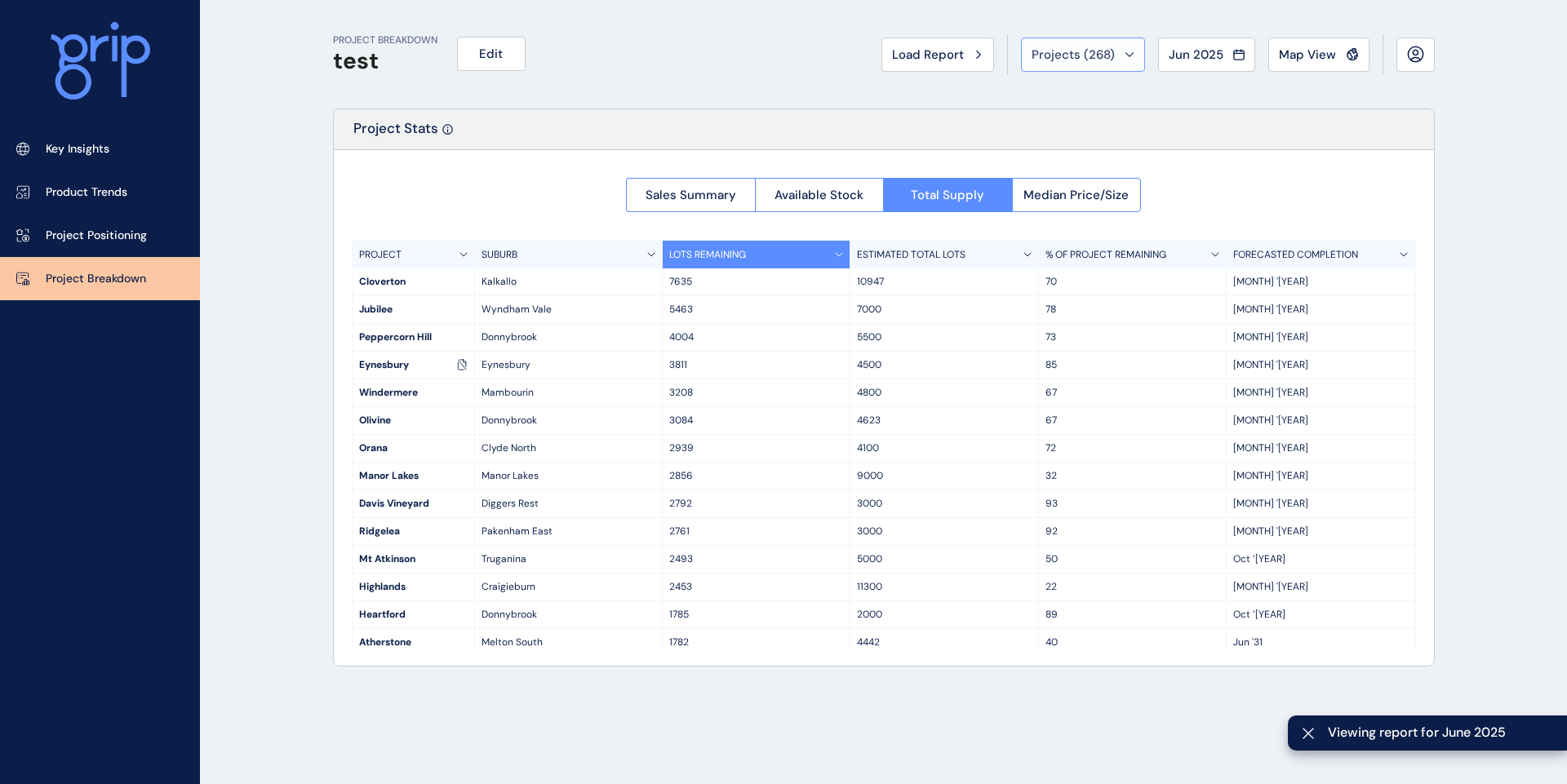 click on "Projects ( 268 )" at bounding box center (1073, 55) 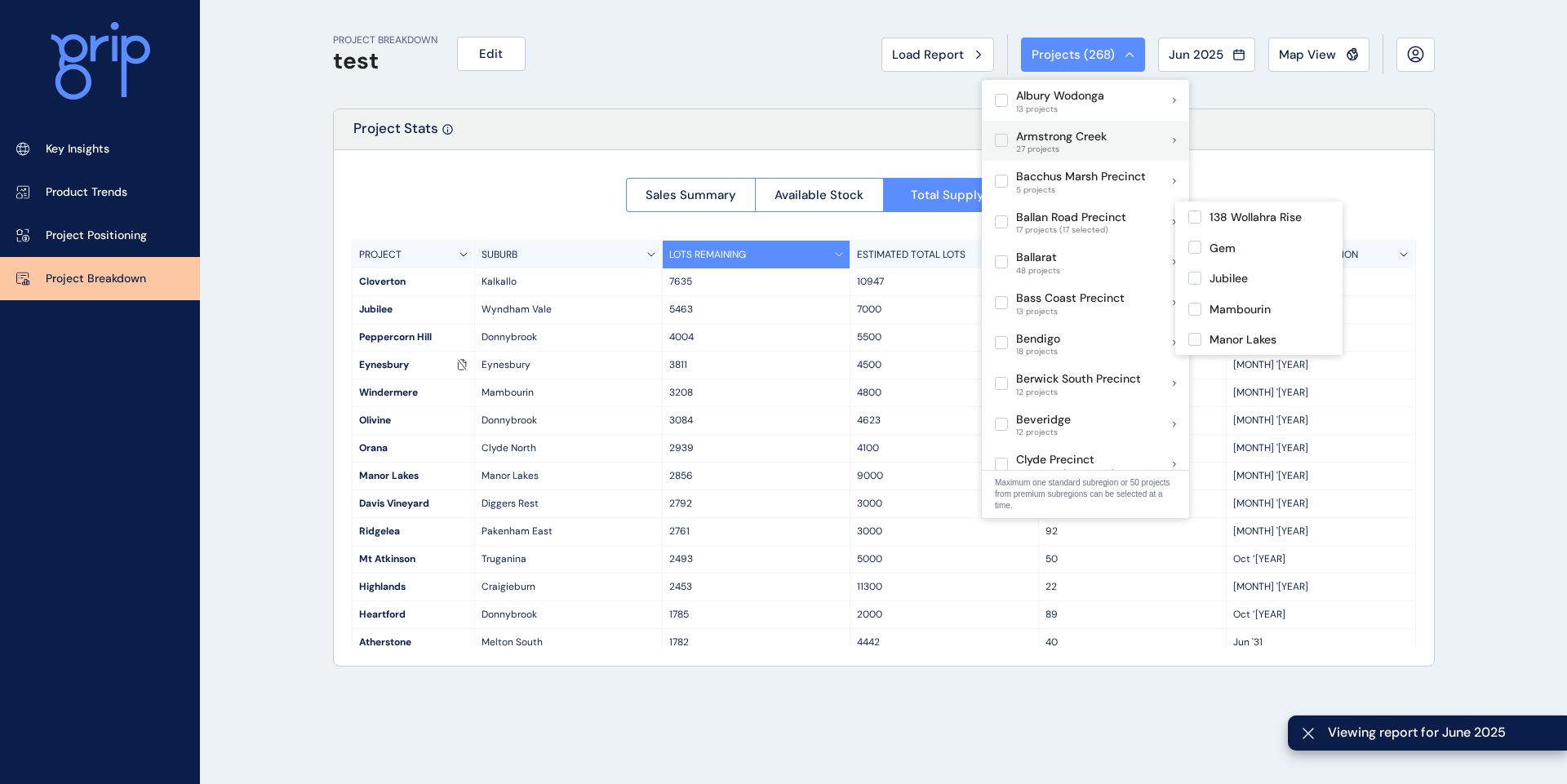 click at bounding box center (1001, 140) 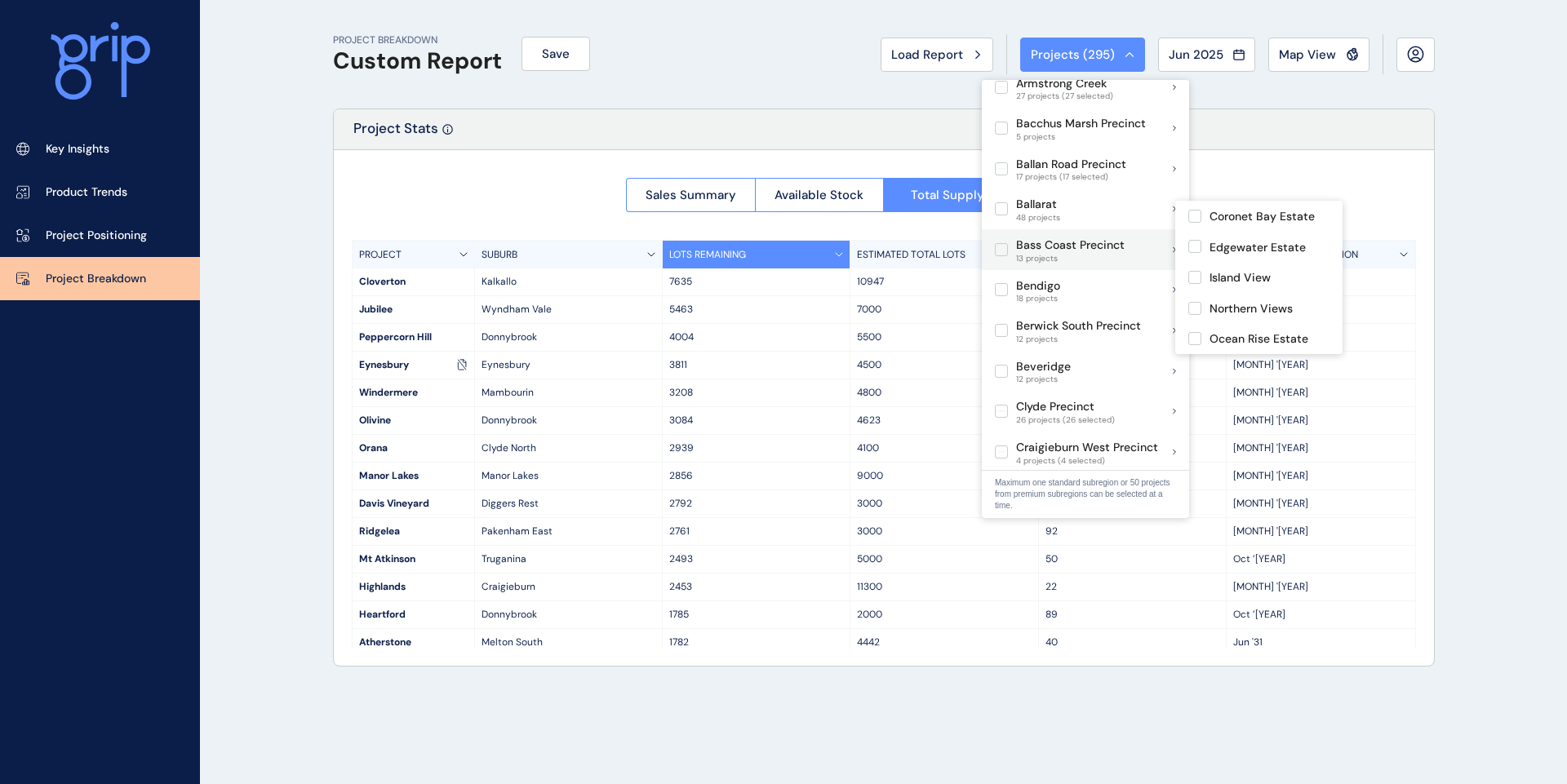 scroll, scrollTop: 82, scrollLeft: 0, axis: vertical 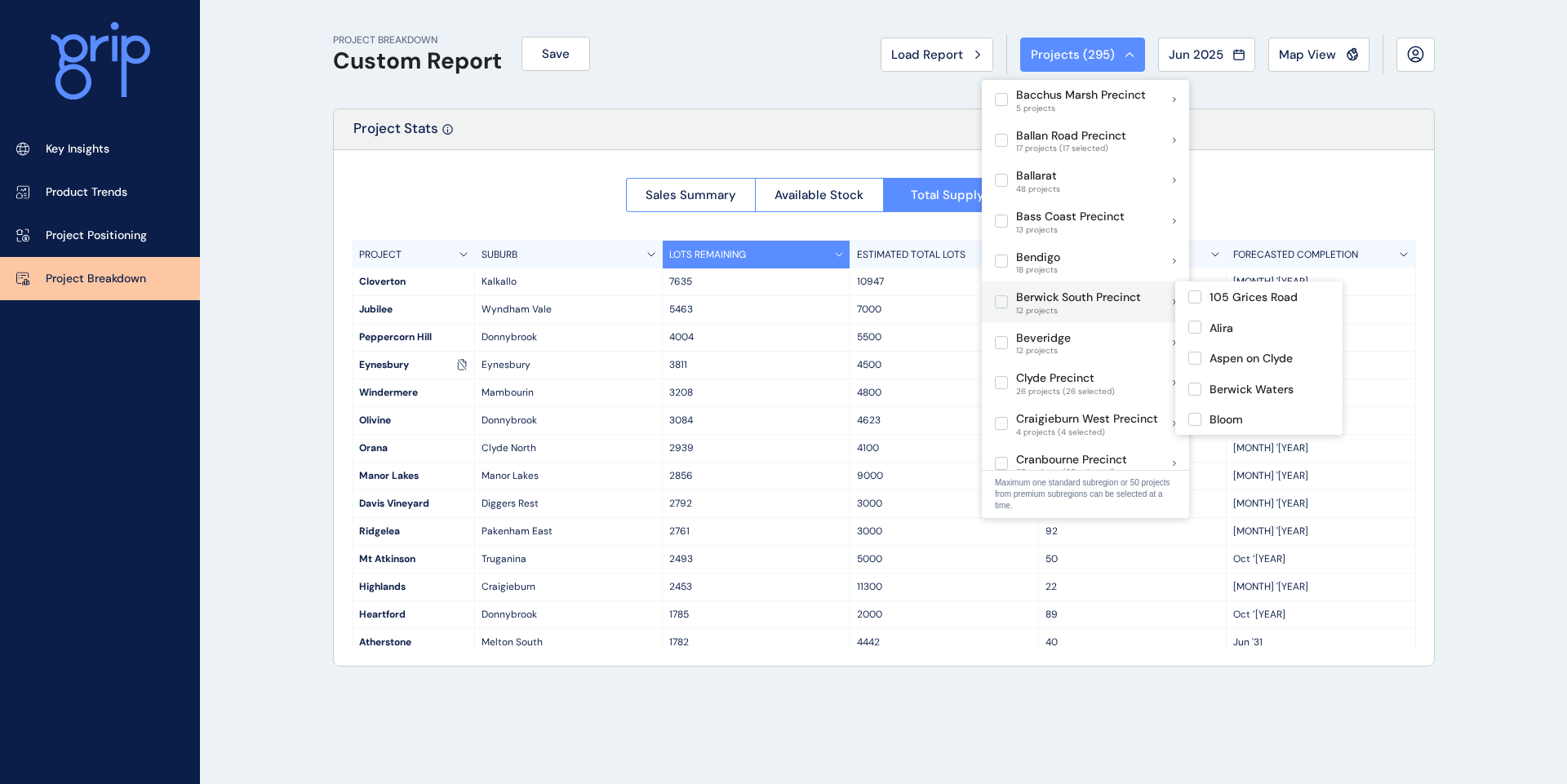 click at bounding box center (1001, 302) 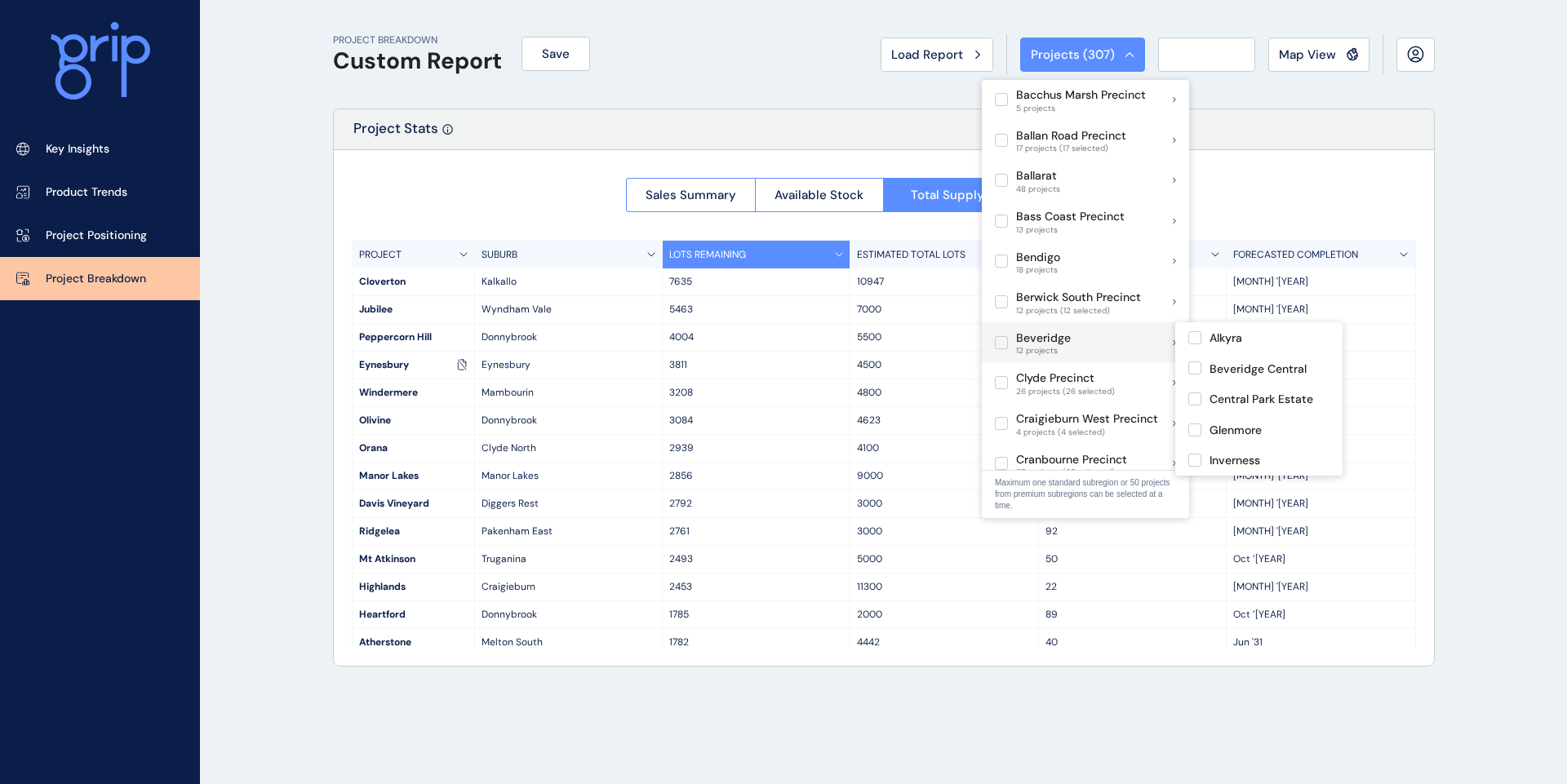 click at bounding box center (1001, 343) 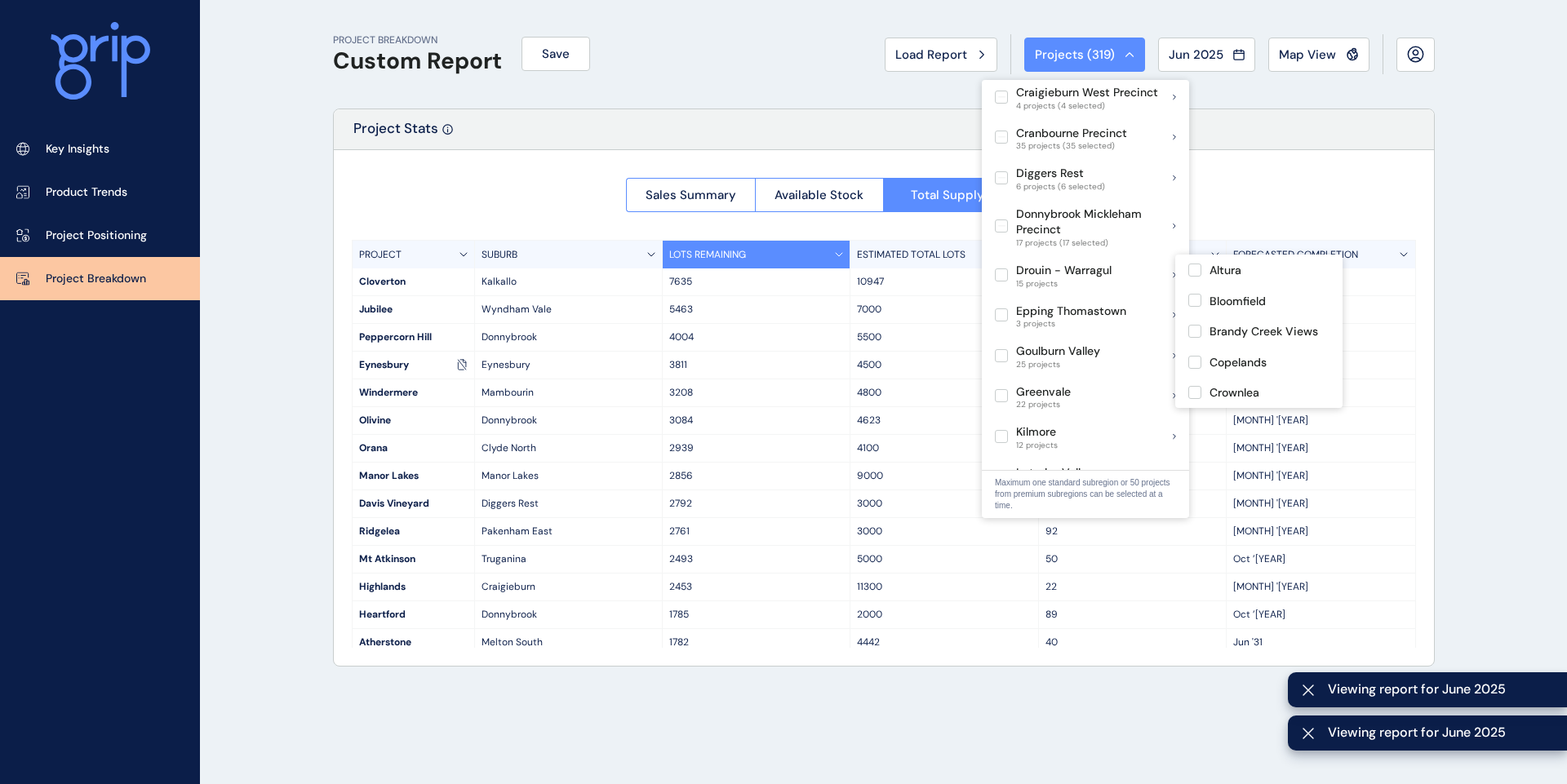 scroll, scrollTop: 489, scrollLeft: 0, axis: vertical 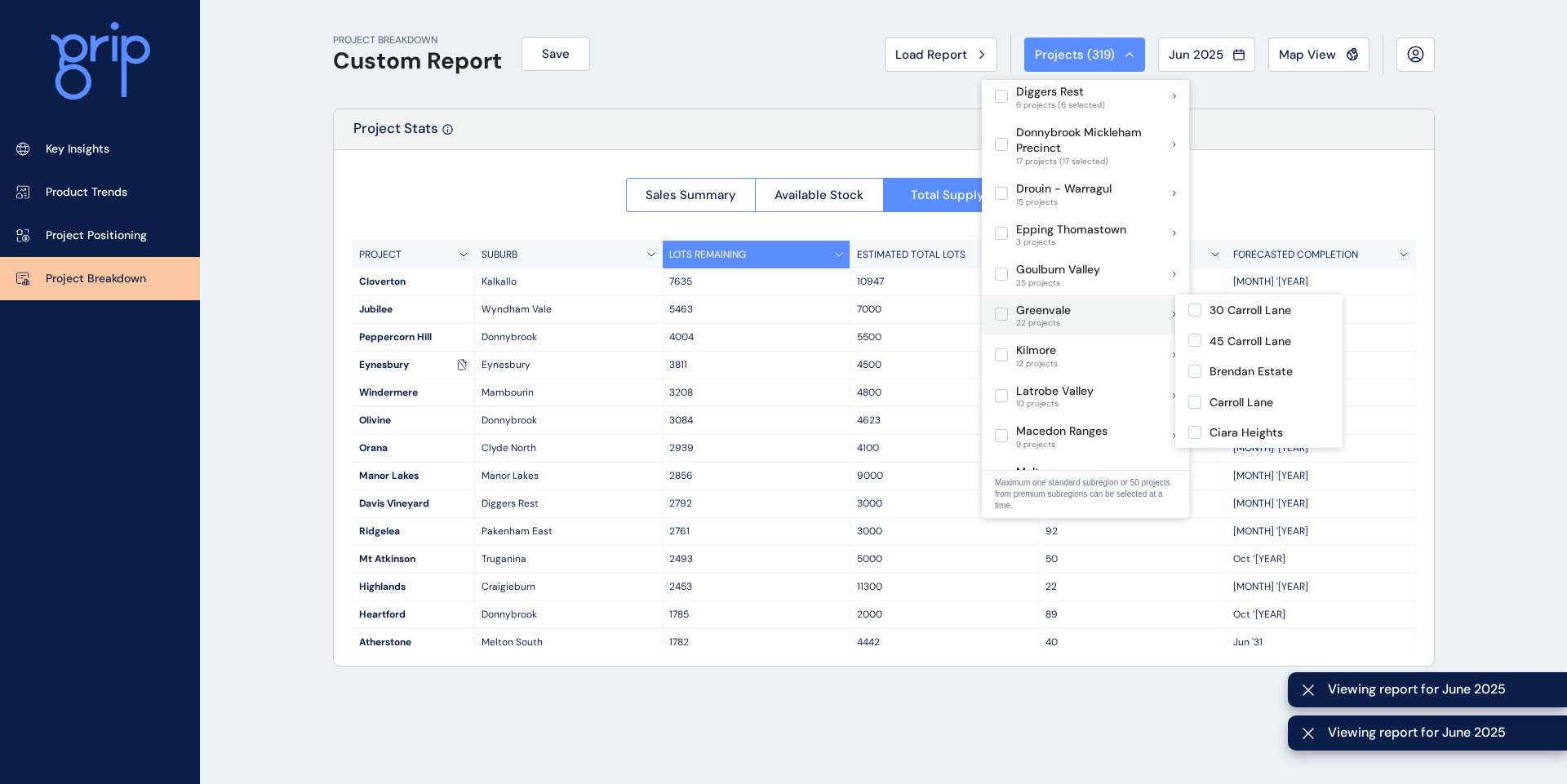 click at bounding box center [1001, 314] 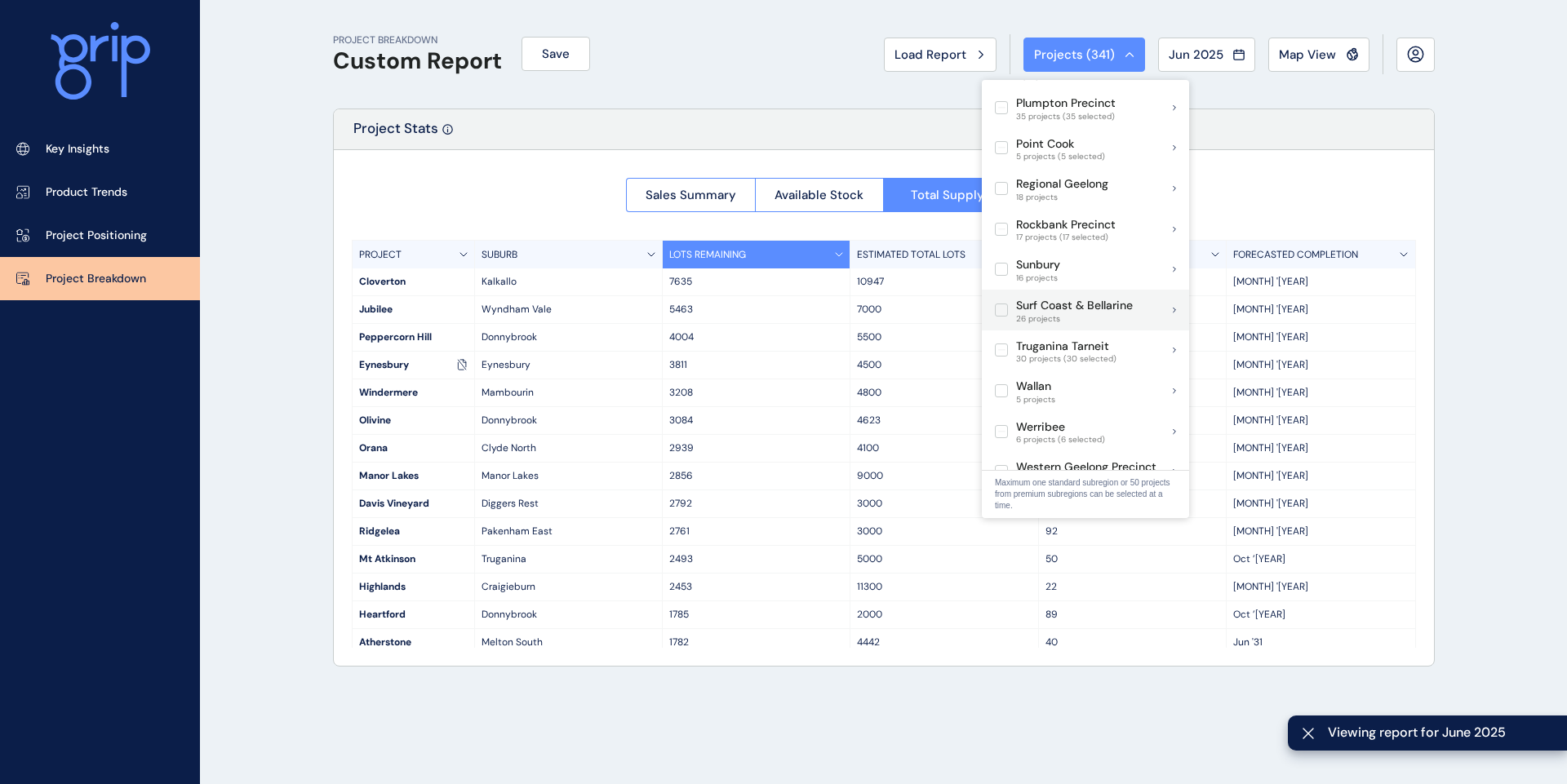 scroll, scrollTop: 1224, scrollLeft: 0, axis: vertical 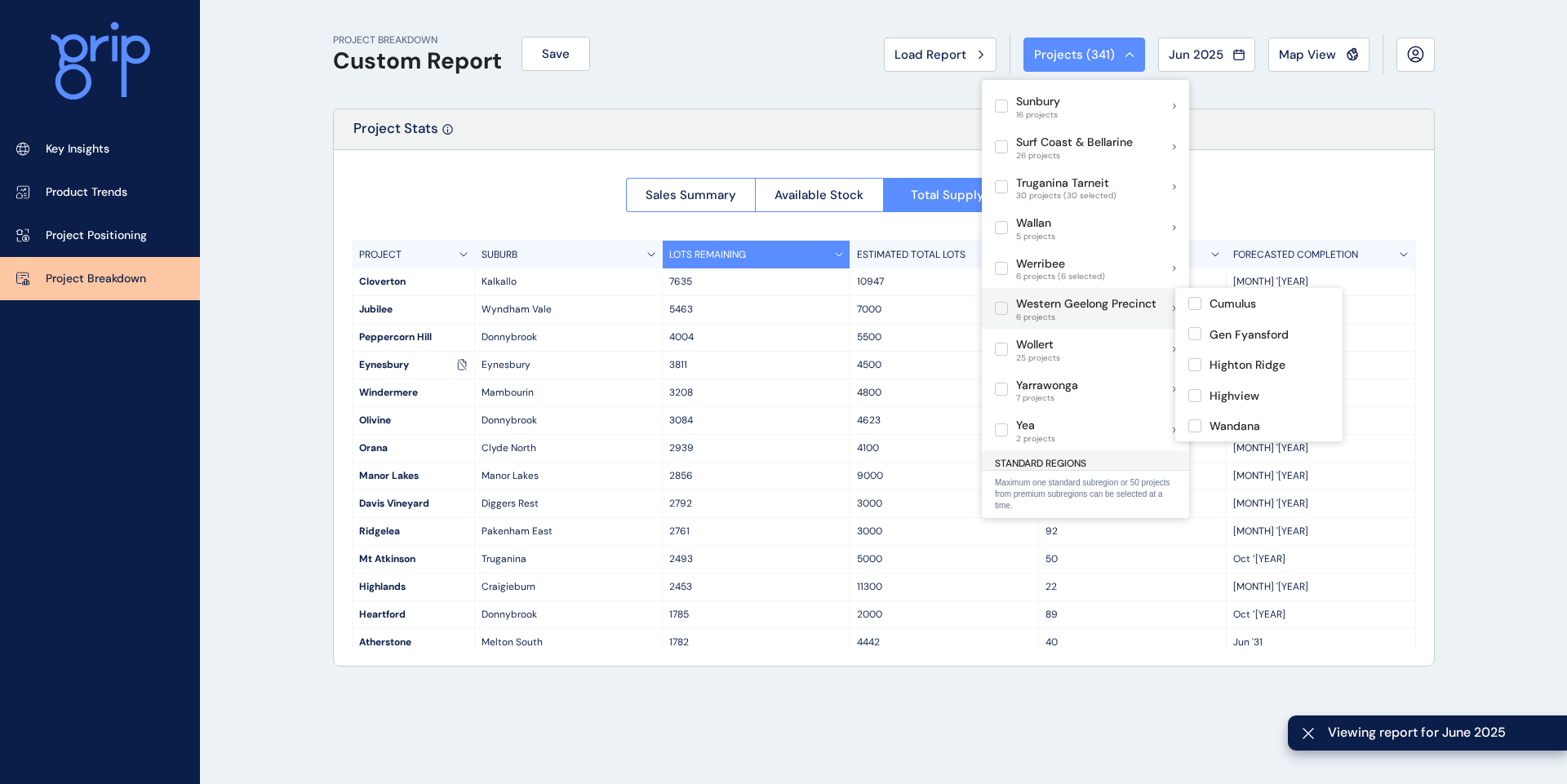 click at bounding box center (1001, 308) 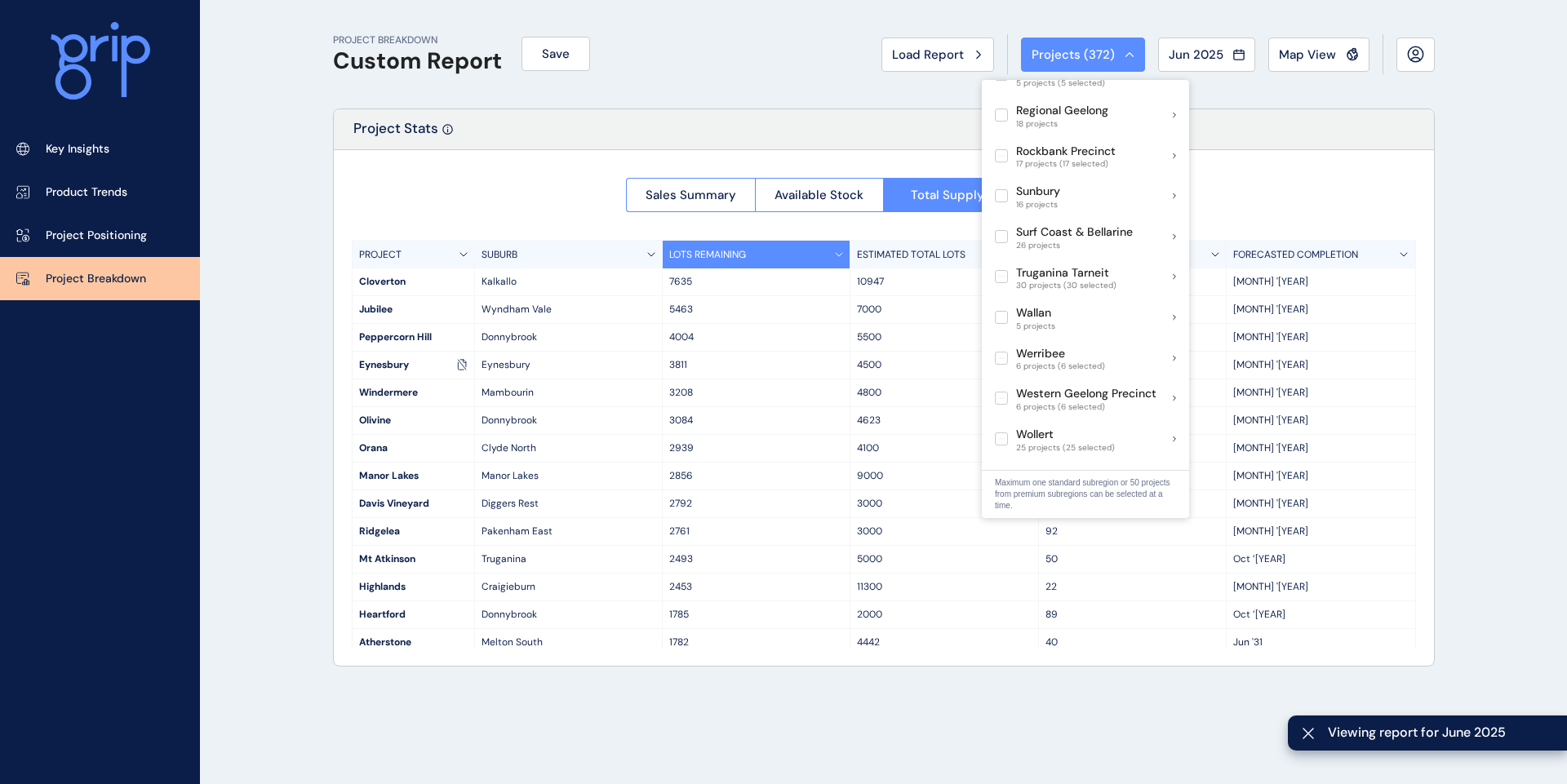 scroll, scrollTop: 1106, scrollLeft: 0, axis: vertical 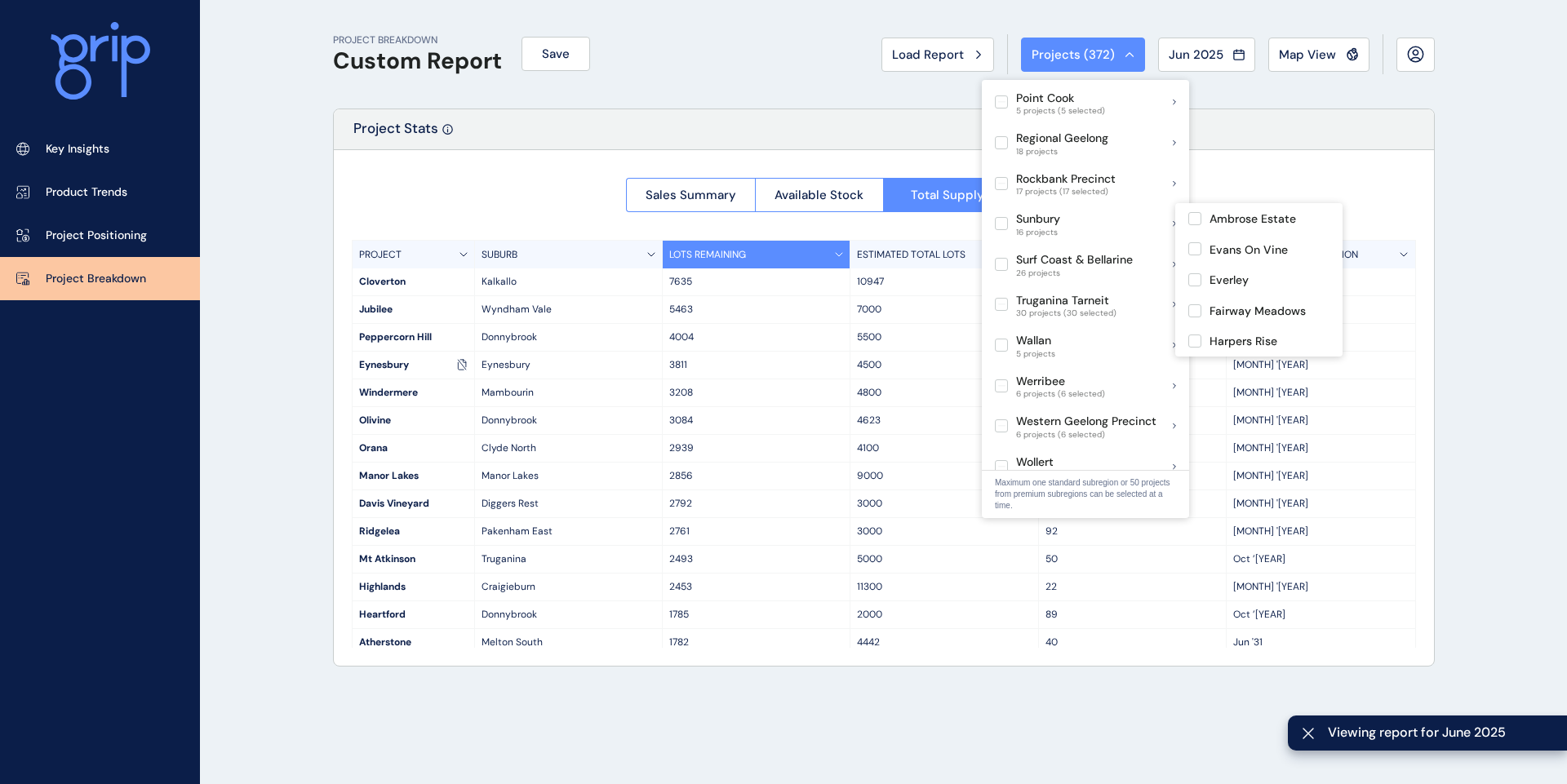 click at bounding box center (1001, 224) 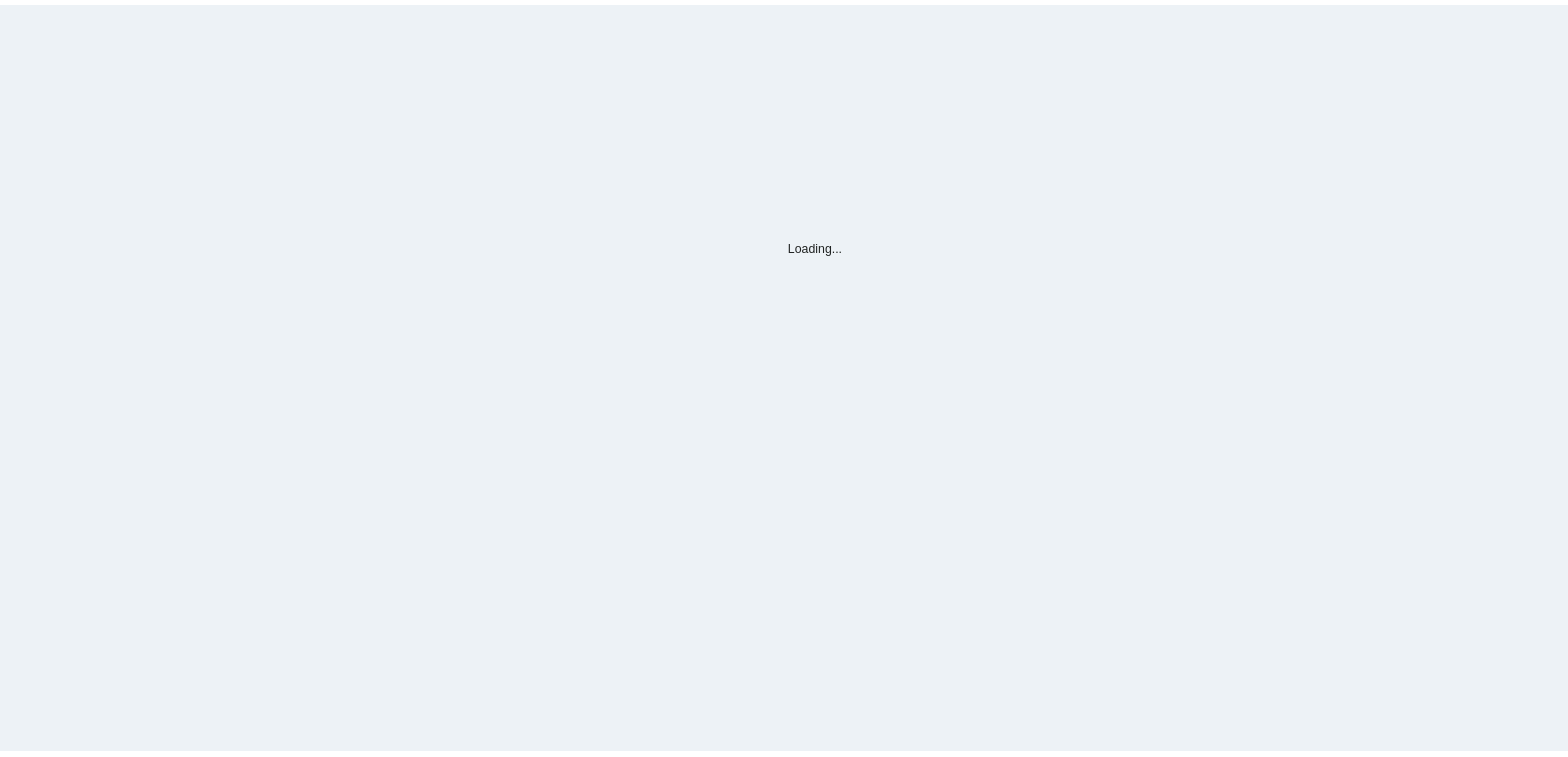 scroll, scrollTop: 0, scrollLeft: 0, axis: both 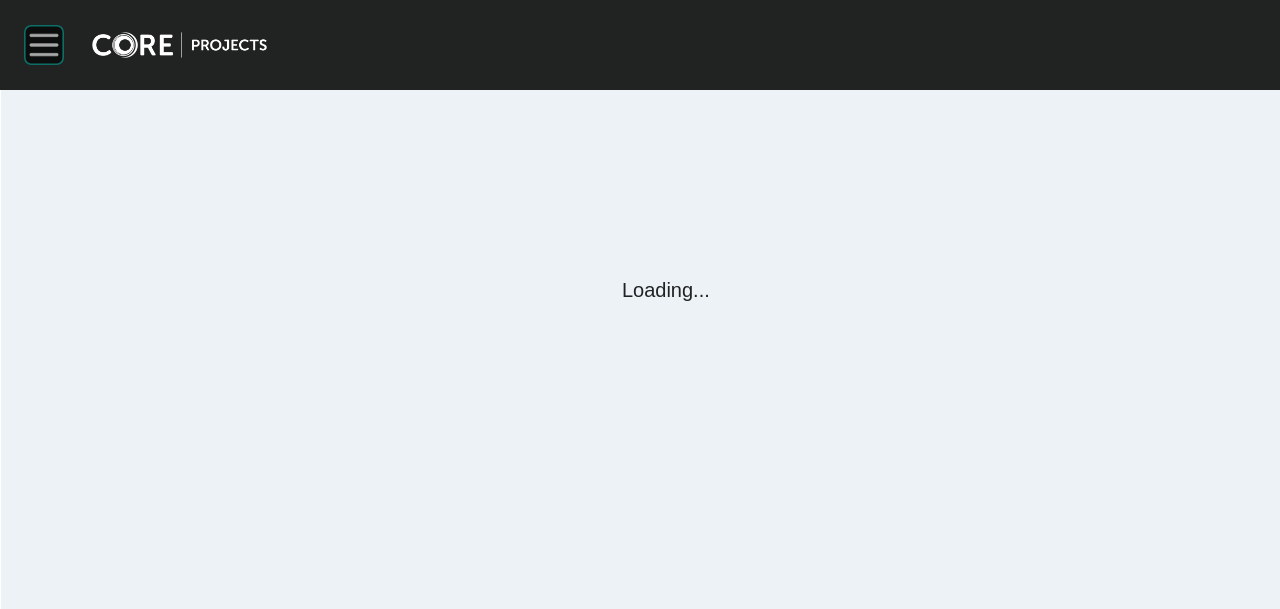 click 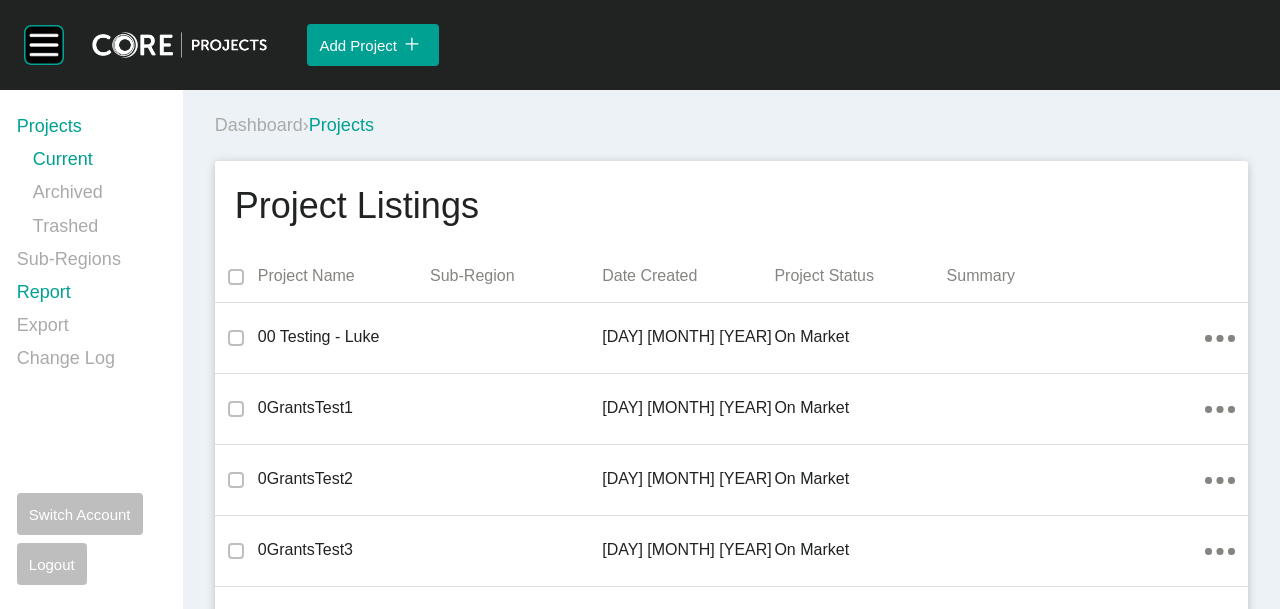 click on "Report" at bounding box center (88, 296) 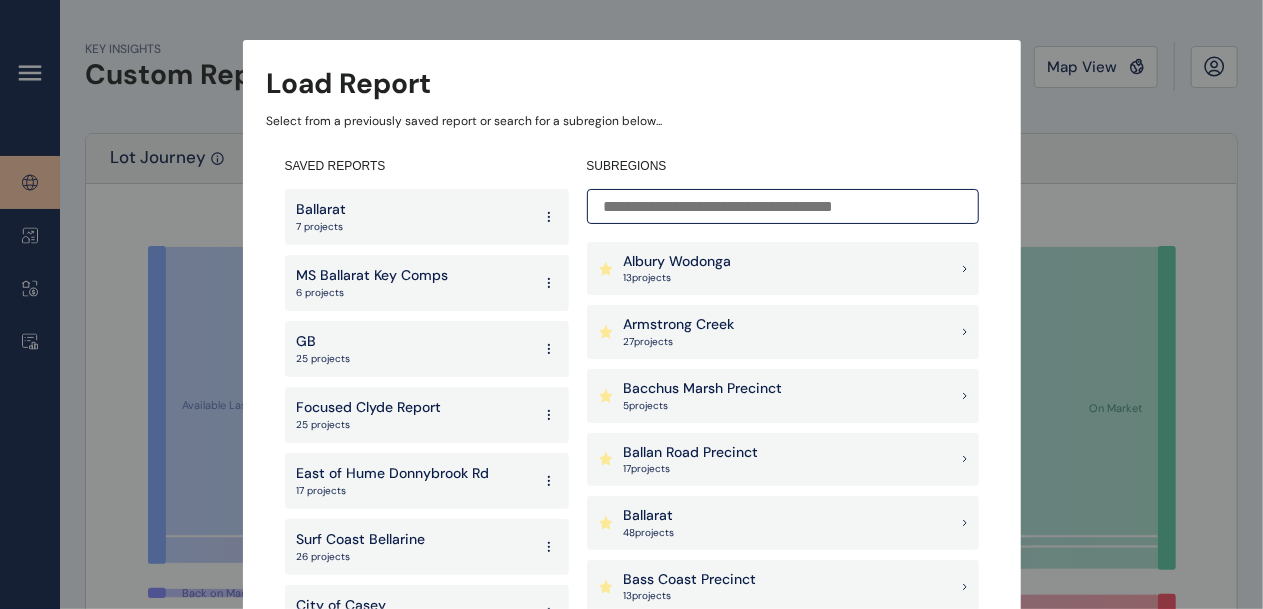 click on "Armstrong Creek" at bounding box center [679, 325] 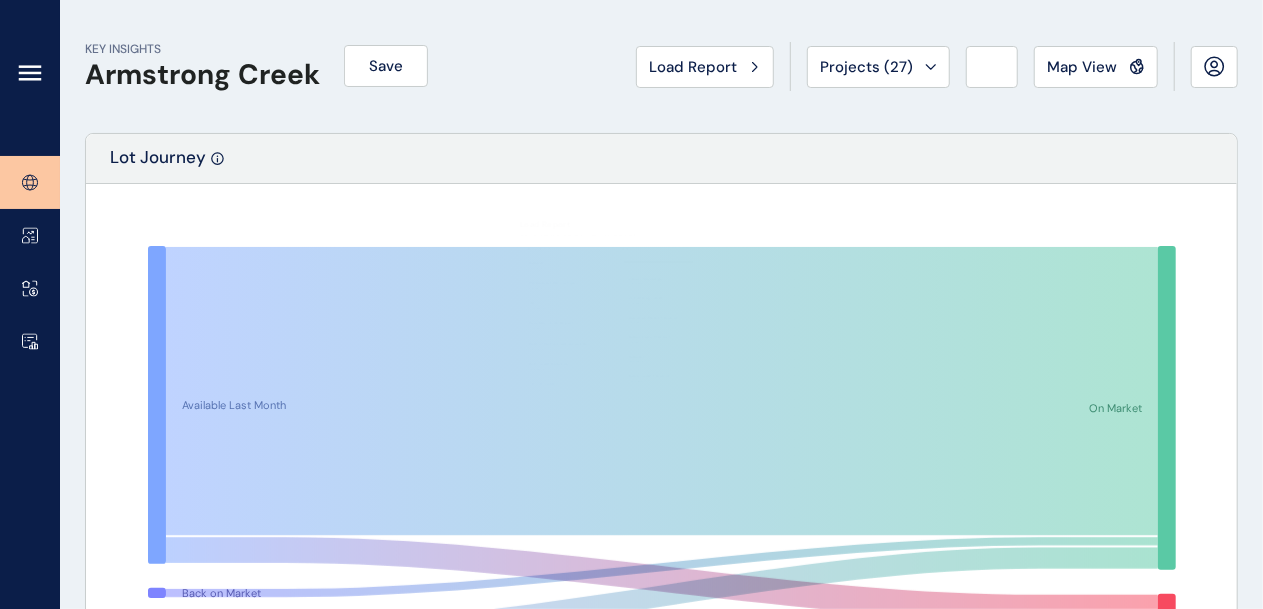 click on "Map View" at bounding box center [1082, 67] 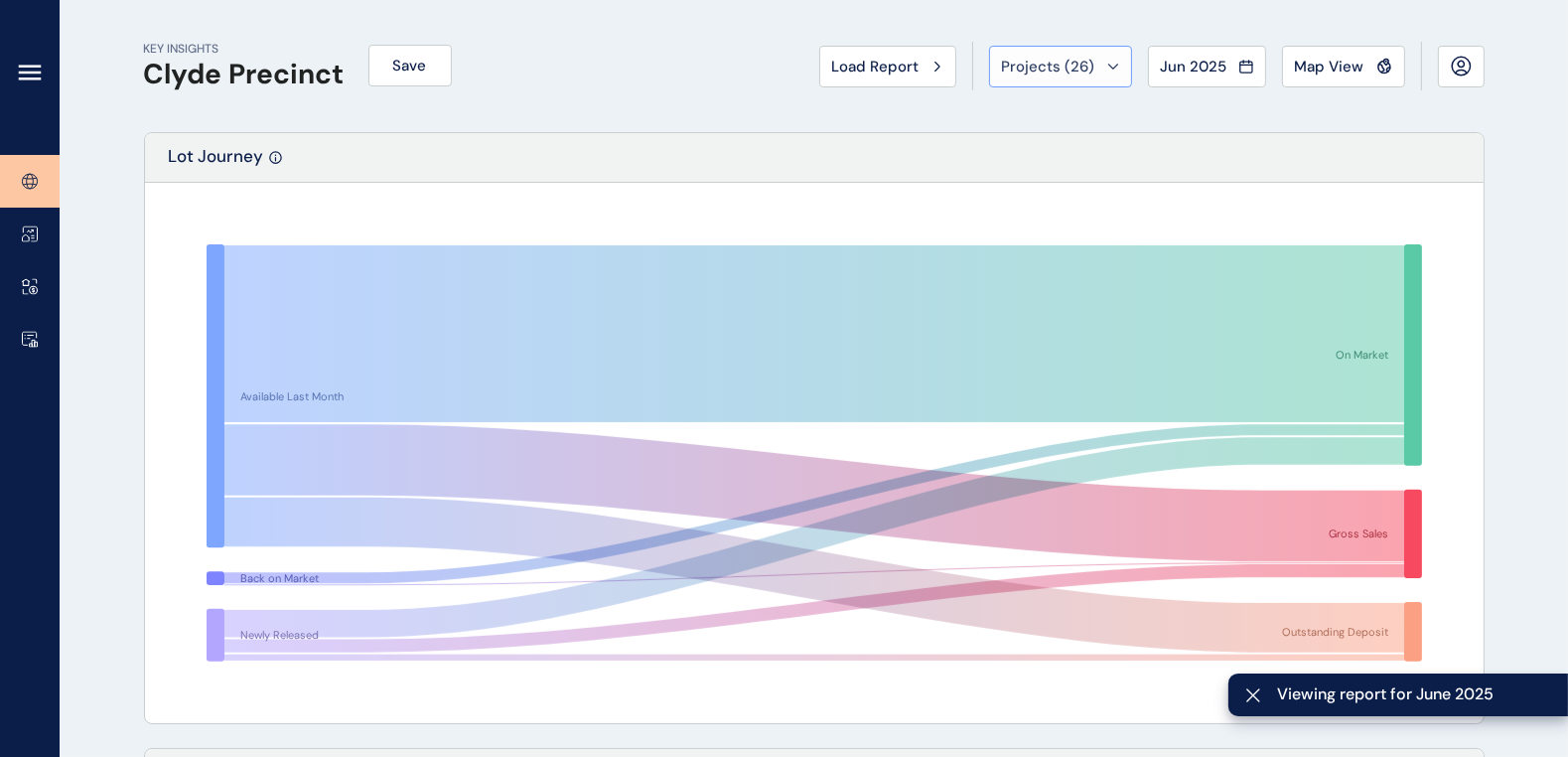 click on "Projects ( 26 )" at bounding box center [1061, 67] 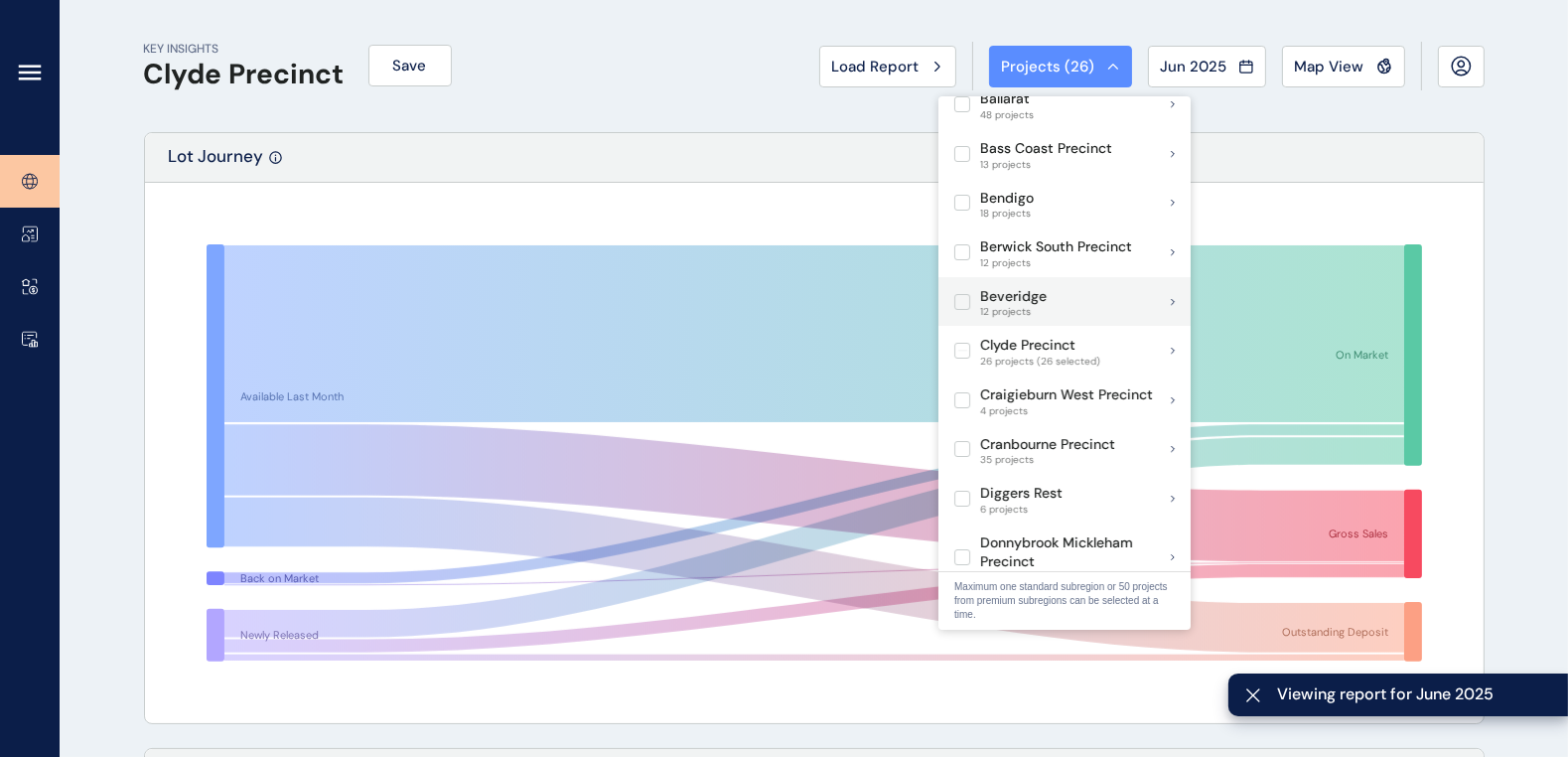 scroll, scrollTop: 247, scrollLeft: 0, axis: vertical 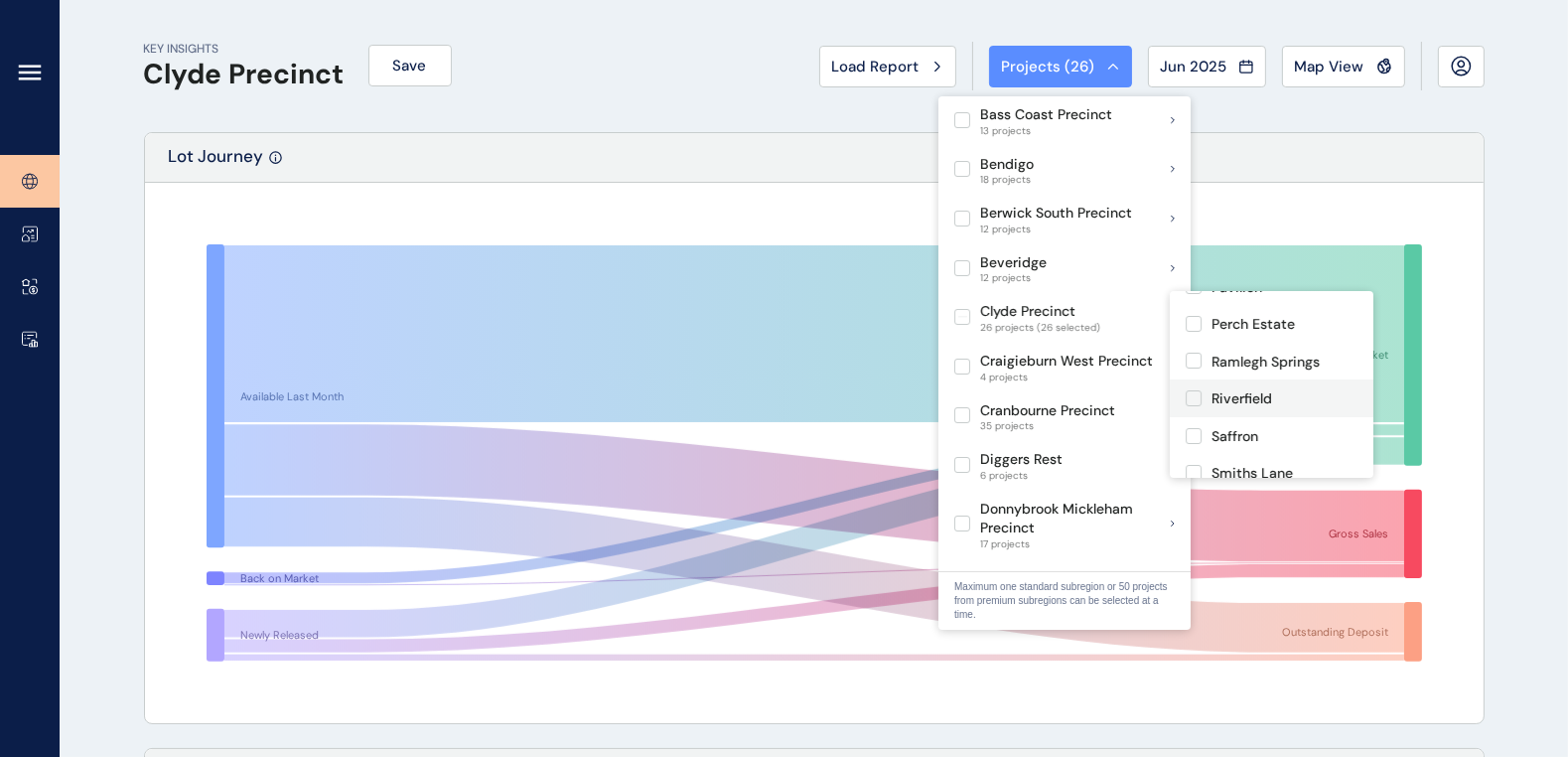 click at bounding box center [1194, 398] 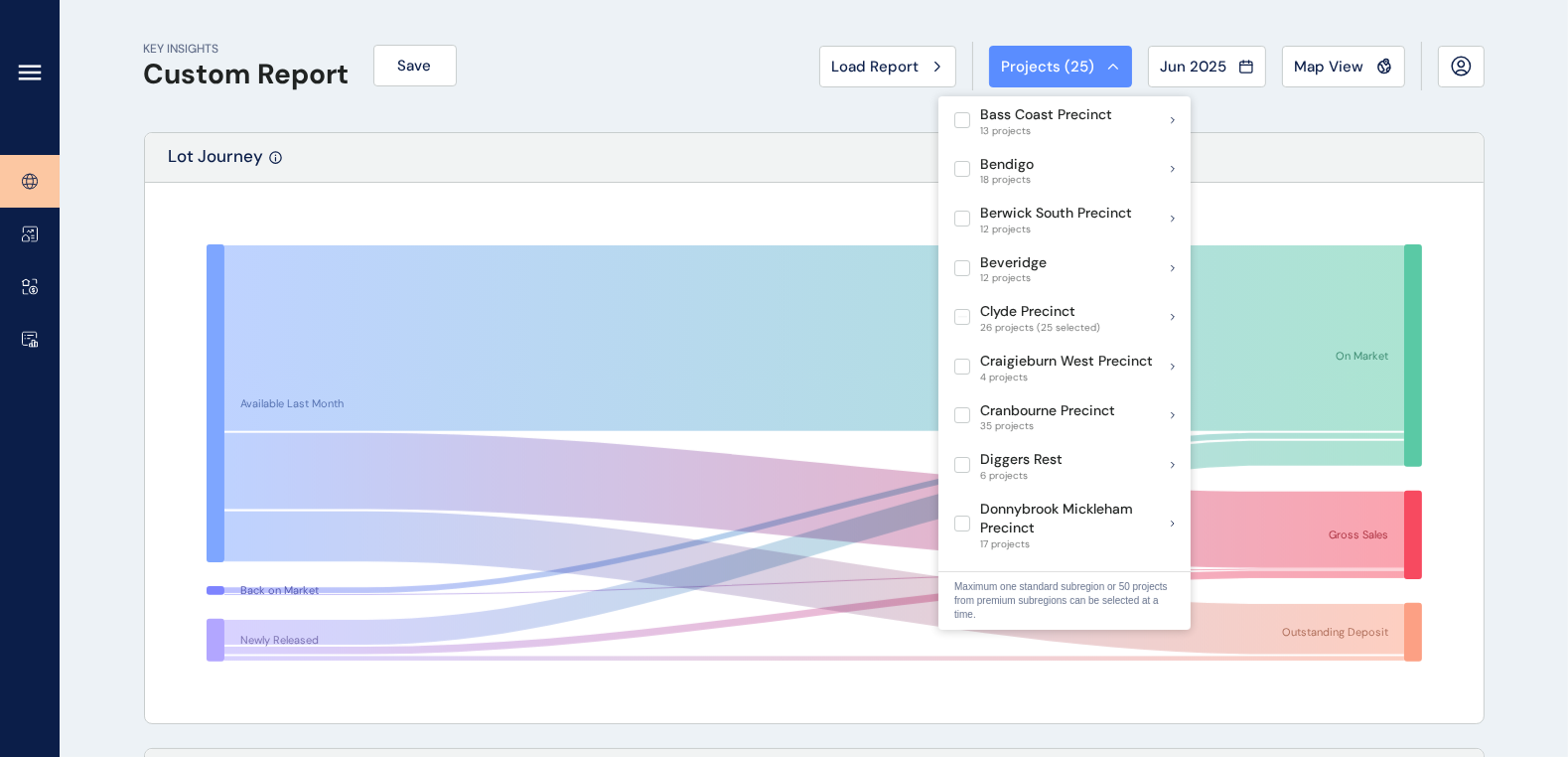 click on "KEY INSIGHTS Custom Report Save Load Report Projects ( 25 ) Jun 2025 2025 < > Jan No report is available for this period. New months are usually published 5 business days after the month start. Feb No report is available for this period. New months are usually published 5 business days after the month start. Mar No report is available for this period. New months are usually published 5 business days after the month start. Apr No report is available for this period. New months are usually published 5 business days after the month start. May No report is available for this period. New months are usually published 5 business days after the month start. Jun No report is available for this period. New months are usually published 5 business days after the month start. Jul No report is available for this period. New months are usually published 5 business days after the month start. Aug No report is available for this period. New months are usually published 5 business days after the month start. Sep Oct Nov Dec" at bounding box center [814, 66] 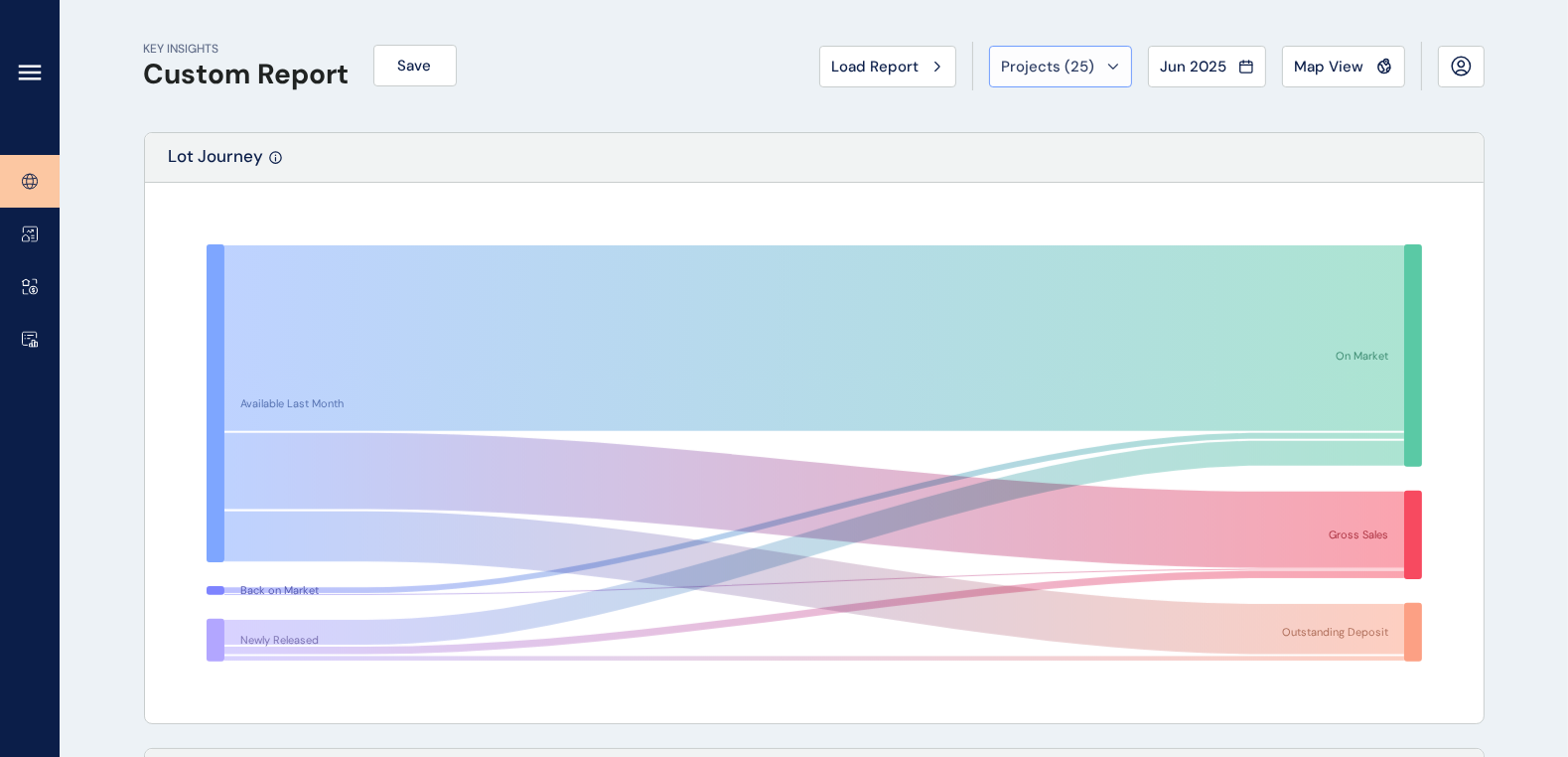 click 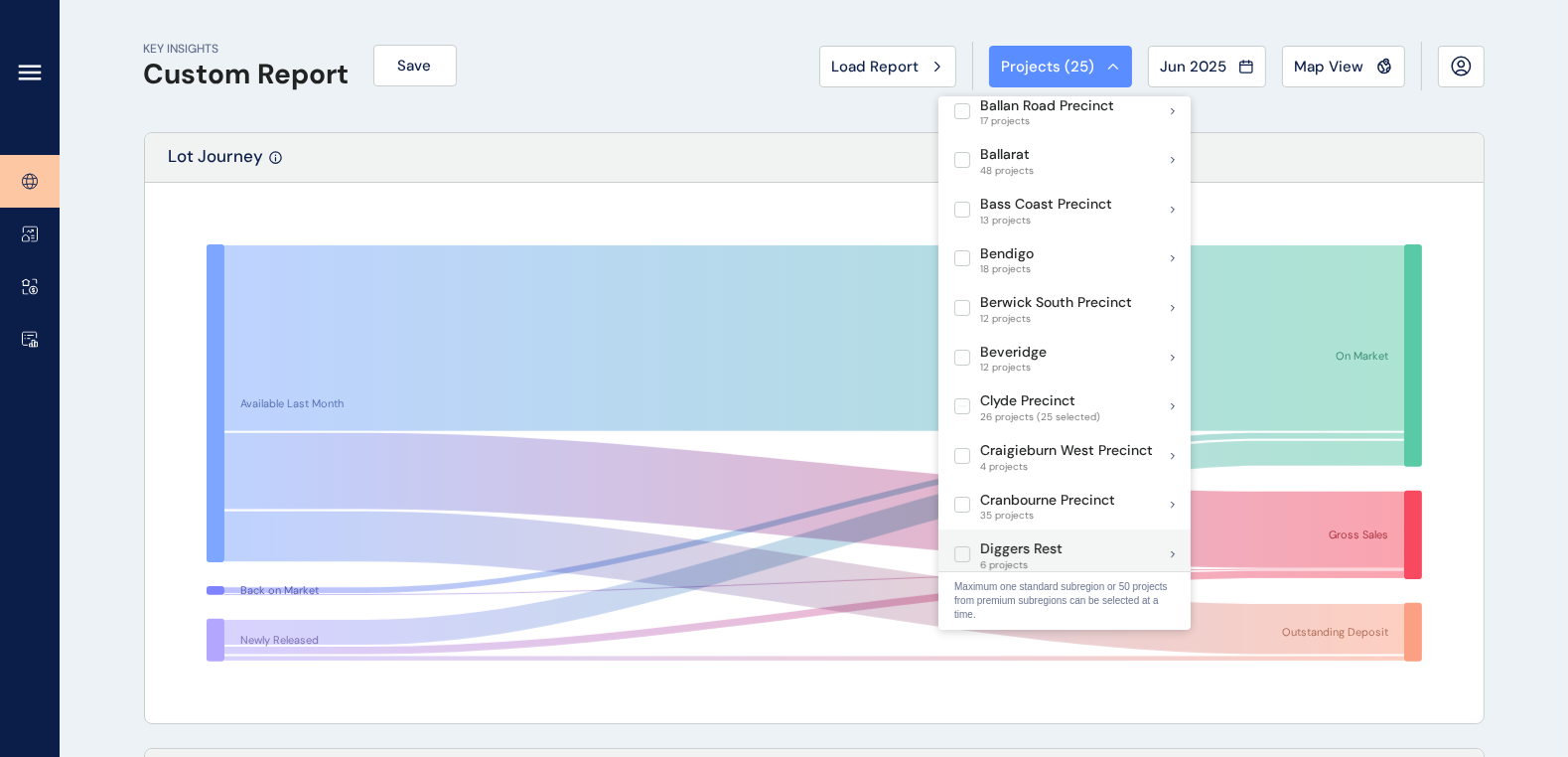 scroll, scrollTop: 247, scrollLeft: 0, axis: vertical 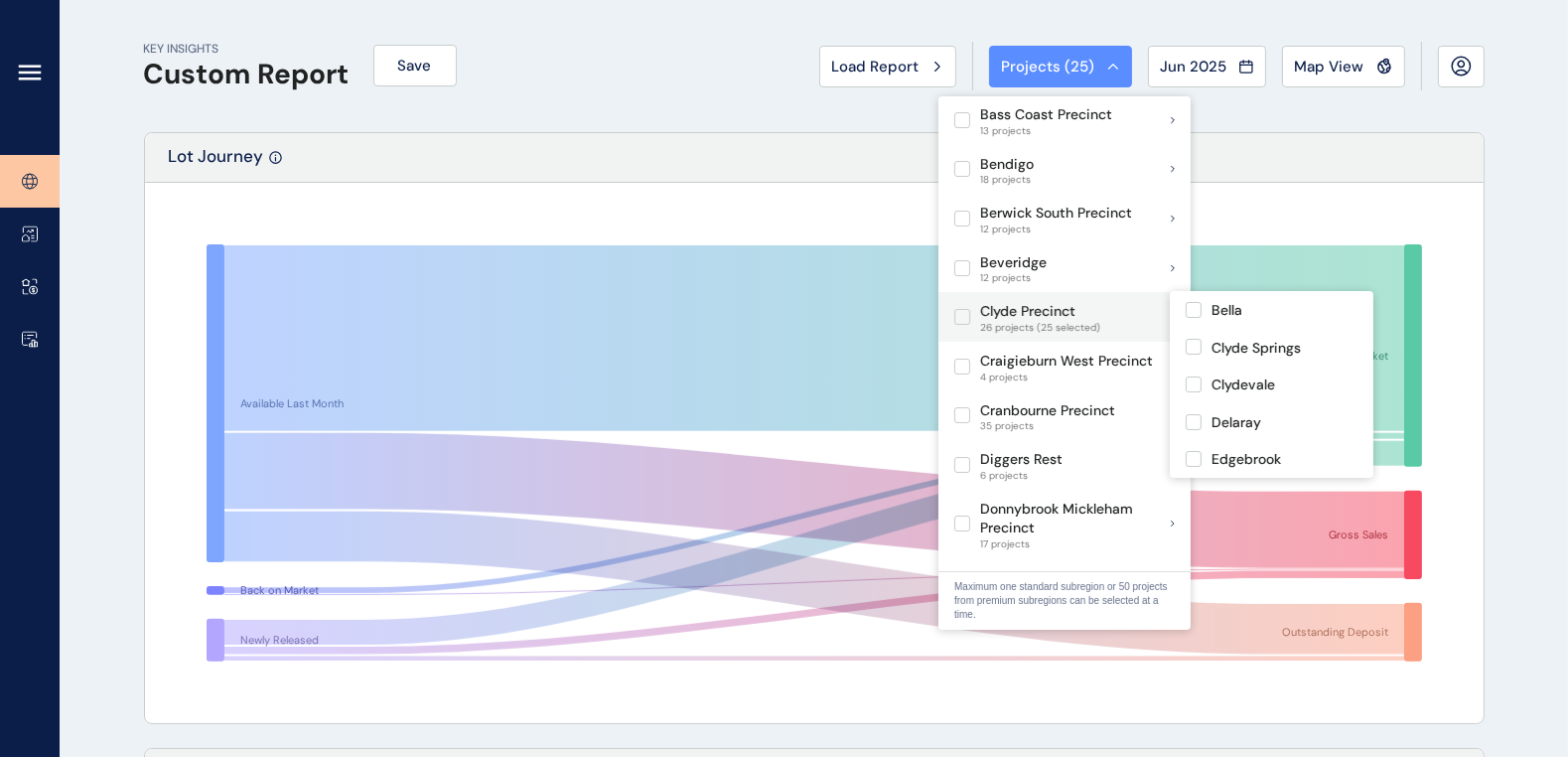 click at bounding box center [962, 317] 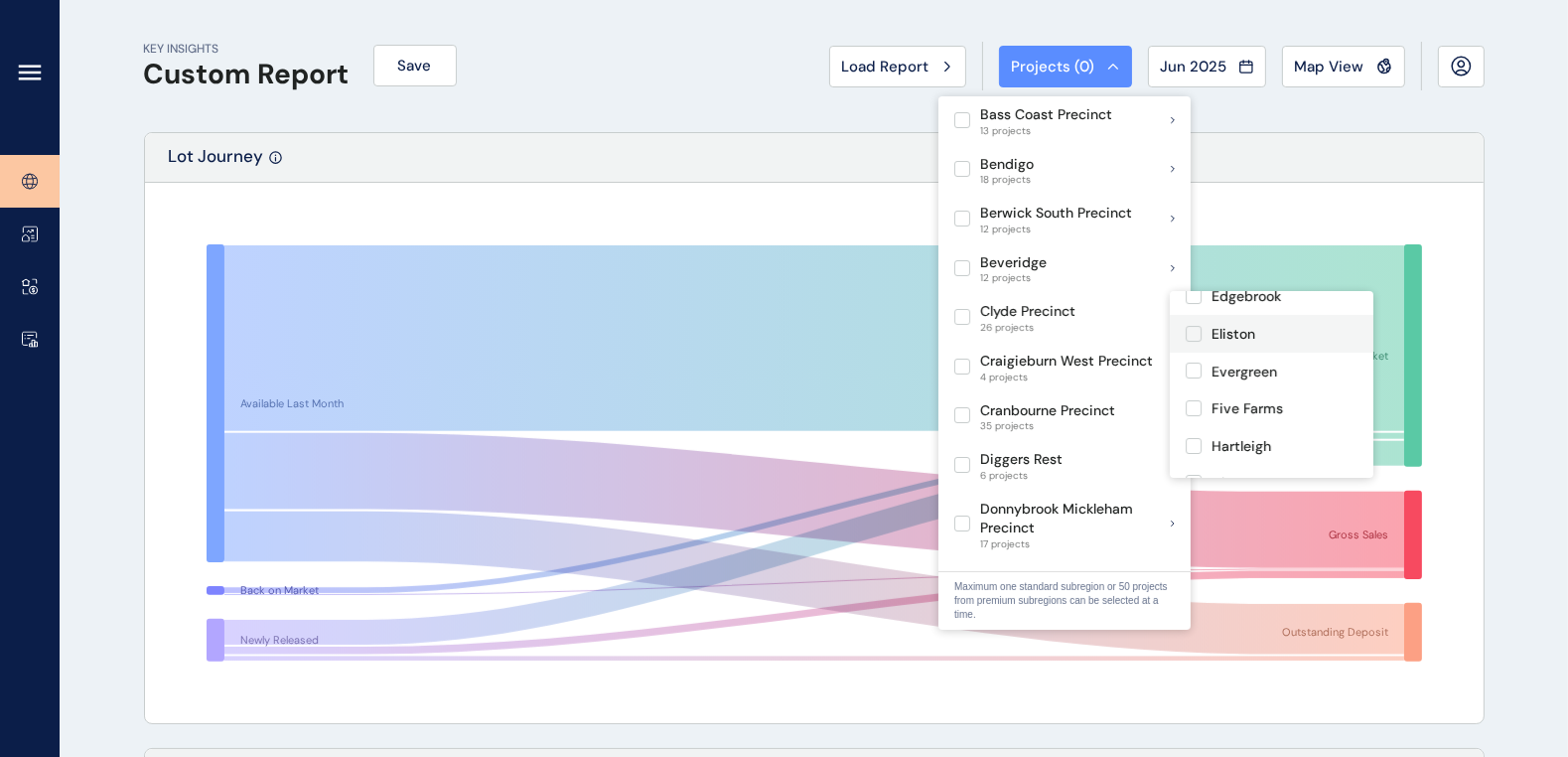 scroll, scrollTop: 123, scrollLeft: 0, axis: vertical 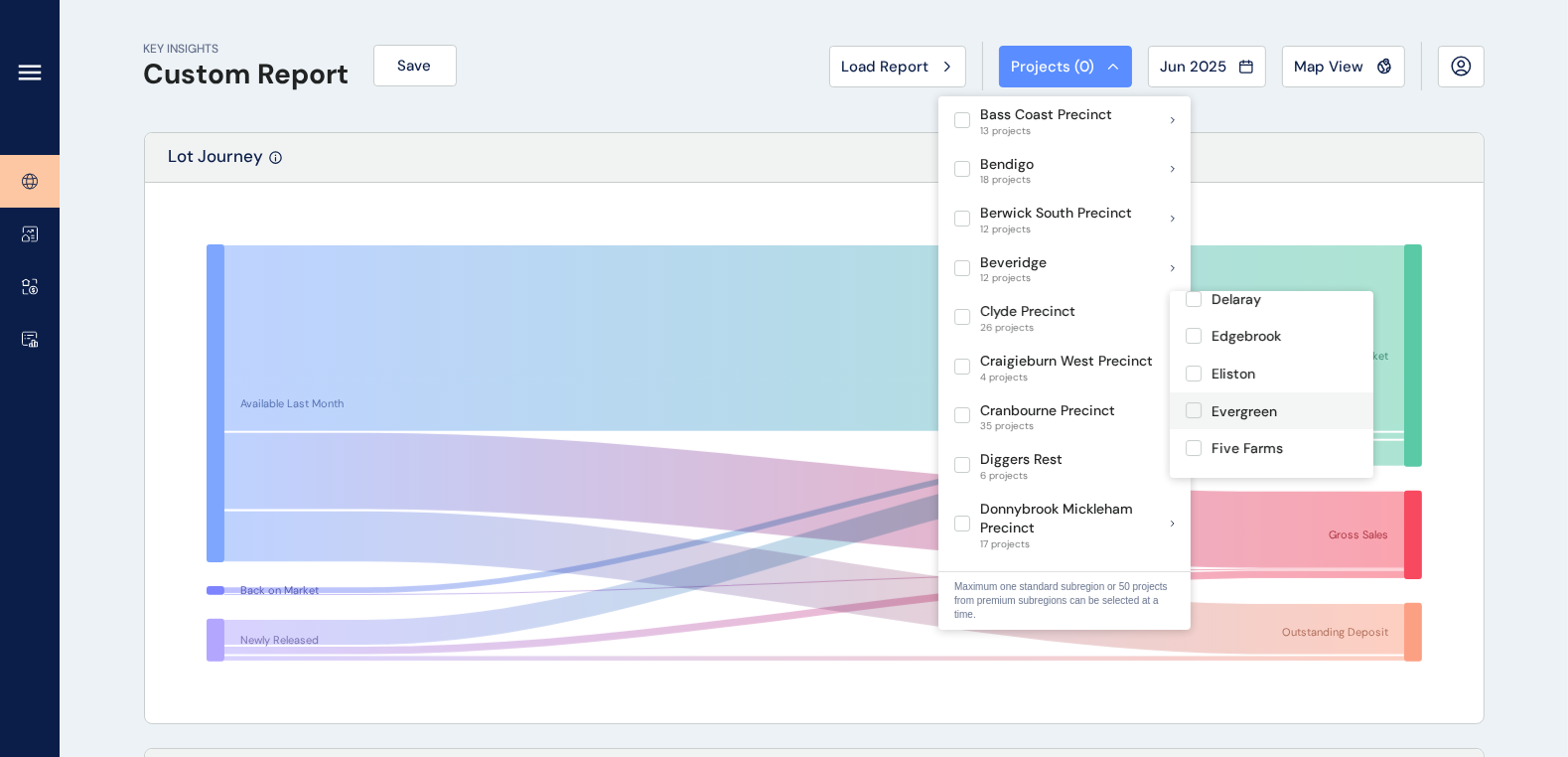 click at bounding box center [1194, 410] 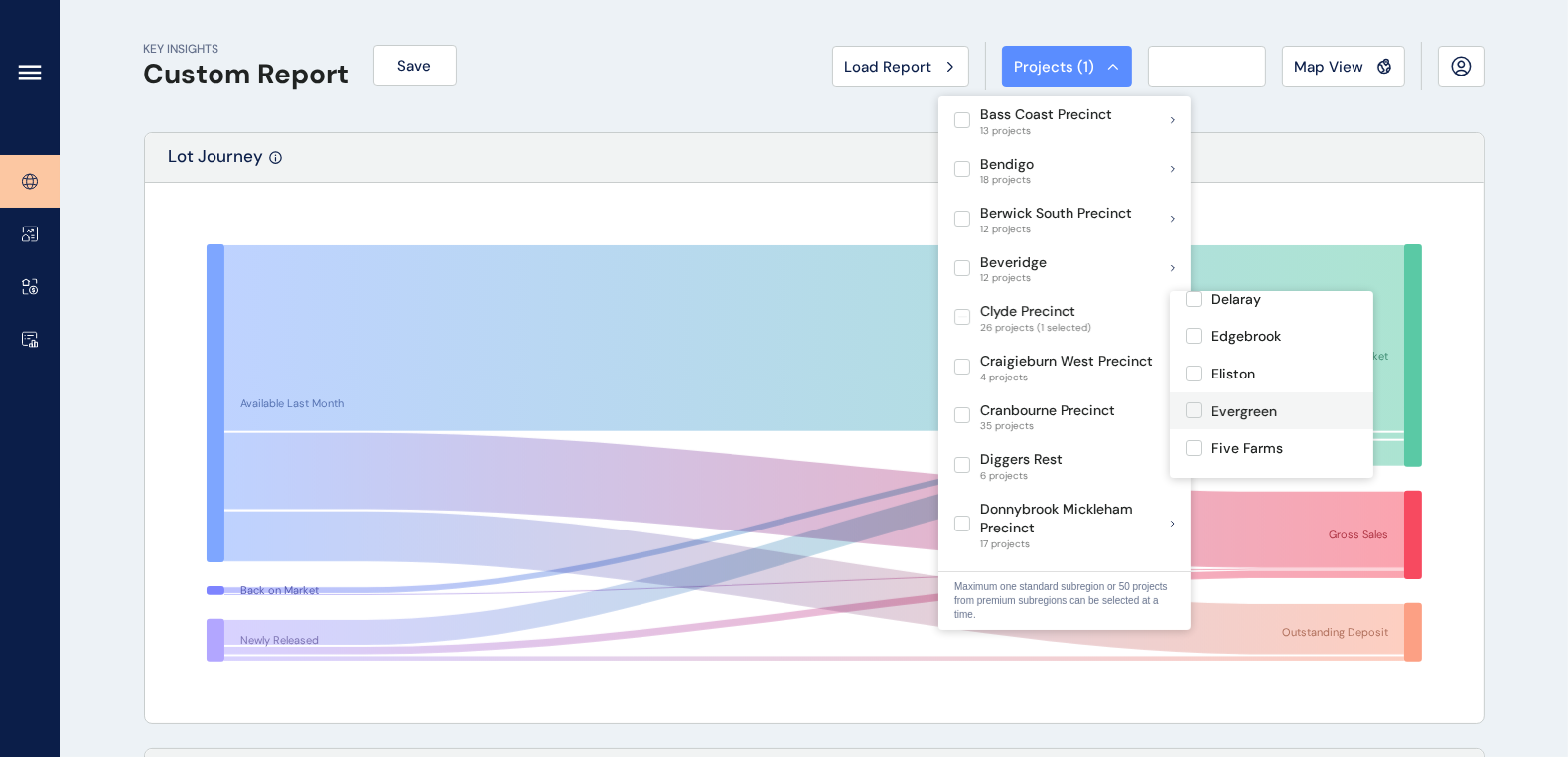 drag, startPoint x: 1189, startPoint y: 447, endPoint x: 1209, endPoint y: 418, distance: 35.22783 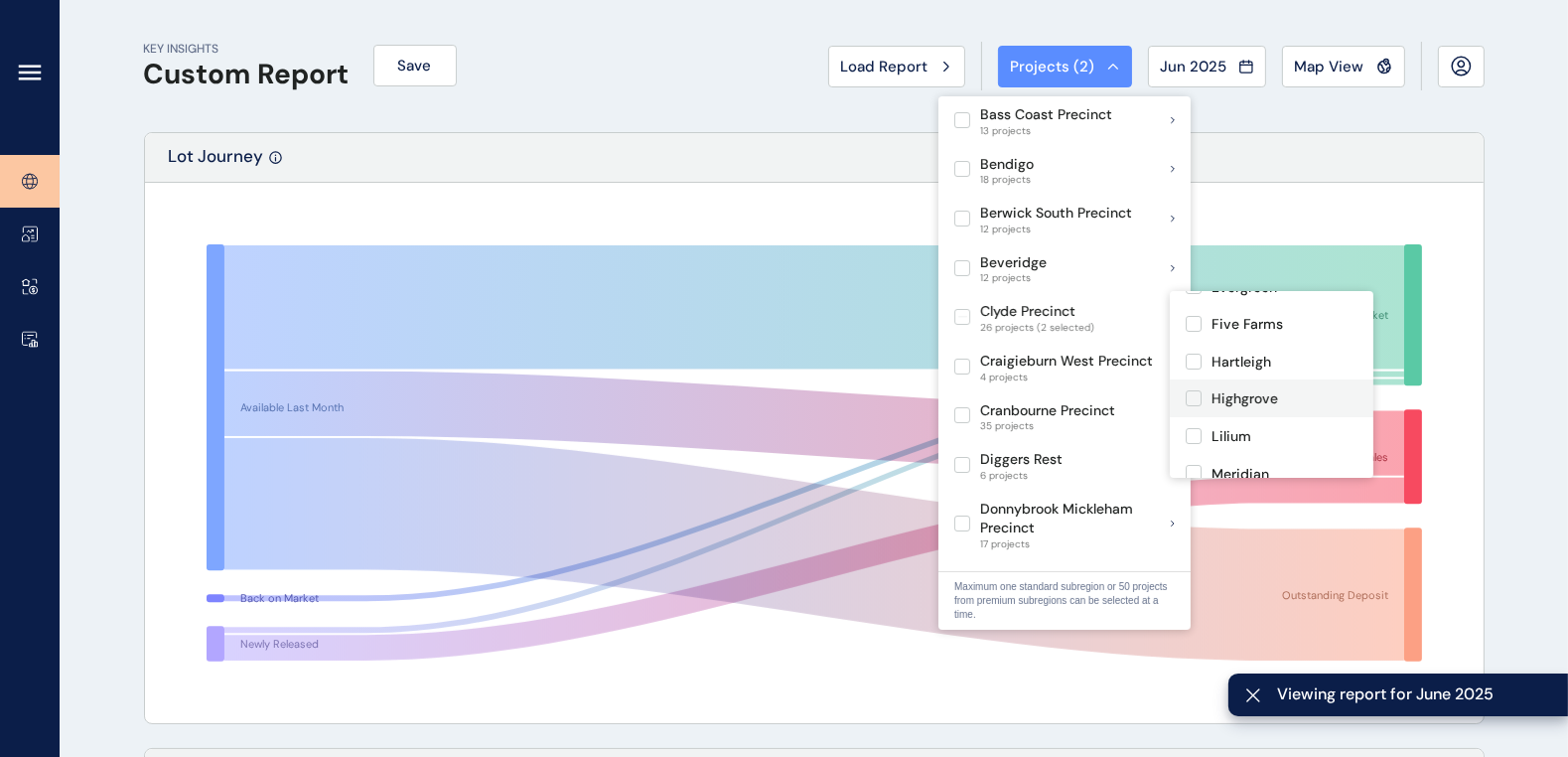 scroll, scrollTop: 373, scrollLeft: 0, axis: vertical 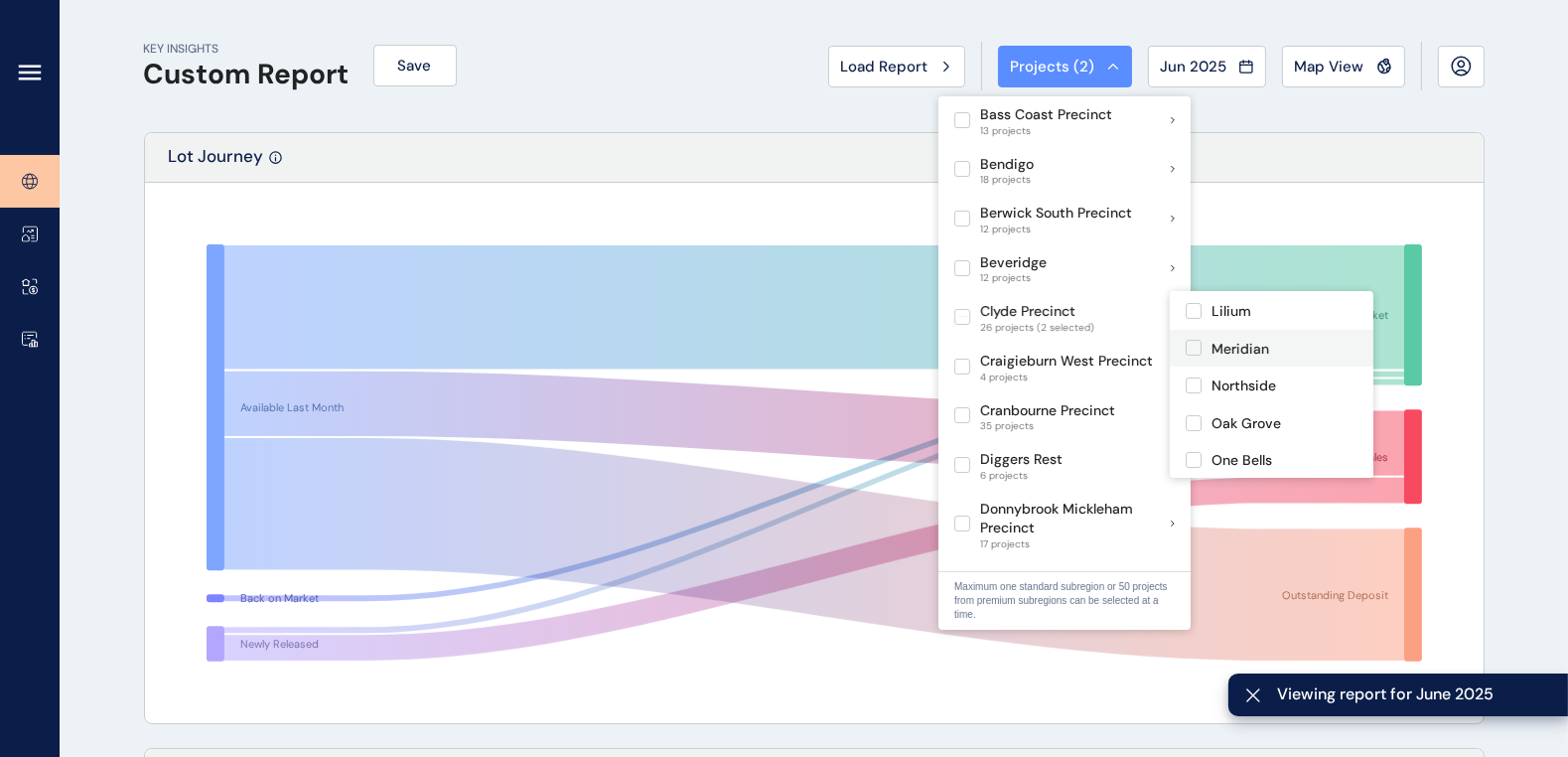 click at bounding box center [1194, 348] 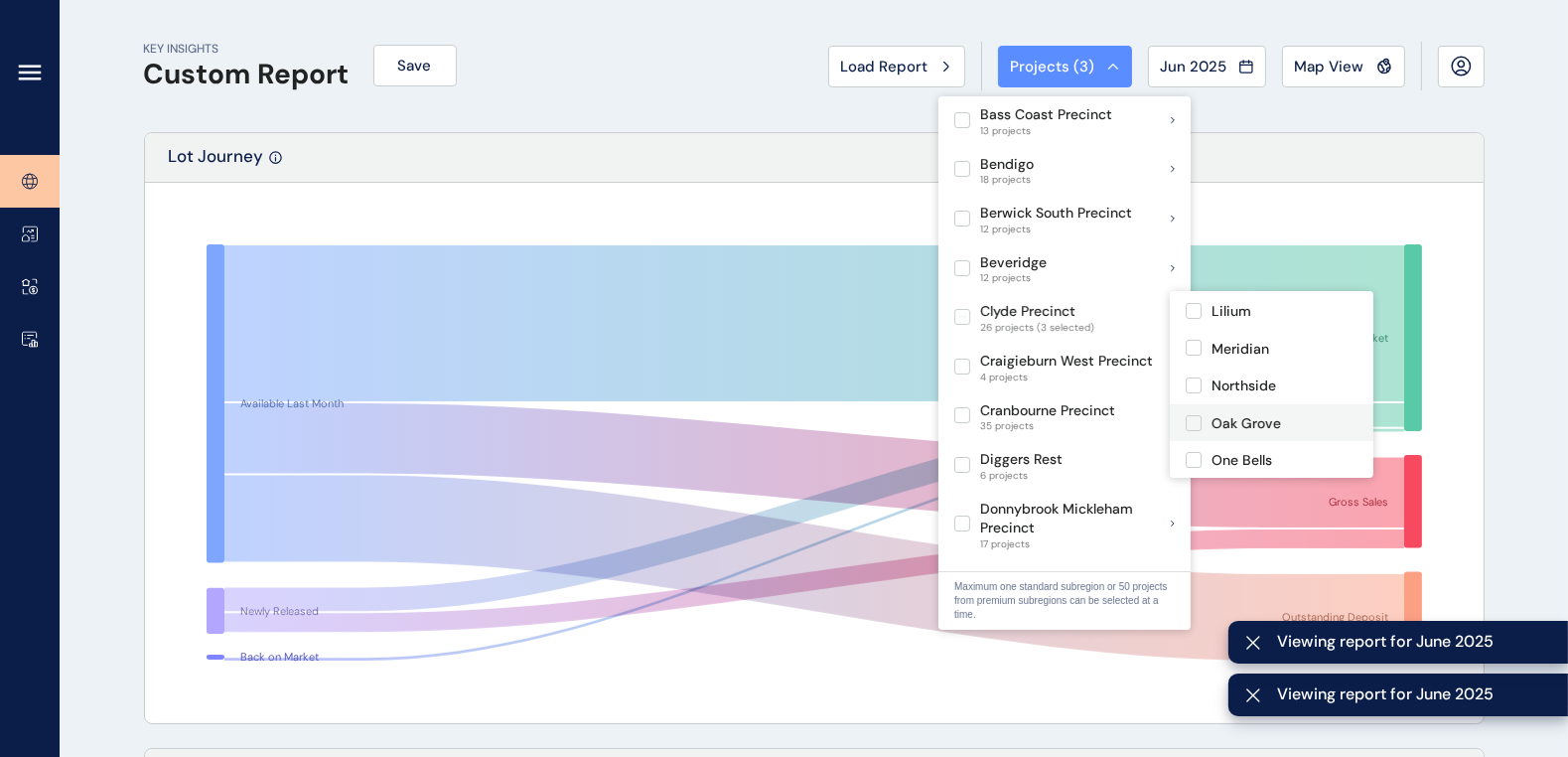 click at bounding box center (1194, 423) 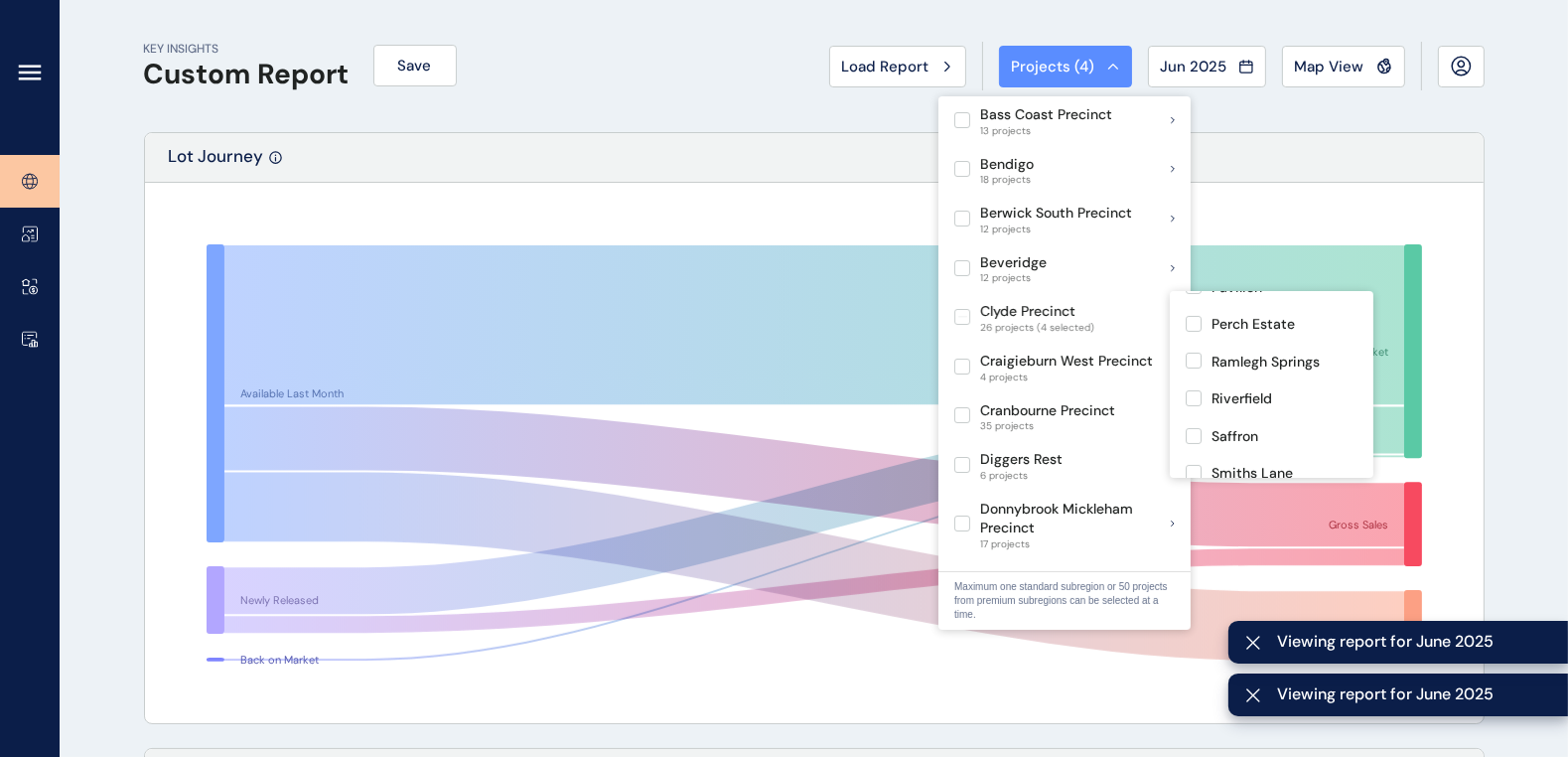 scroll, scrollTop: 745, scrollLeft: 0, axis: vertical 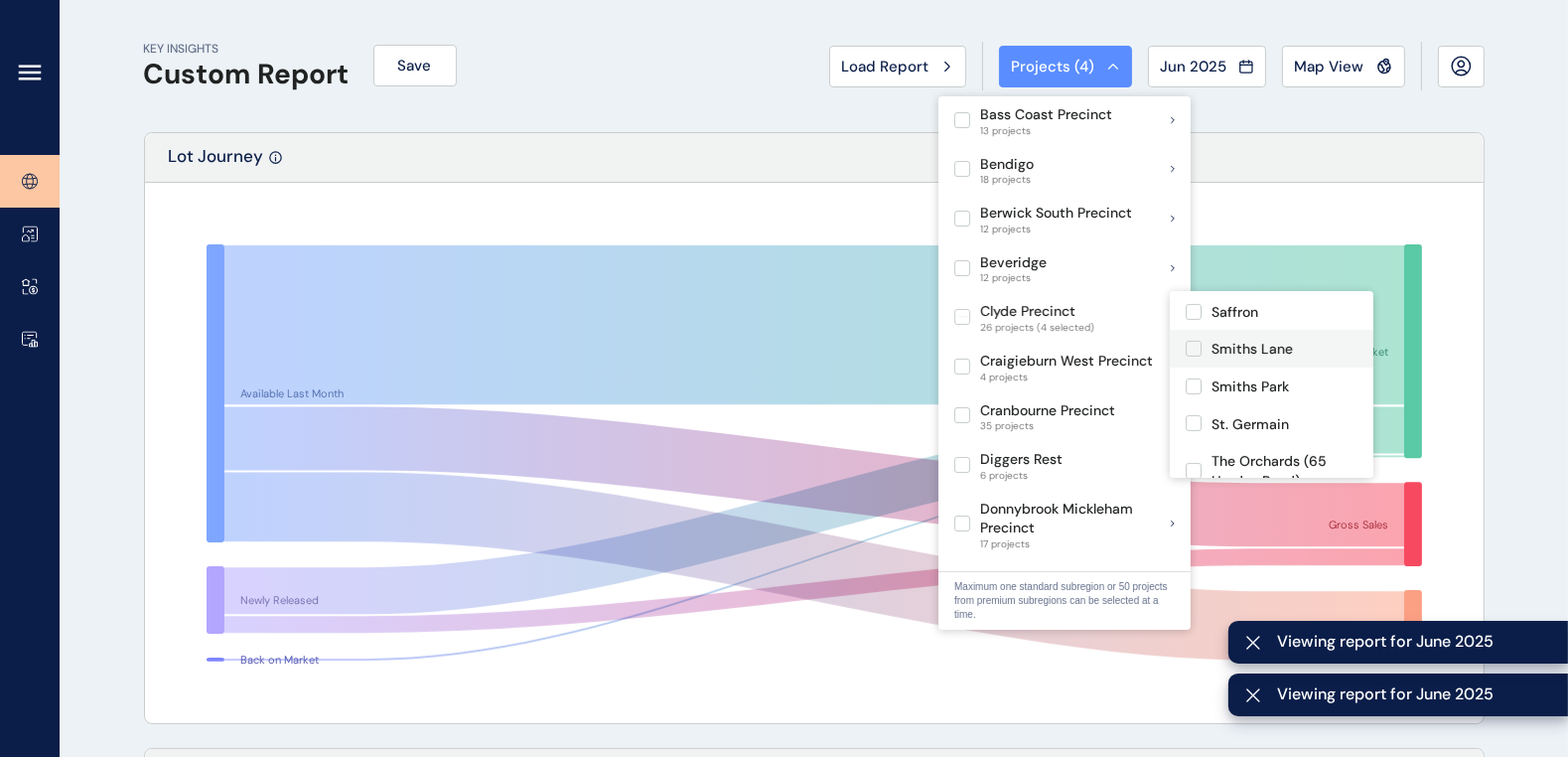 click at bounding box center (1194, 349) 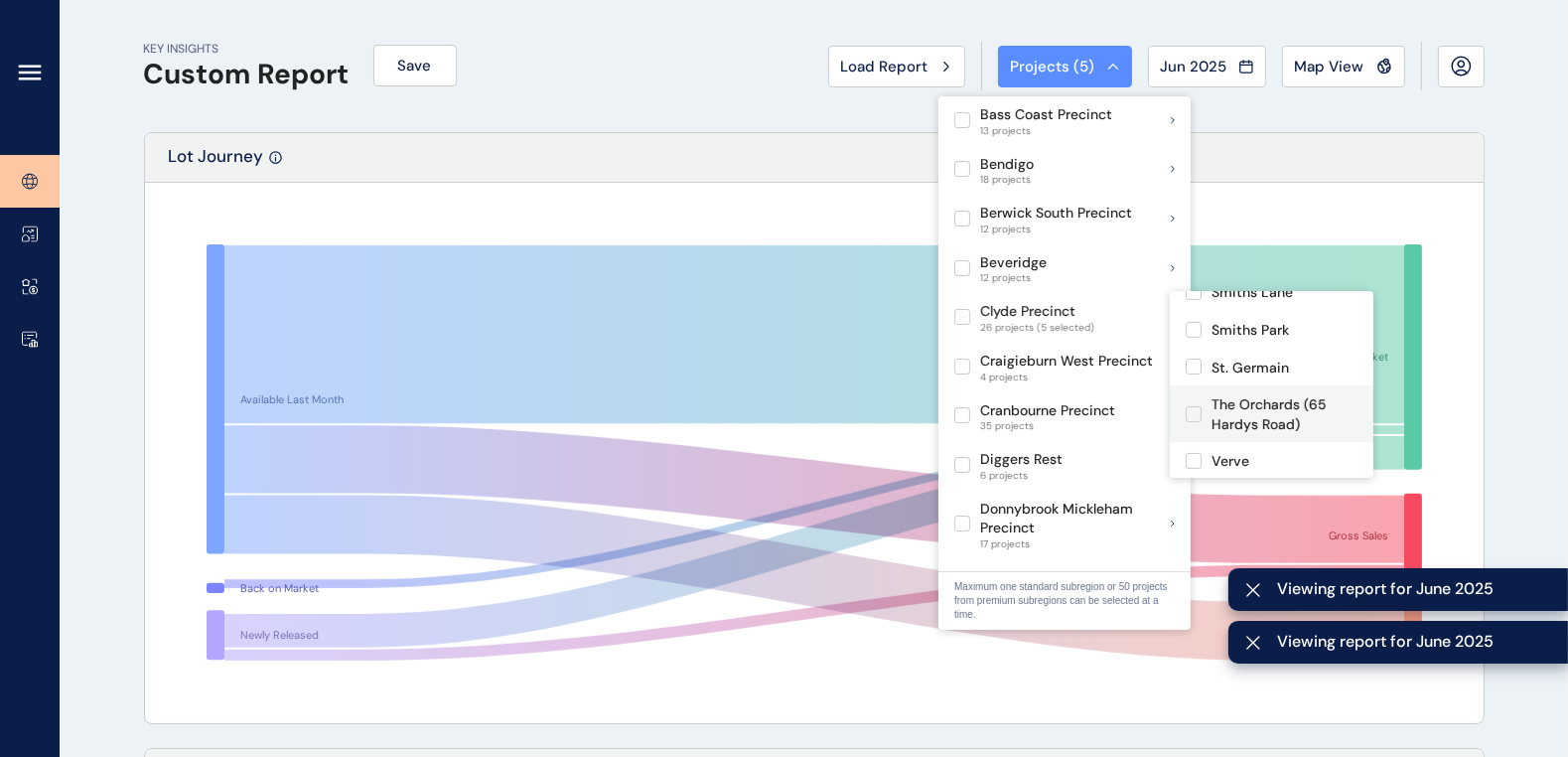 scroll, scrollTop: 554, scrollLeft: 0, axis: vertical 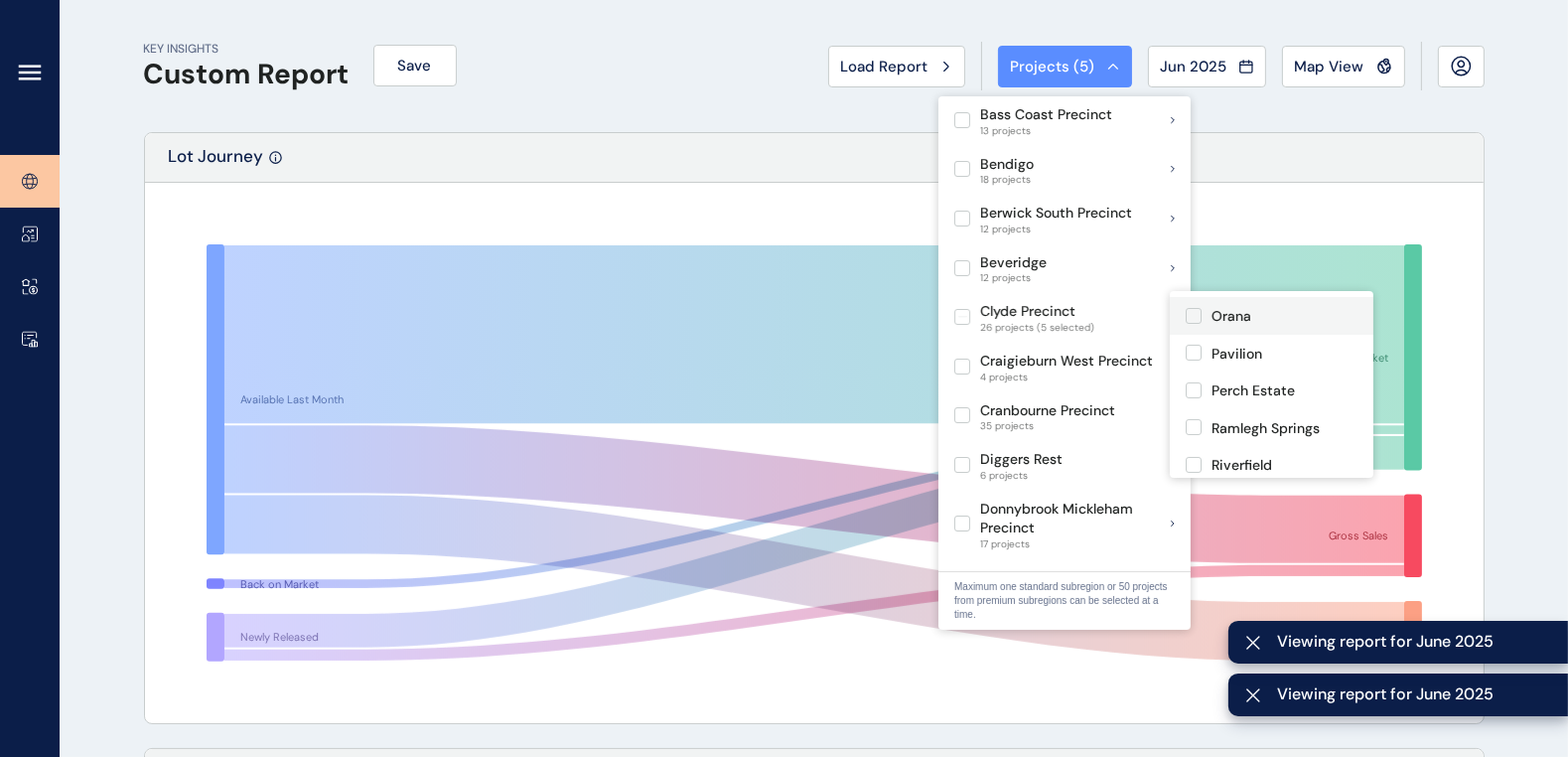 click at bounding box center [1194, 316] 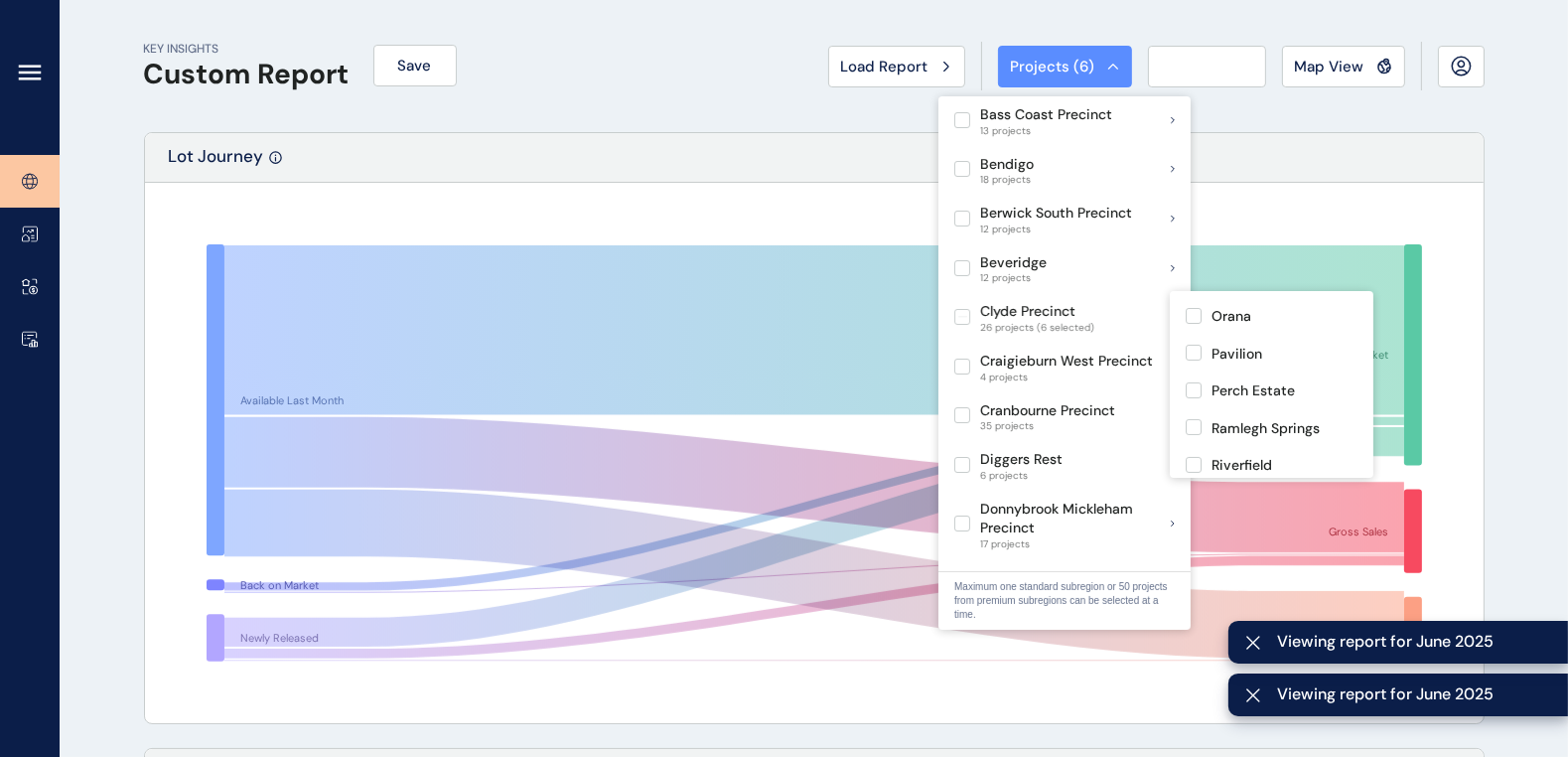 click on "KEY INSIGHTS Custom Report Save Load Report Projects ( 6 ) Jun 2025 2025 < > Jan No report is available for this period. New months are usually published 5 business days after the month start. Feb No report is available for this period. New months are usually published 5 business days after the month start. Mar No report is available for this period. New months are usually published 5 business days after the month start. Apr No report is available for this period. New months are usually published 5 business days after the month start. May No report is available for this period. New months are usually published 5 business days after the month start. Jun No report is available for this period. New months are usually published 5 business days after the month start. Jul No report is available for this period. New months are usually published 5 business days after the month start. Aug No report is available for this period. New months are usually published 5 business days after the month start. Sep Oct Nov Dec" at bounding box center (814, 66) 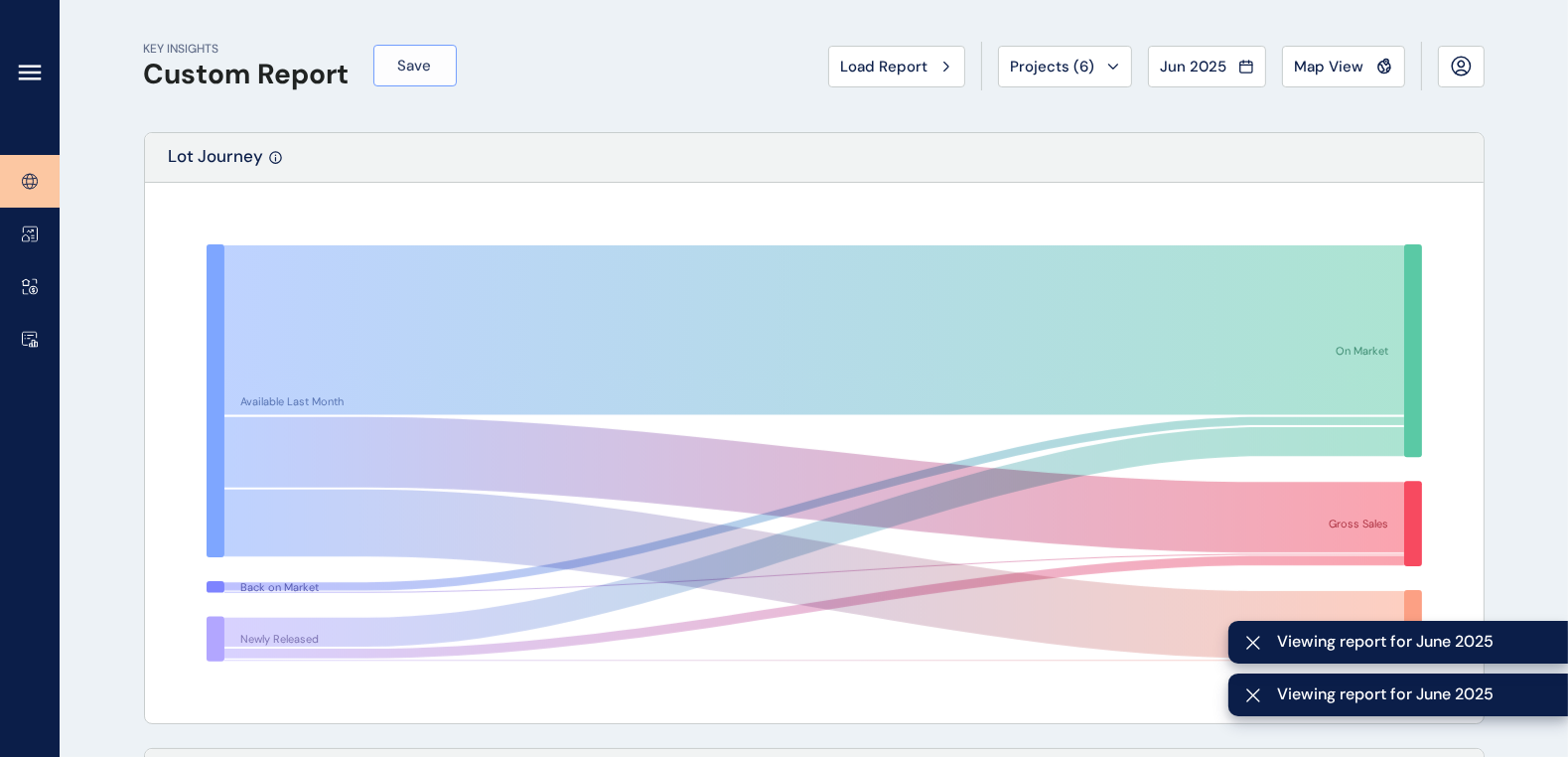 click on "Save" at bounding box center [415, 66] 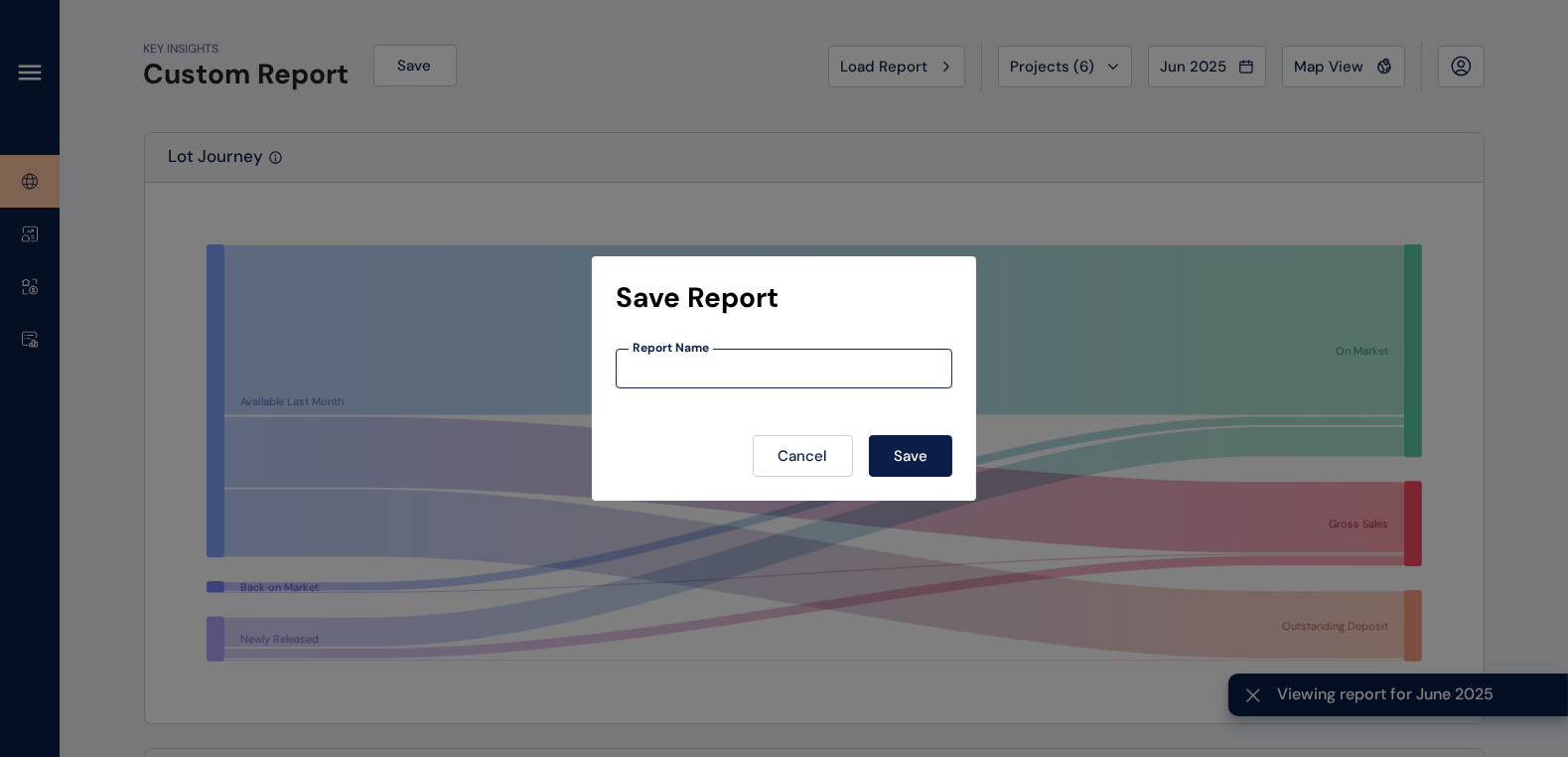 click at bounding box center [784, 369] 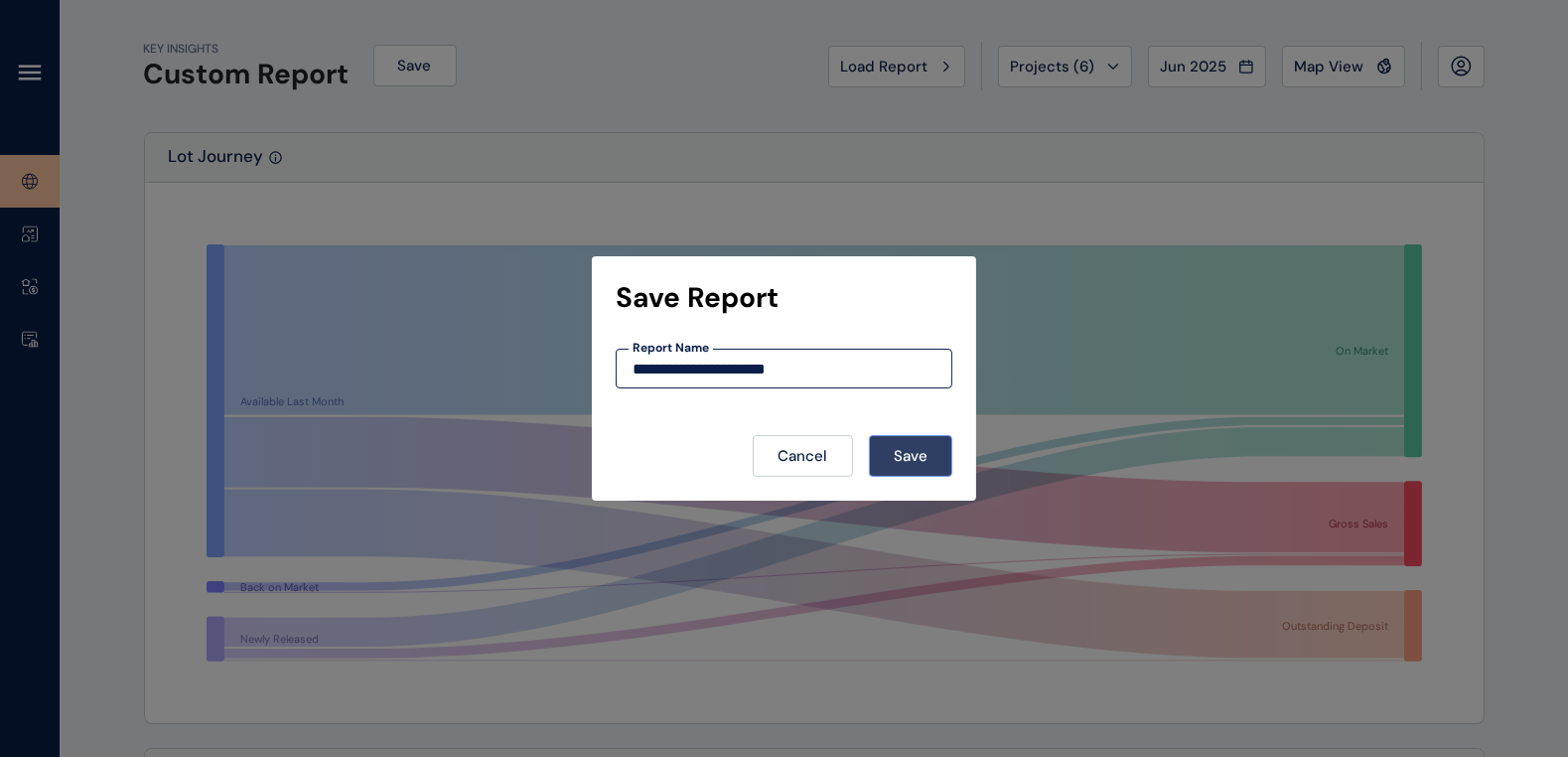 type on "**********" 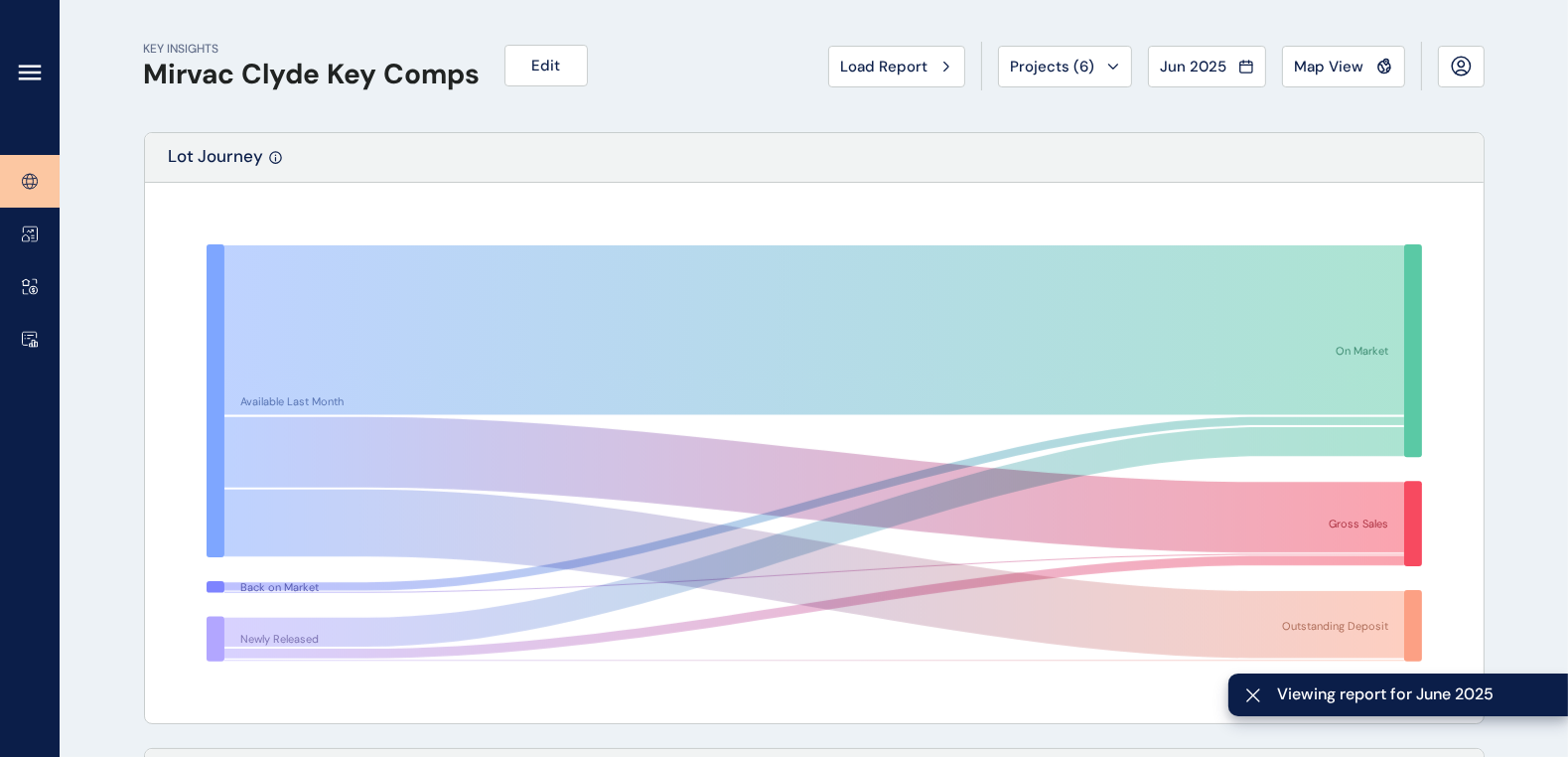 click 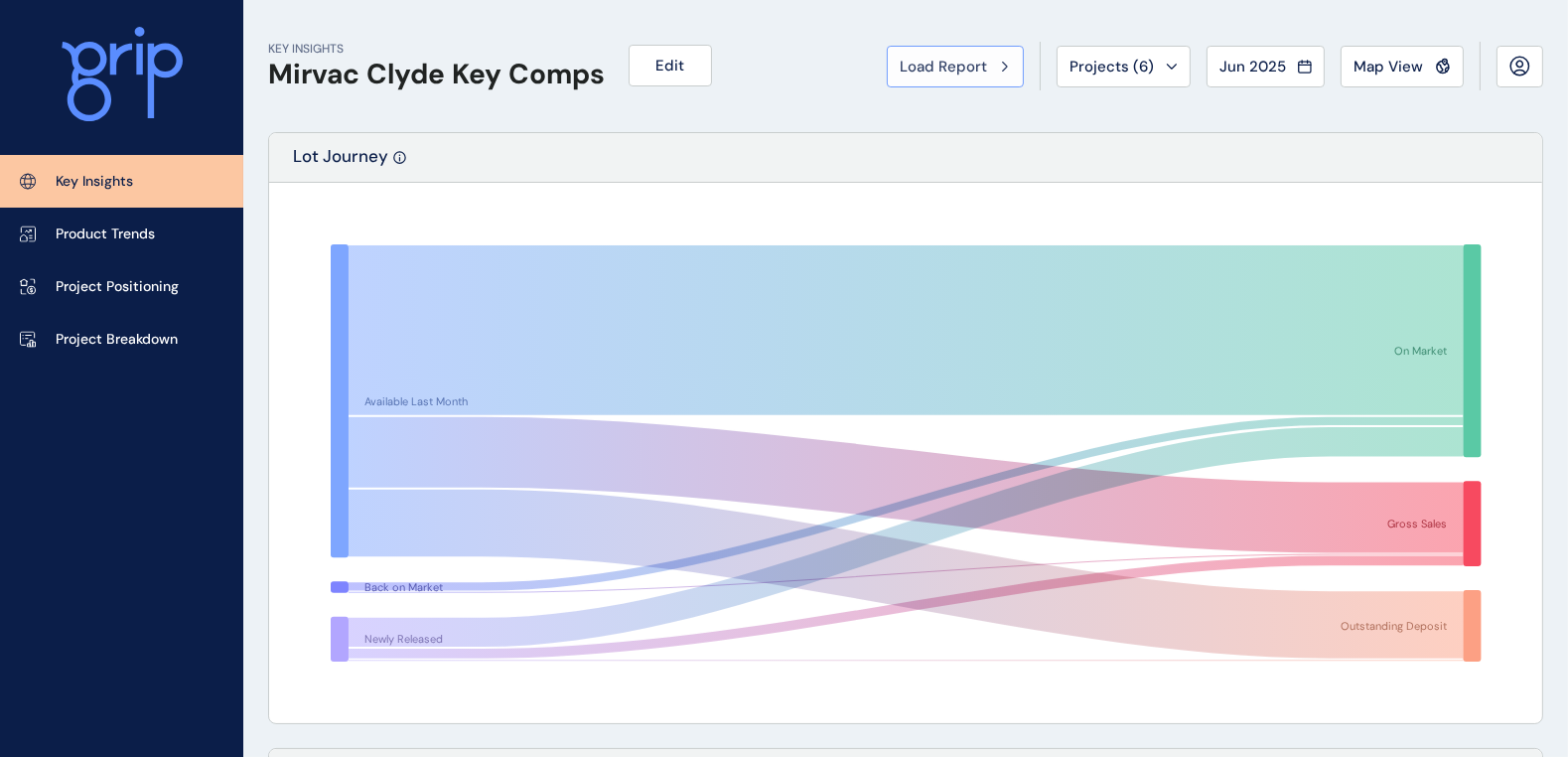 click on "Load Report" at bounding box center (943, 67) 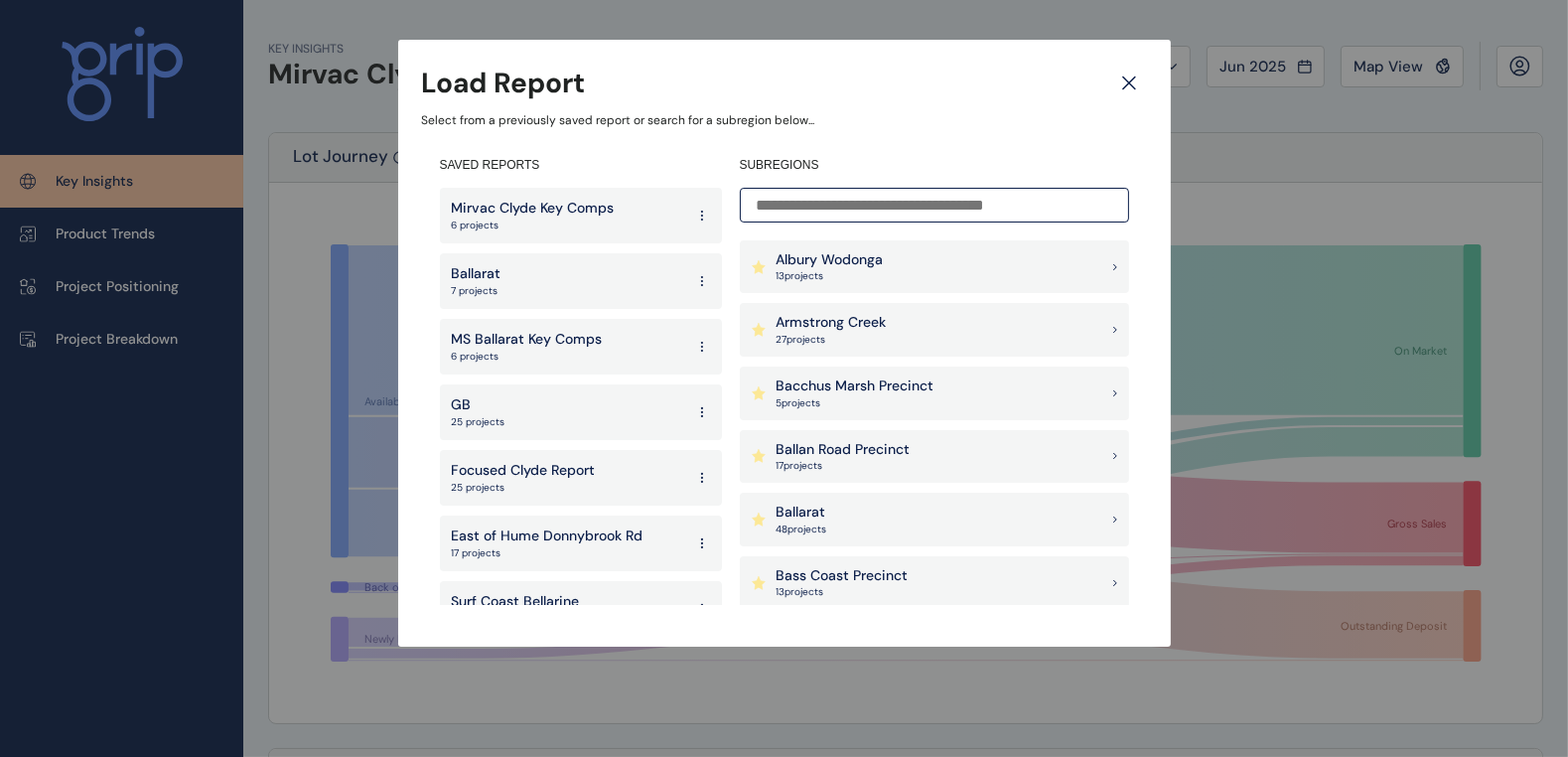 drag, startPoint x: 876, startPoint y: 213, endPoint x: 858, endPoint y: 198, distance: 23.43075 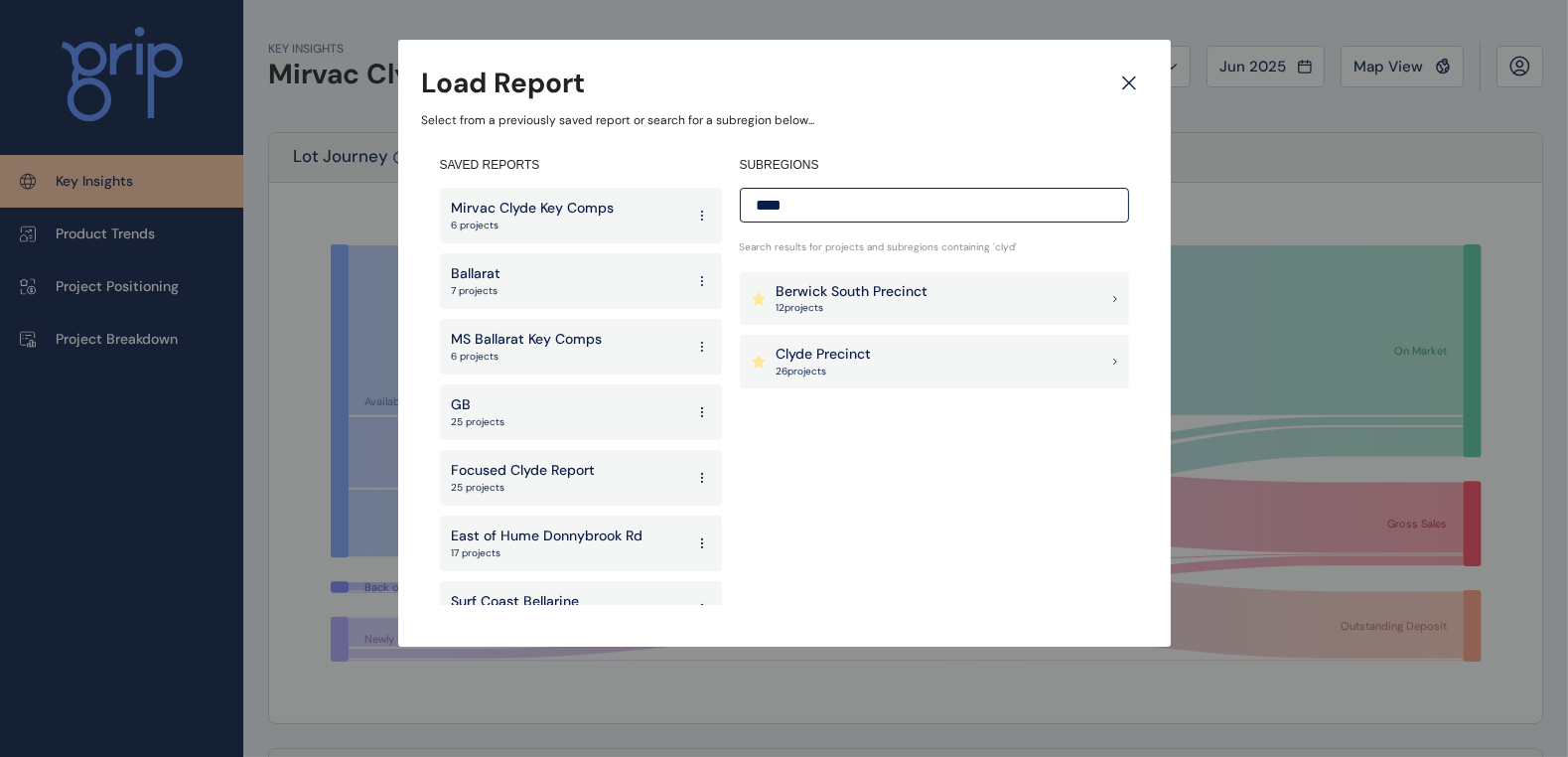 type on "****" 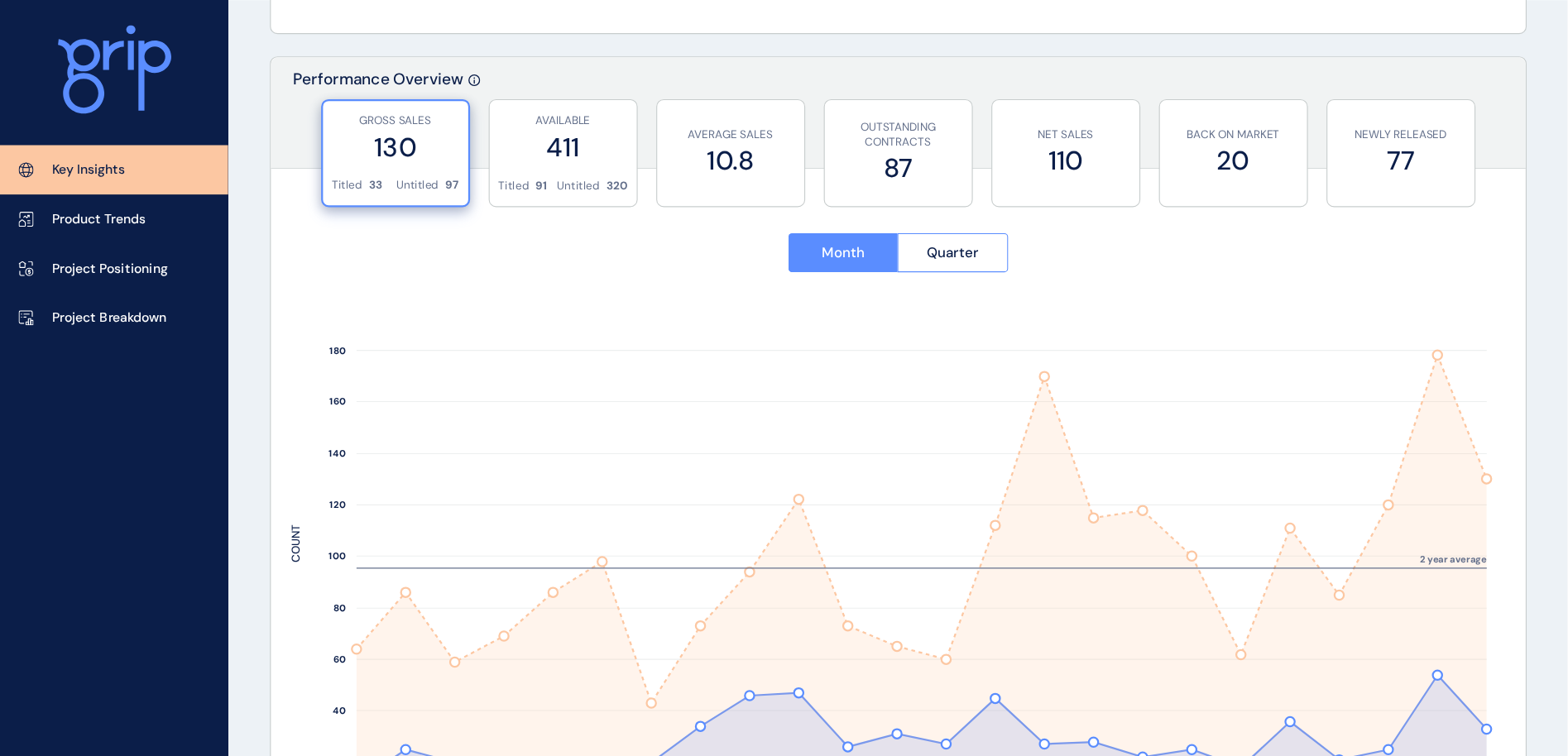 scroll, scrollTop: 572, scrollLeft: 0, axis: vertical 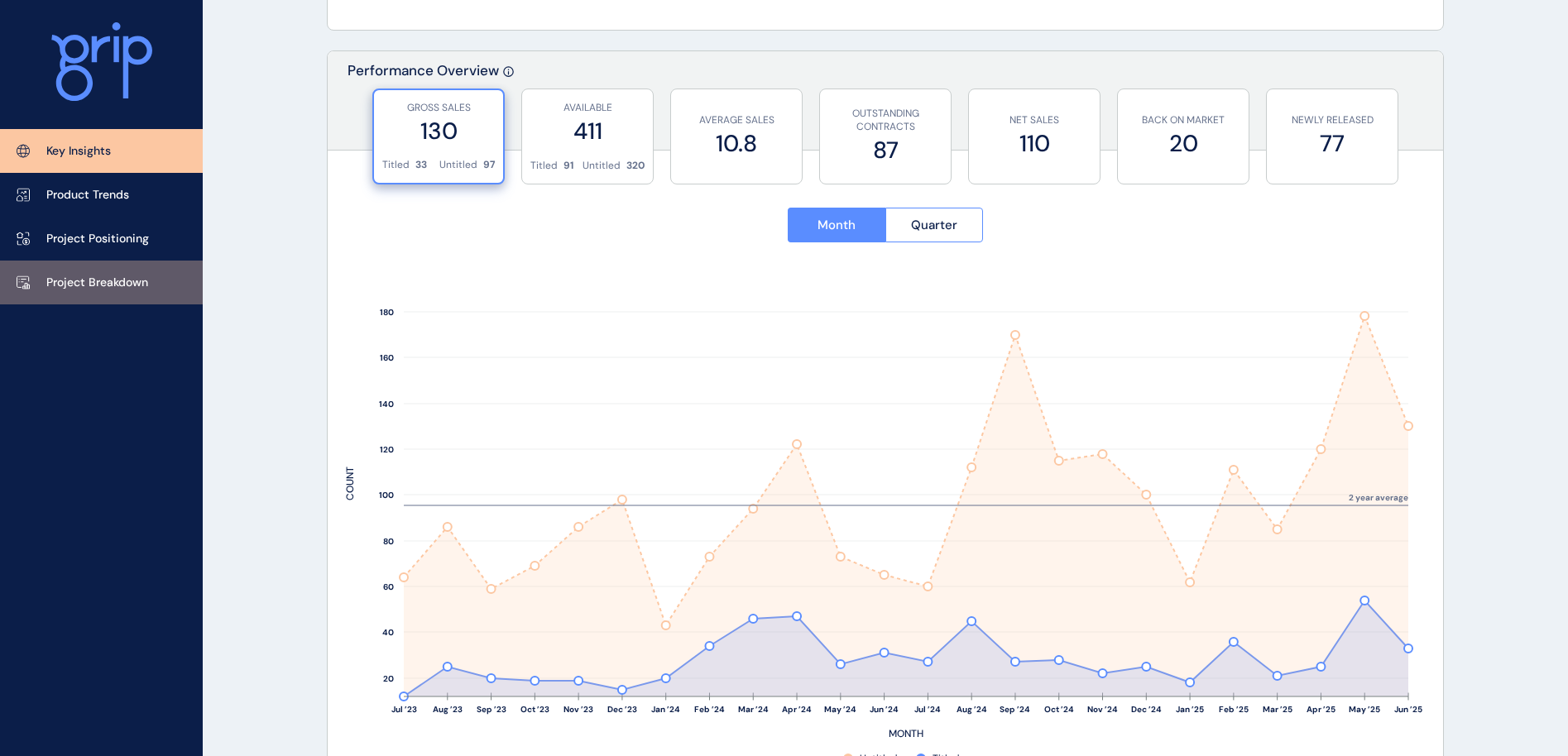 click on "Project Breakdown" at bounding box center (97, 283) 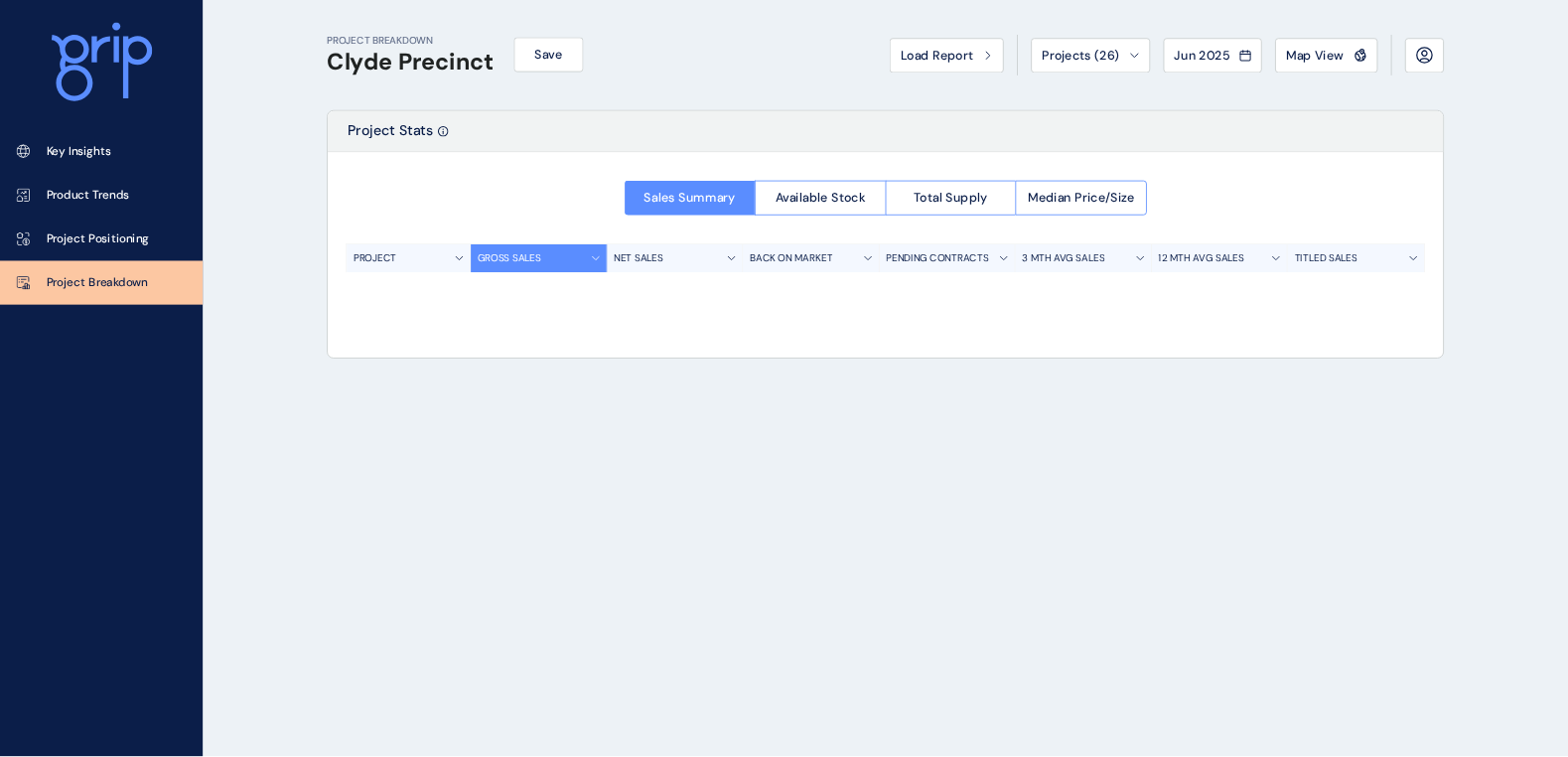 scroll, scrollTop: 0, scrollLeft: 0, axis: both 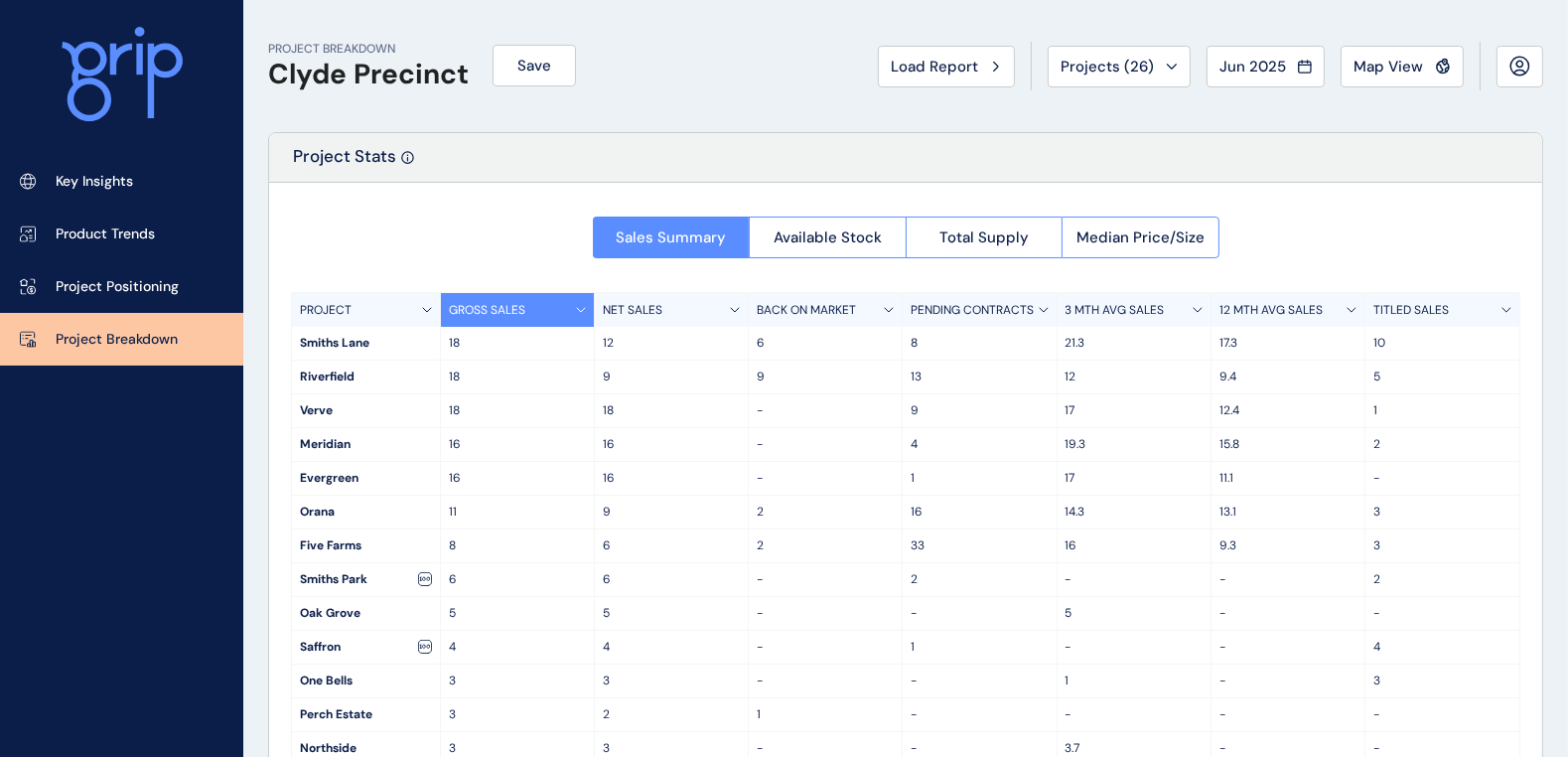click on "12 MTH AVG SALES" at bounding box center [1271, 310] 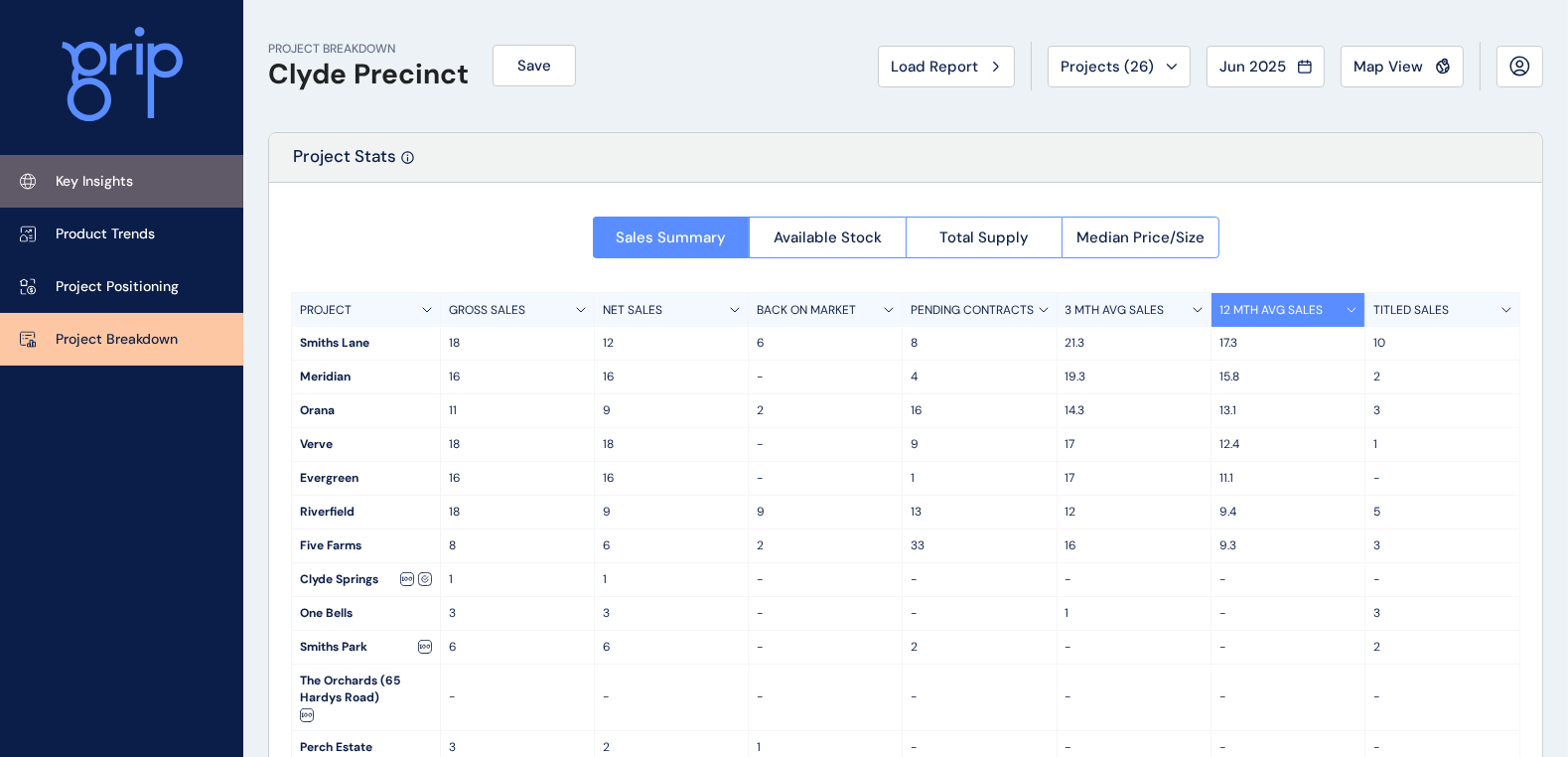 click on "Key Insights" at bounding box center (94, 182) 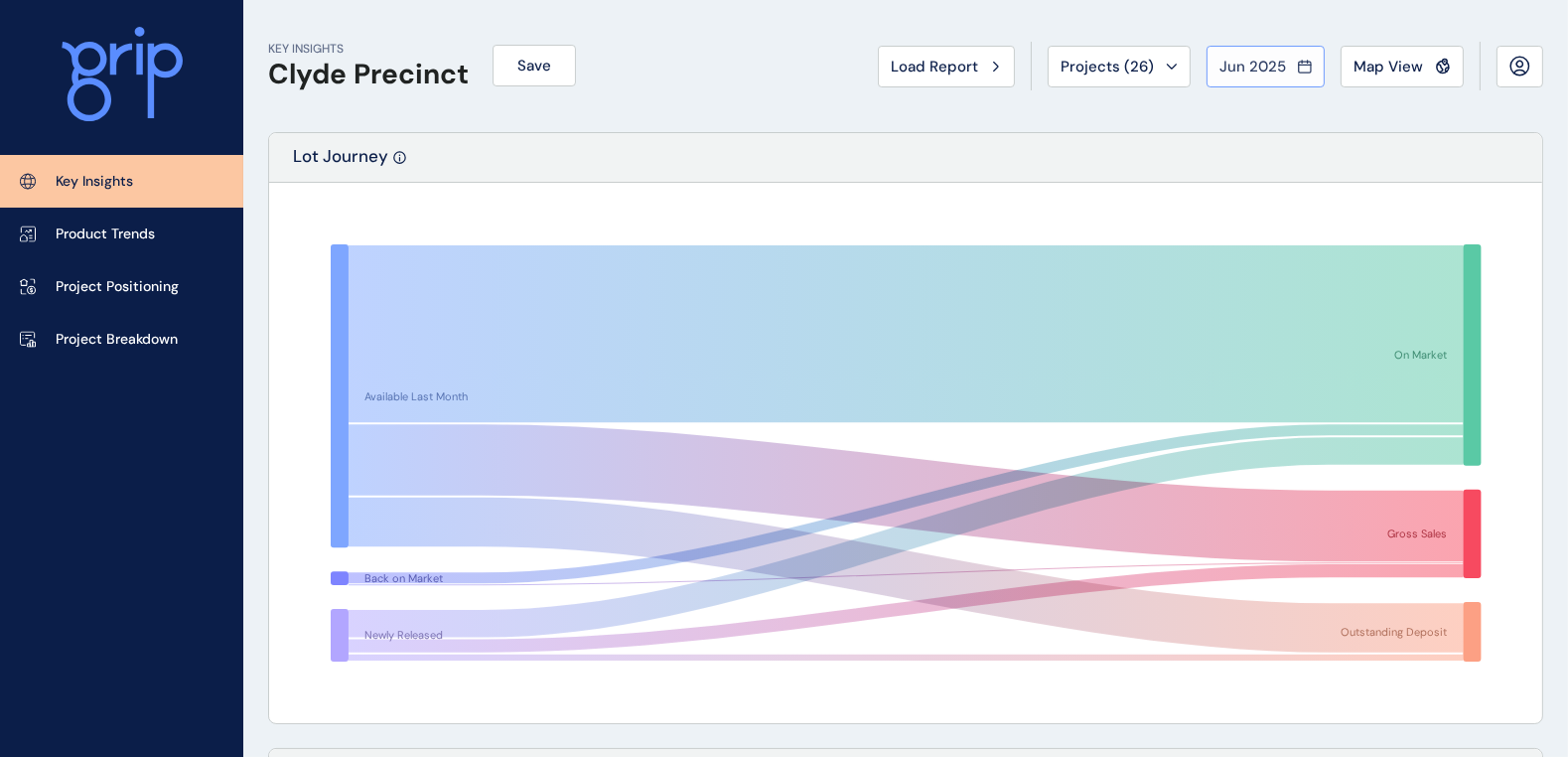 click on "Jun 2025" at bounding box center [1265, 67] 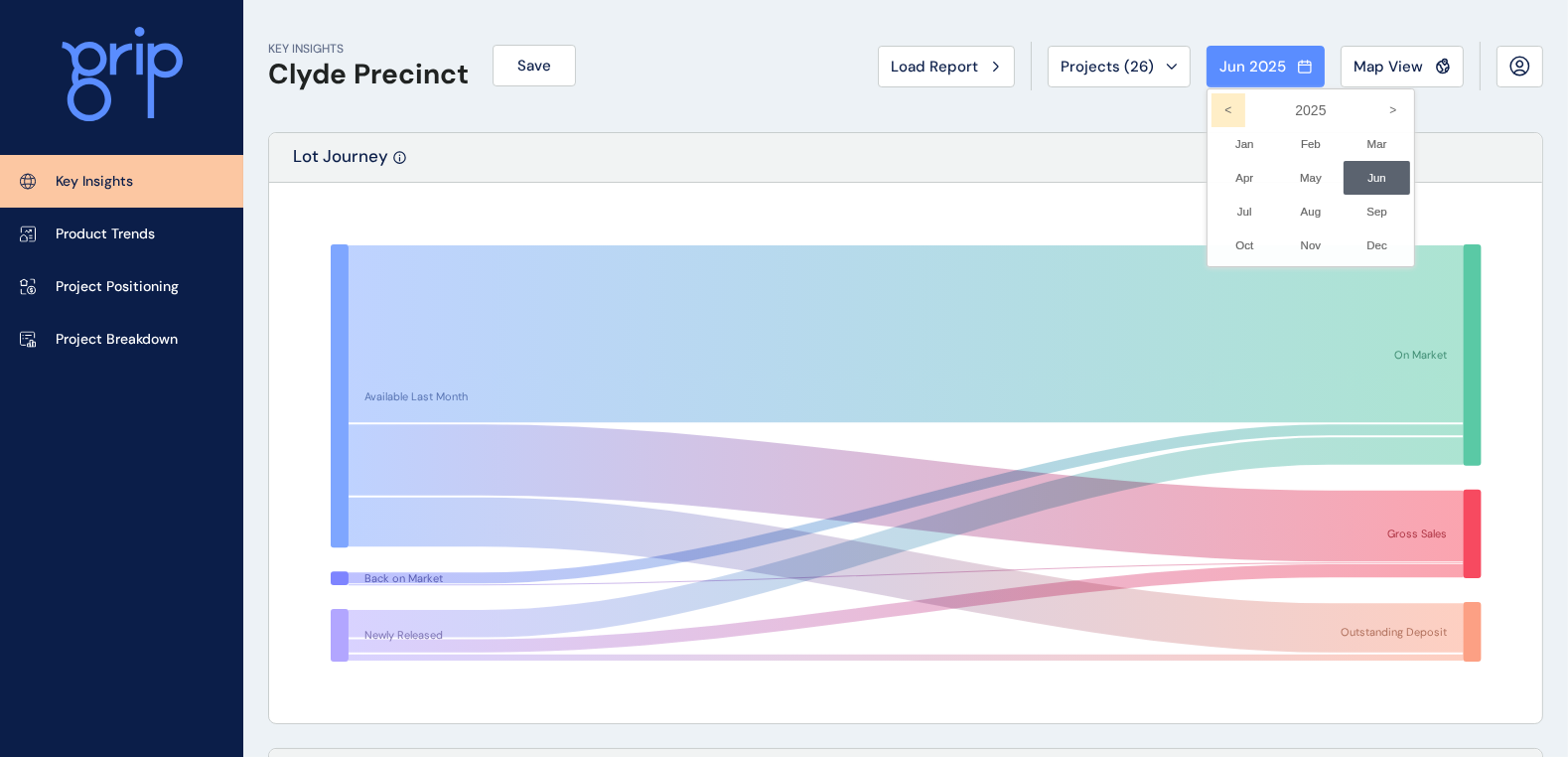 click on "<" at bounding box center (1228, 110) 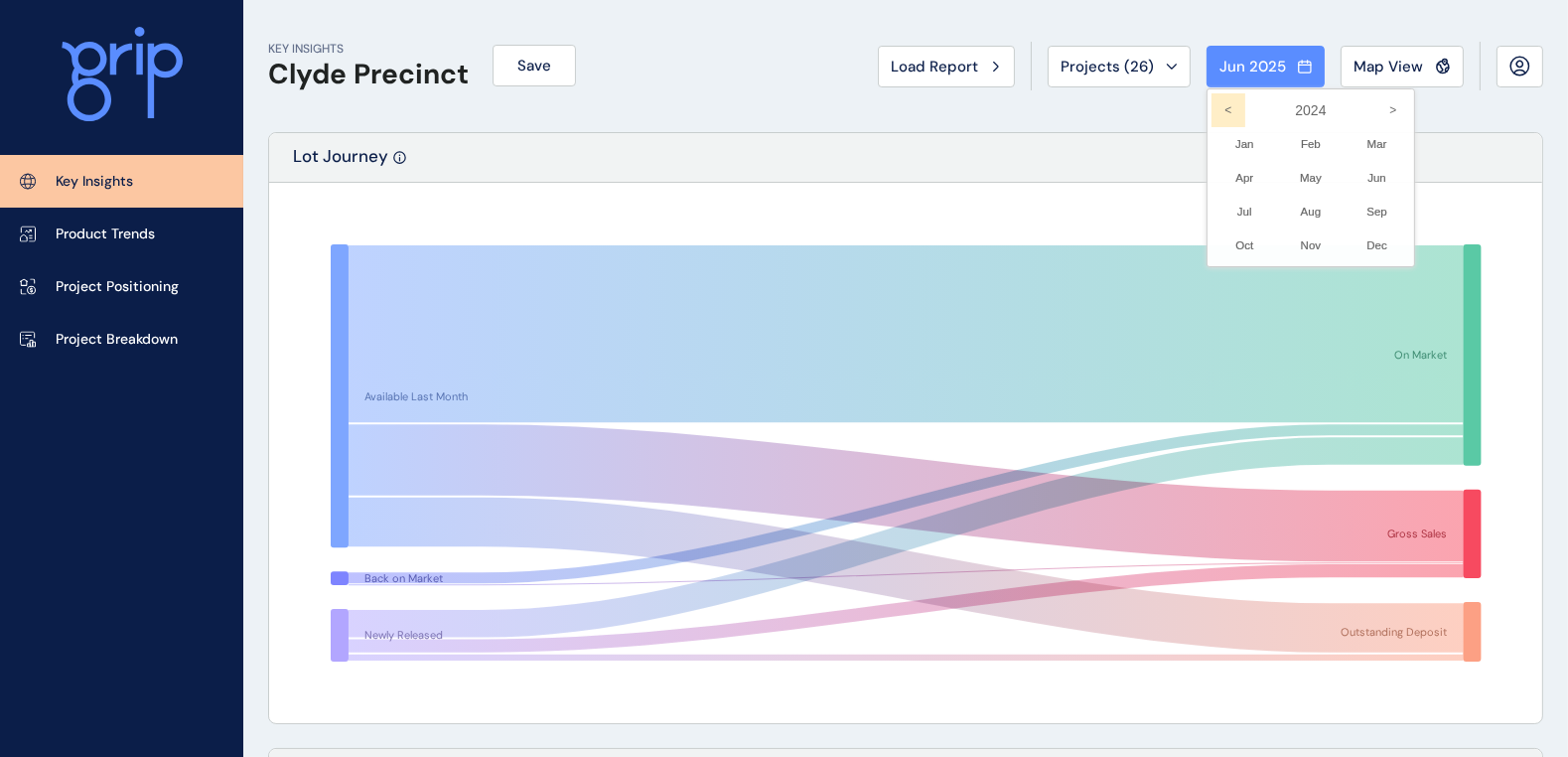 click on "<" at bounding box center [1228, 110] 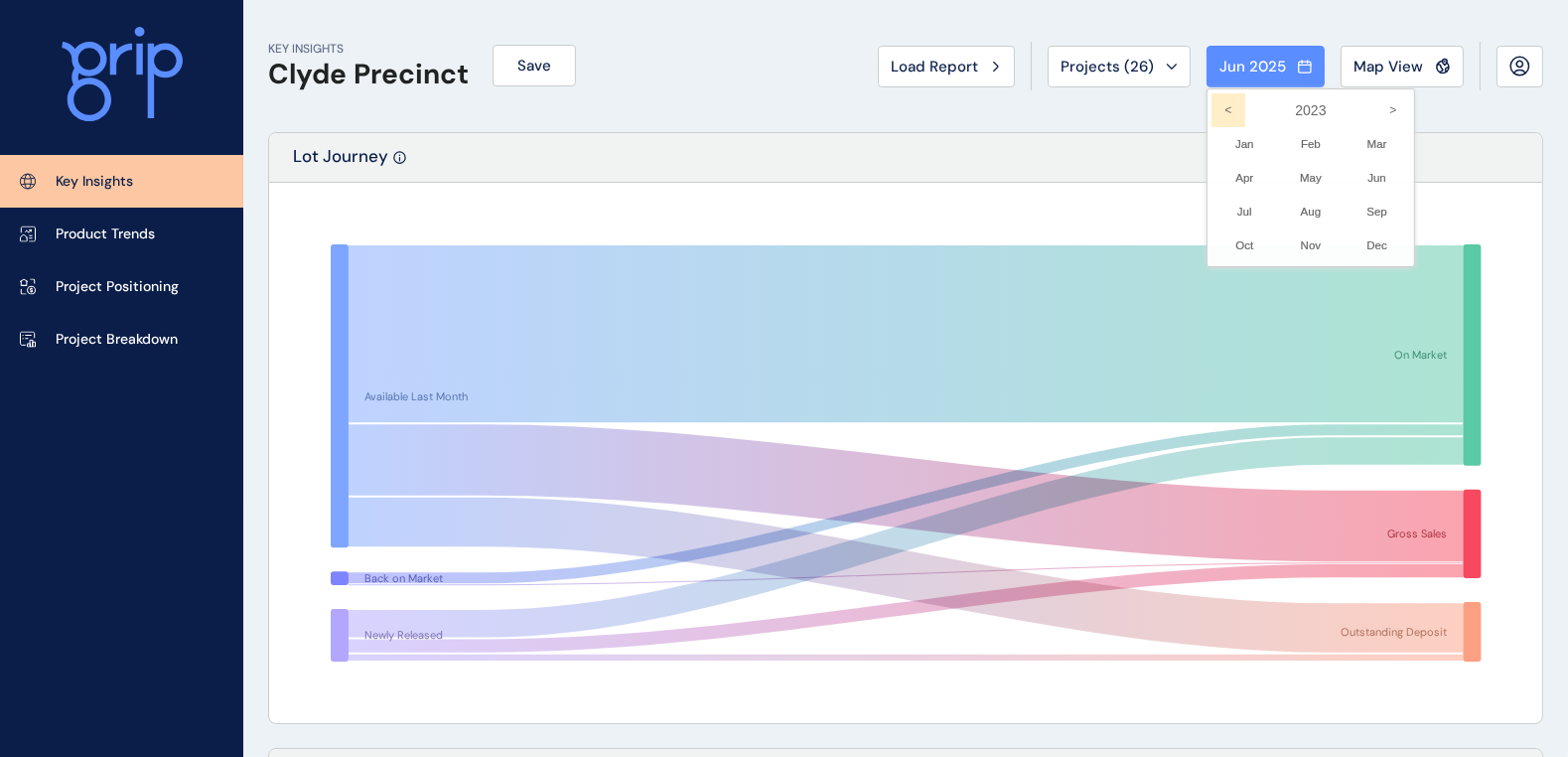click on "<" at bounding box center (1228, 110) 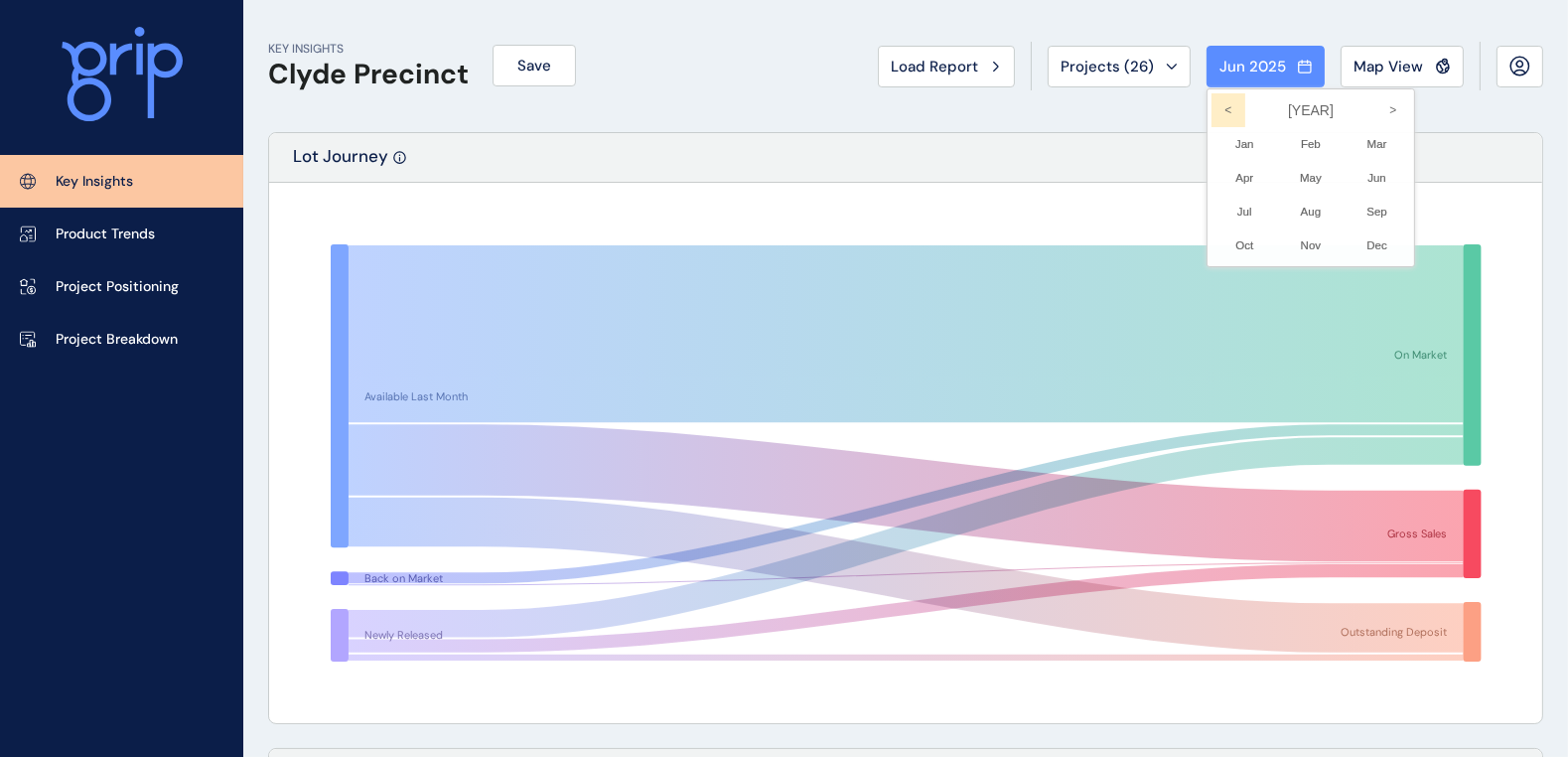 click on "<" at bounding box center (1228, 110) 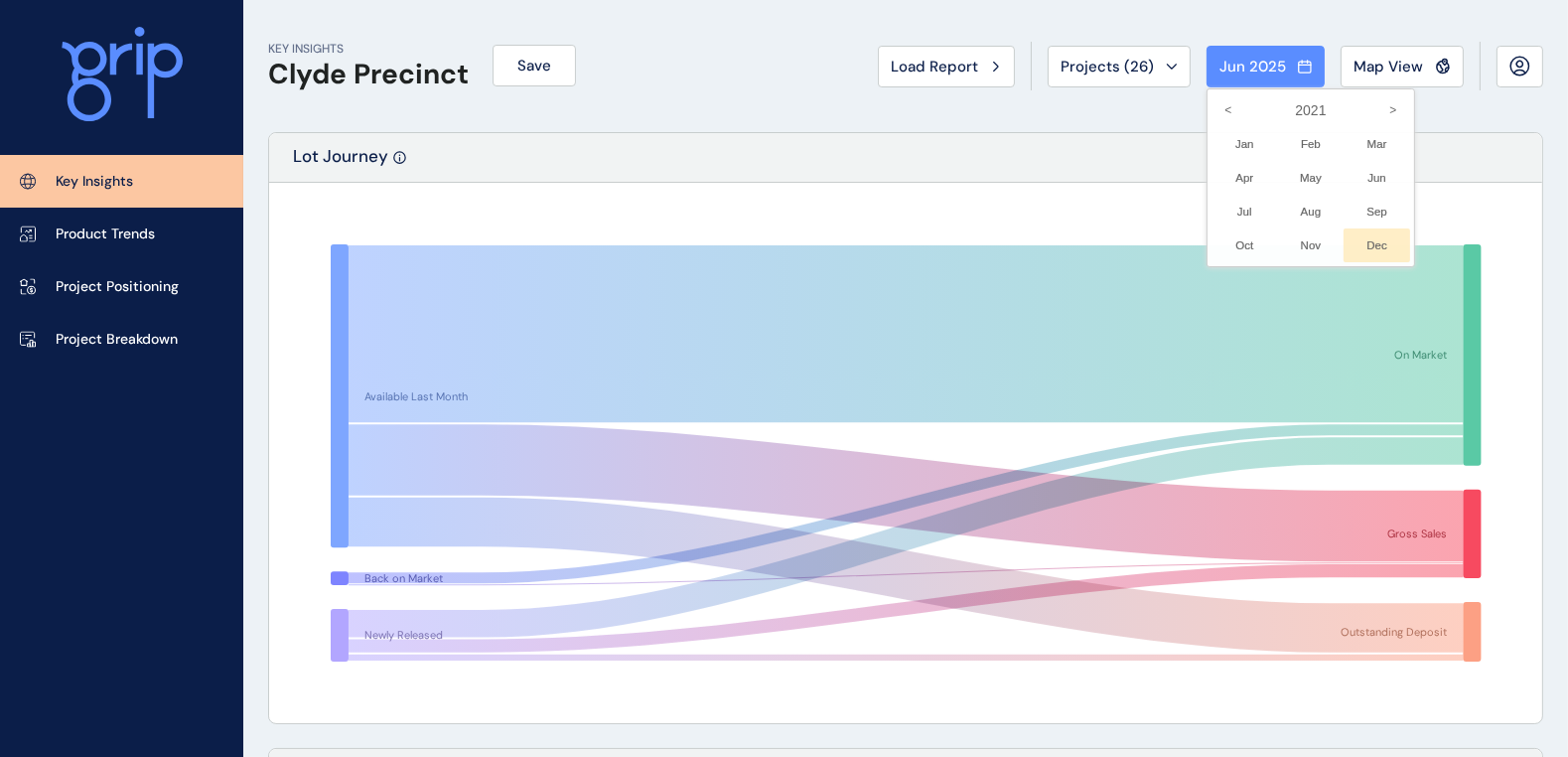 click on "Dec No report is available for this period. New months are usually published 5 business days after the month start." at bounding box center (1376, 245) 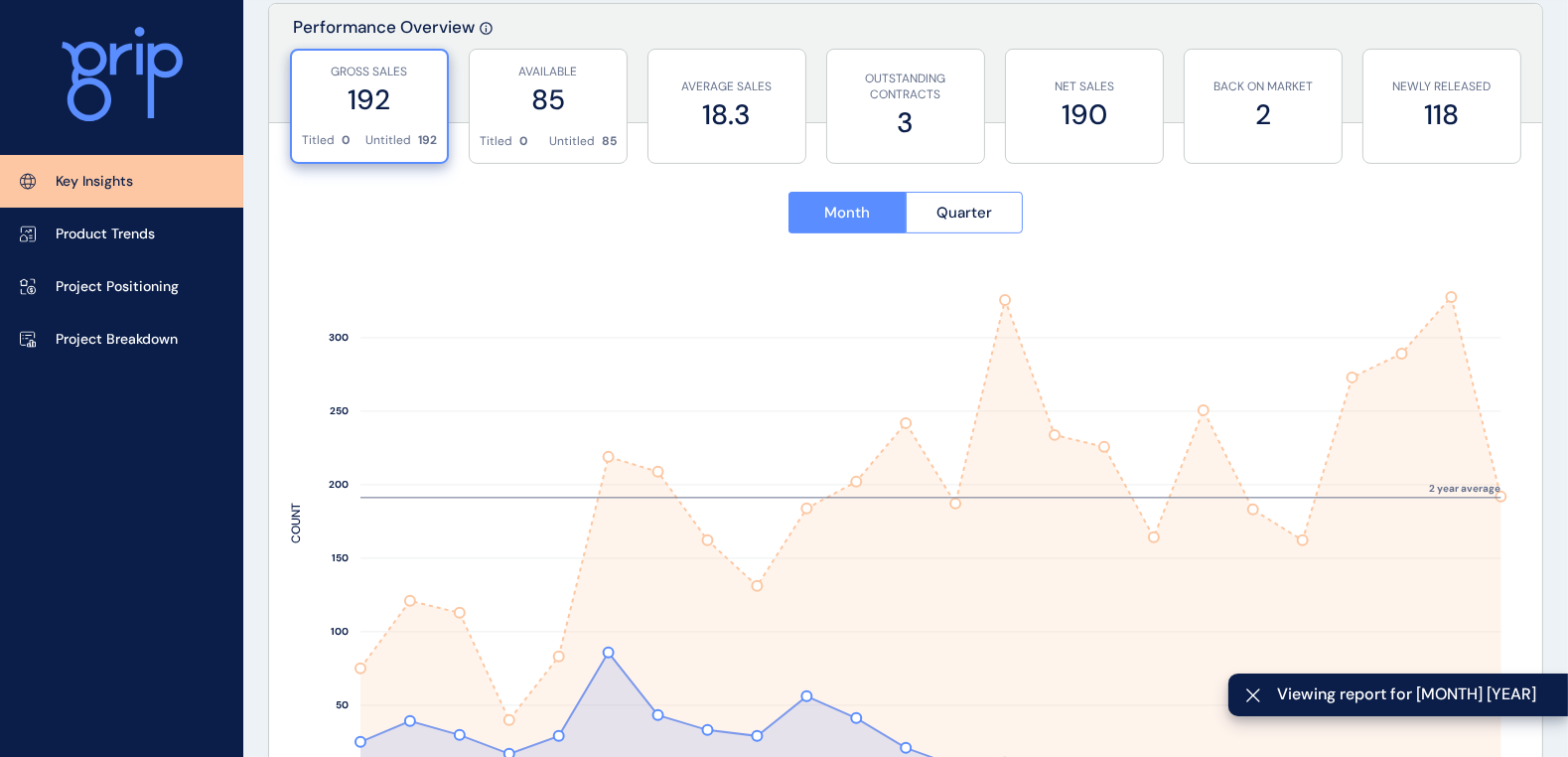 scroll, scrollTop: 868, scrollLeft: 0, axis: vertical 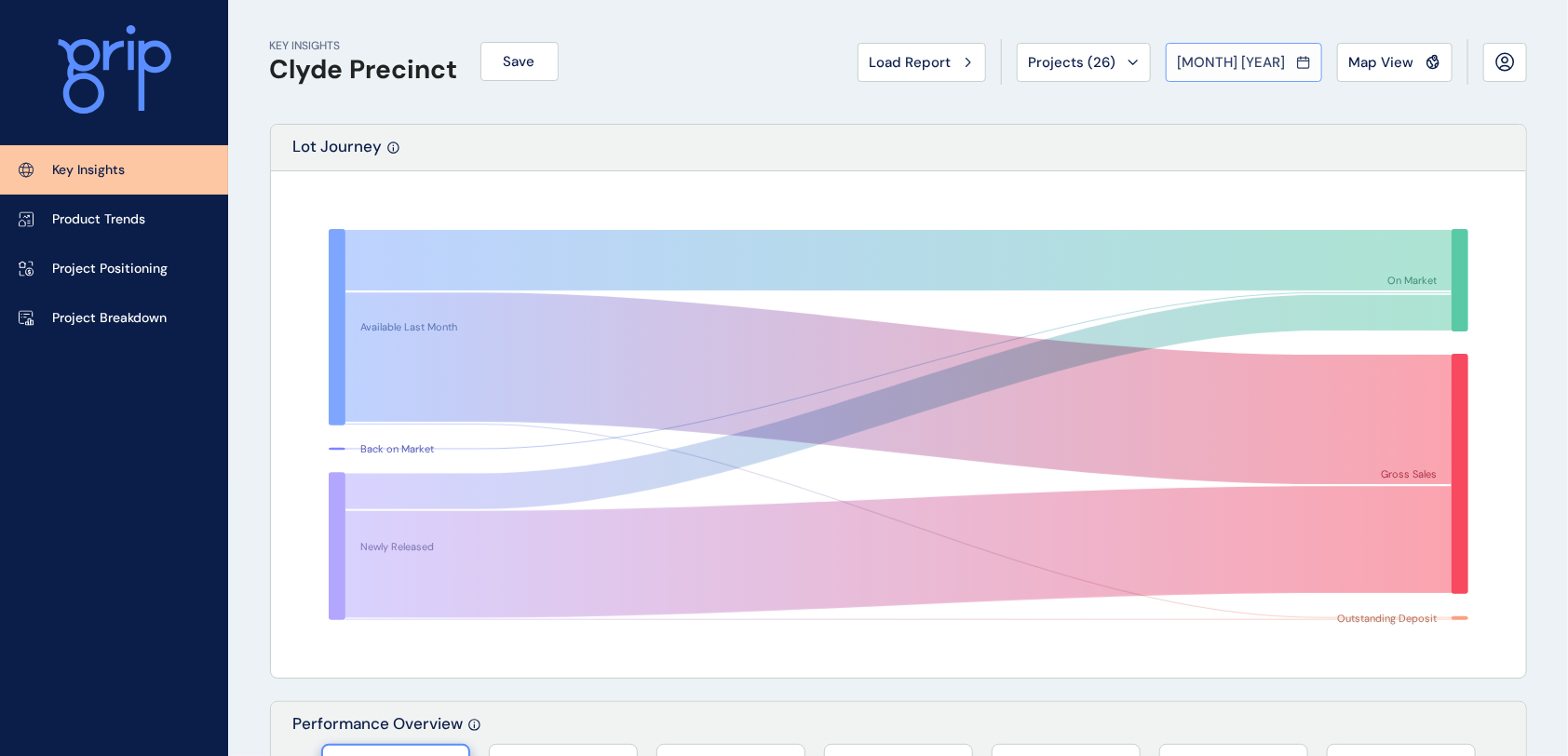 click on "Dec 2021" at bounding box center [1232, 62] 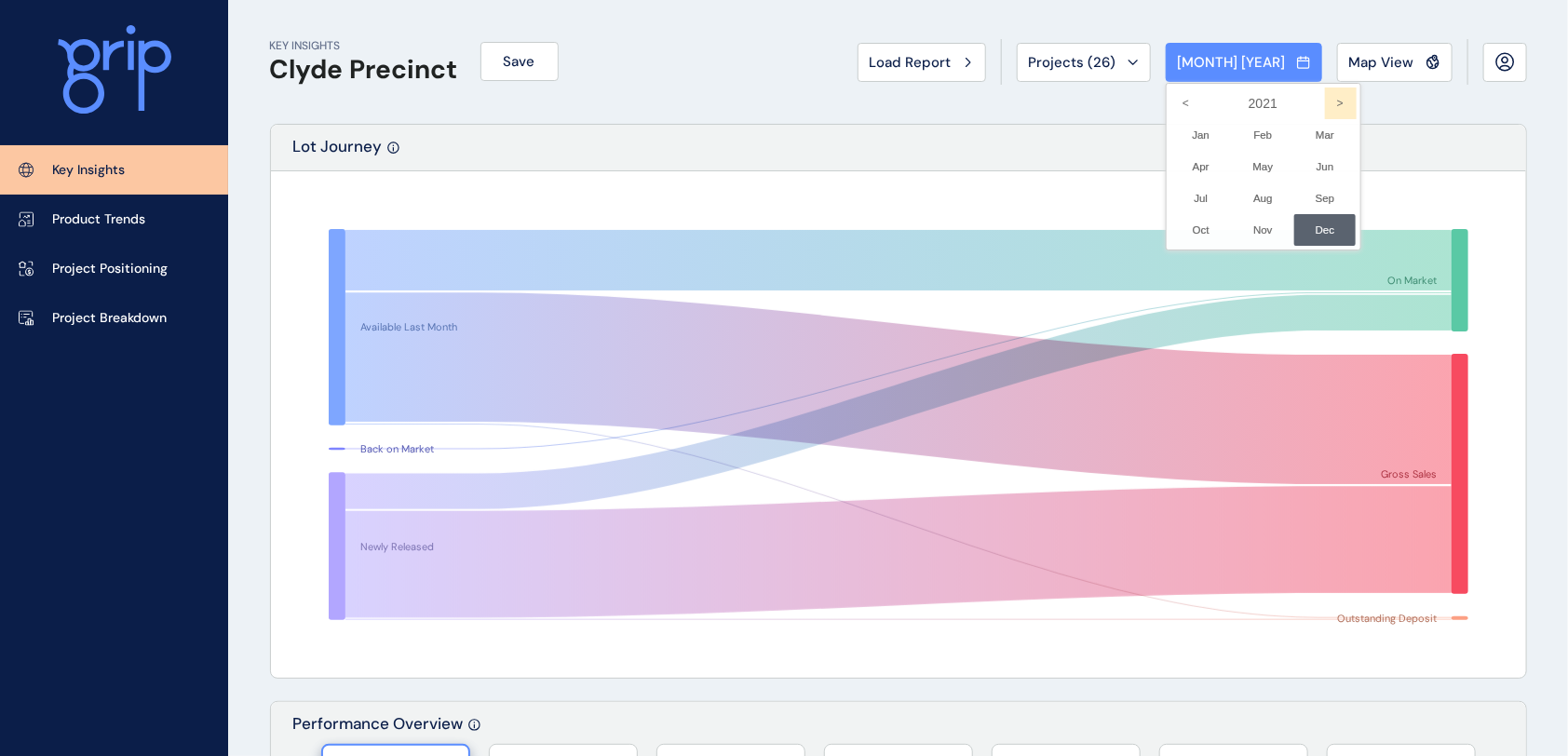 click on ">" at bounding box center [1341, 103] 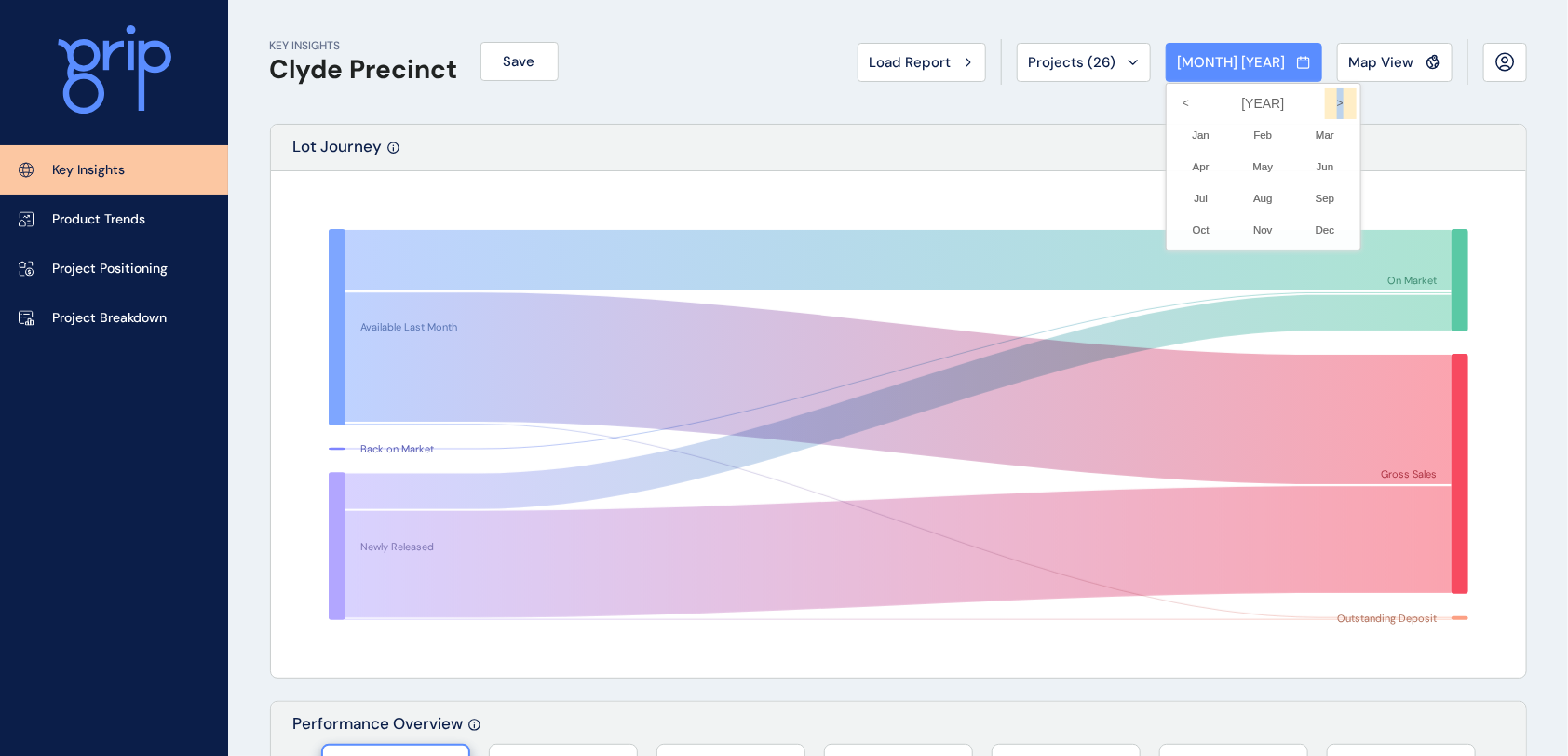 drag, startPoint x: 1386, startPoint y: 102, endPoint x: 1397, endPoint y: 100, distance: 11.18034 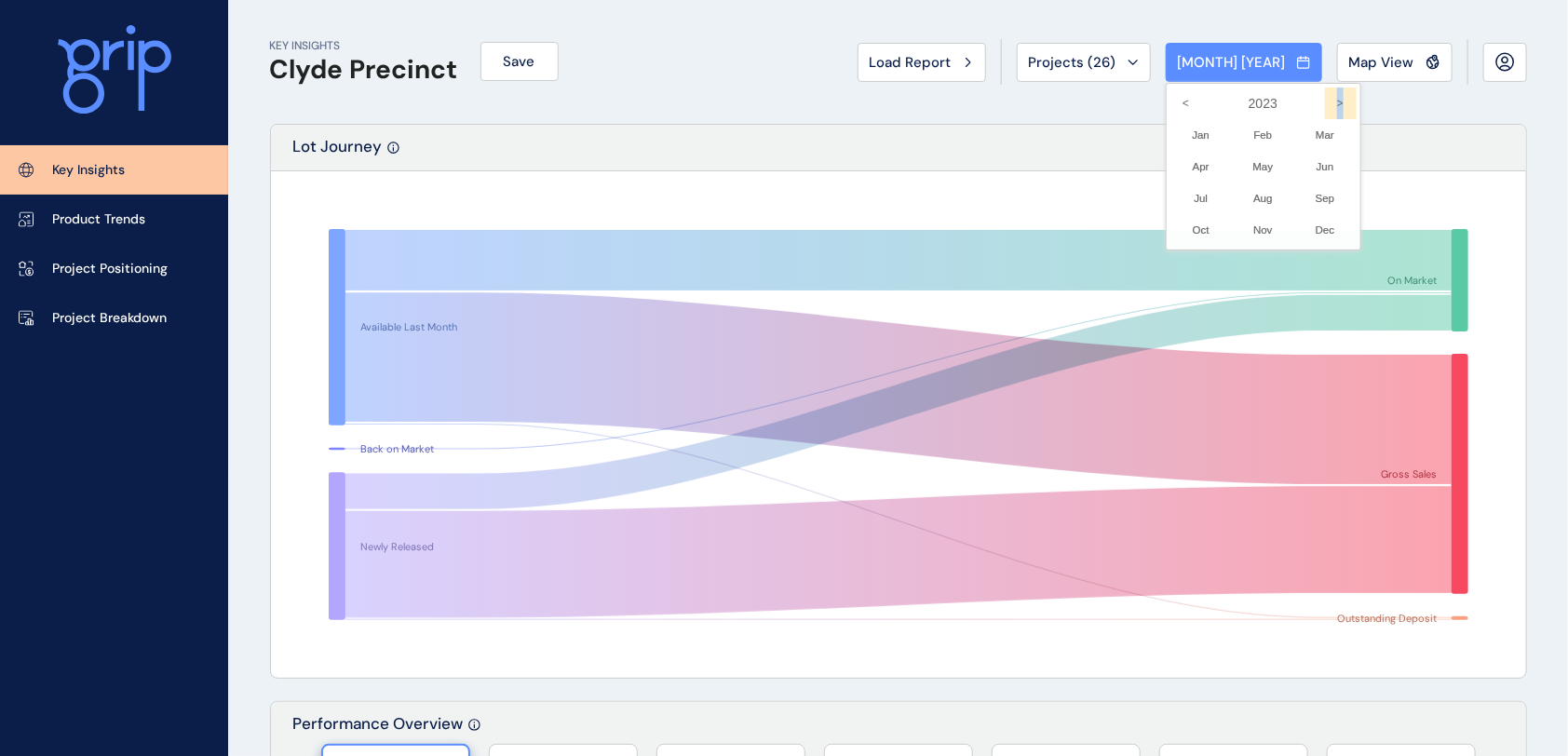 click on ">" at bounding box center [1341, 103] 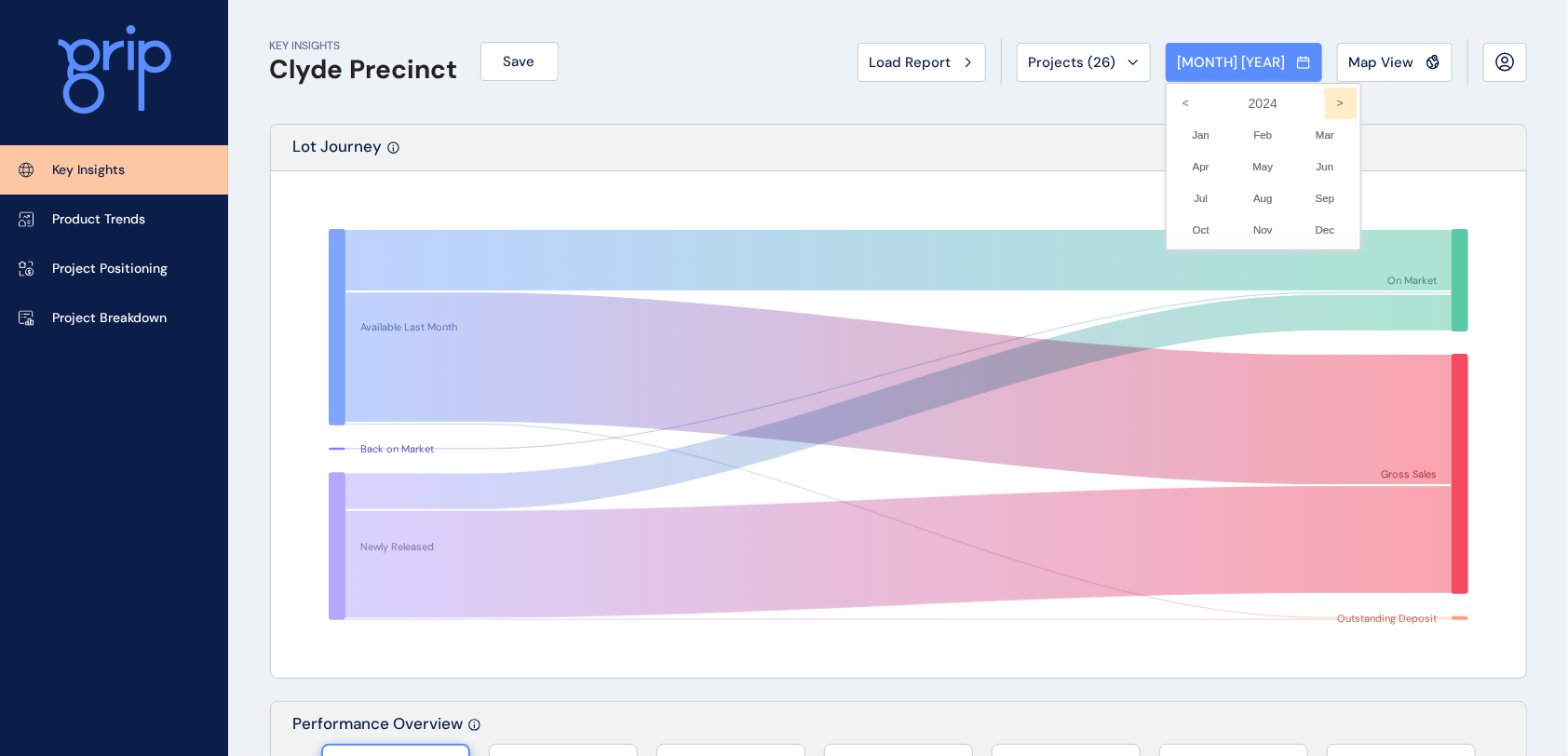 click on ">" at bounding box center (1341, 103) 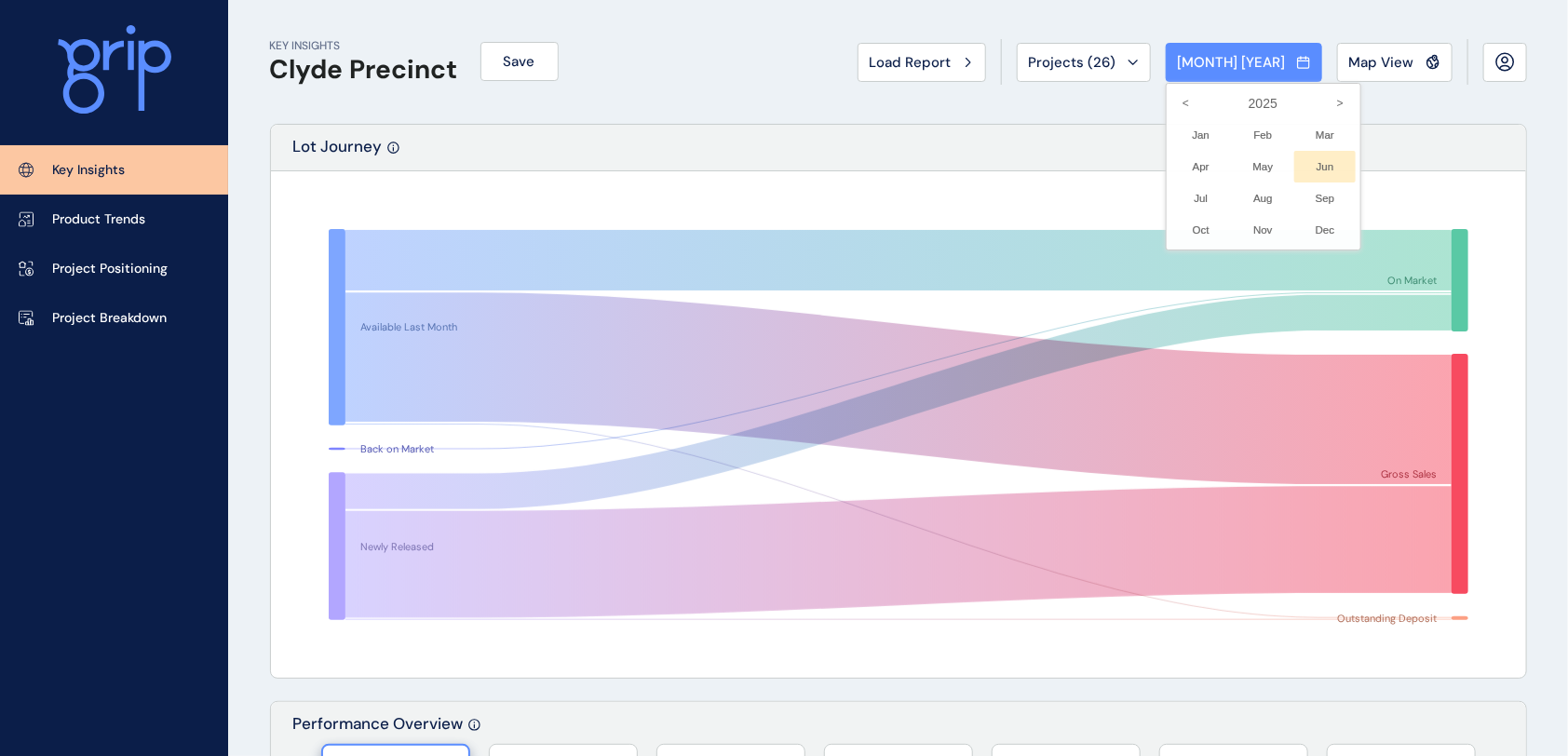 click on "Jun No report is available for this period. New months are usually published 5 business days after the month start." at bounding box center [1325, 167] 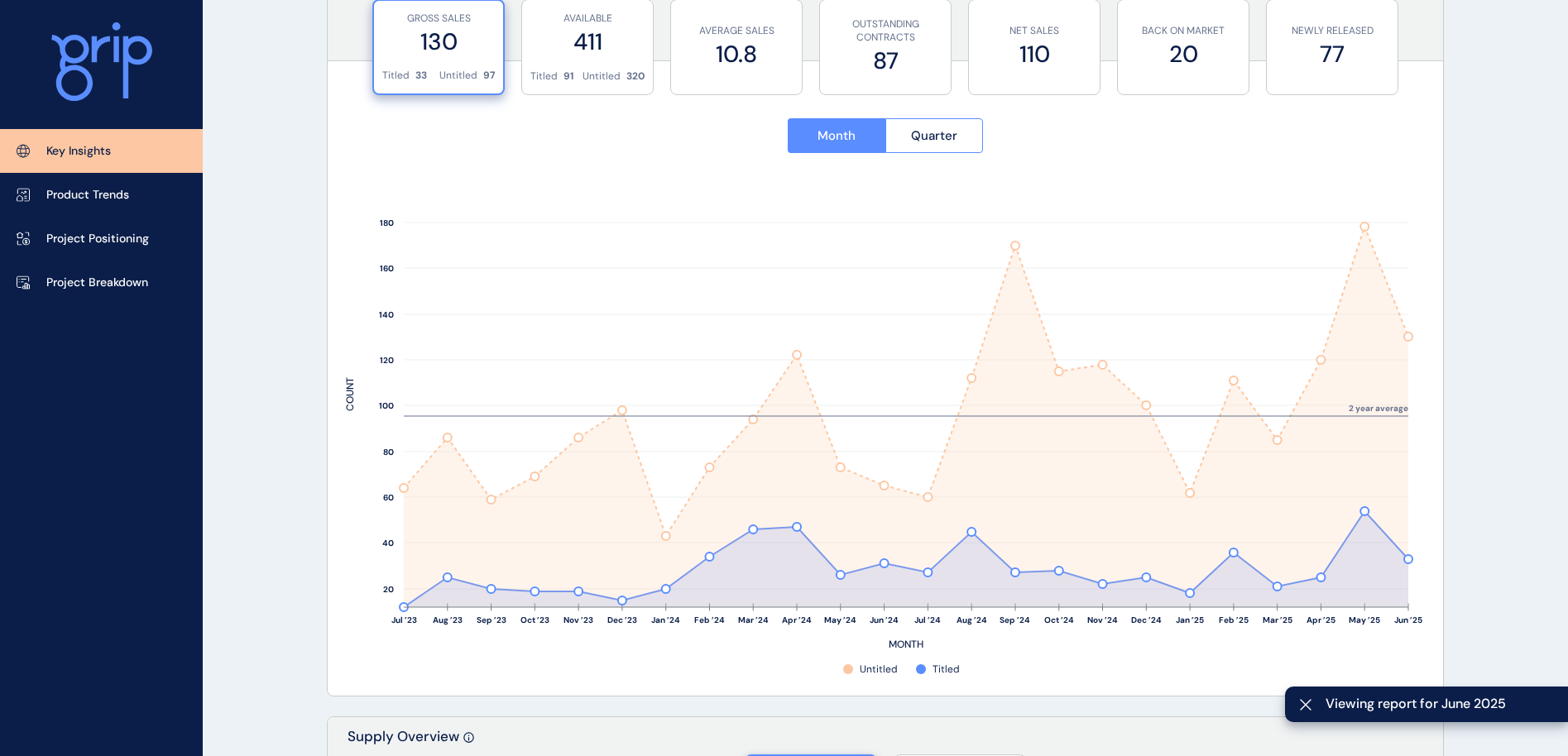 scroll, scrollTop: 611, scrollLeft: 0, axis: vertical 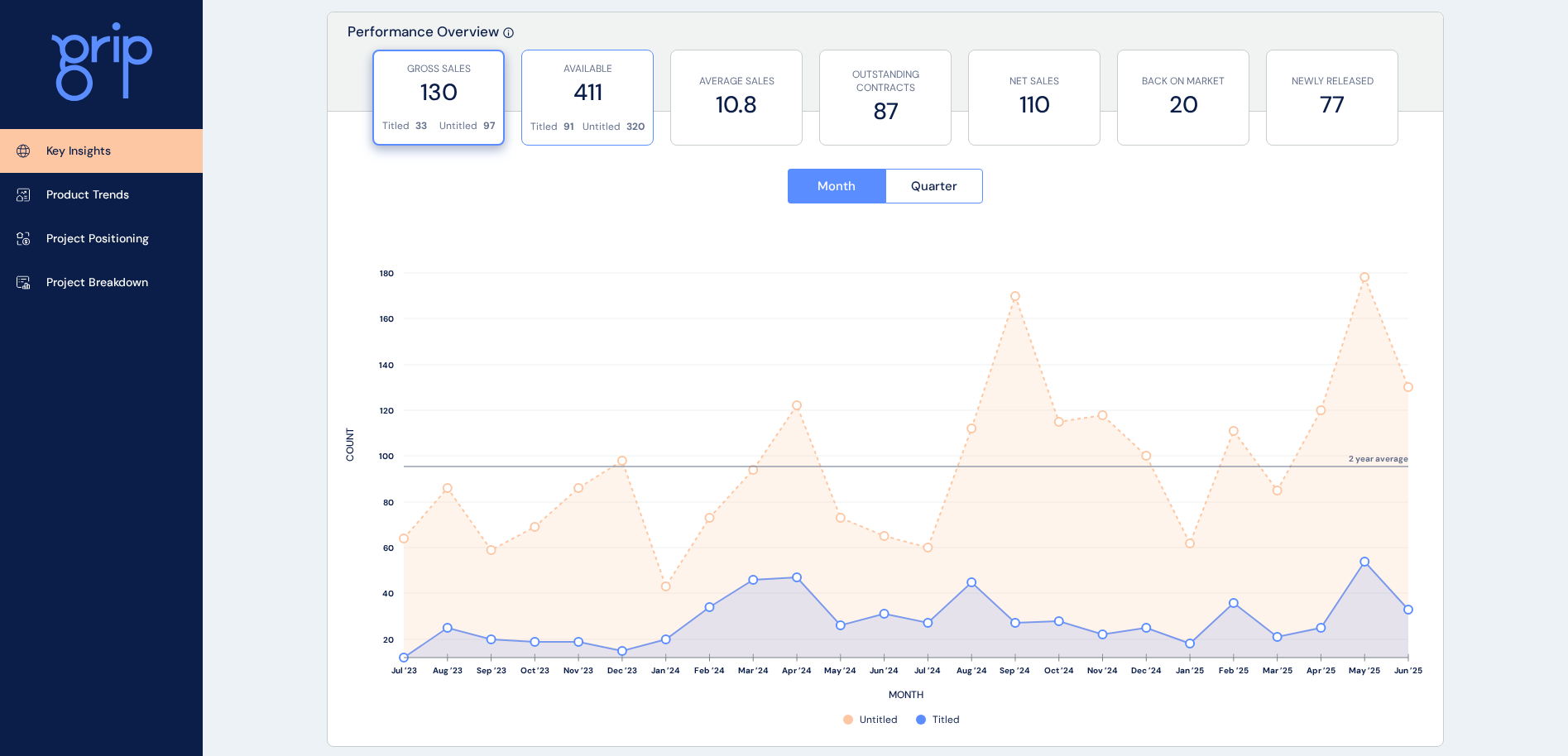 click on "AVAILABLE 411" at bounding box center [587, 85] 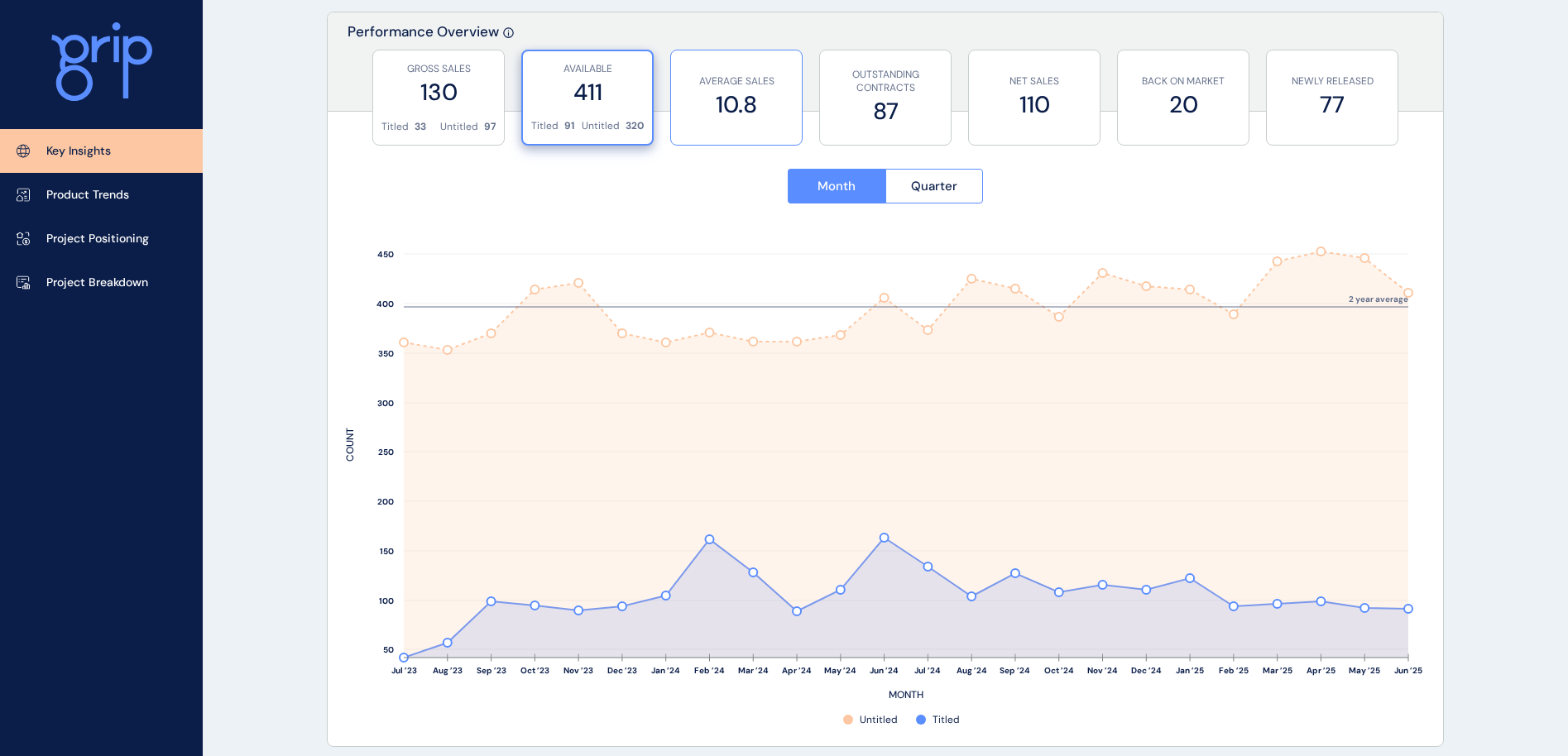 click on "10.8" at bounding box center [736, 104] 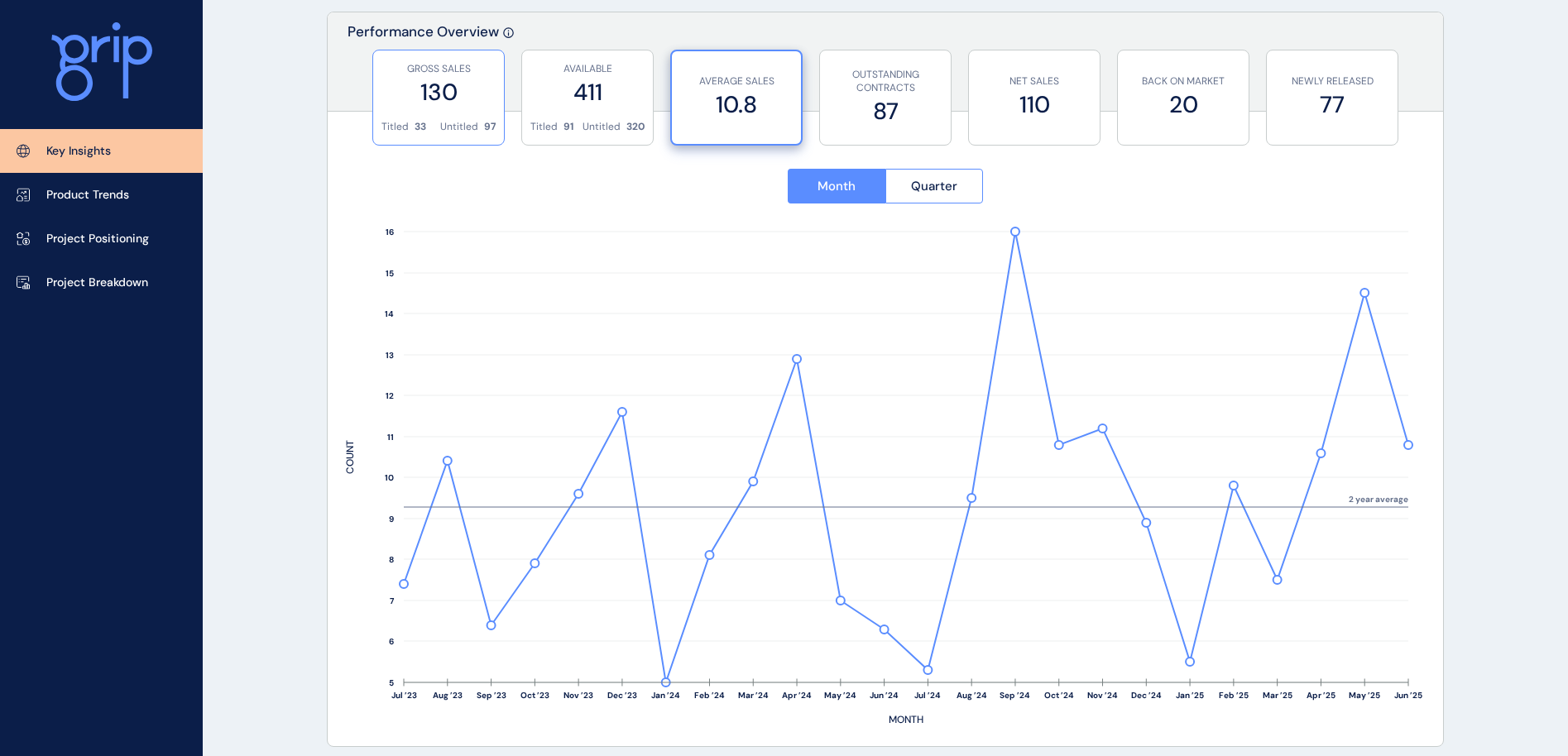 click on "130" at bounding box center (439, 92) 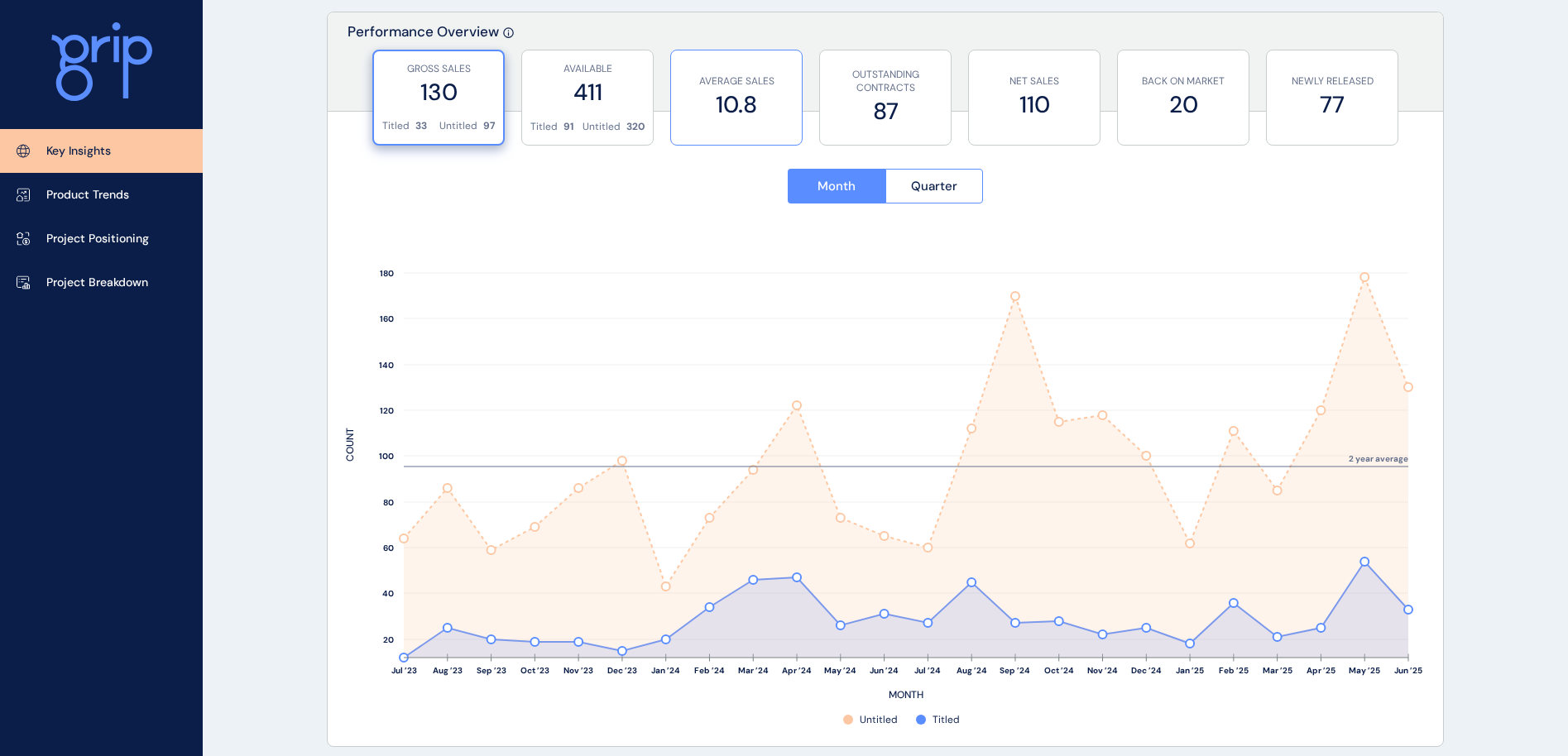 click on "10.8" at bounding box center [736, 104] 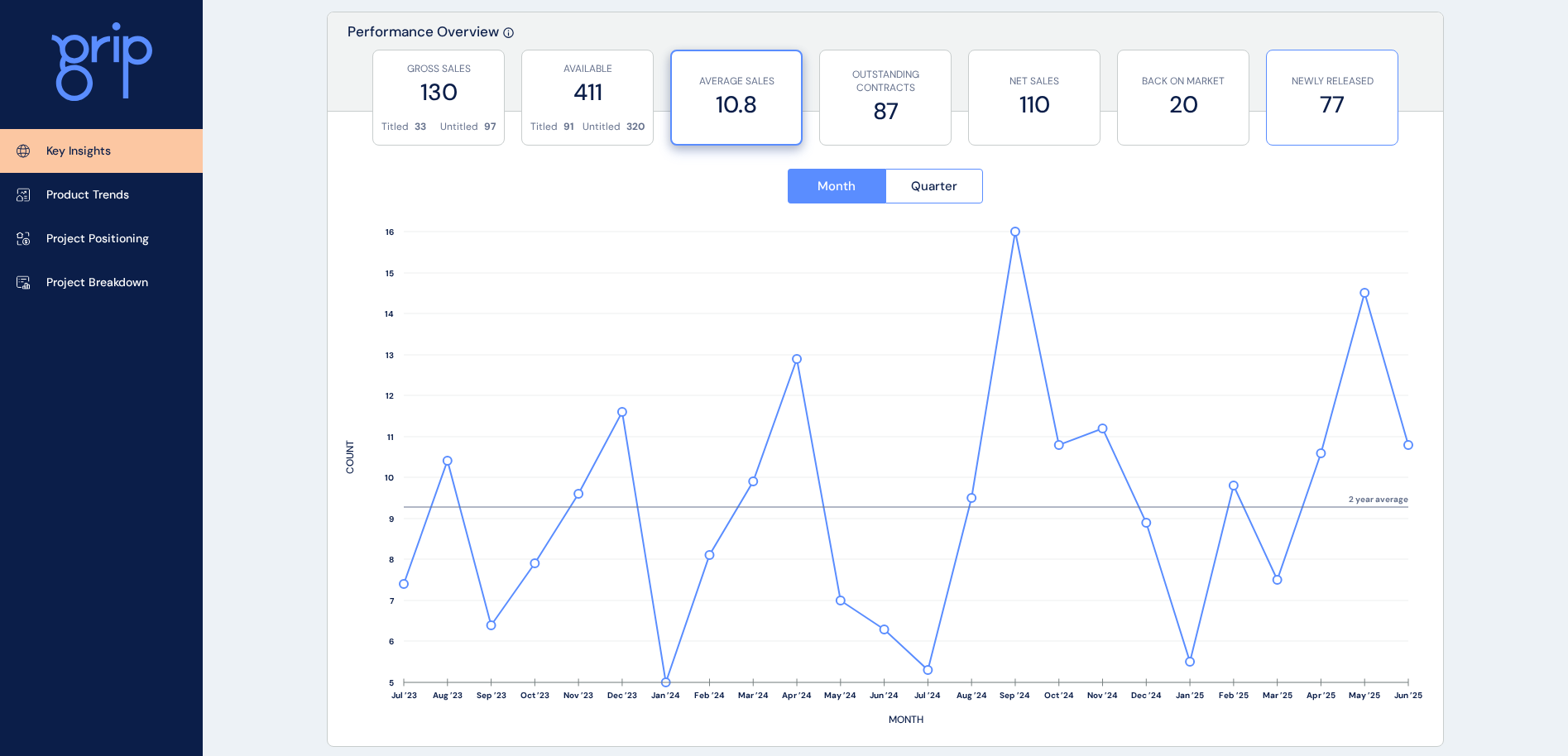 click on "77" at bounding box center (1332, 104) 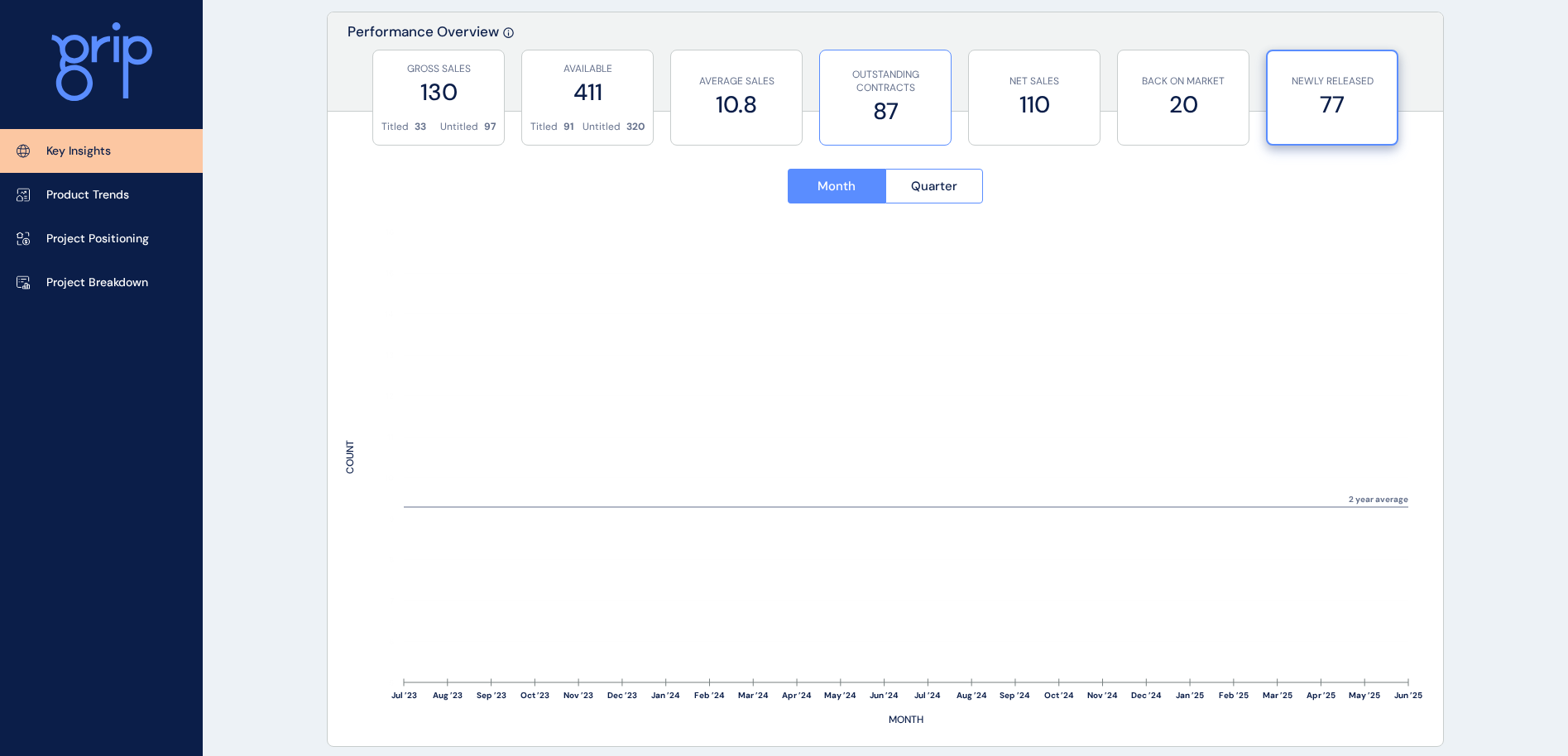 click on "87" at bounding box center [885, 111] 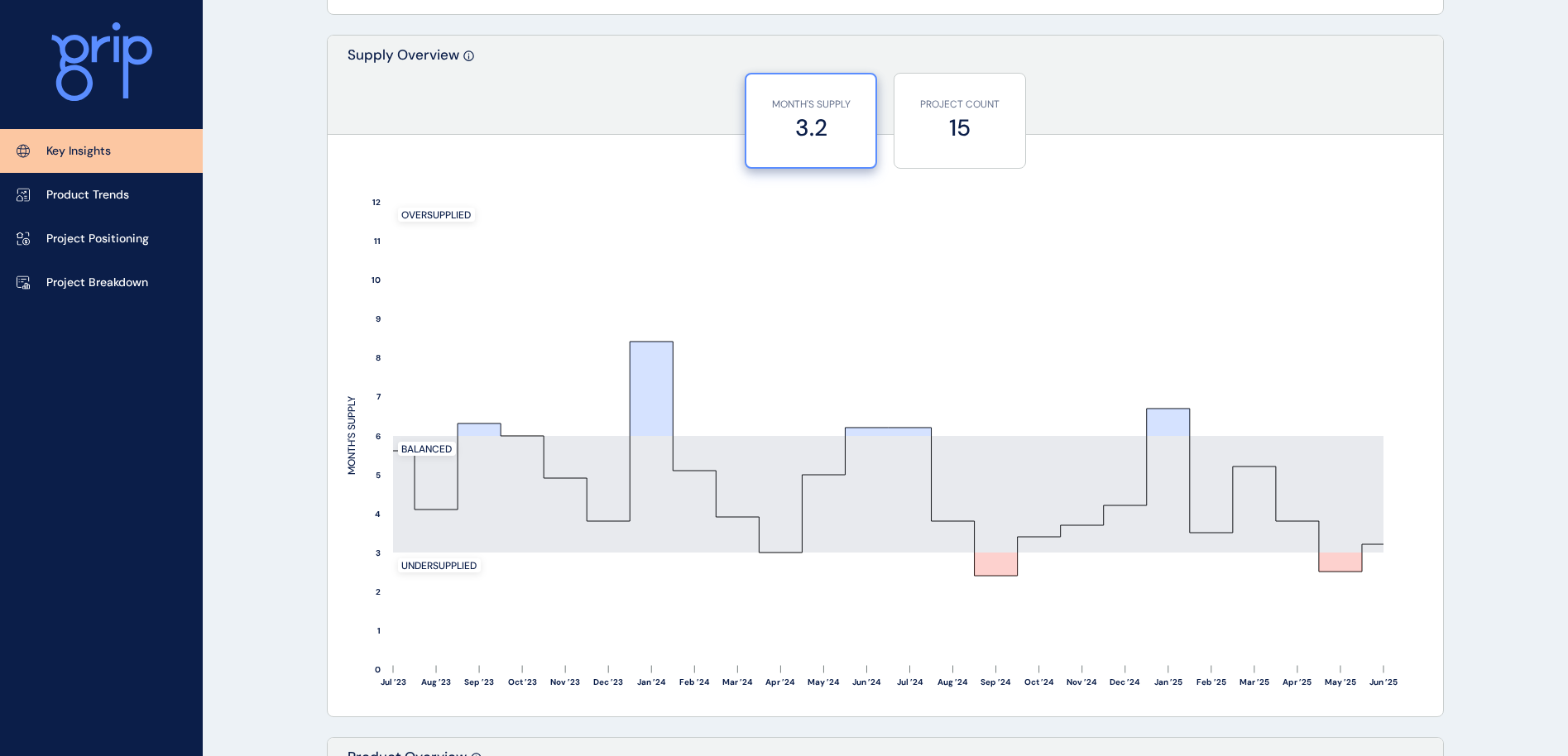 scroll, scrollTop: 1367, scrollLeft: 0, axis: vertical 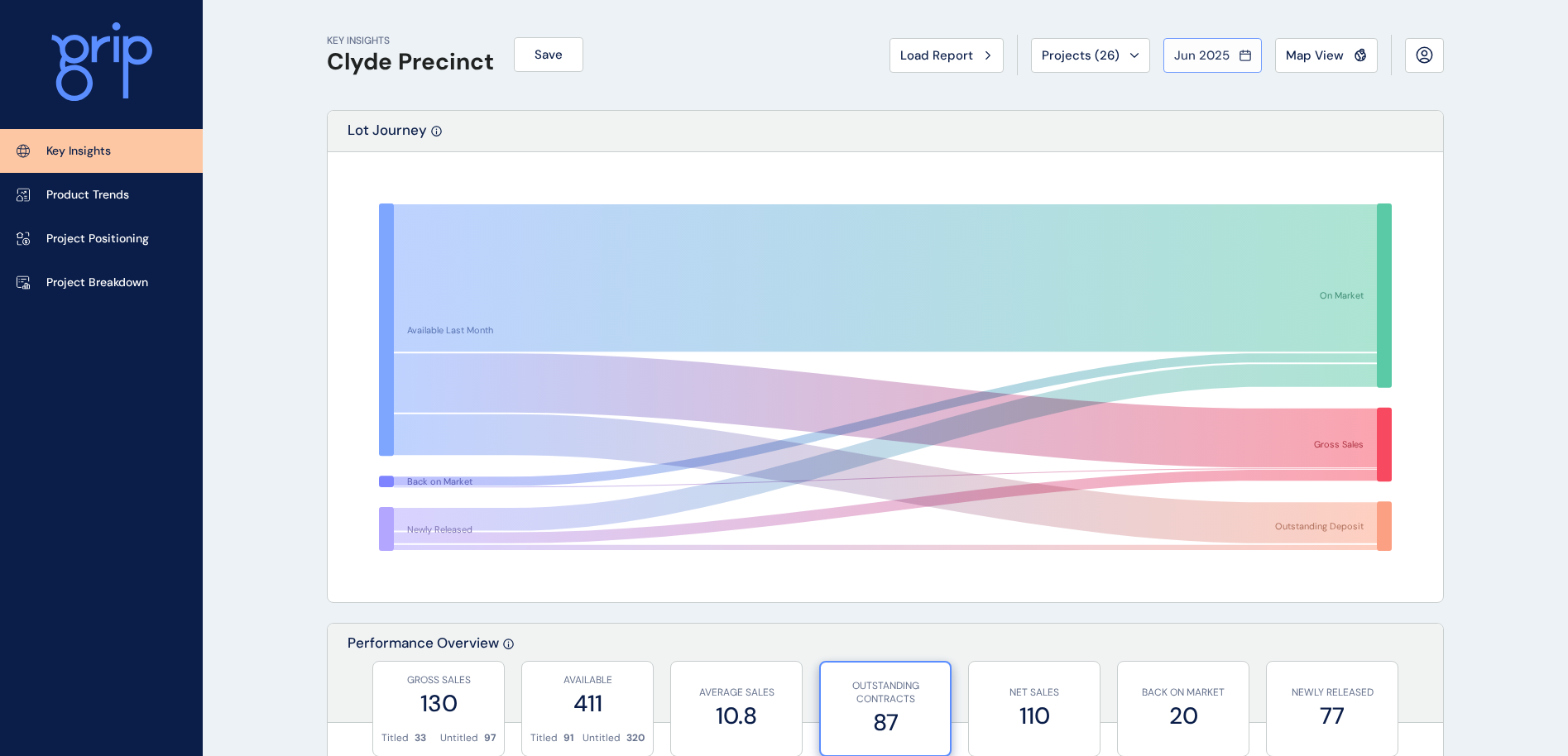 click on "Jun 2025" at bounding box center [1201, 55] 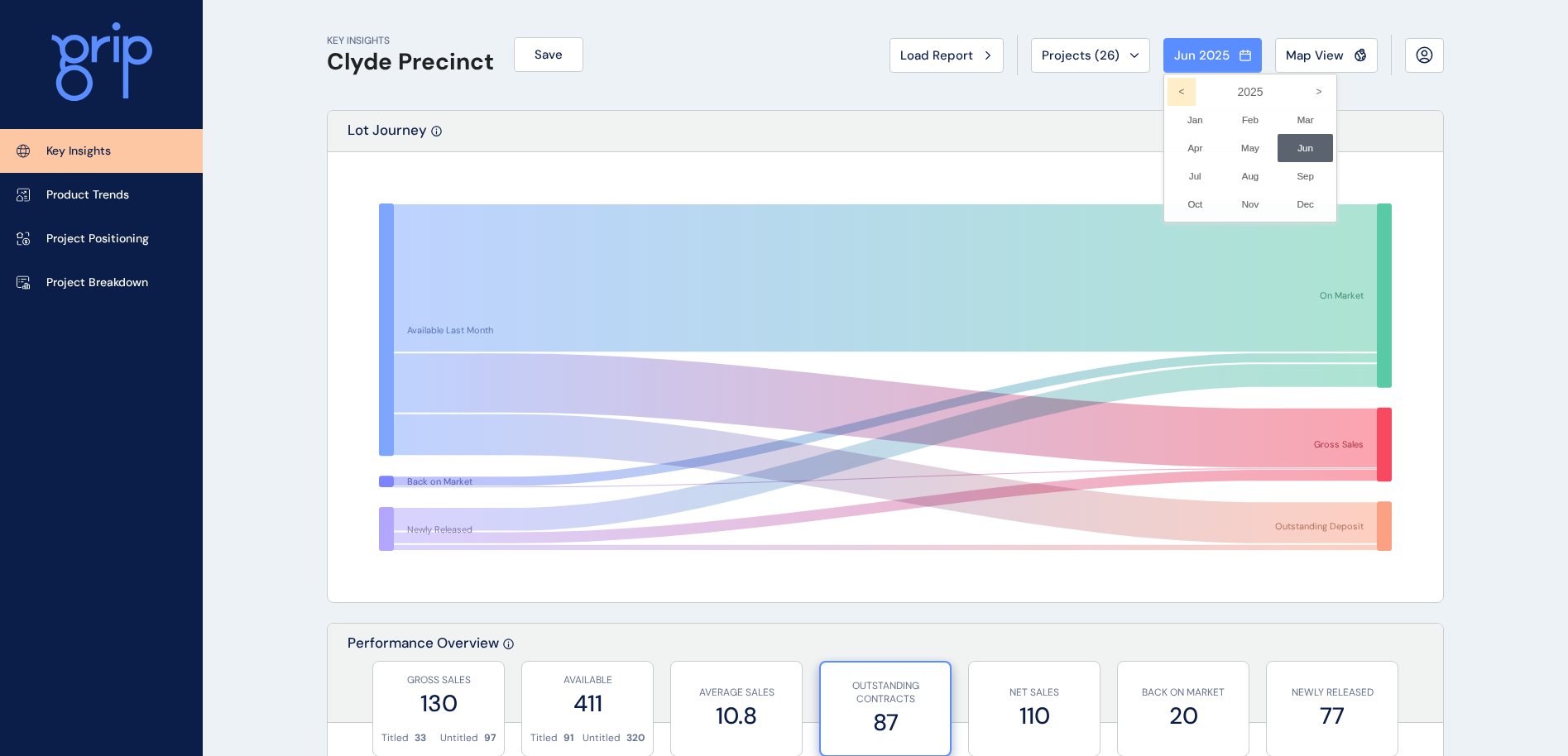 click on "<" at bounding box center [1182, 92] 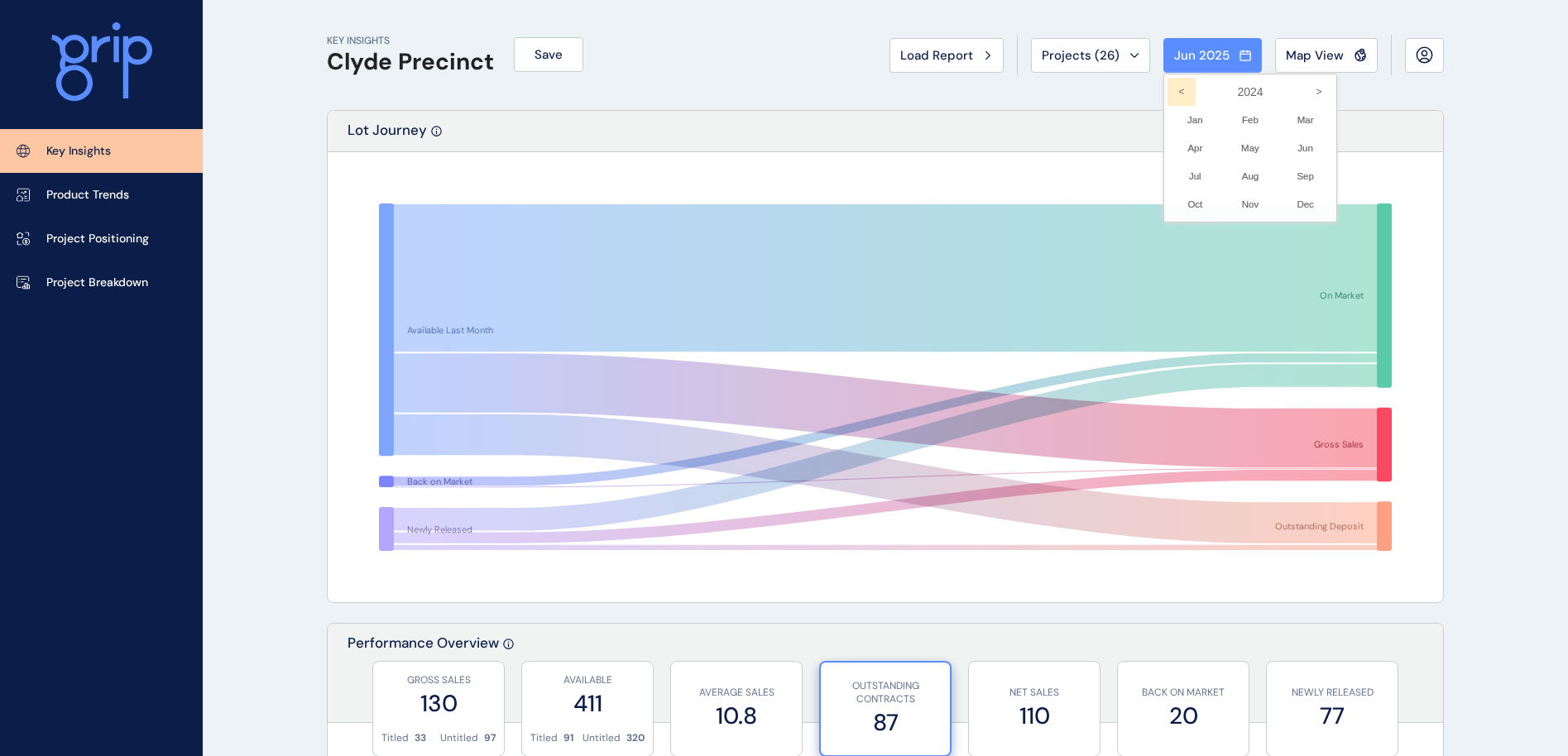 click on "<" at bounding box center [1182, 92] 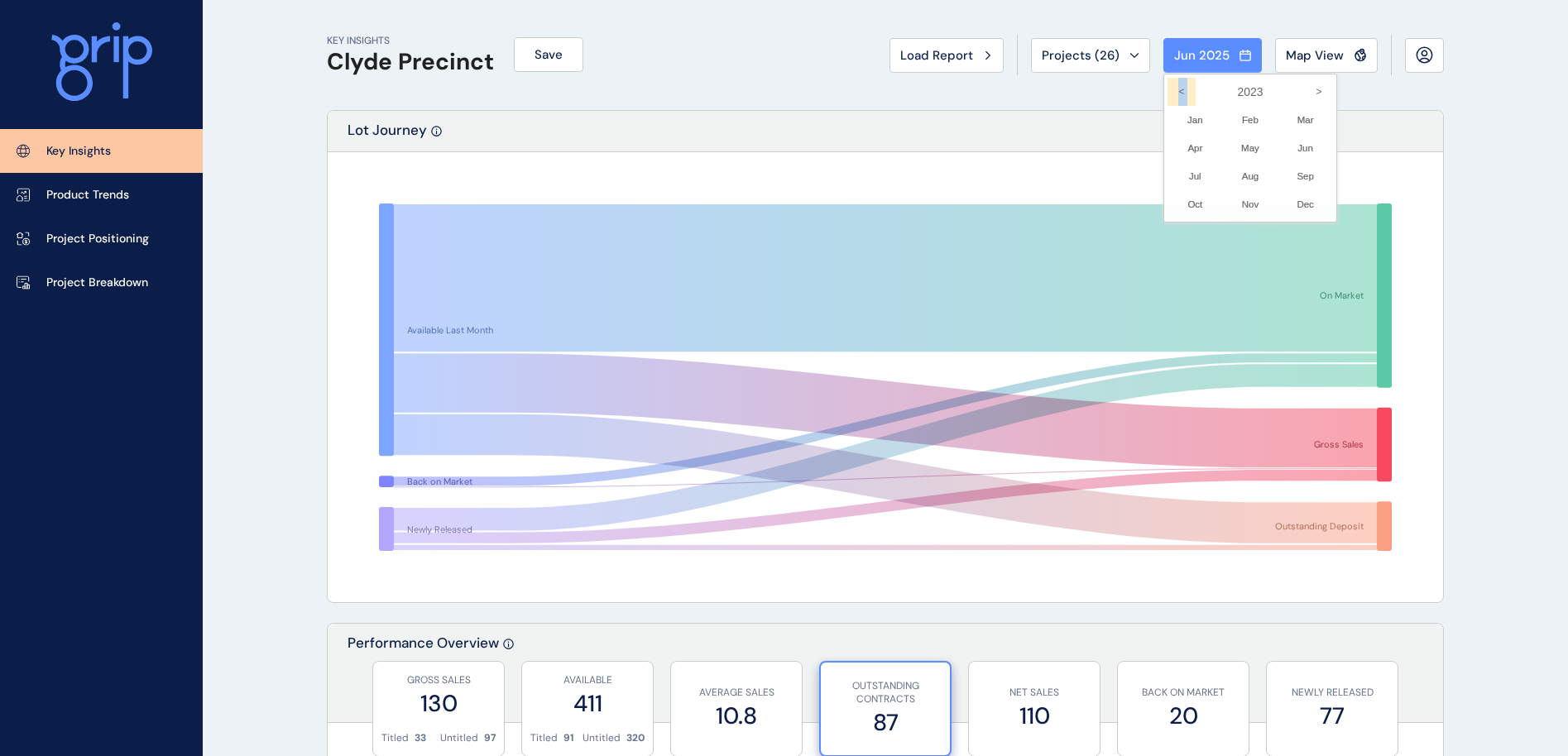 click on "<" at bounding box center [1182, 92] 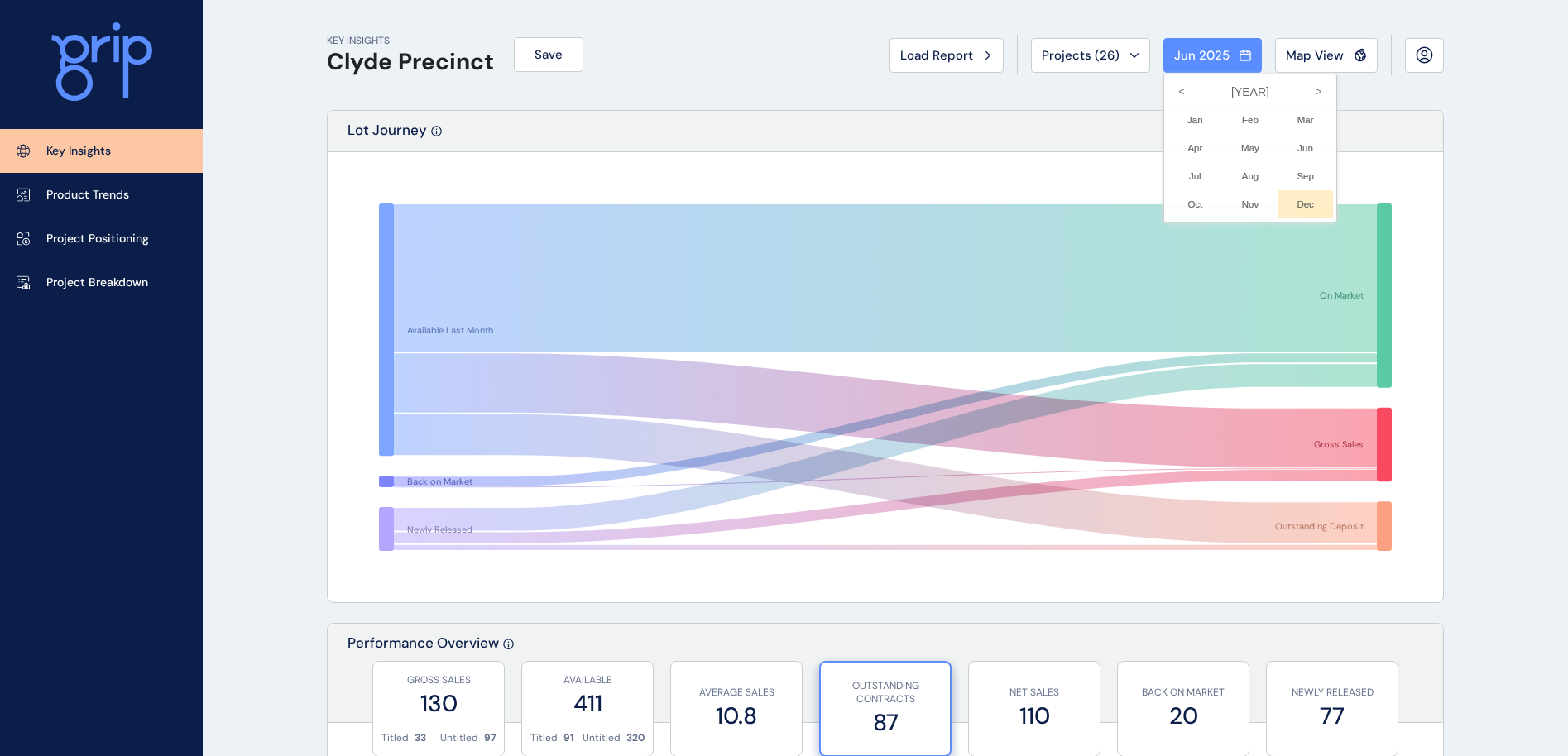 click on "Dec No report is available for this period. New months are usually published 5 business days after the month start." at bounding box center (1305, 204) 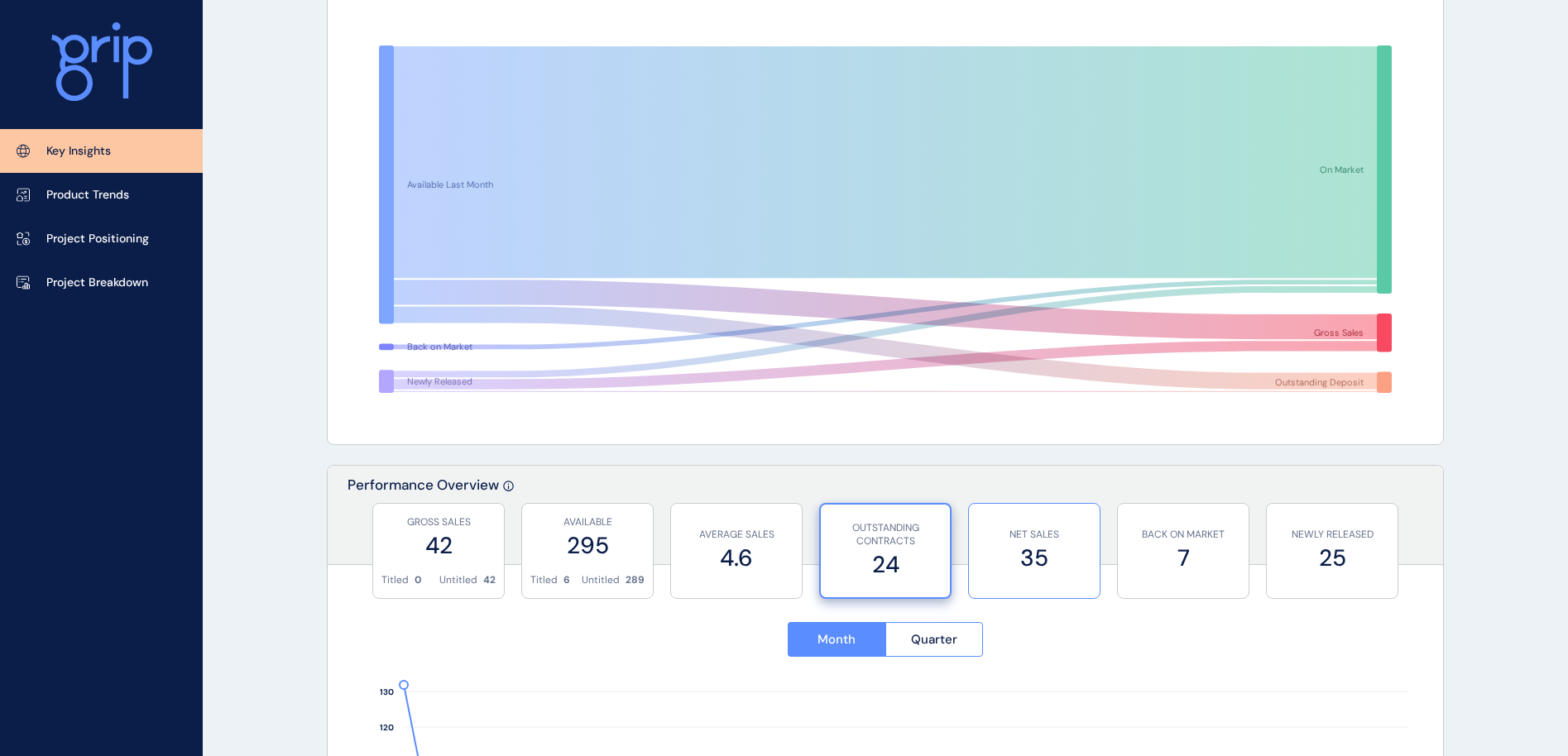 scroll, scrollTop: 0, scrollLeft: 0, axis: both 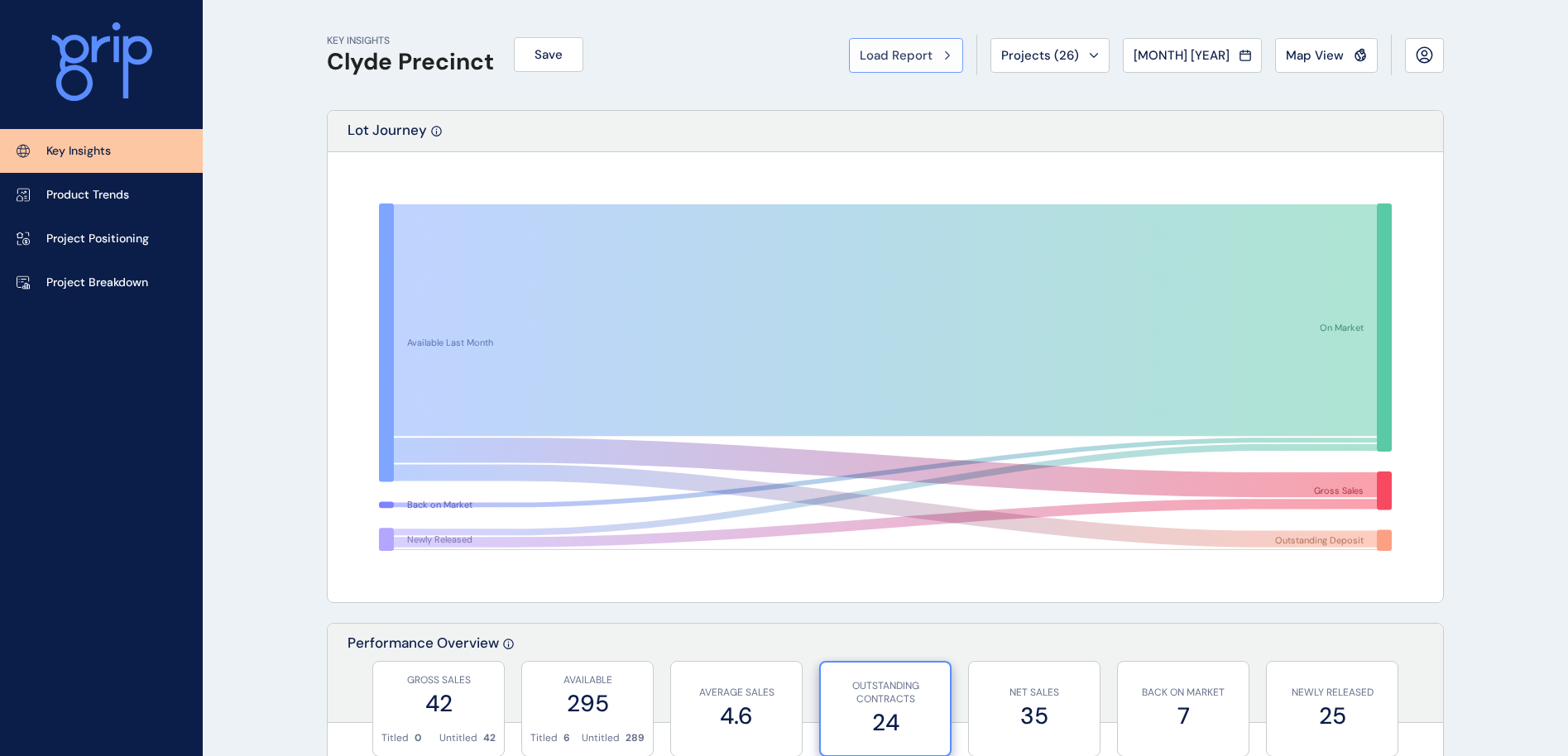 click on "Load Report" at bounding box center [896, 55] 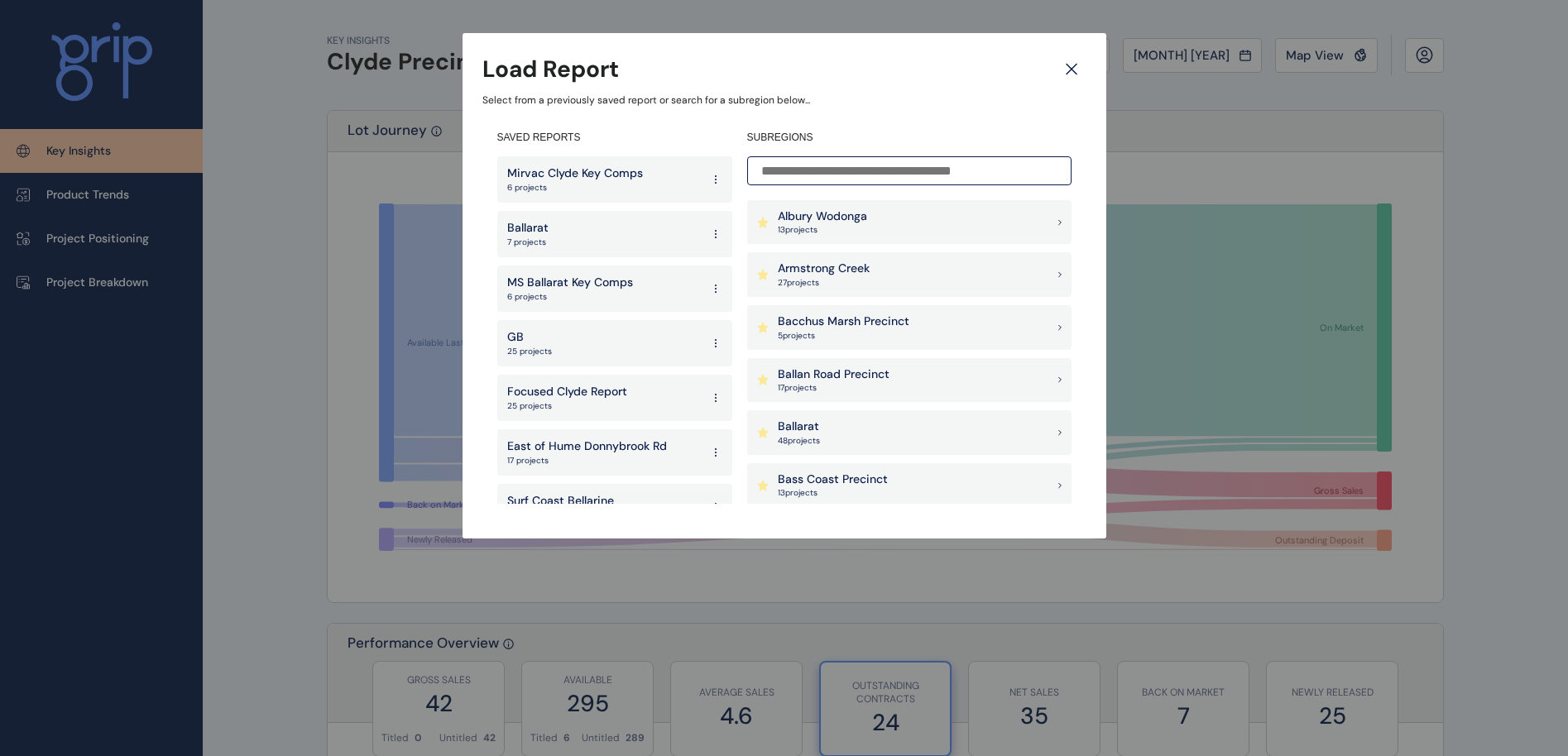 click at bounding box center [909, 170] 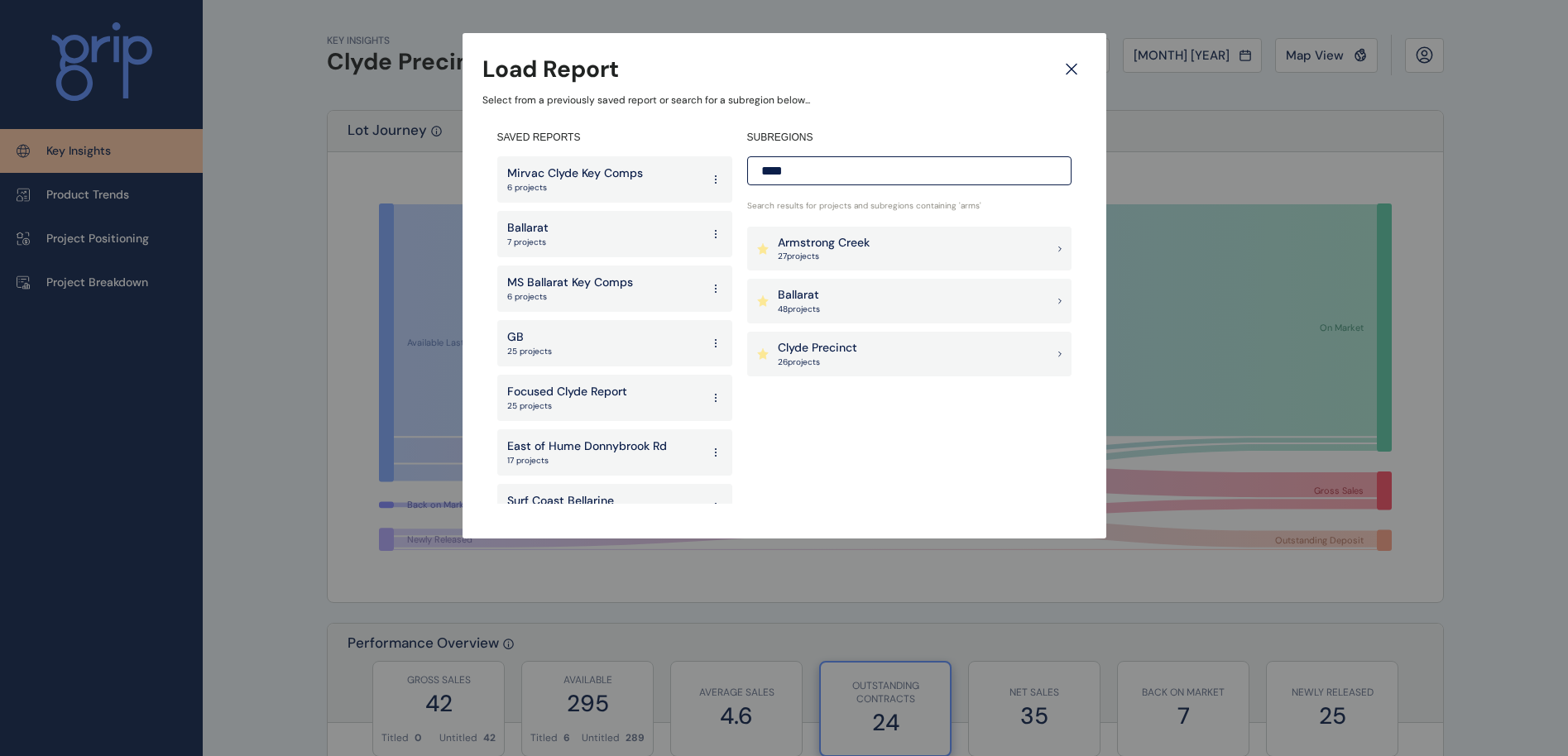 type on "****" 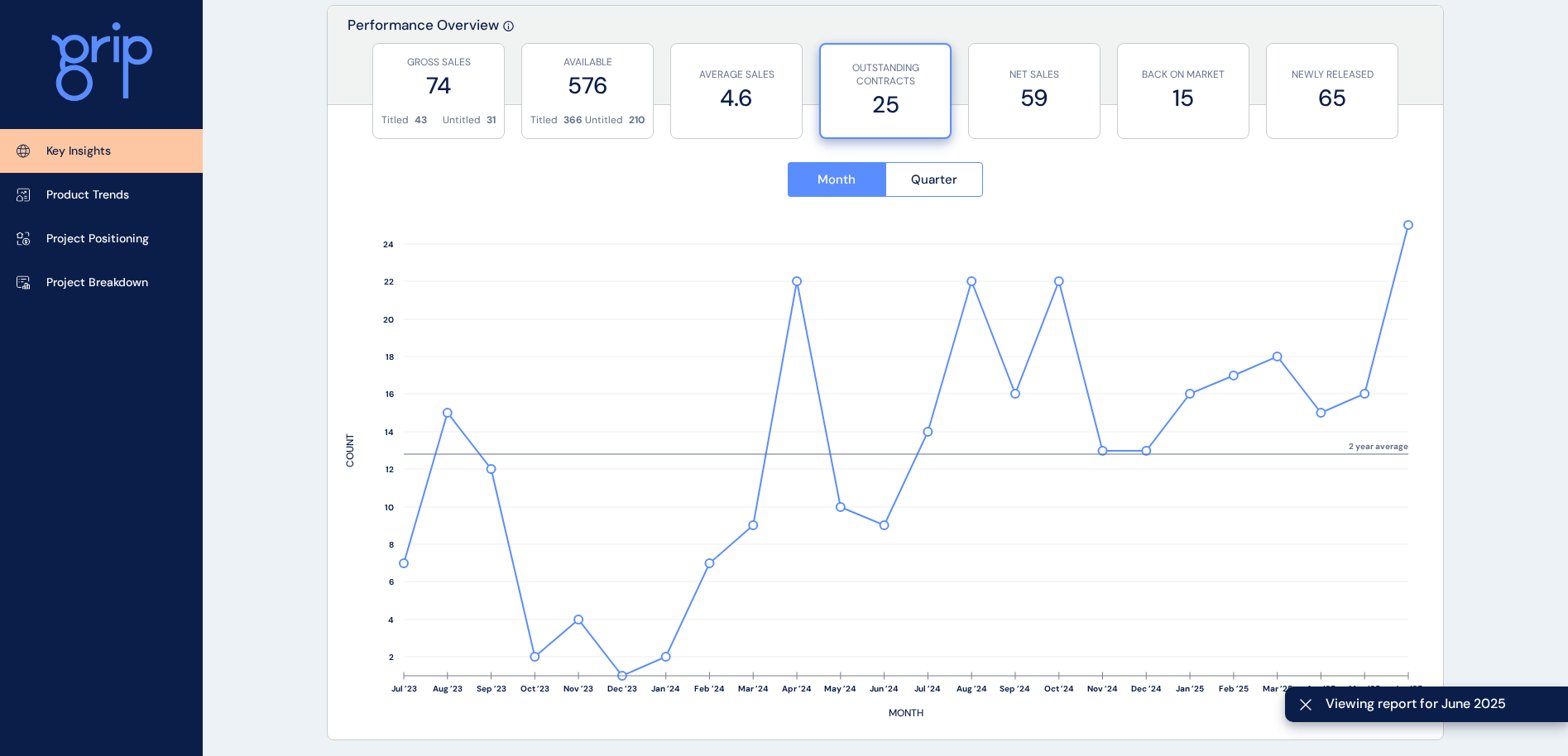 scroll, scrollTop: 620, scrollLeft: 0, axis: vertical 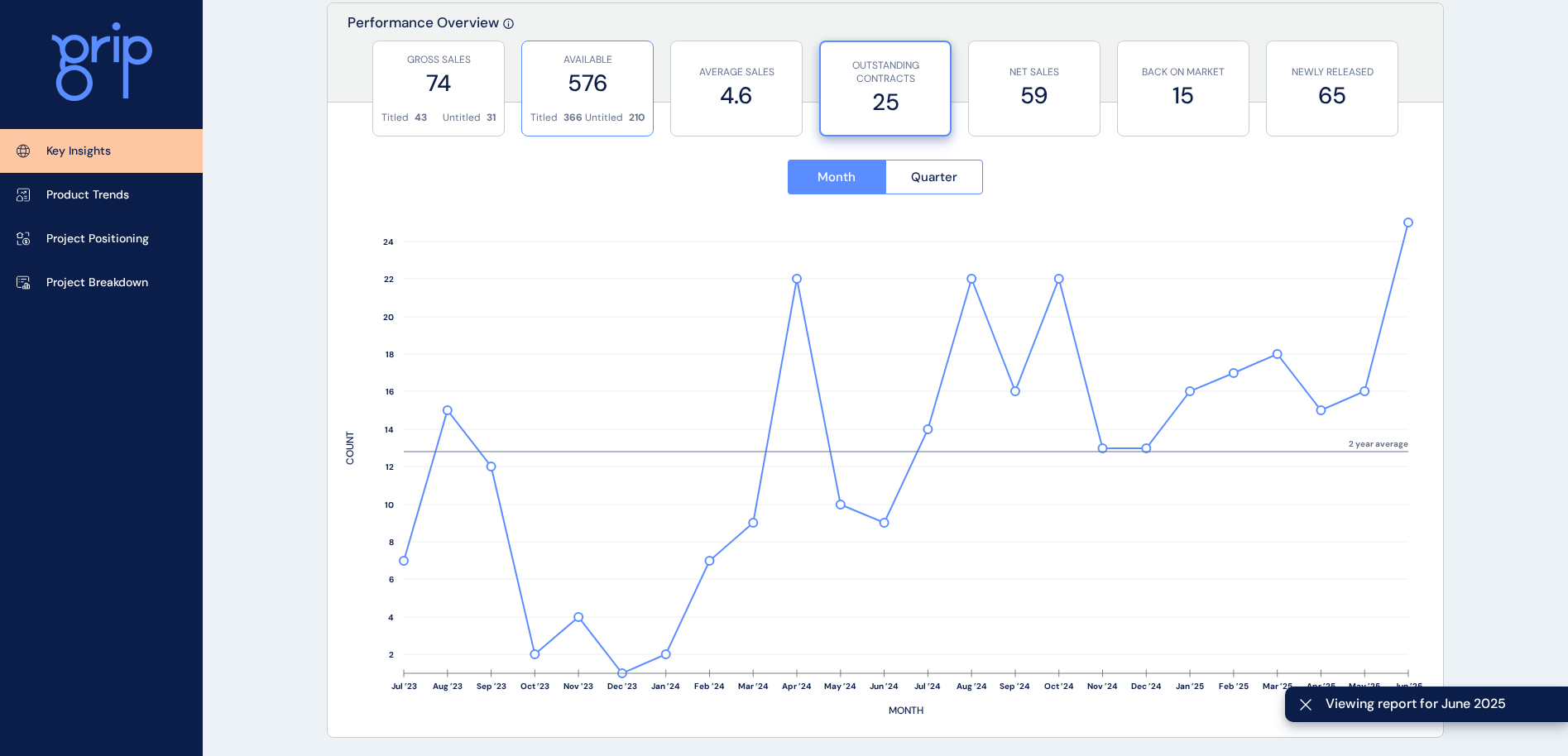 click on "576" at bounding box center [587, 83] 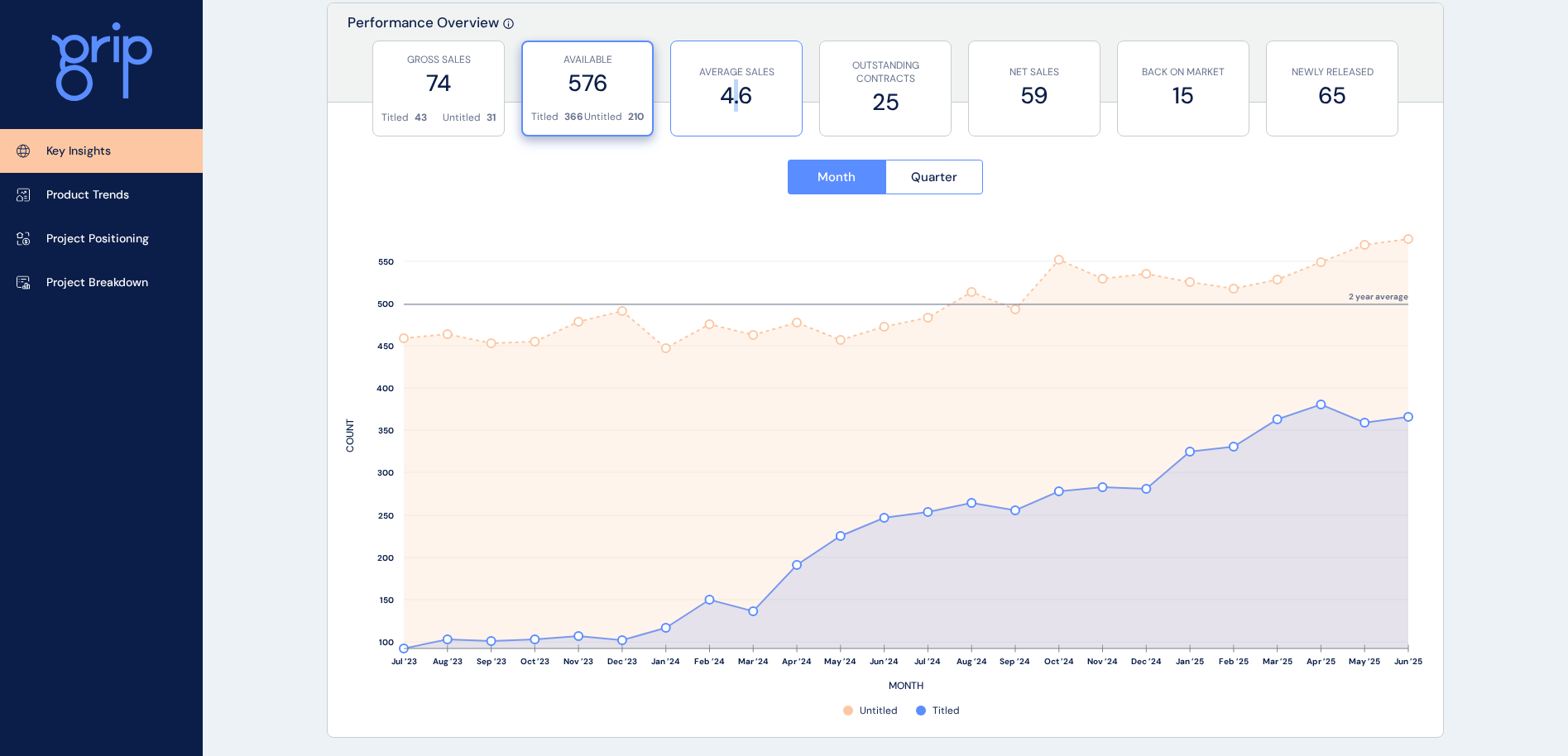 click on "4.6" at bounding box center (736, 95) 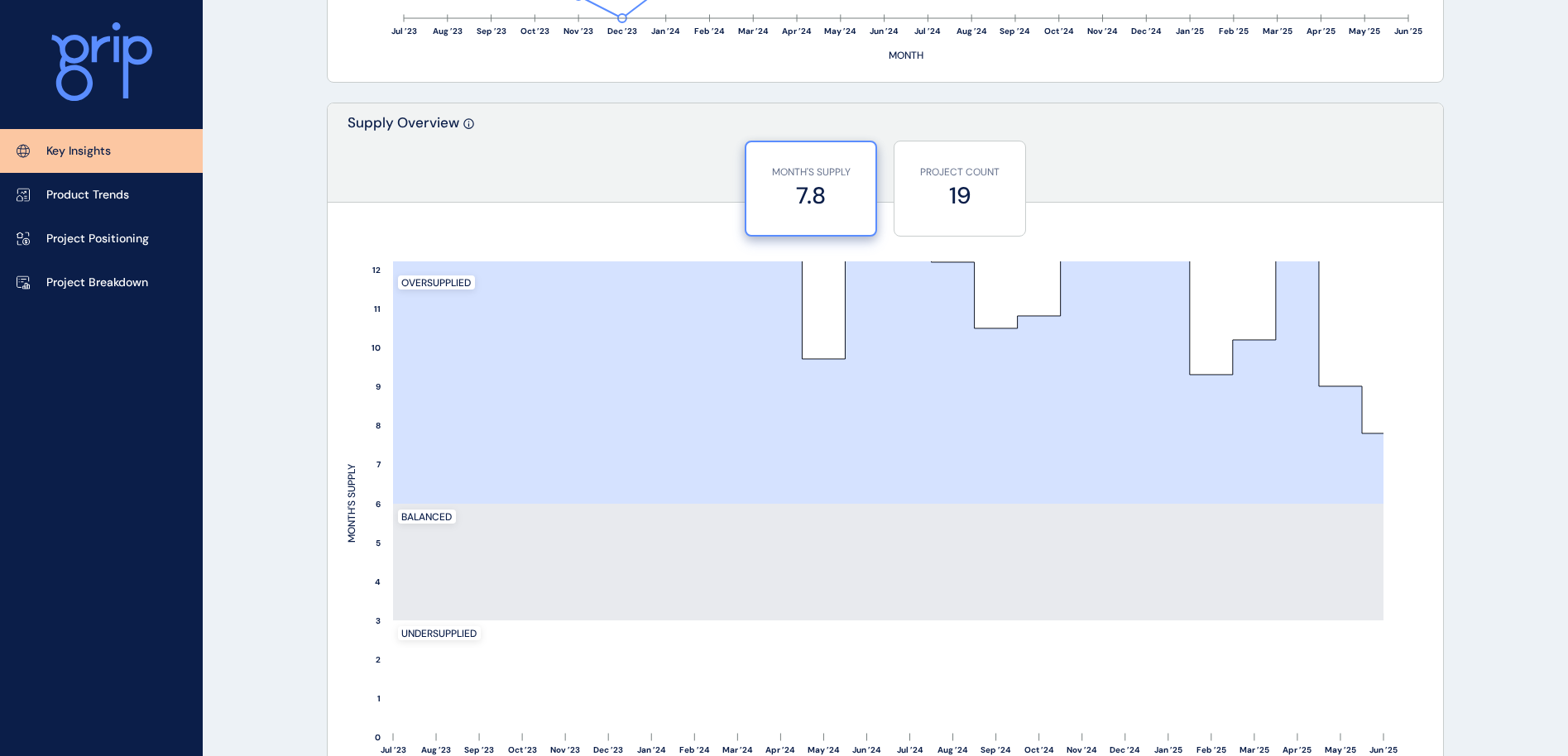 scroll, scrollTop: 1300, scrollLeft: 0, axis: vertical 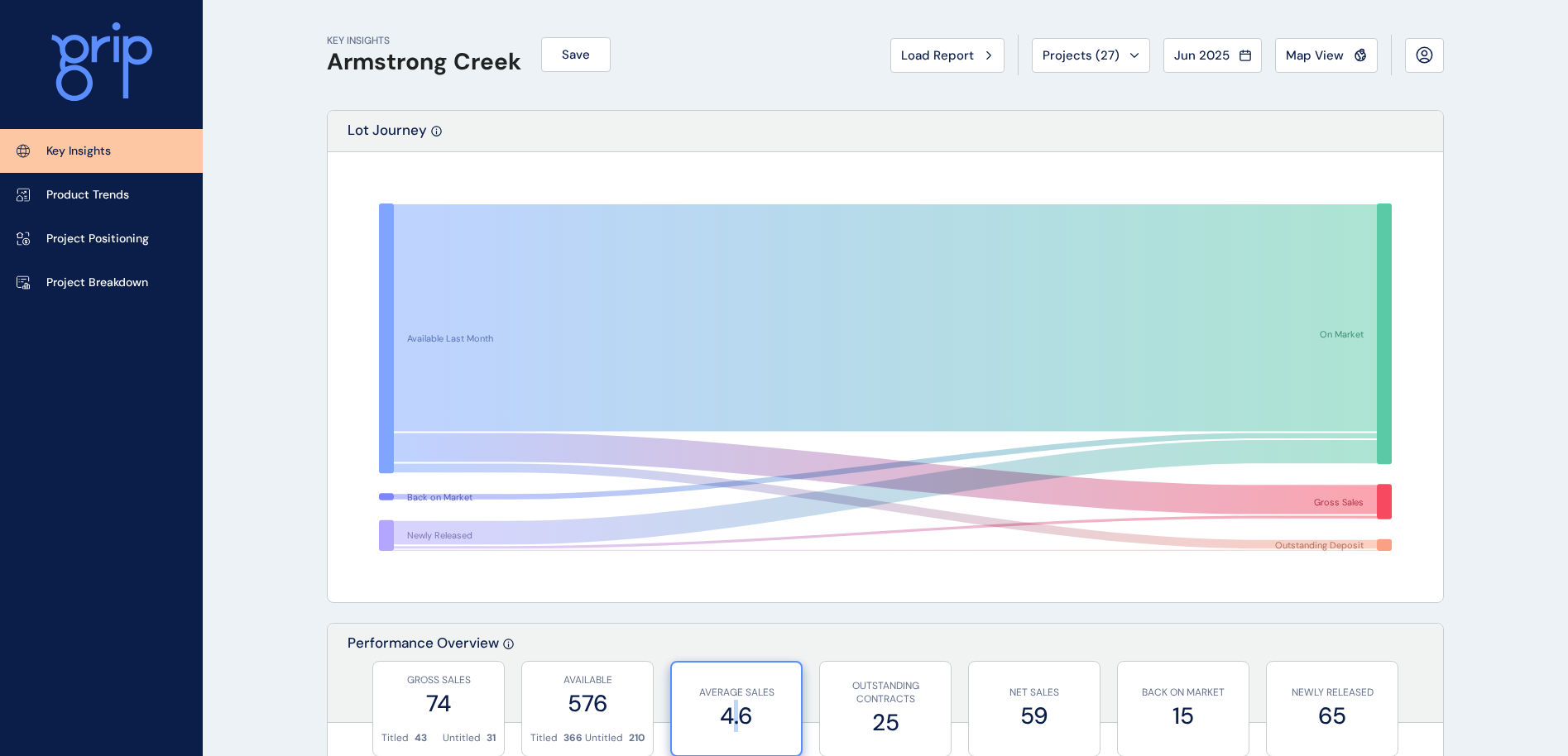 click on "Load Report" at bounding box center [937, 55] 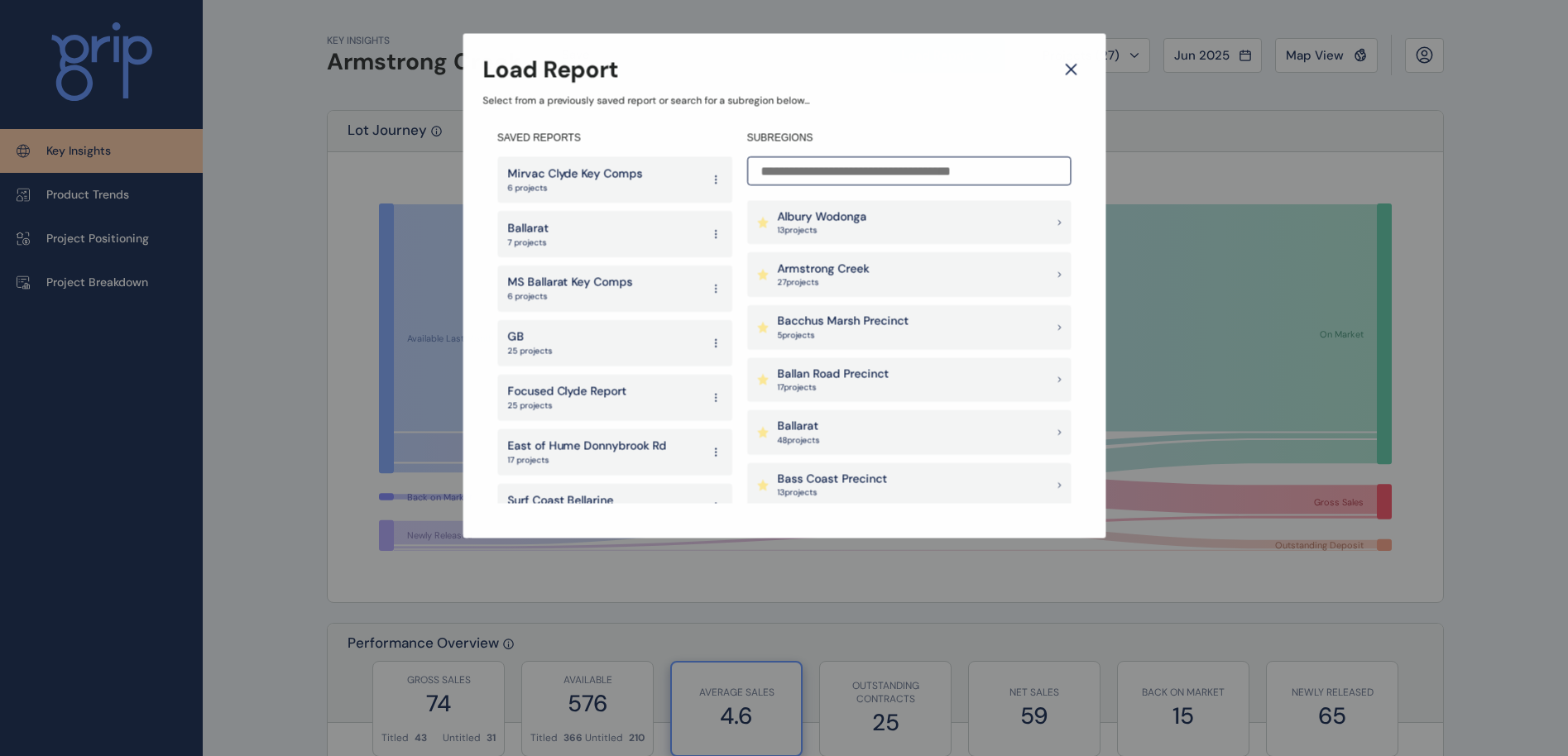 click at bounding box center [909, 170] 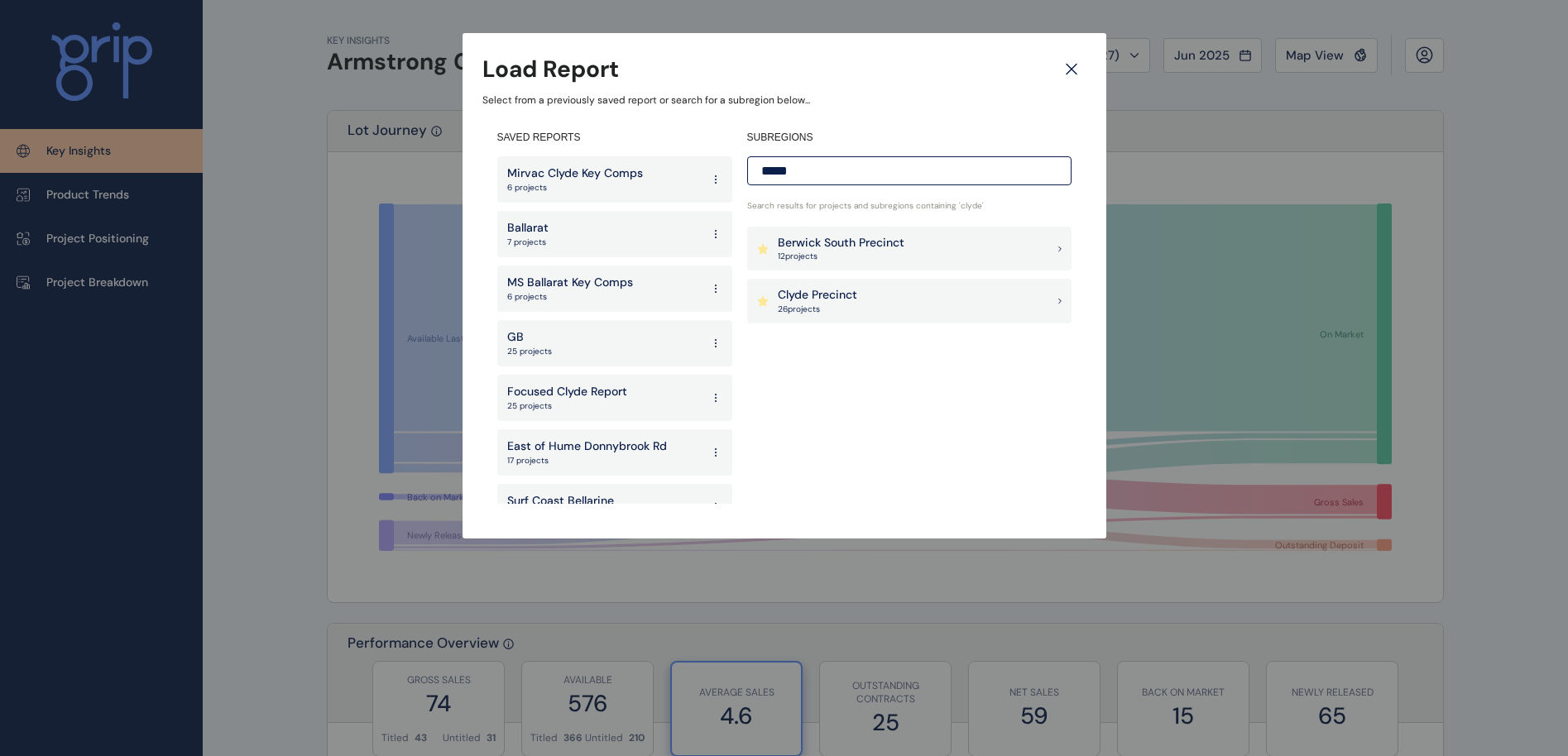 type on "*****" 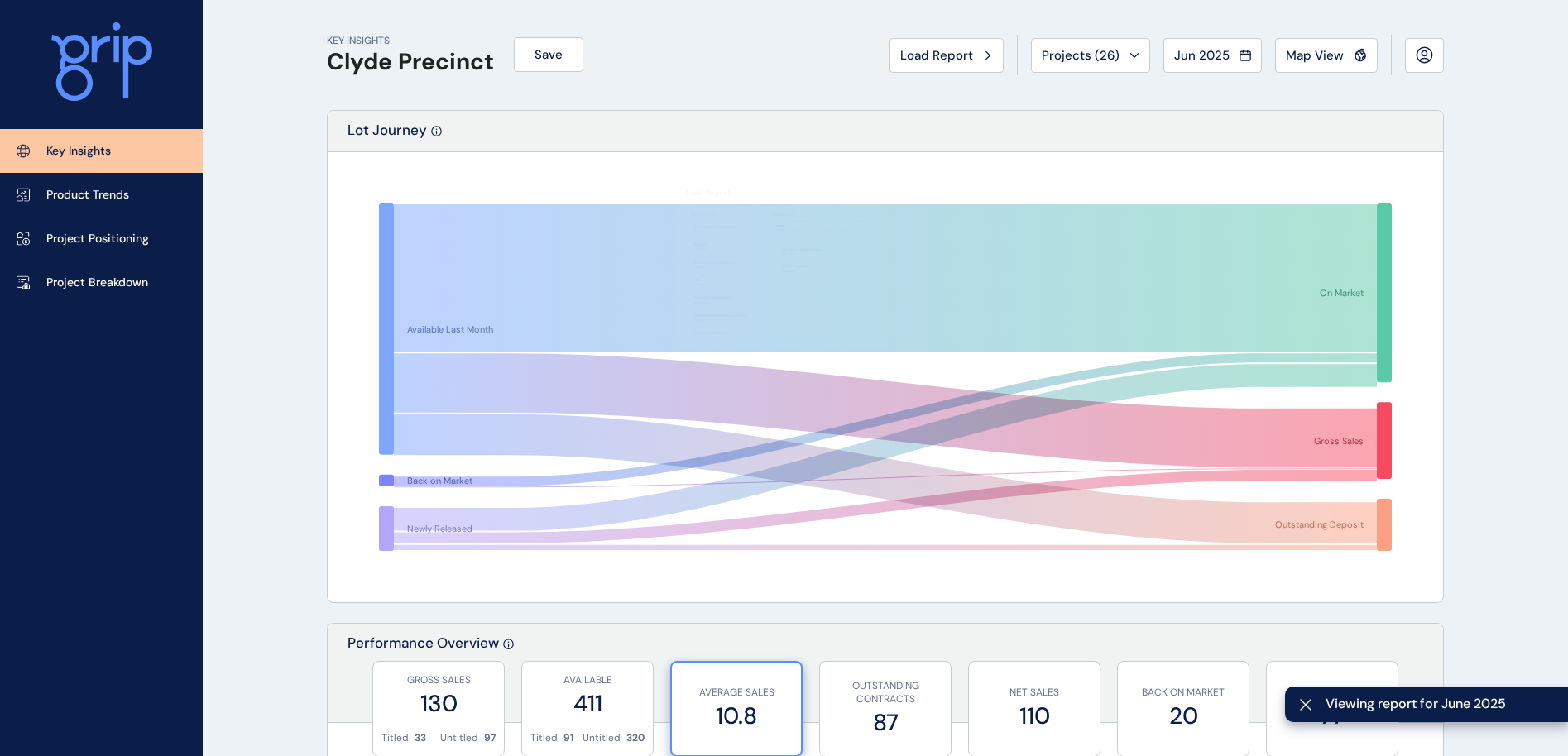 scroll, scrollTop: 2726, scrollLeft: 0, axis: vertical 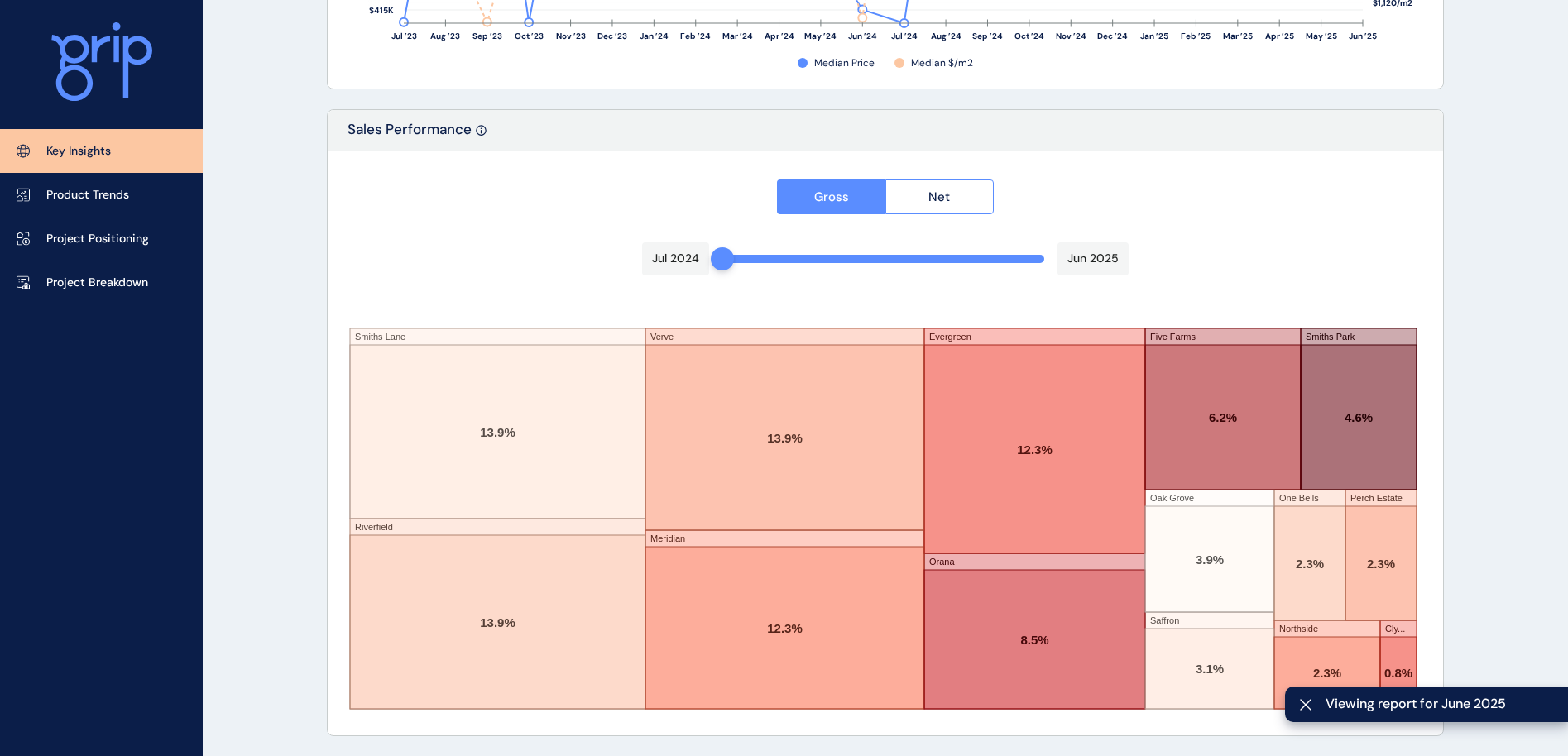 drag, startPoint x: 841, startPoint y: 252, endPoint x: 717, endPoint y: 246, distance: 124.14508 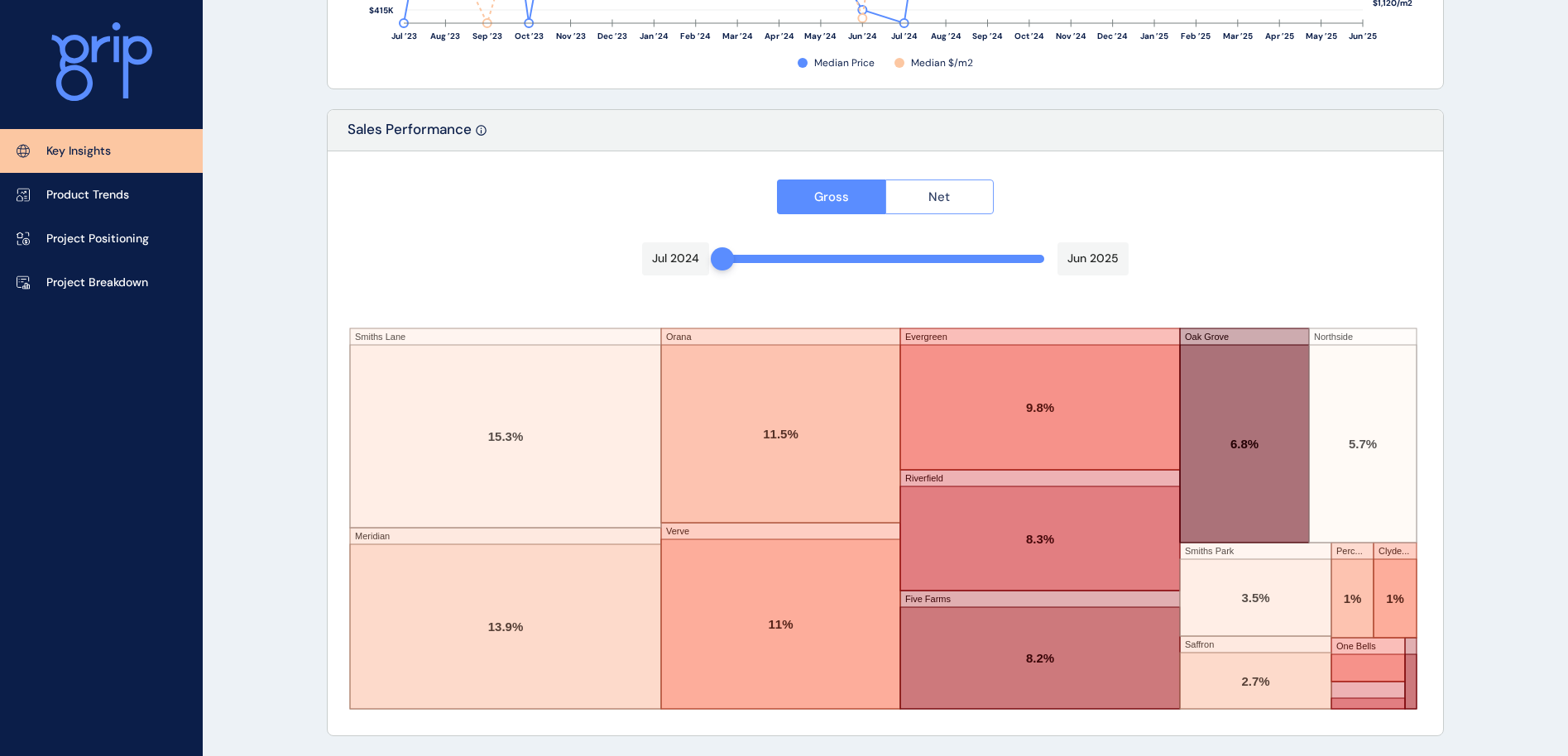 click on "Net" at bounding box center [940, 197] 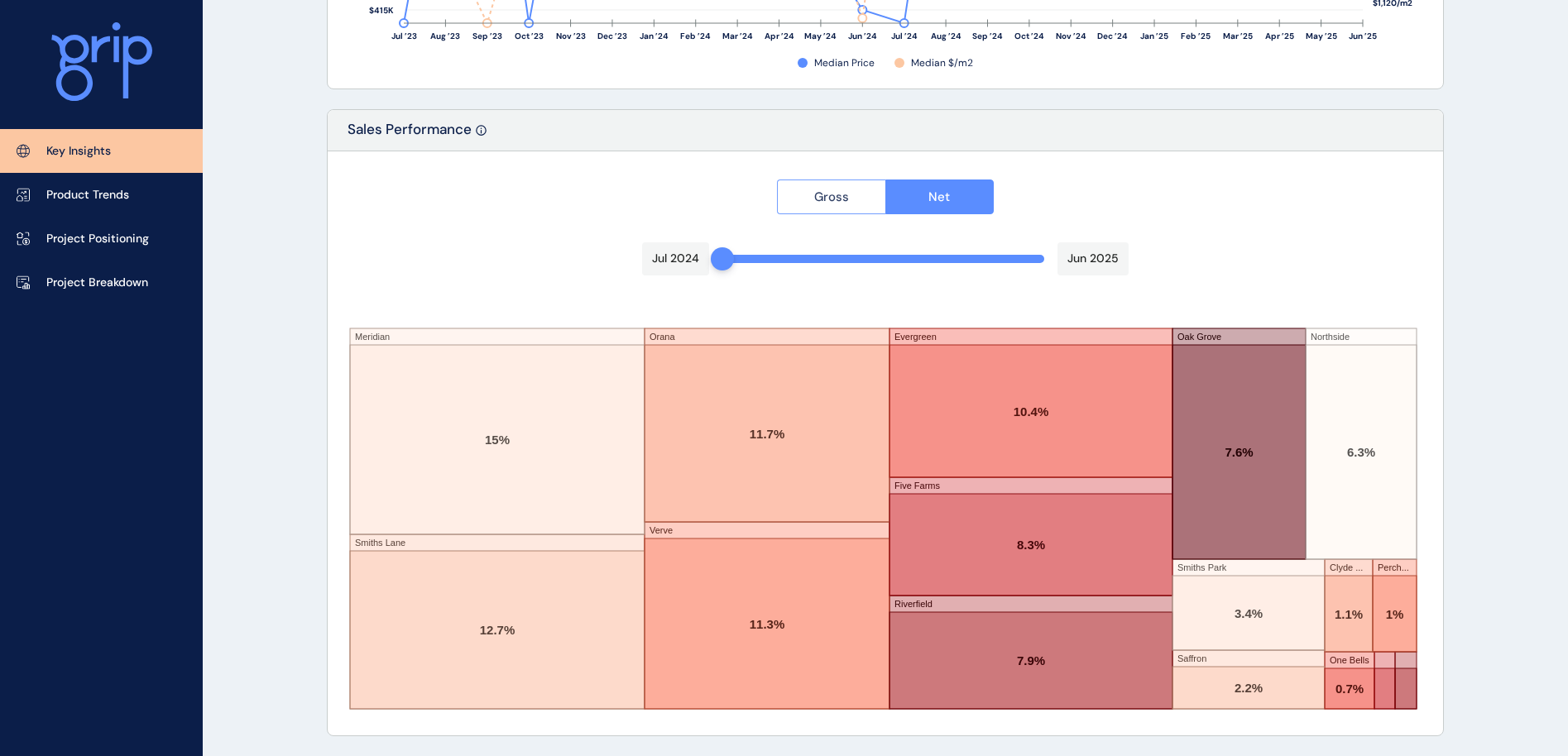 click on "Gross" at bounding box center (832, 197) 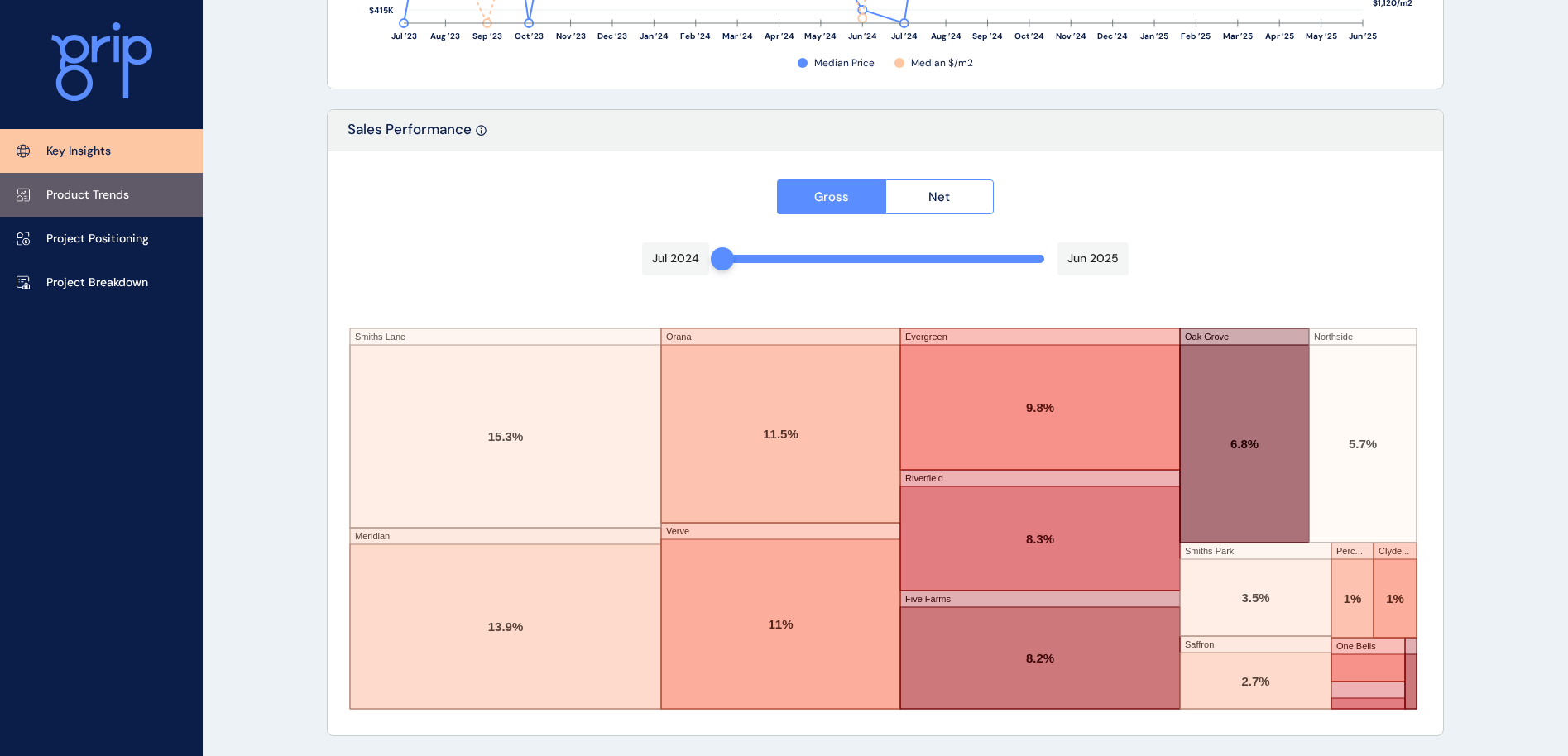 click on "Product Trends" at bounding box center (101, 194) 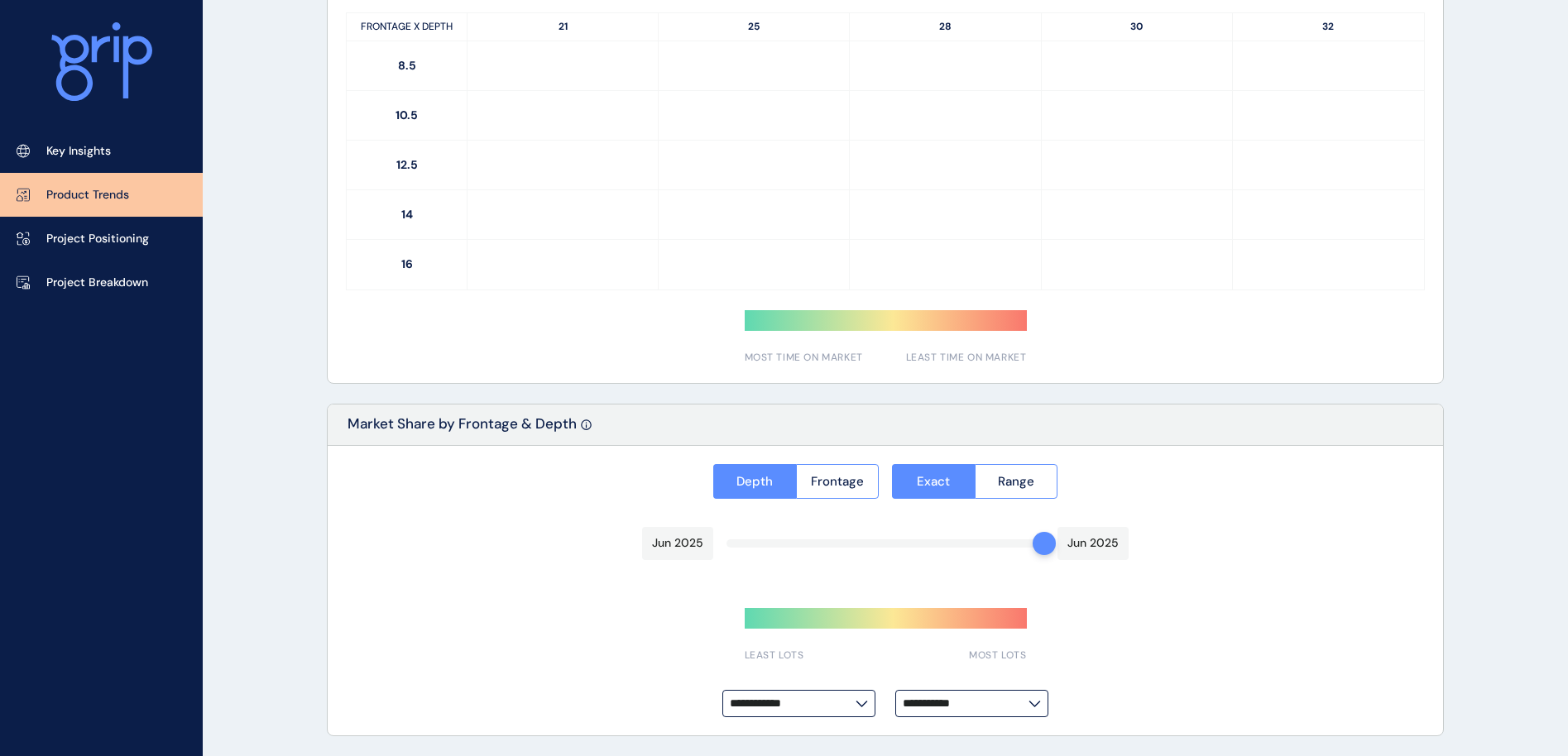 type on "**********" 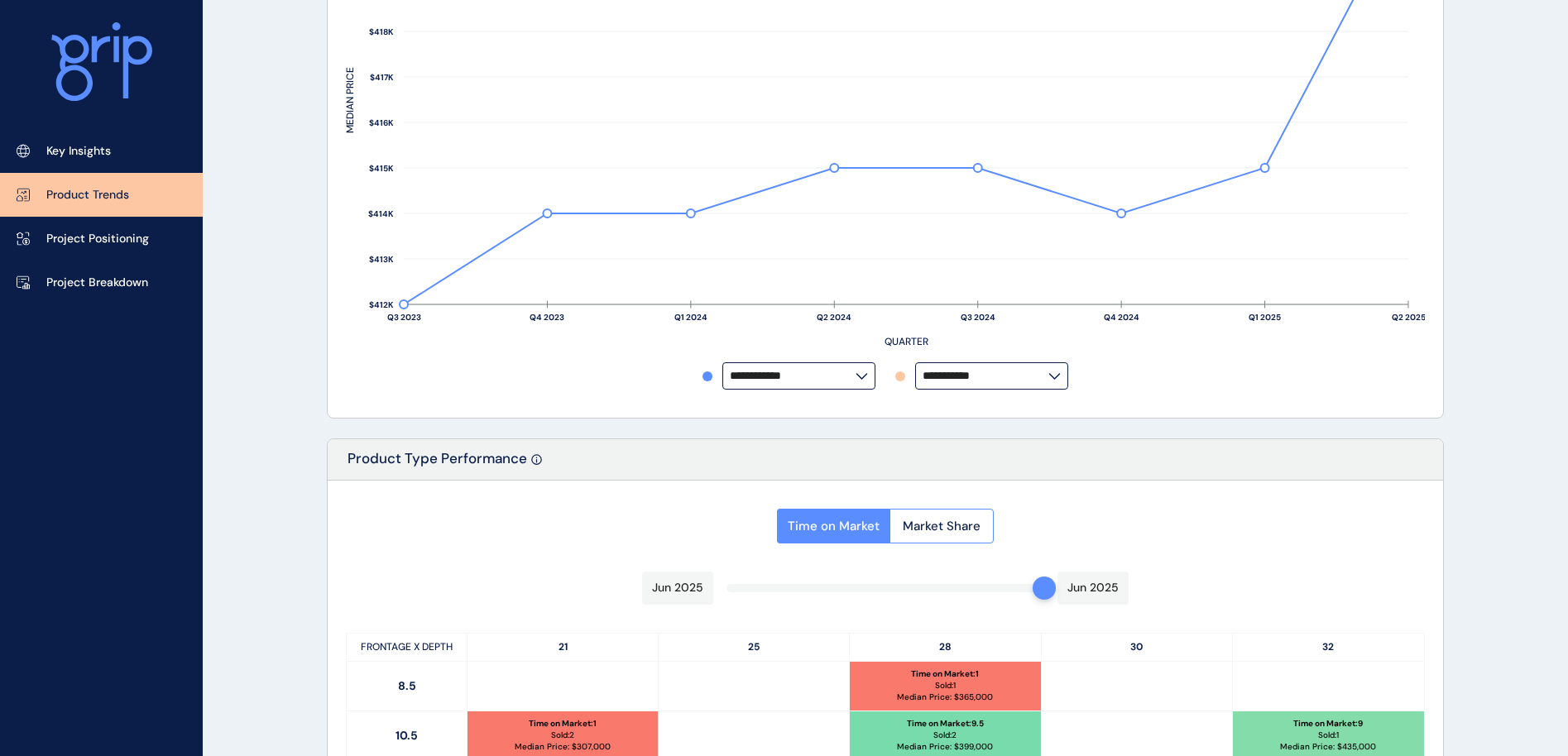 scroll, scrollTop: 63, scrollLeft: 0, axis: vertical 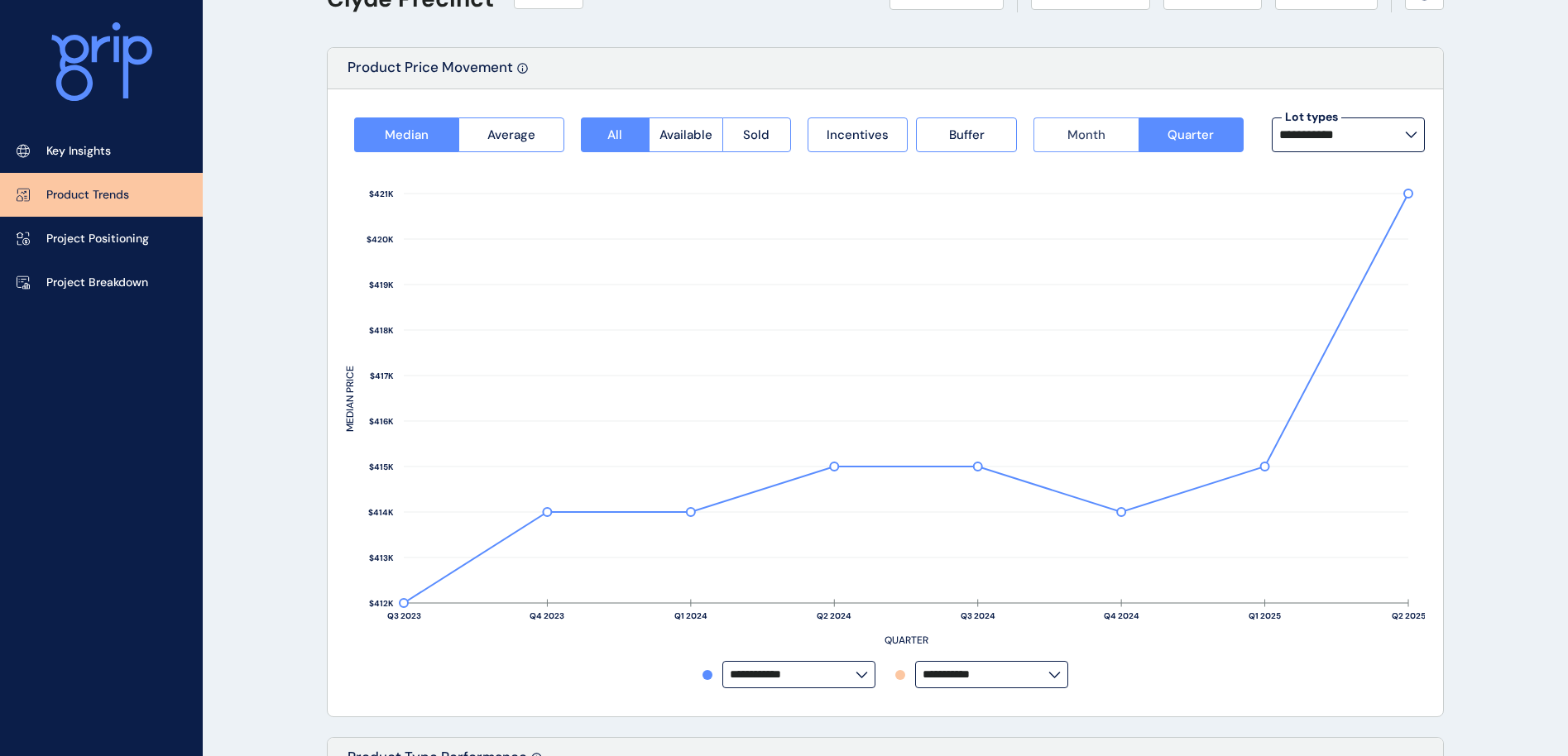 click on "Month" at bounding box center [1086, 135] 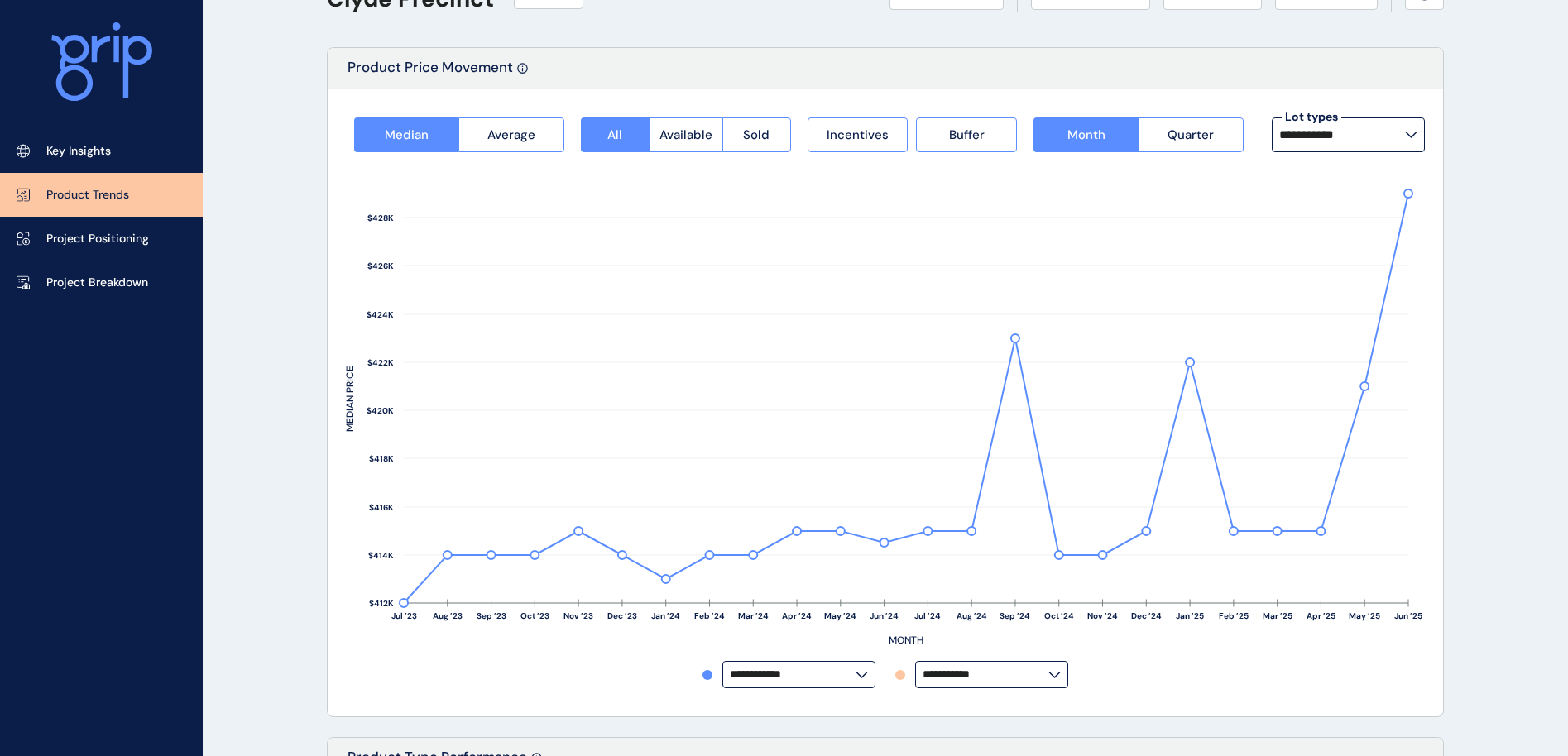 click on "**********" at bounding box center (991, 674) 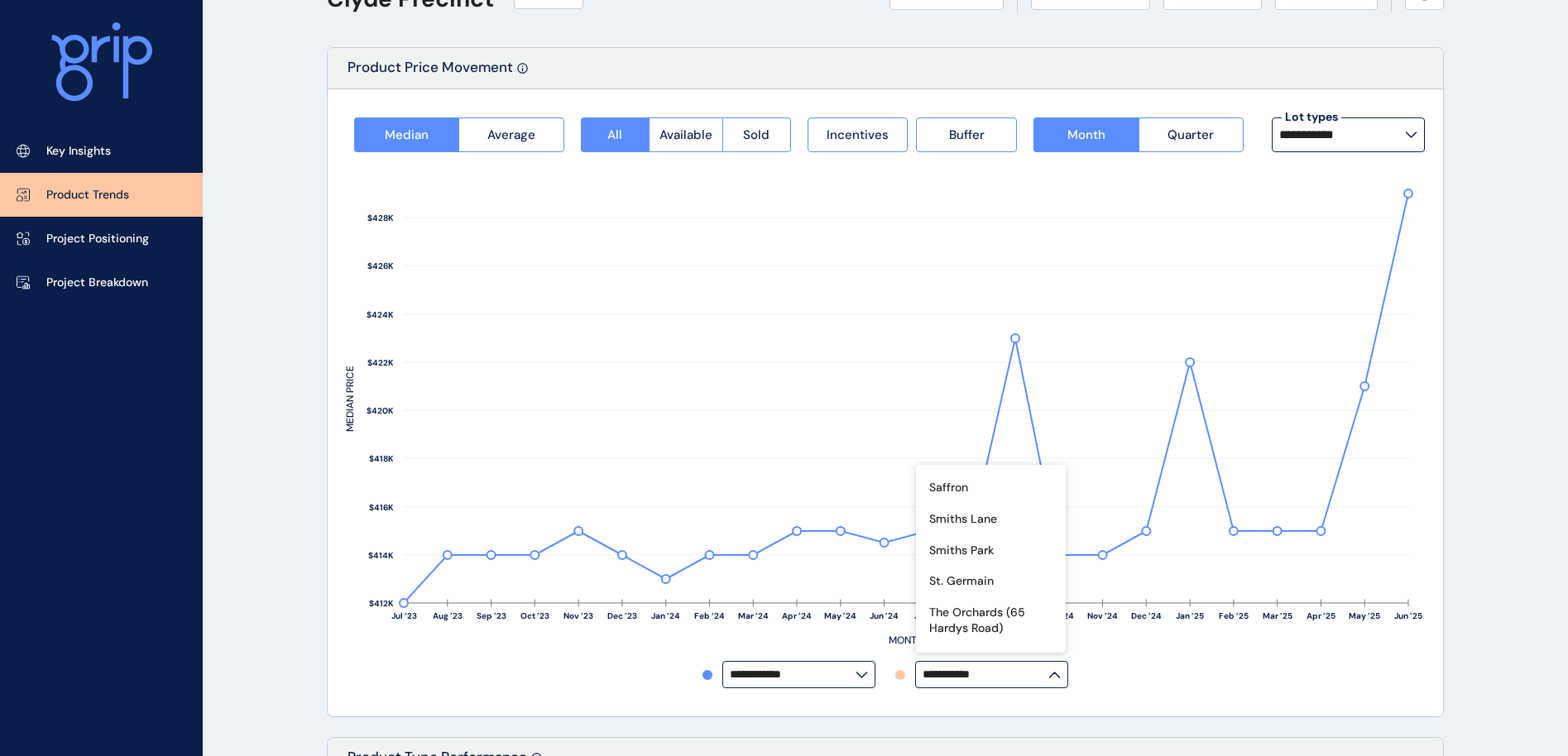 scroll, scrollTop: 669, scrollLeft: 0, axis: vertical 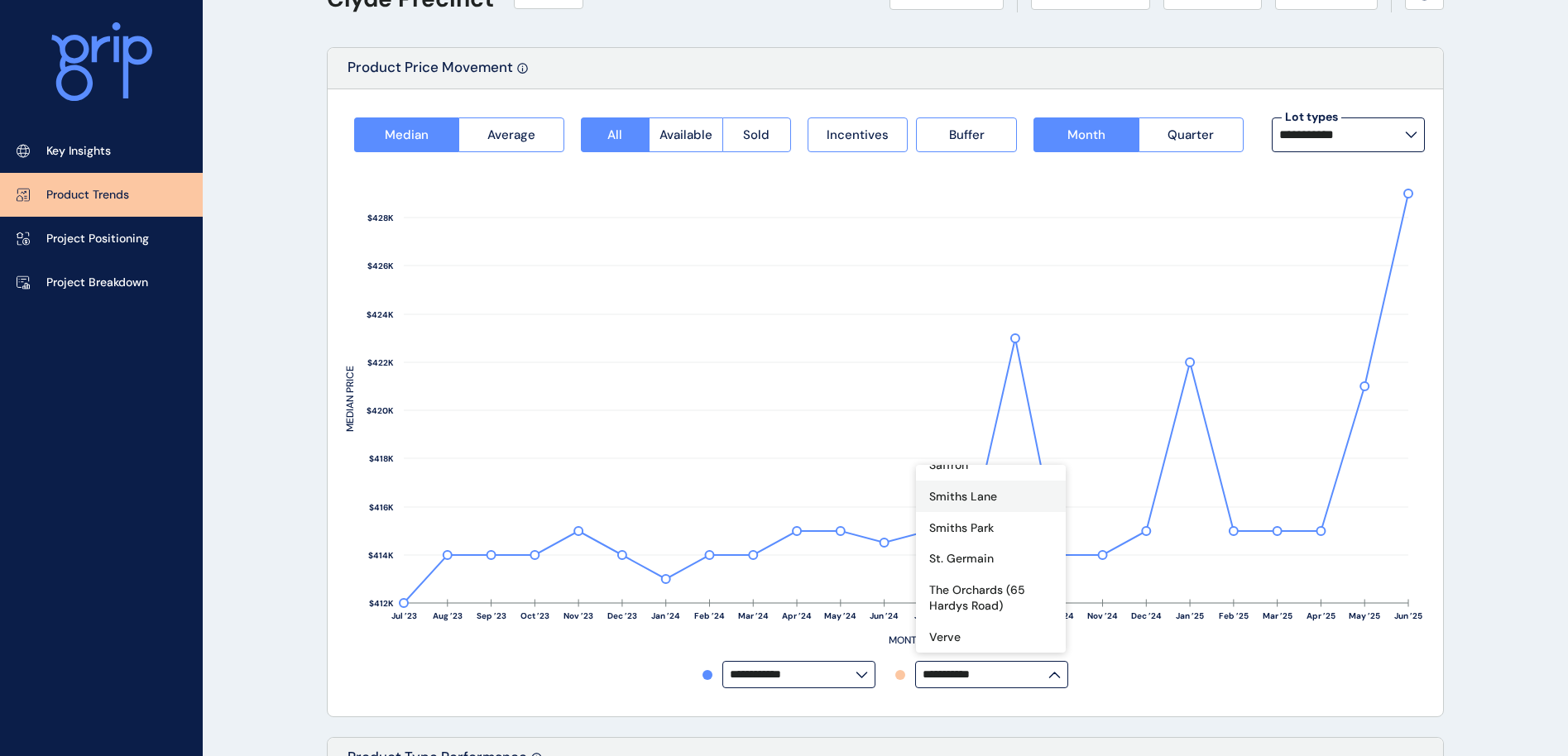 click on "Smiths Lane" at bounding box center [963, 497] 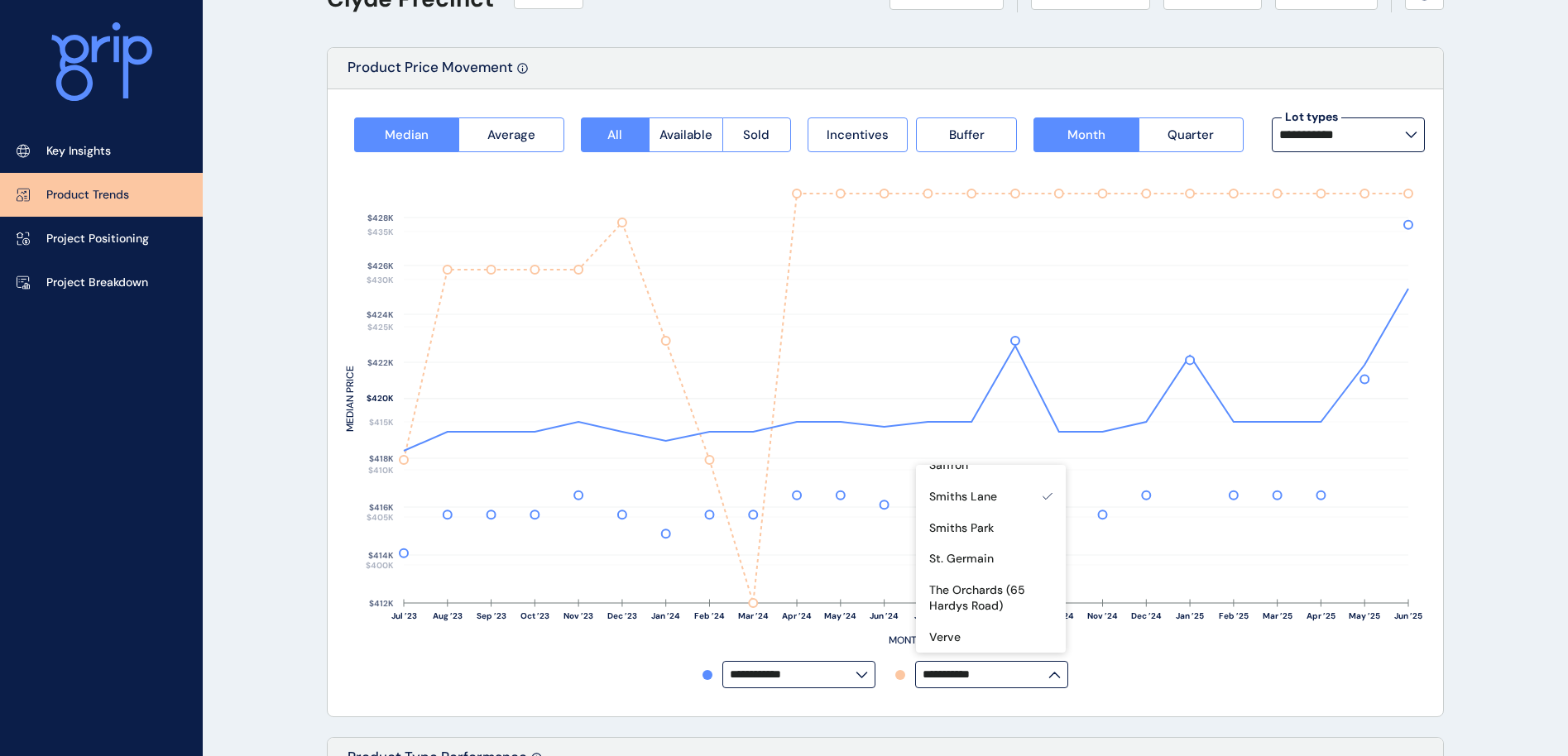 click on "**********" at bounding box center [793, 674] 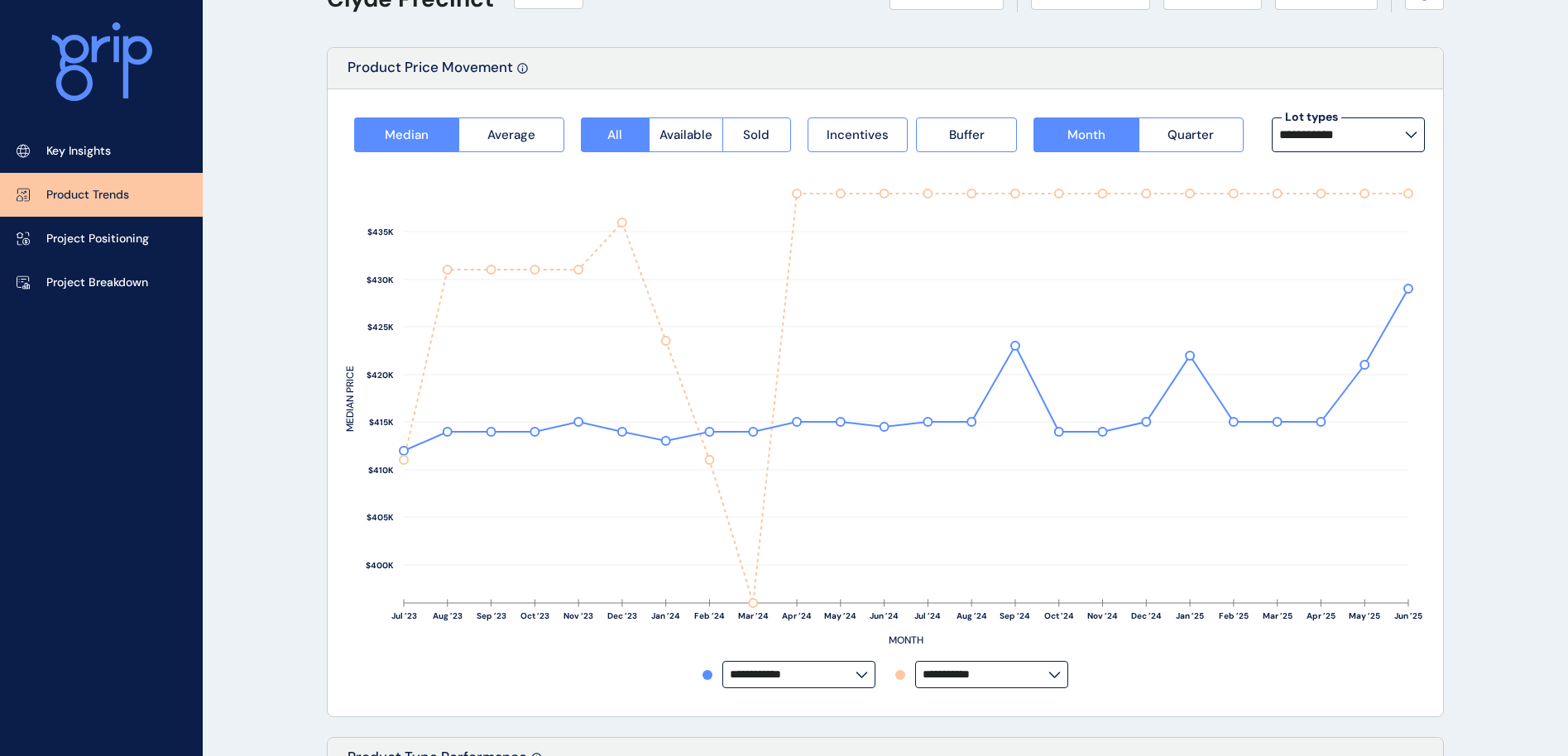 click 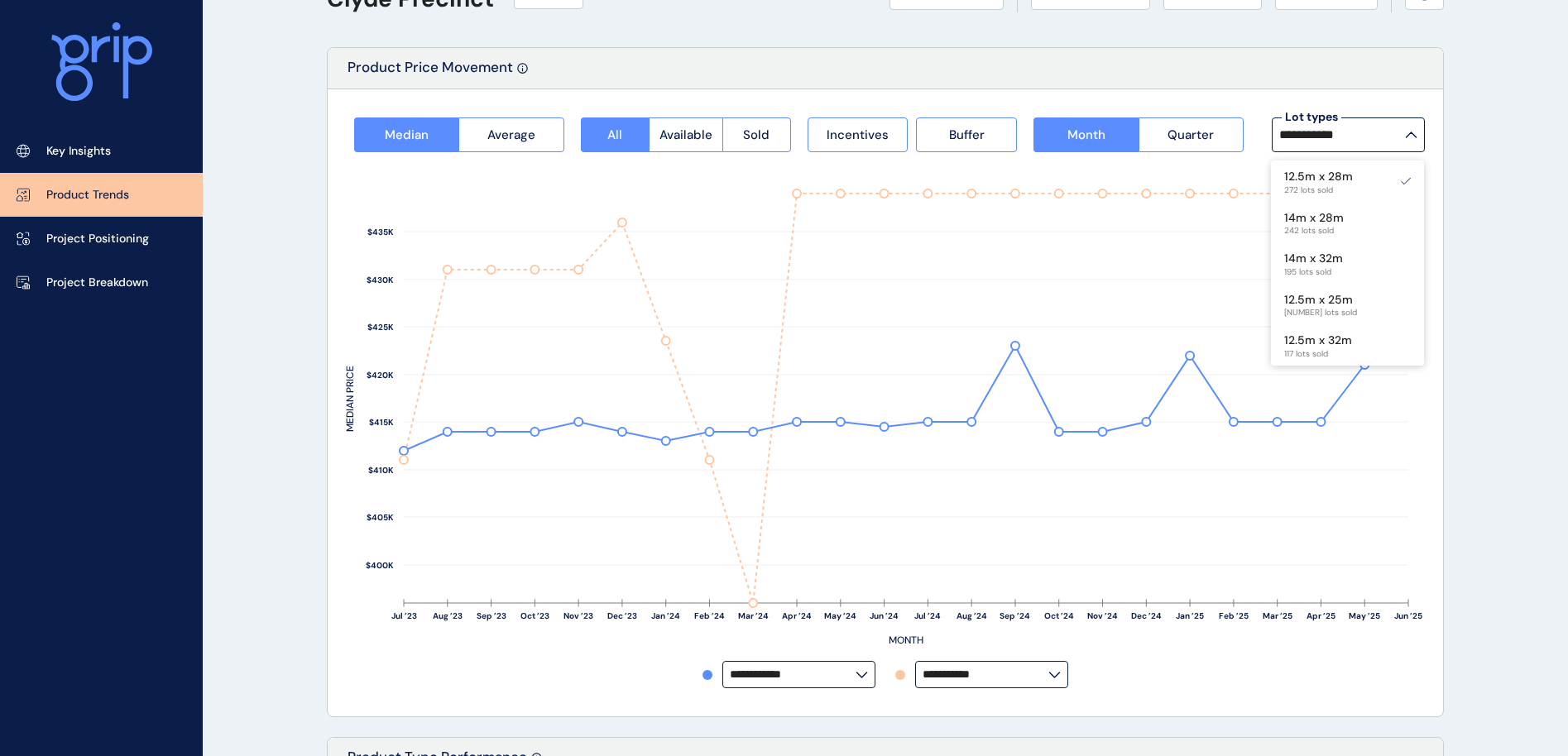 click on "PRODUCT TRENDS Clyde Precinct Save Load Report Projects ( 26 ) Jun 2025 2025 < > Jan No report is available for this period. New months are usually published 5 business days after the month start. Feb No report is available for this period. New months are usually published 5 business days after the month start. Mar No report is available for this period. New months are usually published 5 business days after the month start. Apr No report is available for this period. New months are usually published 5 business days after the month start. May No report is available for this period. New months are usually published 5 business days after the month start. Jun No report is available for this period. New months are usually published 5 business days after the month start. Jul No report is available for this period. New months are usually published 5 business days after the month start. Aug No report is available for this period. New months are usually published 5 business days after the month start. Sep Oct Nov Dec" at bounding box center [784, 905] 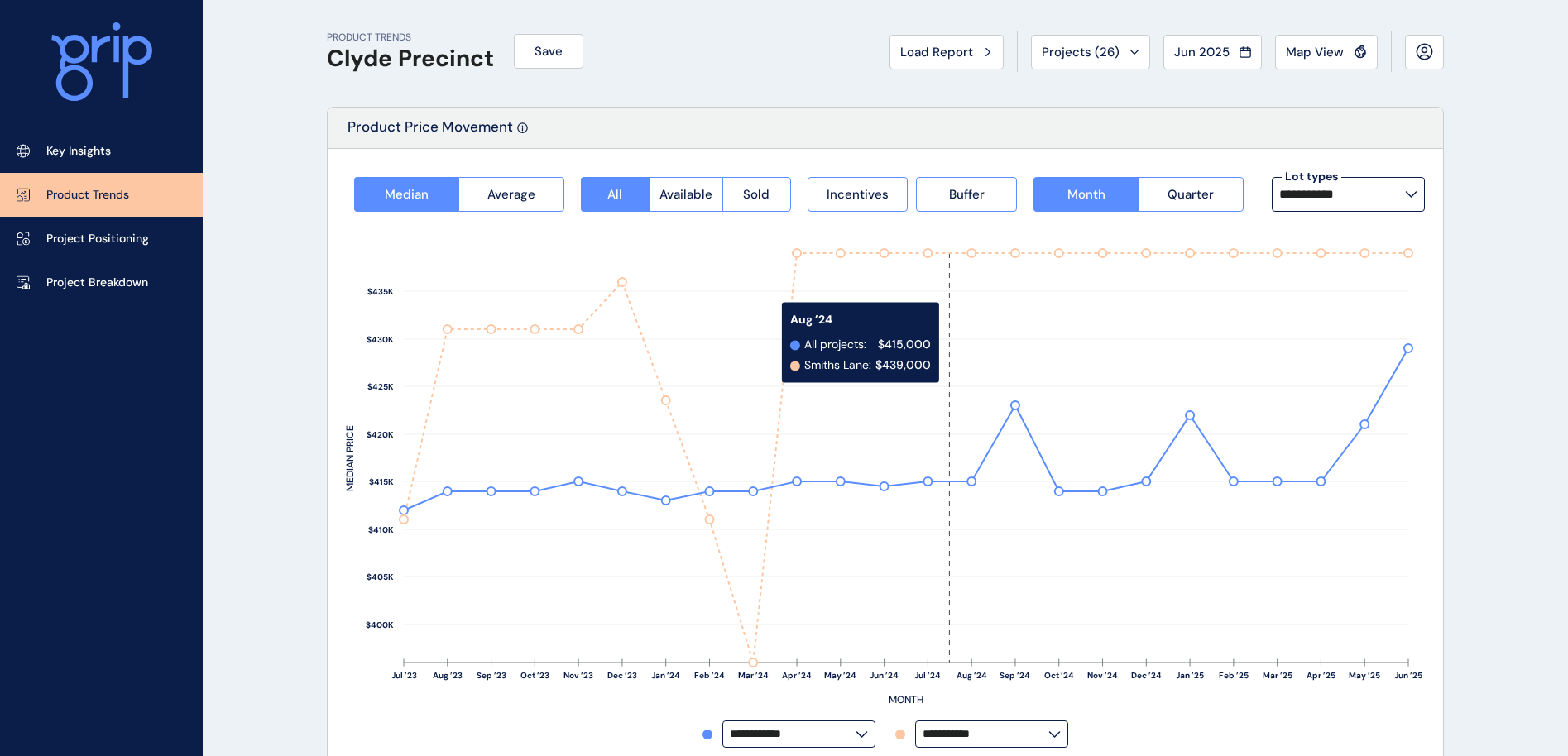 scroll, scrollTop: 0, scrollLeft: 0, axis: both 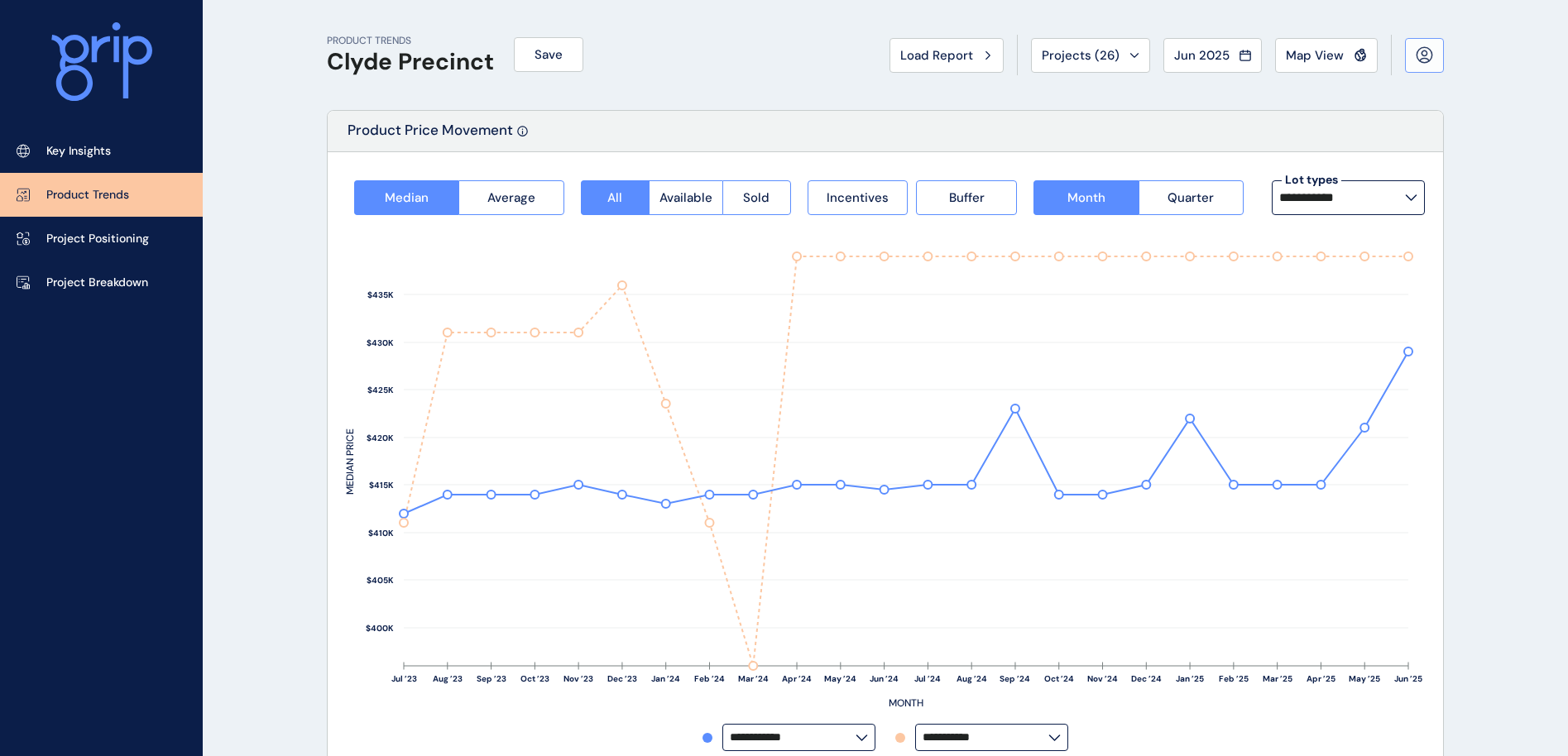 click at bounding box center (1424, 55) 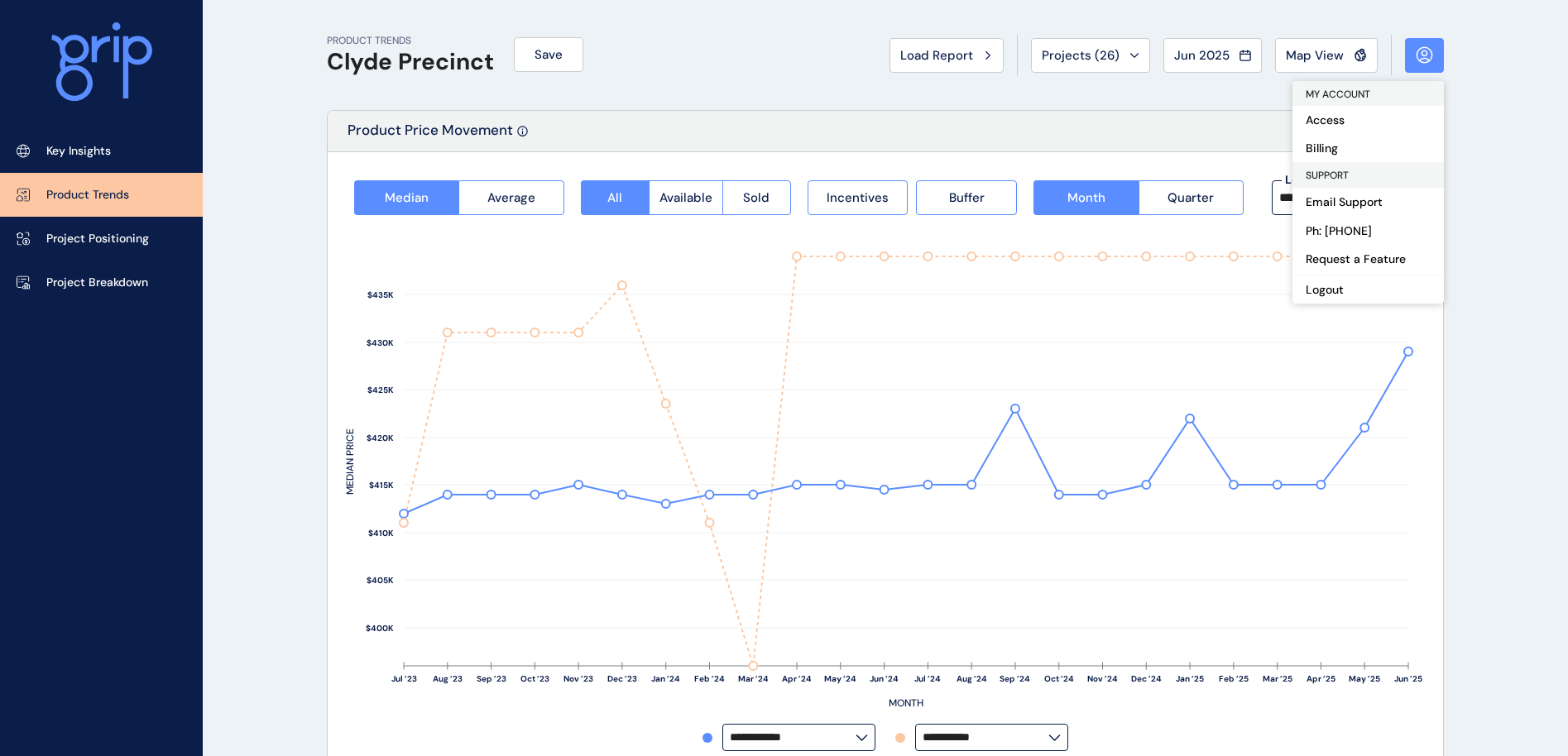 click on "PRODUCT TRENDS Clyde Precinct Save Load Report Projects ( 26 ) Jun 2025 2025 < > Jan No report is available for this period. New months are usually published 5 business days after the month start. Feb No report is available for this period. New months are usually published 5 business days after the month start. Mar No report is available for this period. New months are usually published 5 business days after the month start. Apr No report is available for this period. New months are usually published 5 business days after the month start. May No report is available for this period. New months are usually published 5 business days after the month start. Jun No report is available for this period. New months are usually published 5 business days after the month start. Jul No report is available for this period. New months are usually published 5 business days after the month start. Aug No report is available for this period. New months are usually published 5 business days after the month start. Sep Oct Nov Dec" at bounding box center [784, 968] 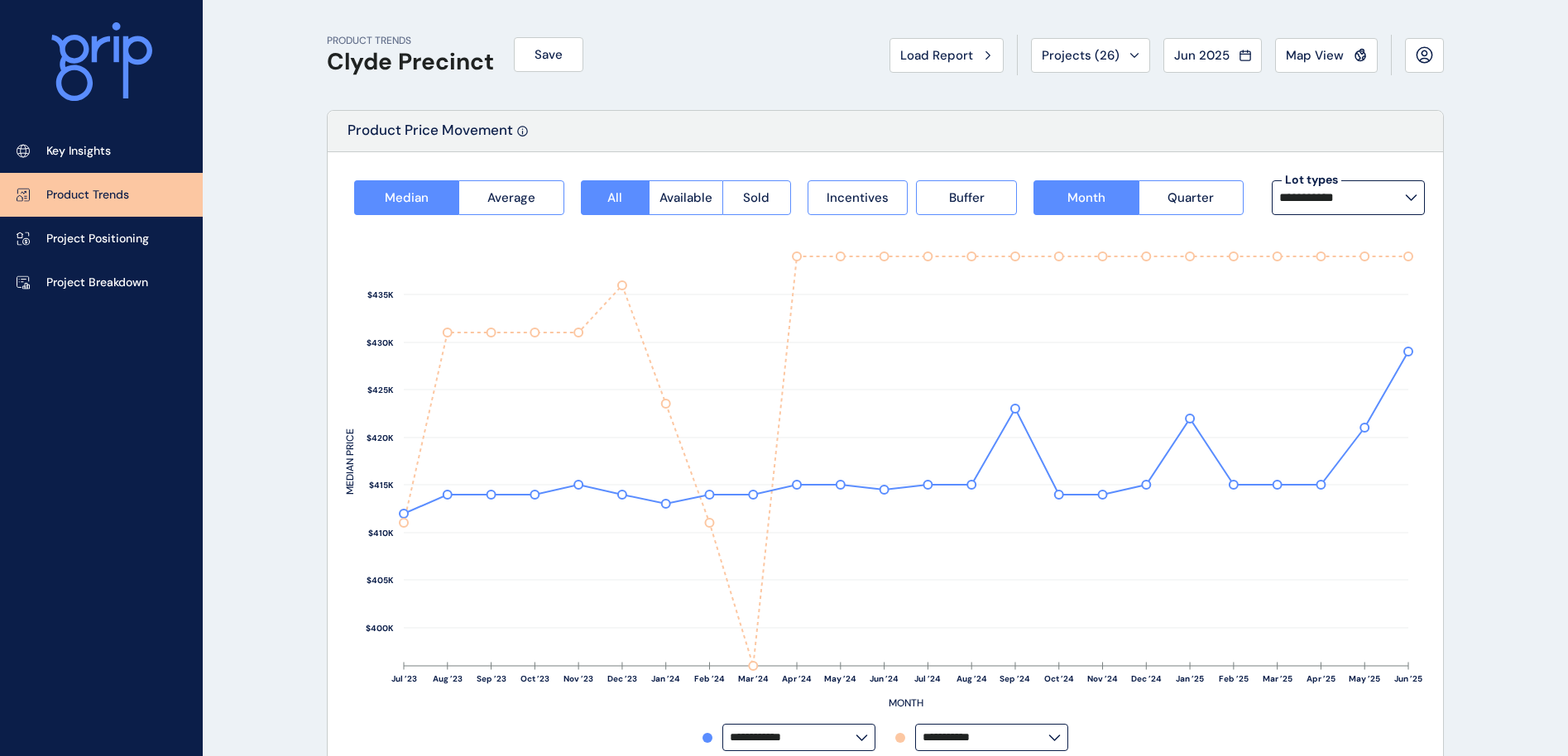 click on "Product Price Movement" at bounding box center (885, 132) 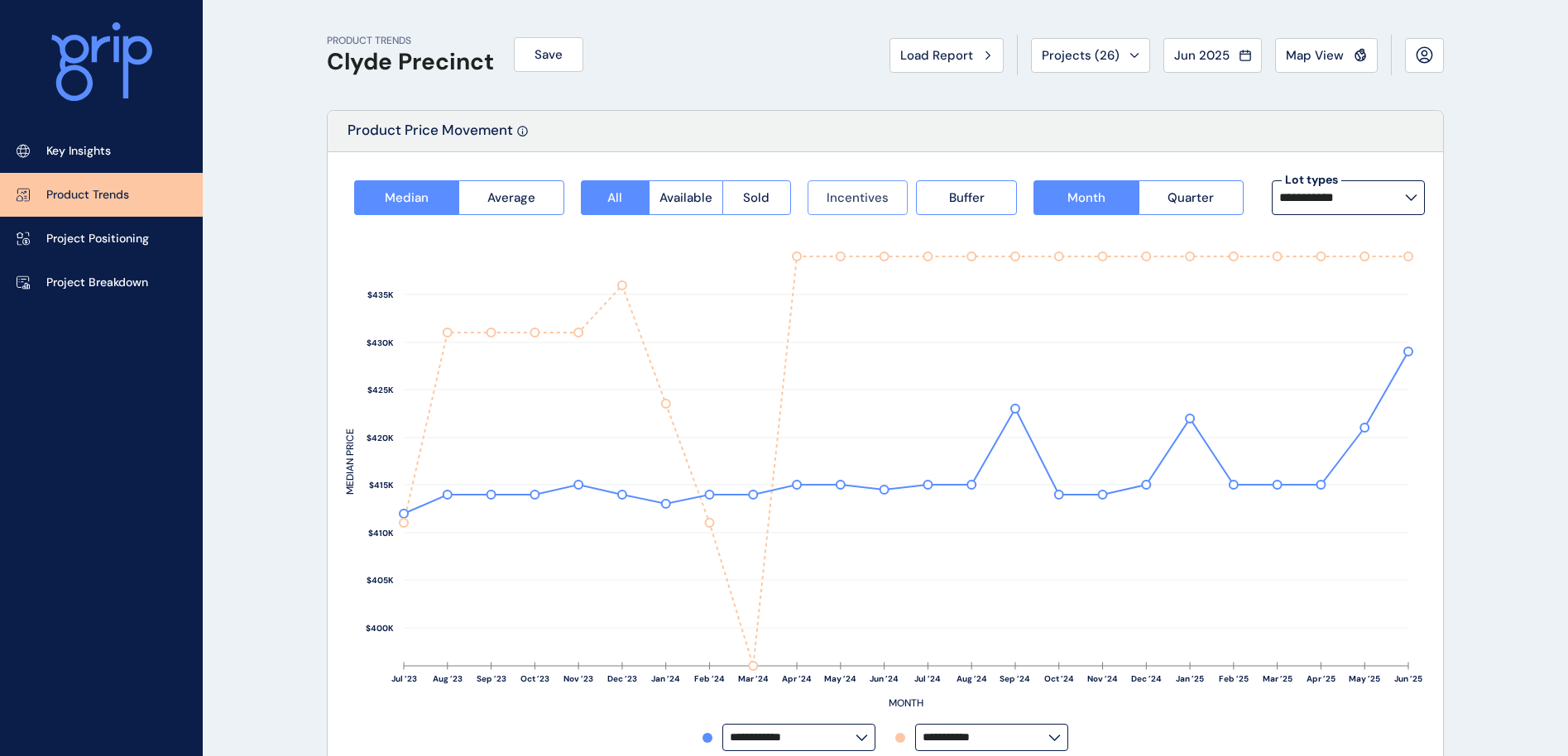 click on "Incentives" at bounding box center [857, 198] 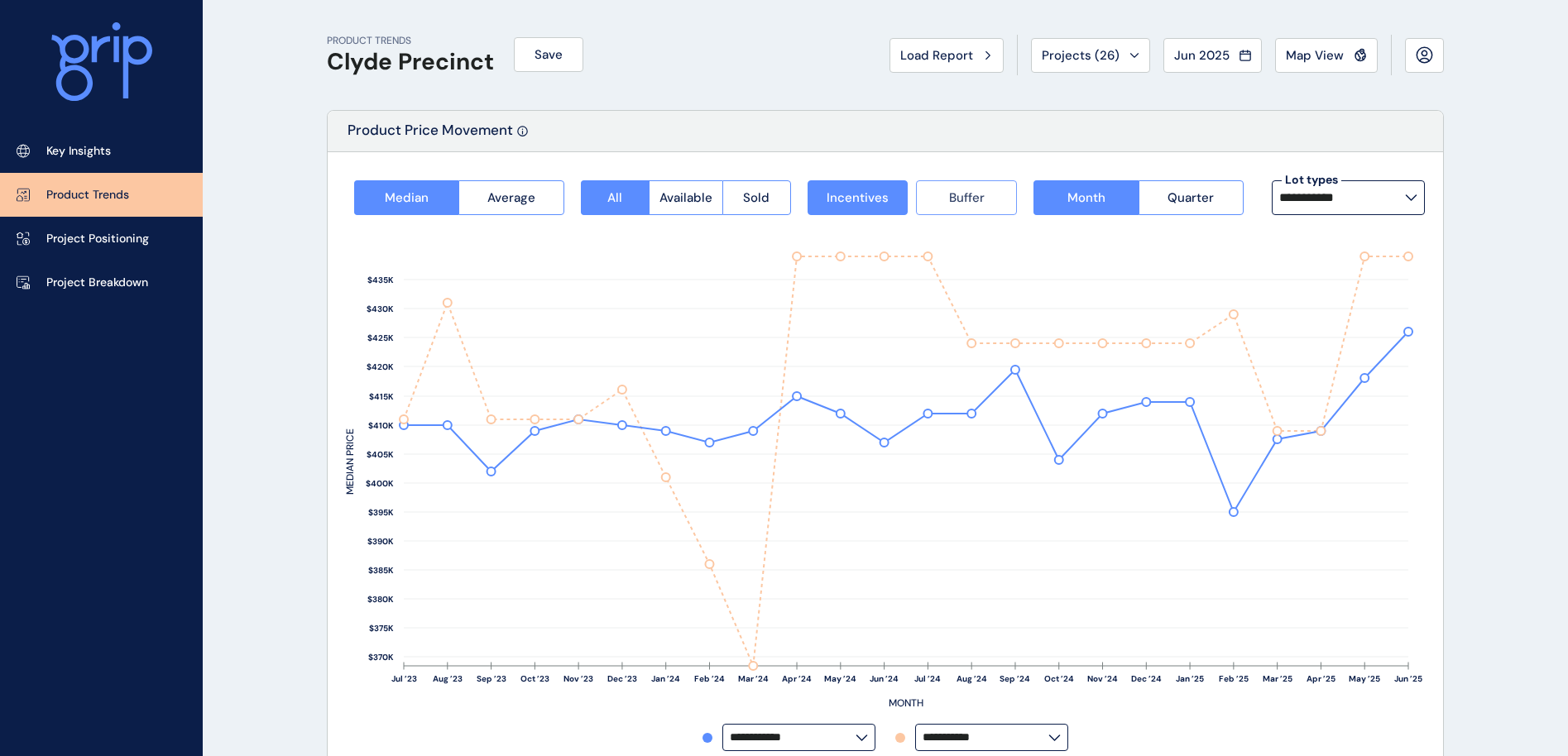 click on "Buffer" at bounding box center (966, 198) 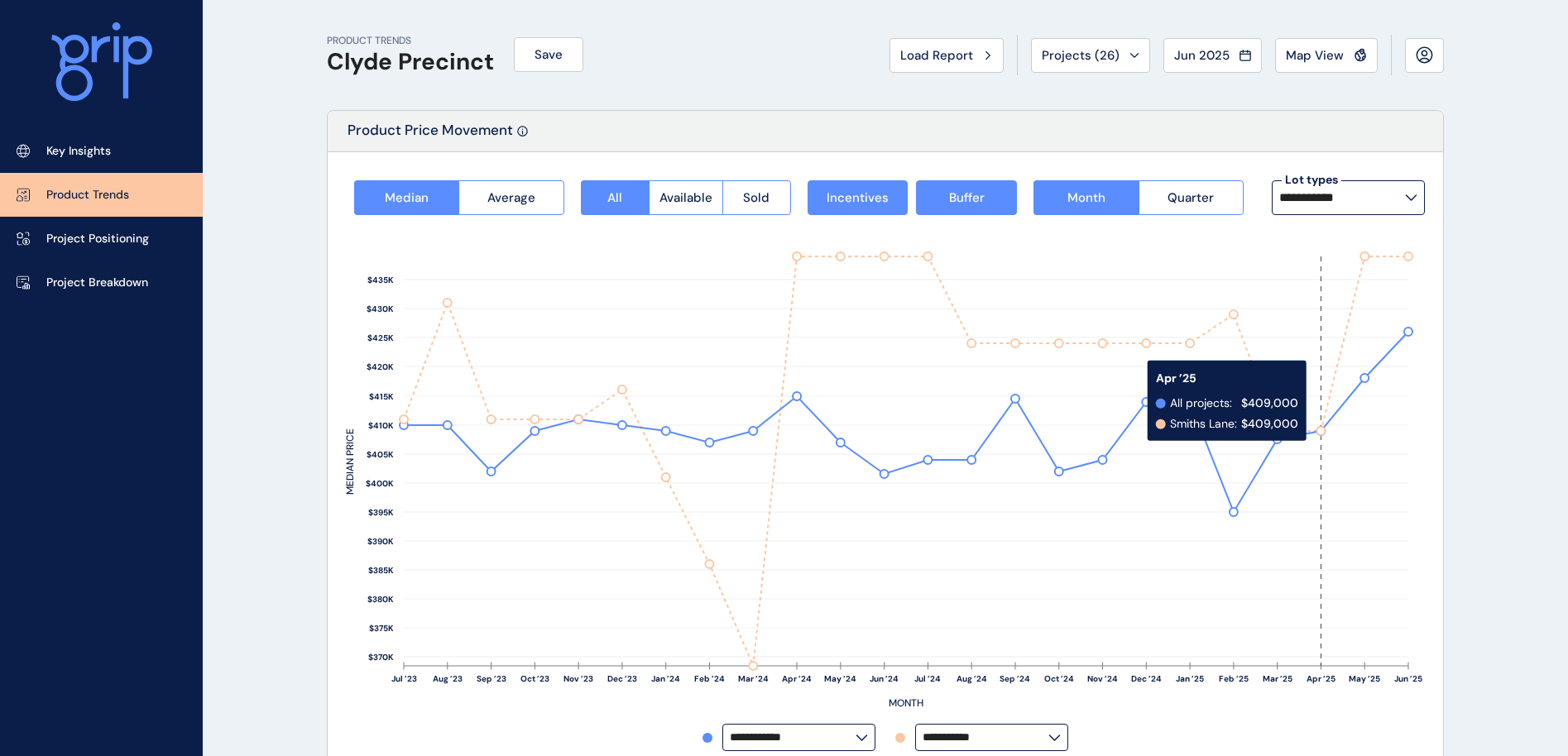 scroll, scrollTop: 124, scrollLeft: 0, axis: vertical 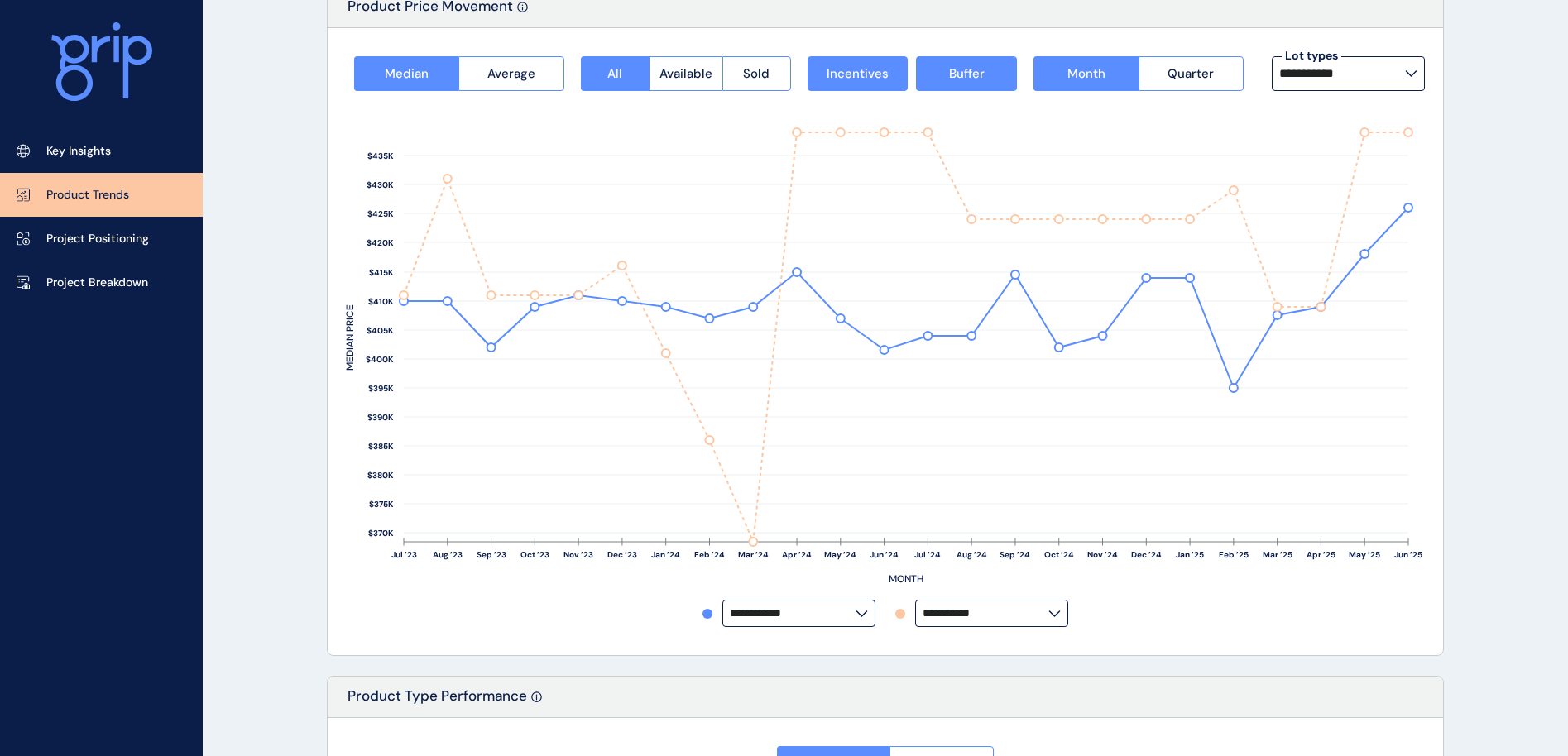 click on "**********" at bounding box center [798, 613] 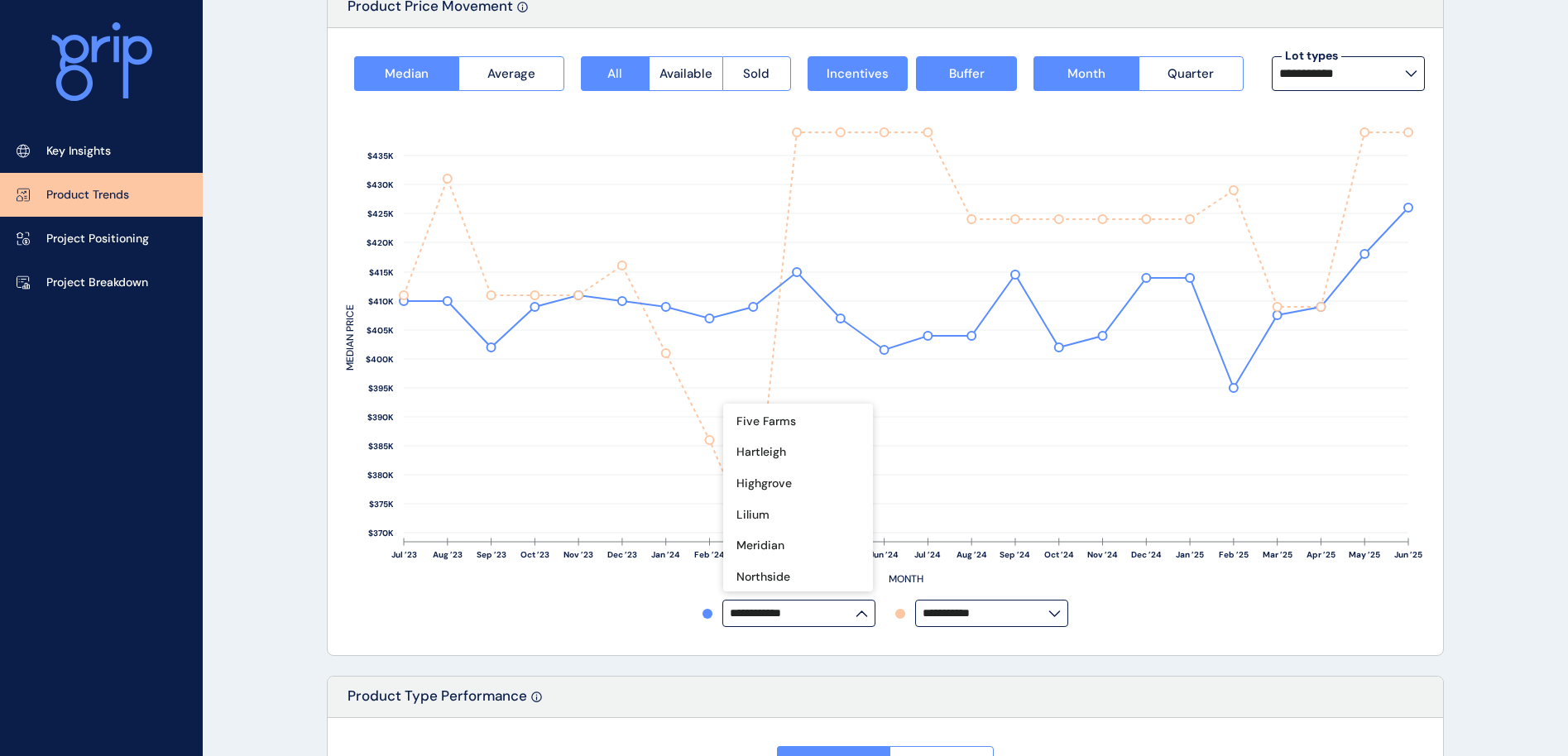 scroll, scrollTop: 372, scrollLeft: 0, axis: vertical 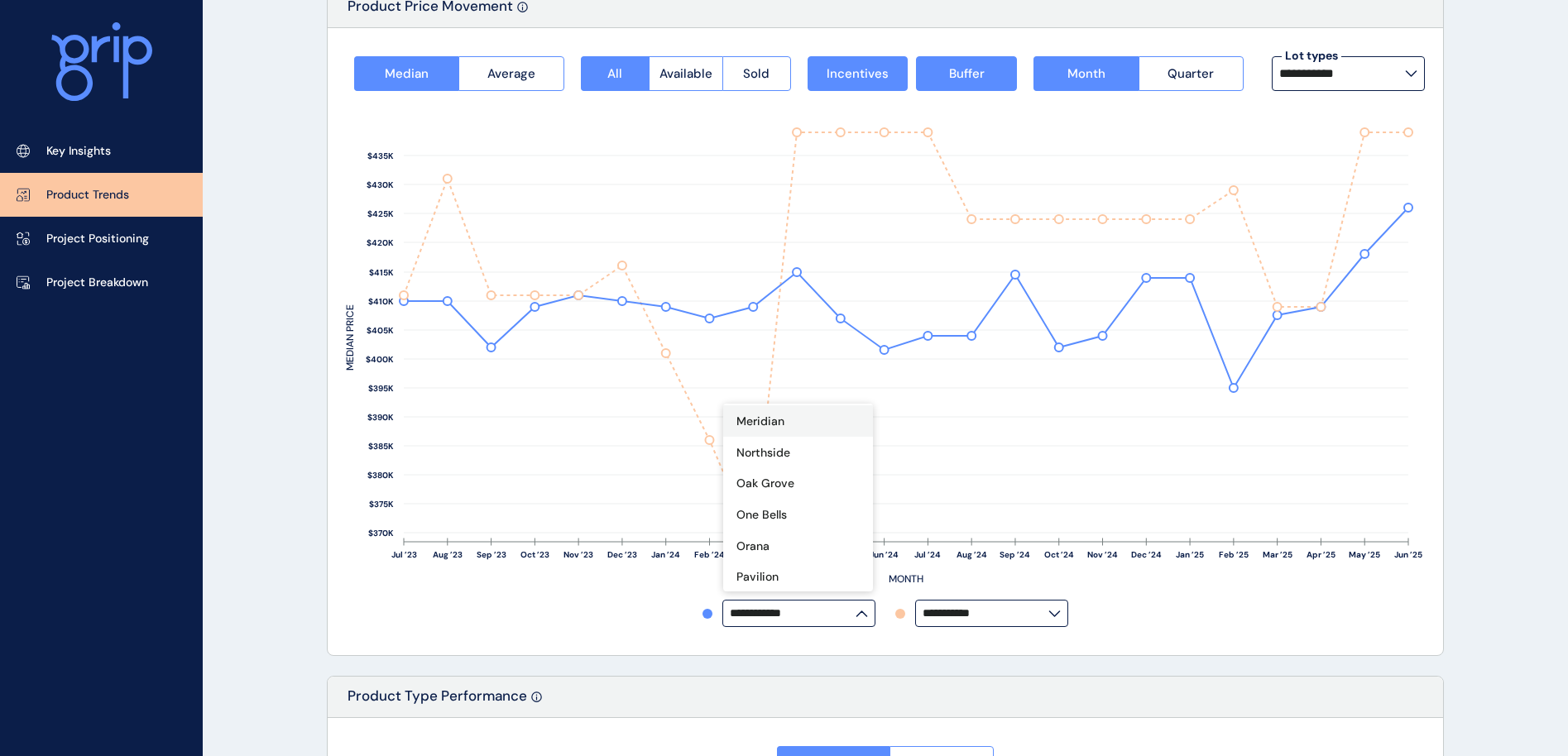 click on "Meridian" at bounding box center [798, 421] 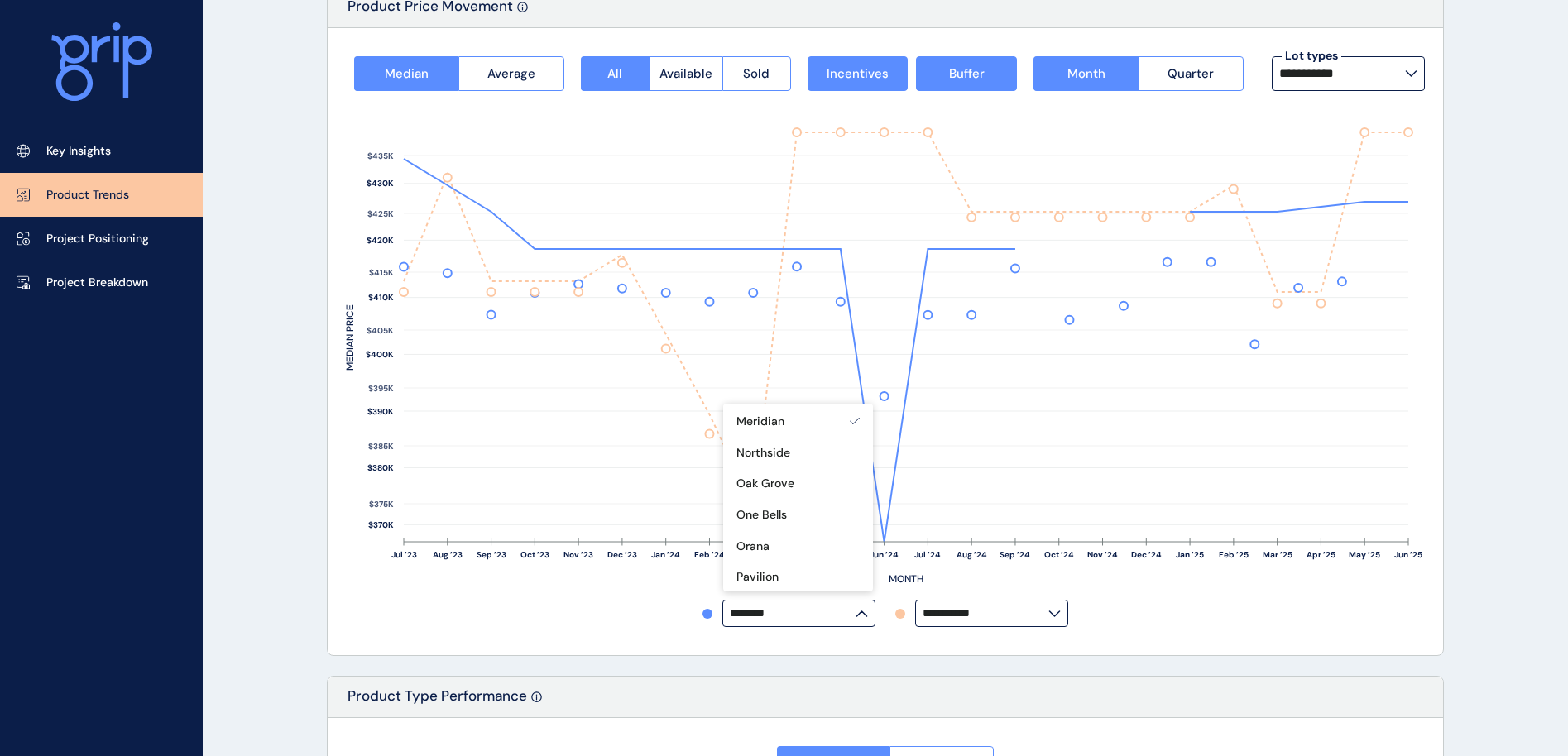 click on "PRODUCT TRENDS Clyde Precinct Save Load Report Projects ( 26 ) Jun 2025 2025 < > Jan No report is available for this period. New months are usually published 5 business days after the month start. Feb No report is available for this period. New months are usually published 5 business days after the month start. Mar No report is available for this period. New months are usually published 5 business days after the month start. Apr No report is available for this period. New months are usually published 5 business days after the month start. May No report is available for this period. New months are usually published 5 business days after the month start. Jun No report is available for this period. New months are usually published 5 business days after the month start. Jul No report is available for this period. New months are usually published 5 business days after the month start. Aug No report is available for this period. New months are usually published 5 business days after the month start. Sep Oct Nov Dec" at bounding box center [784, 844] 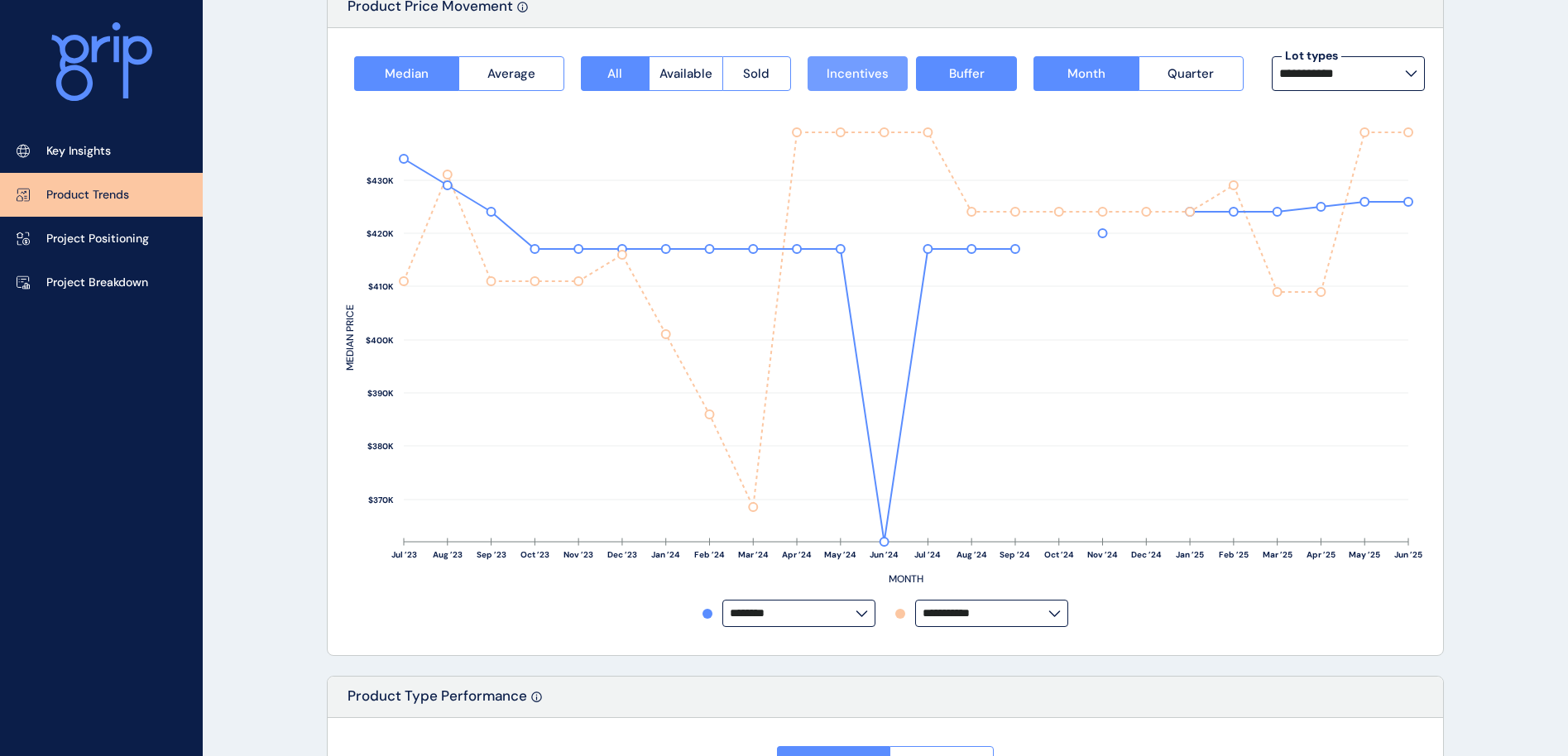 click on "Incentives" at bounding box center (857, 74) 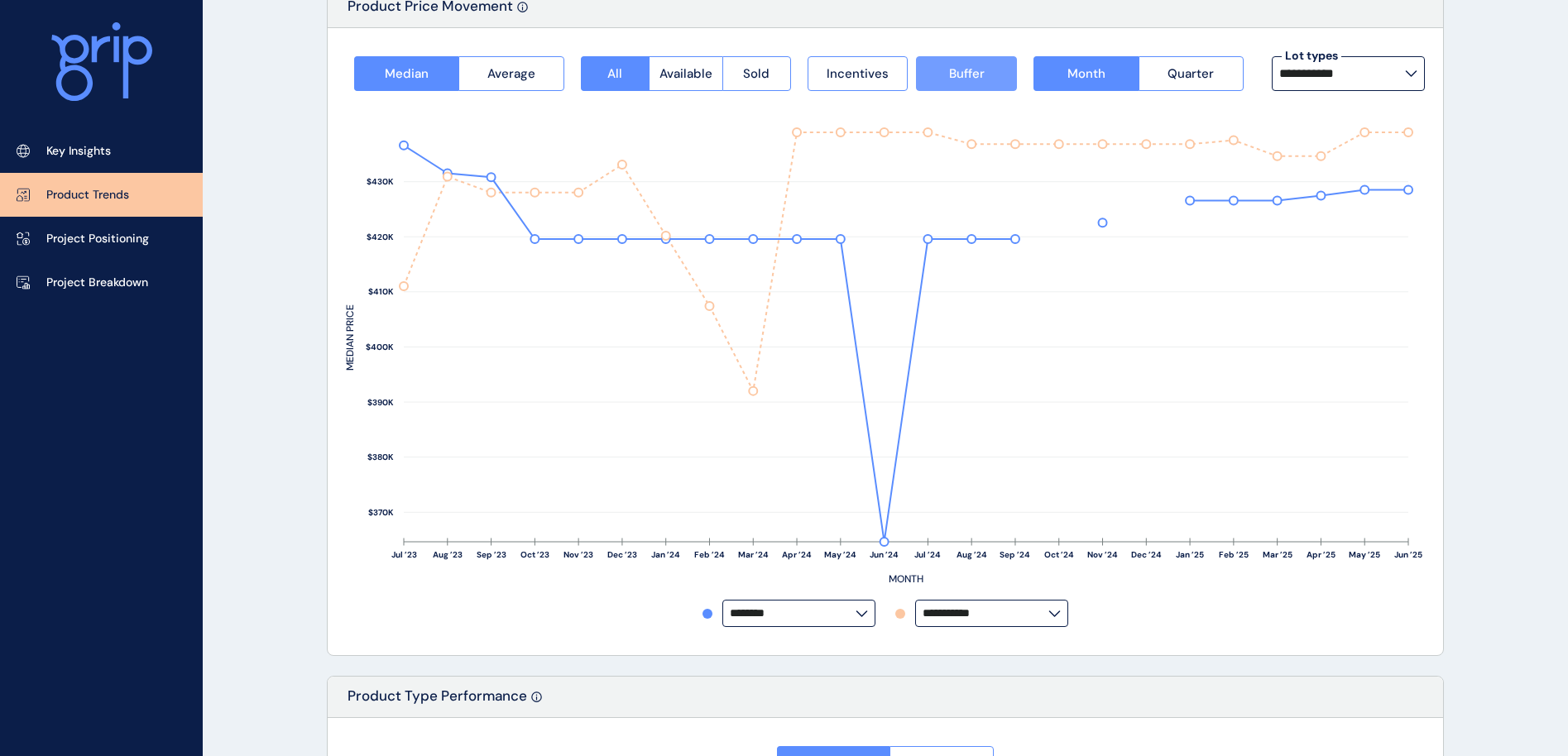click on "Buffer" at bounding box center [966, 74] 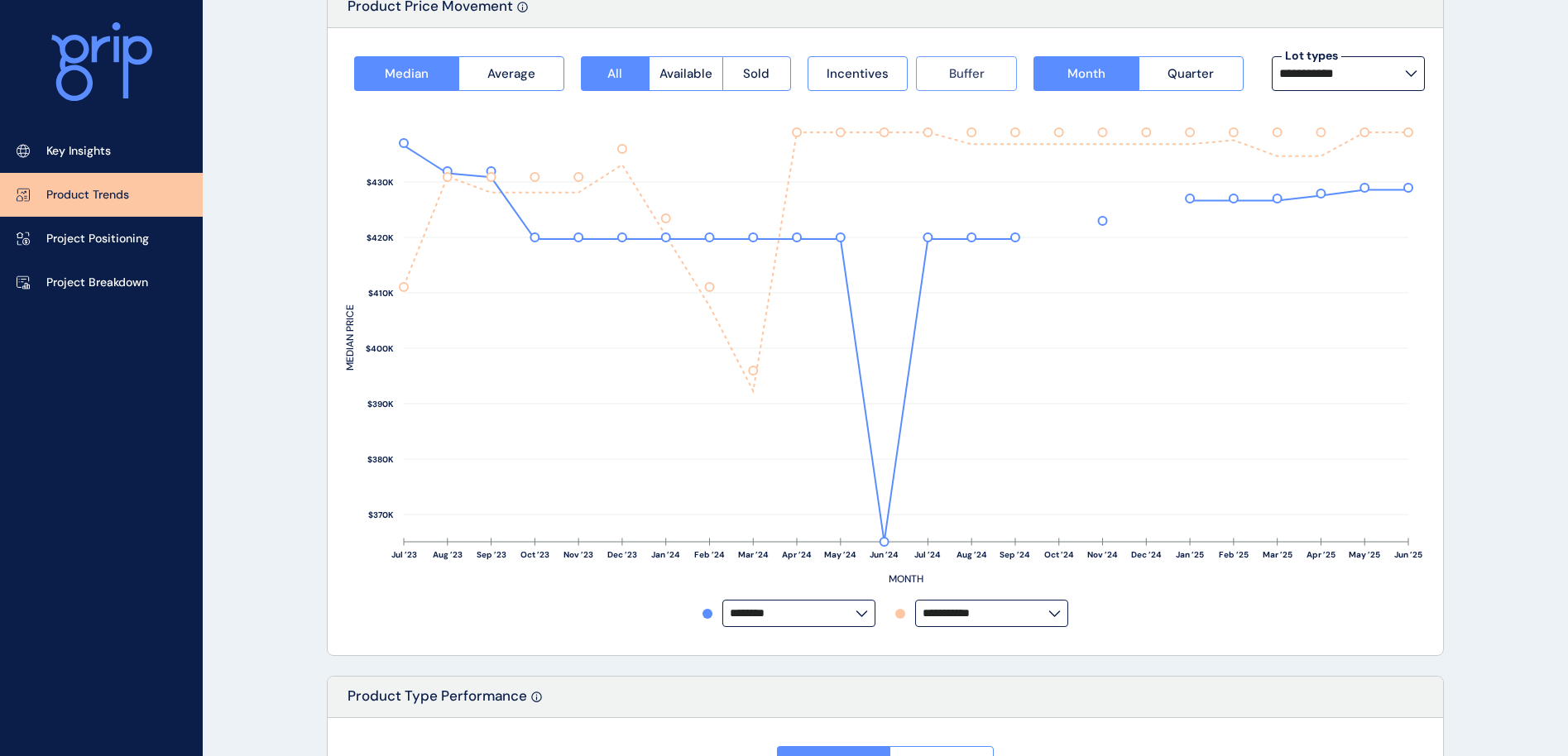 drag, startPoint x: 960, startPoint y: 76, endPoint x: 937, endPoint y: 79, distance: 23.194827 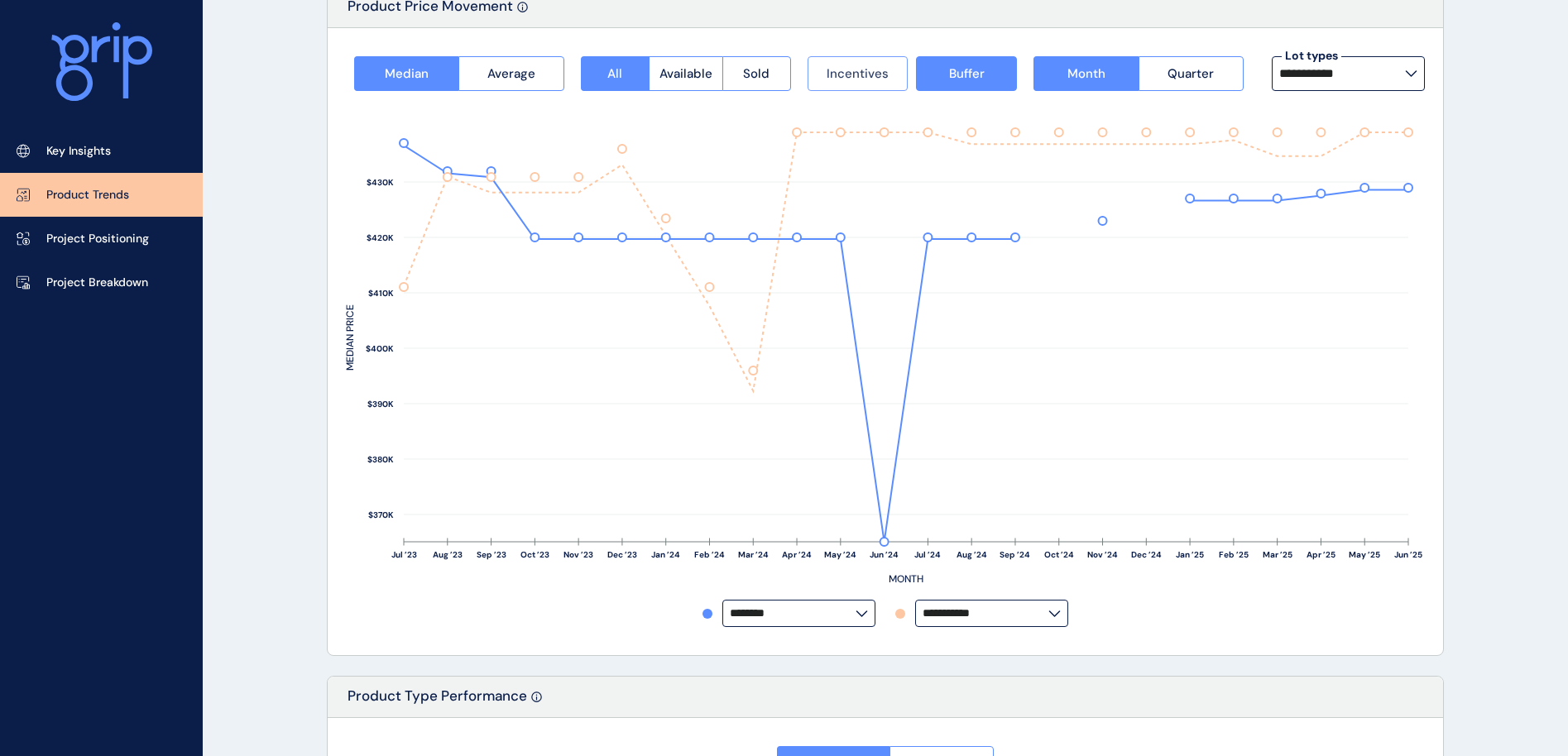 click on "Incentives" at bounding box center [857, 74] 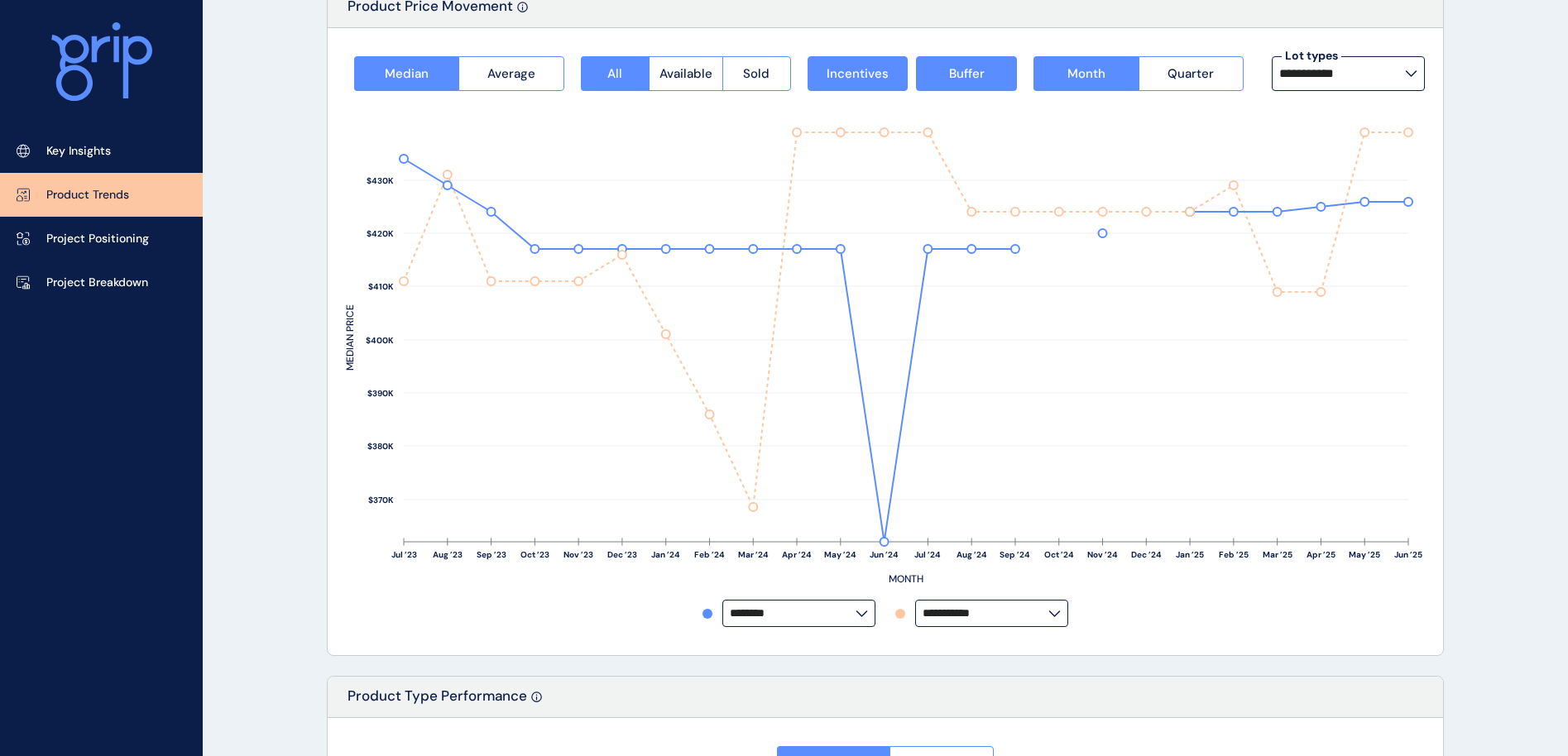 click on "********" at bounding box center [798, 613] 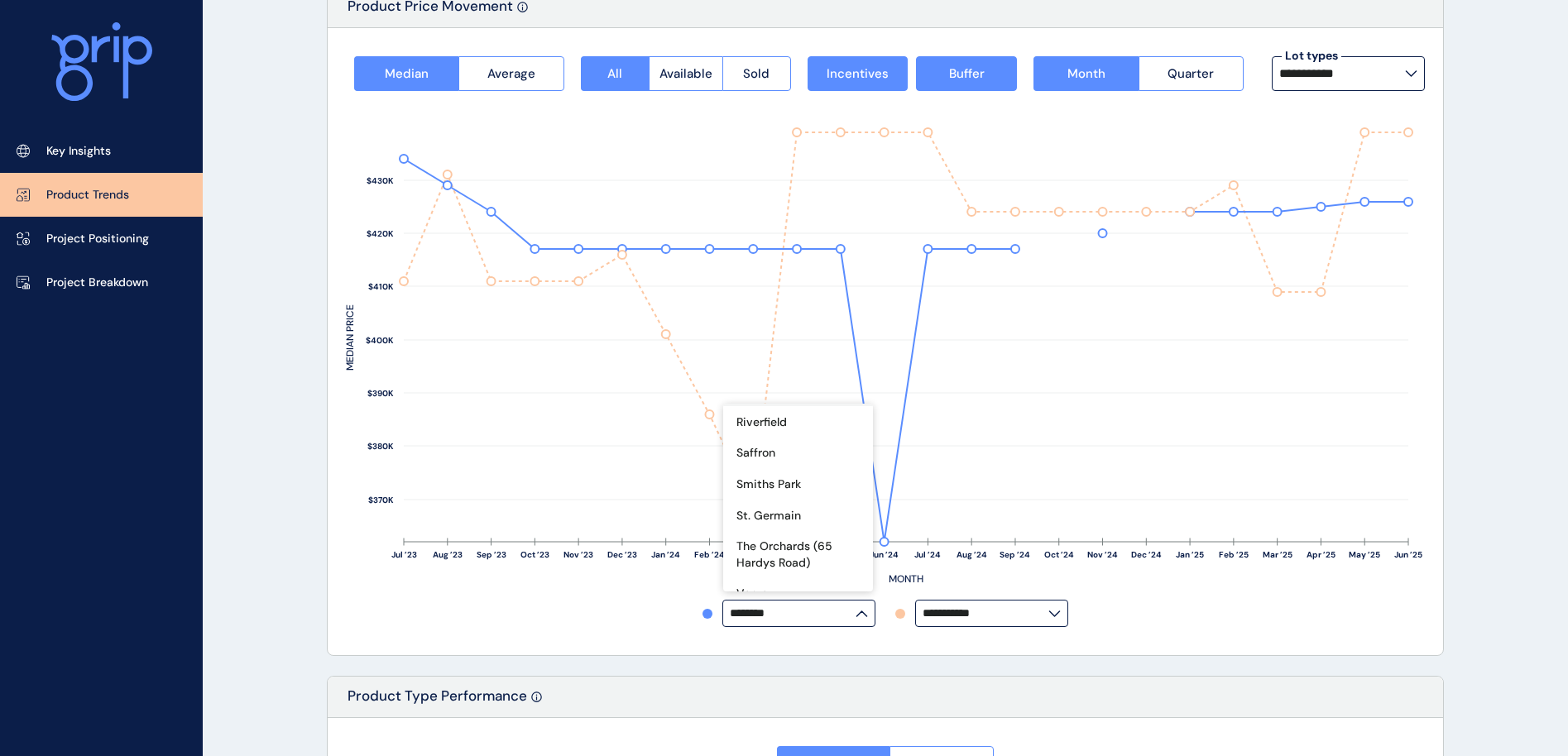 scroll, scrollTop: 496, scrollLeft: 0, axis: vertical 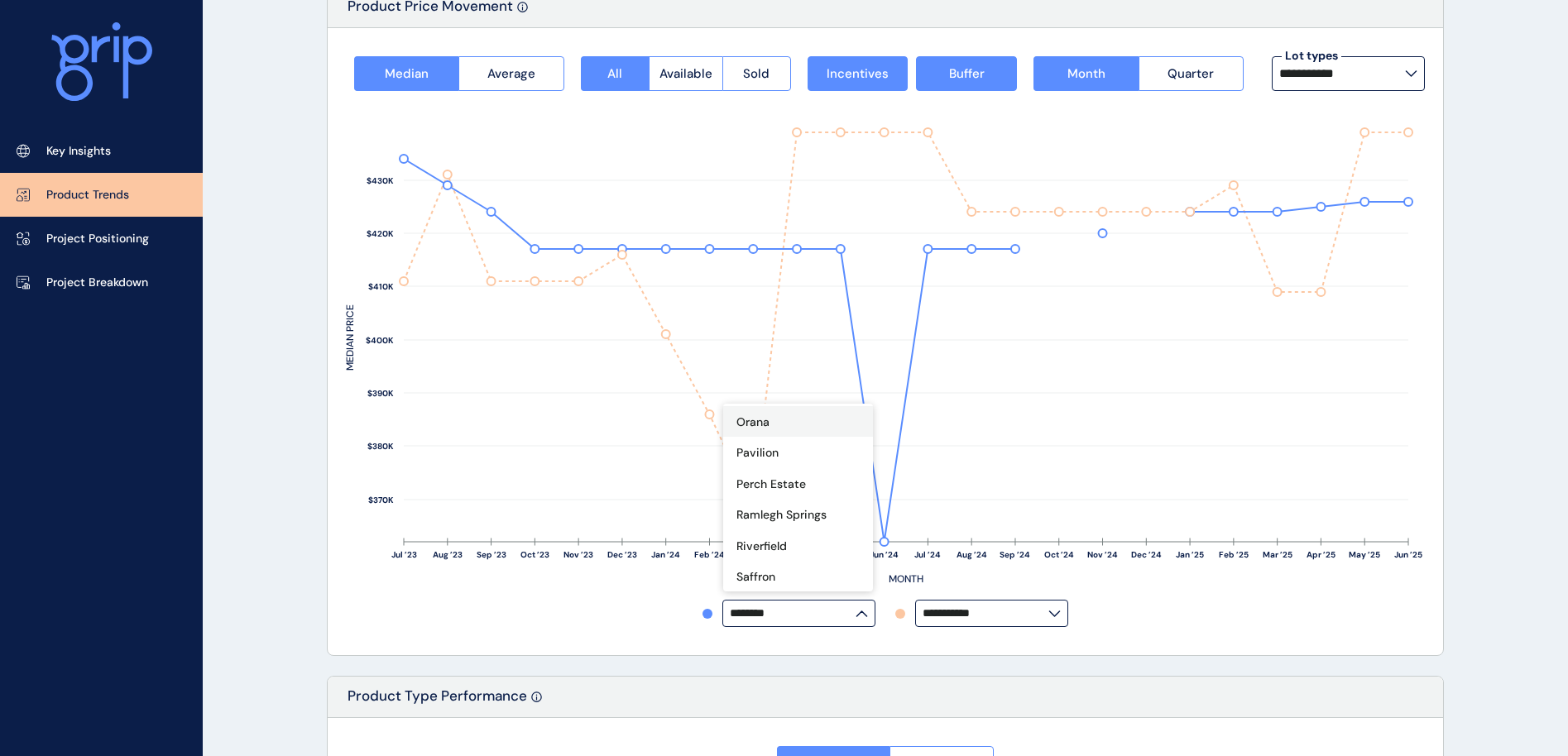 click on "Orana" at bounding box center (798, 422) 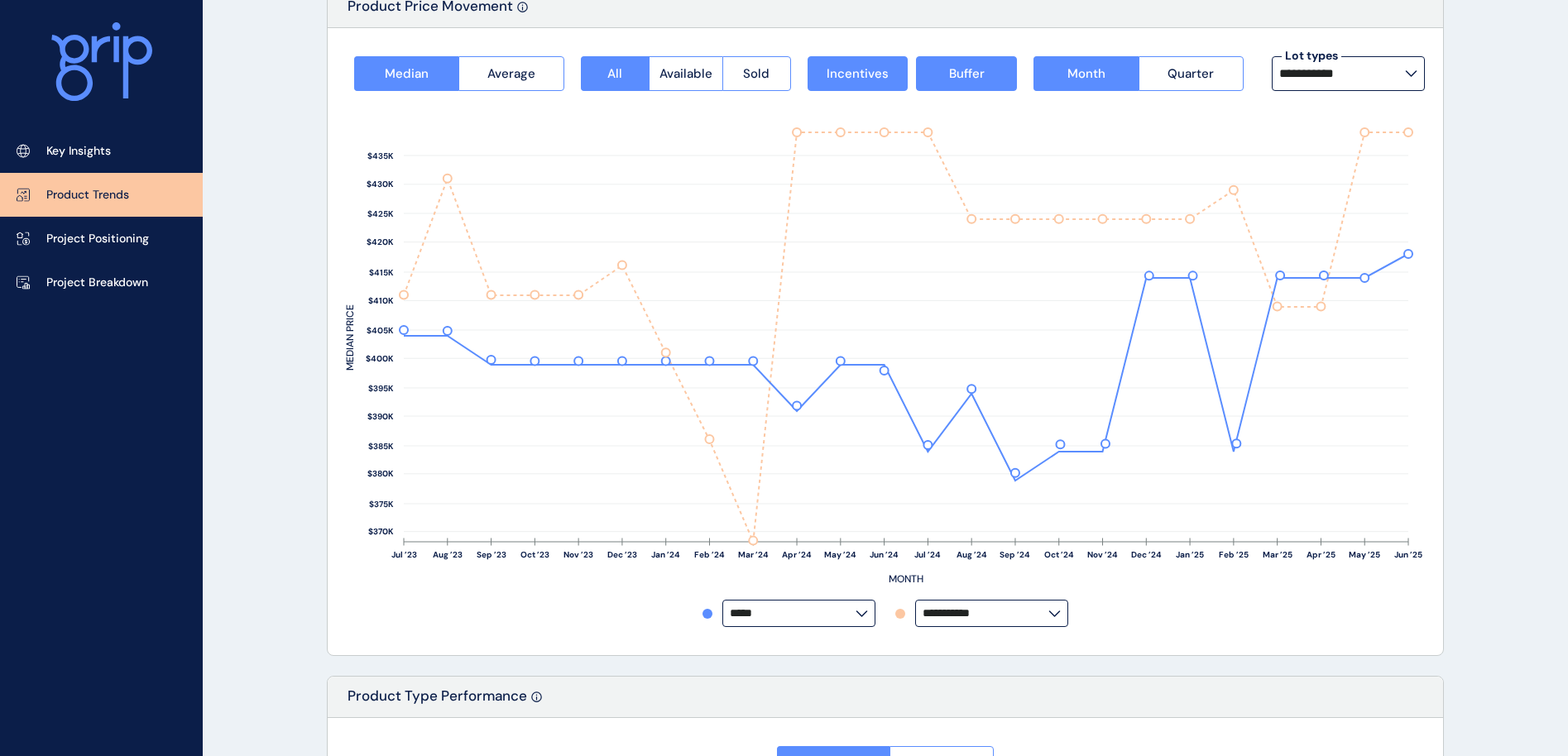 click 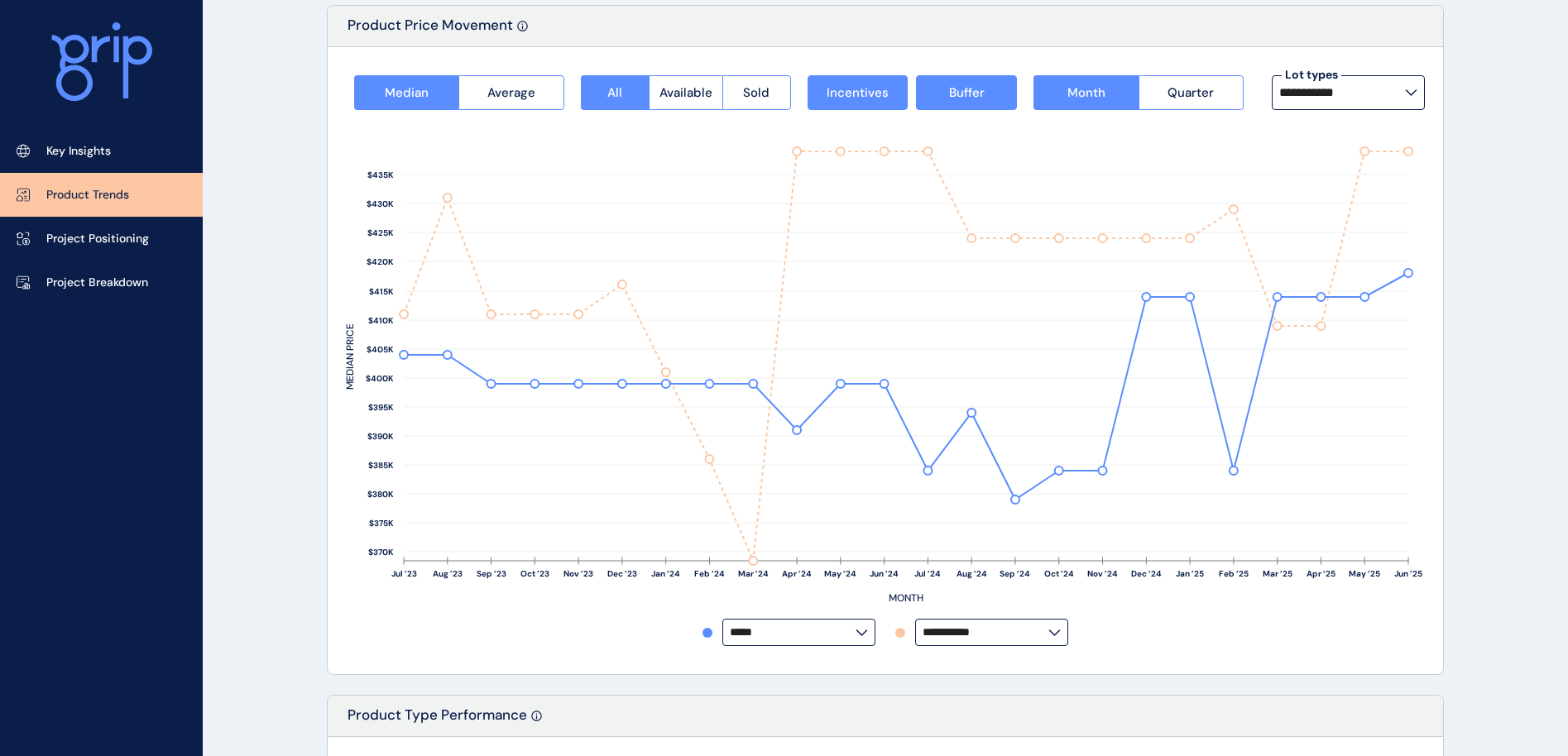 scroll, scrollTop: 87, scrollLeft: 0, axis: vertical 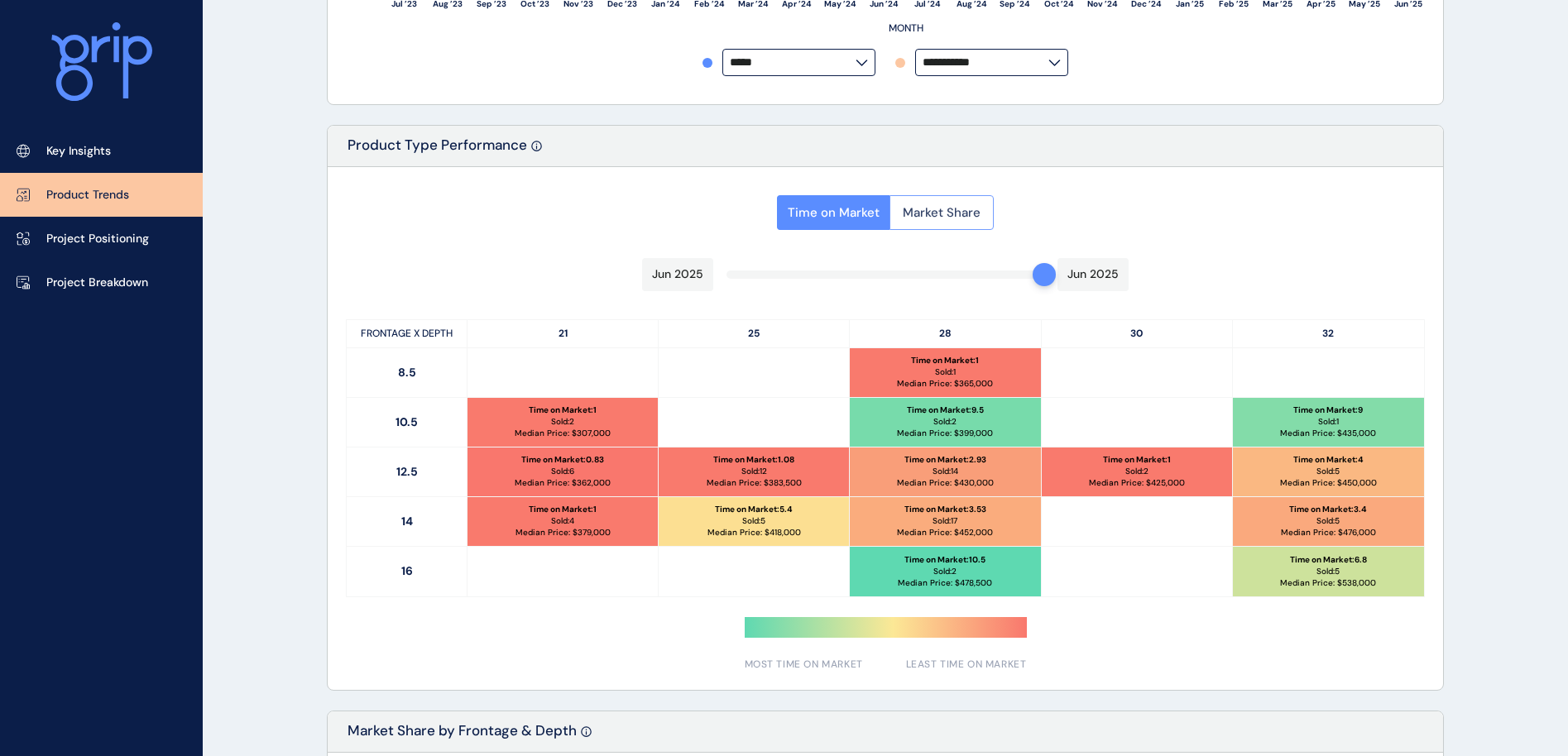 click on "Market Share" at bounding box center [942, 213] 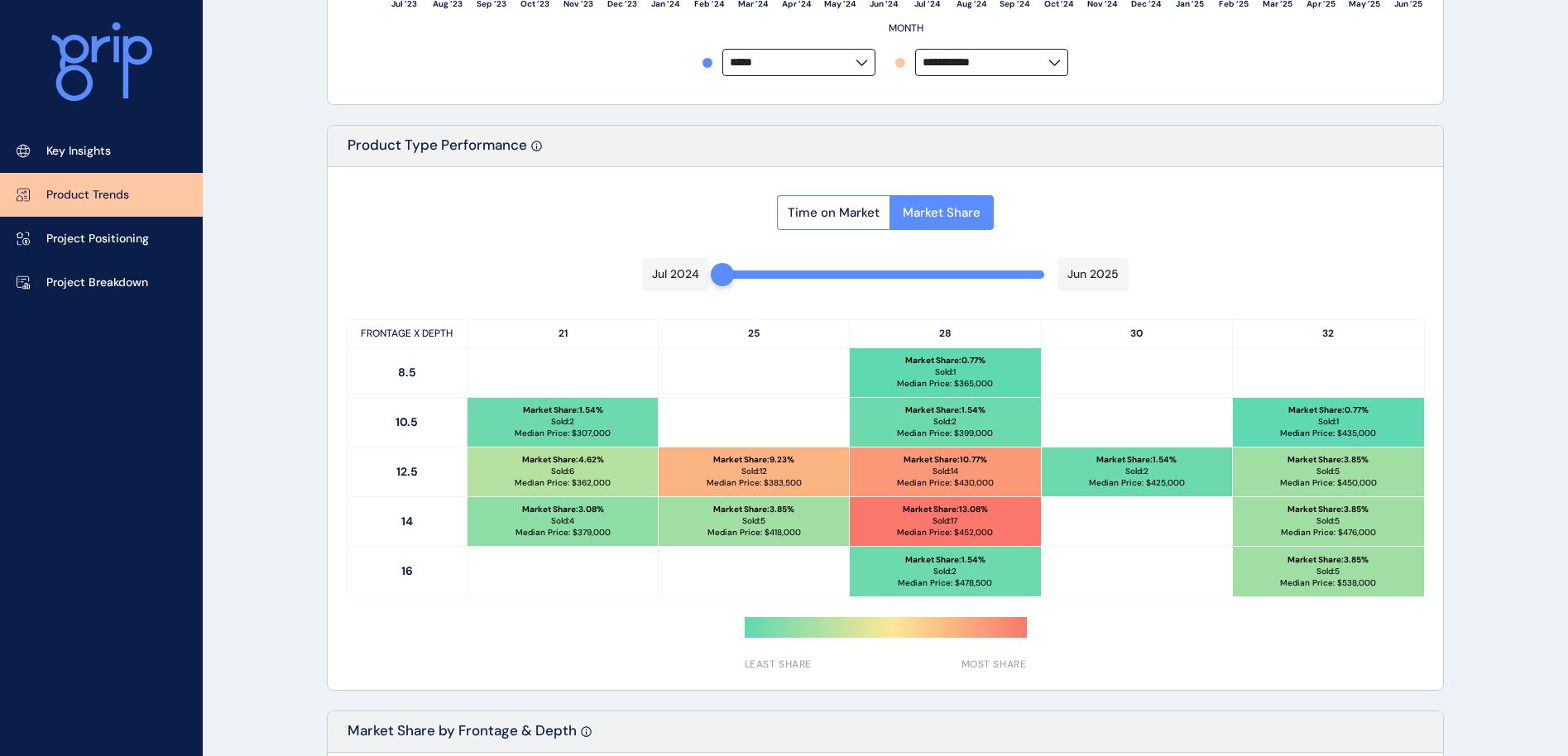 drag, startPoint x: 1043, startPoint y: 274, endPoint x: 665, endPoint y: 270, distance: 378.0212 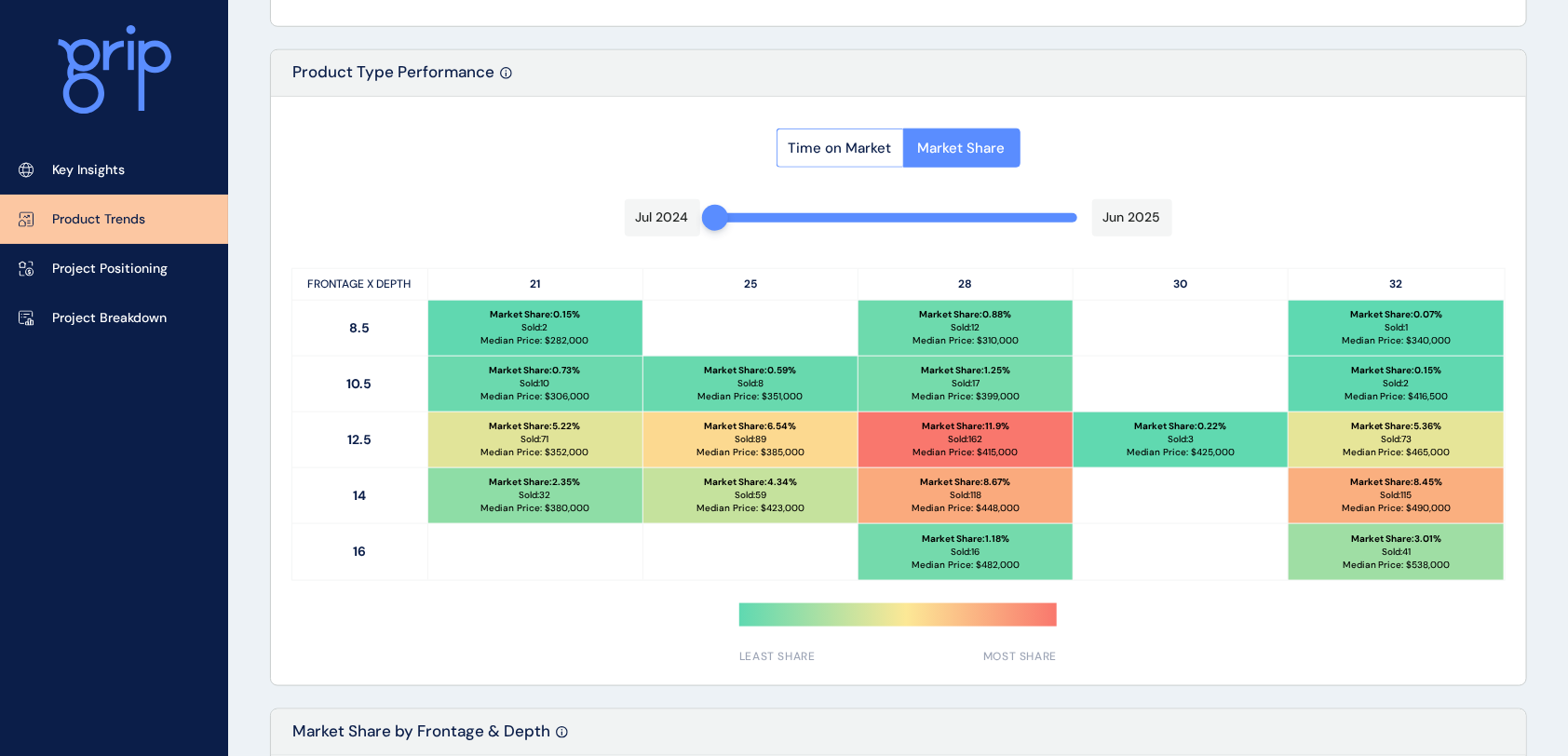 scroll, scrollTop: 854, scrollLeft: 0, axis: vertical 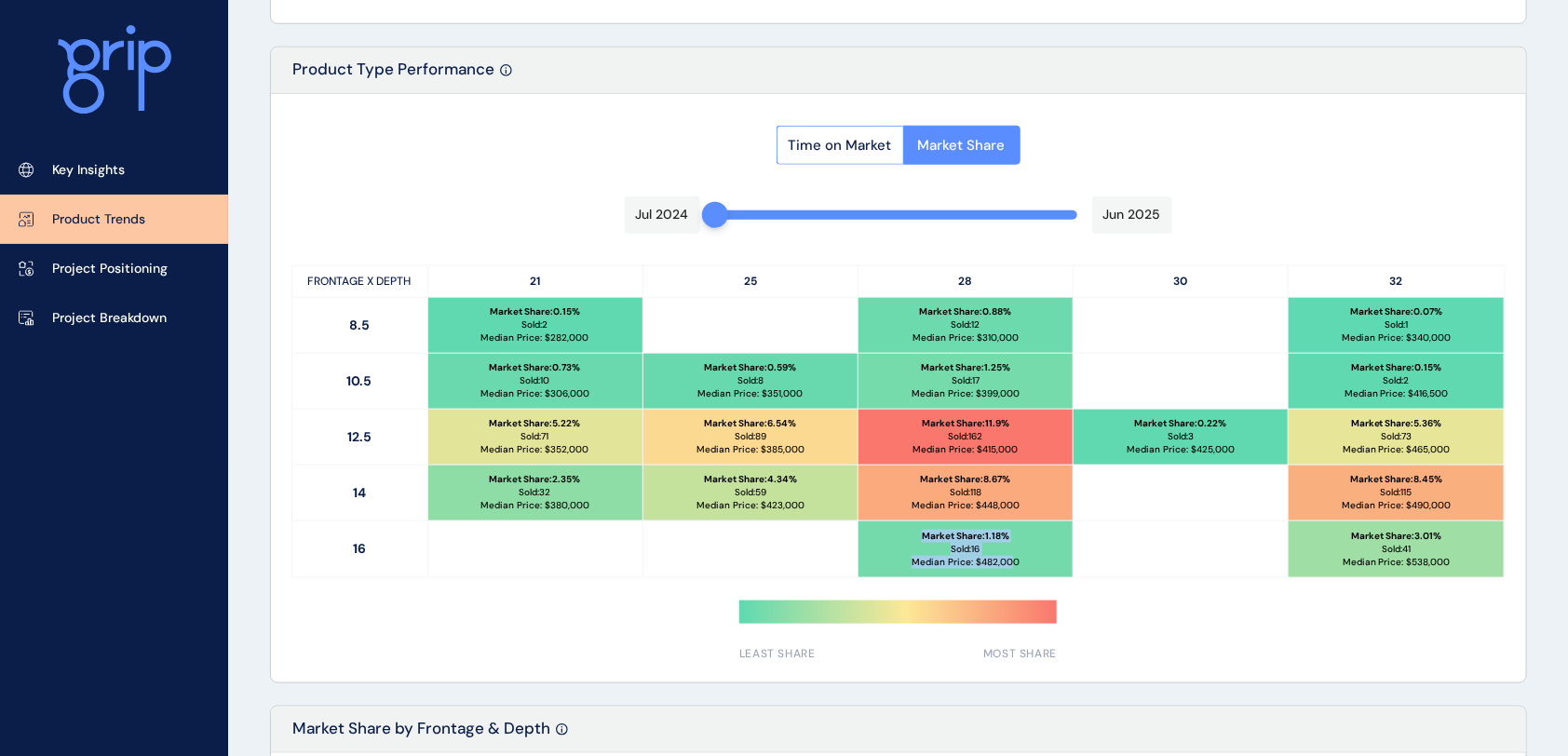 drag, startPoint x: 1003, startPoint y: 558, endPoint x: 922, endPoint y: 538, distance: 83.432608 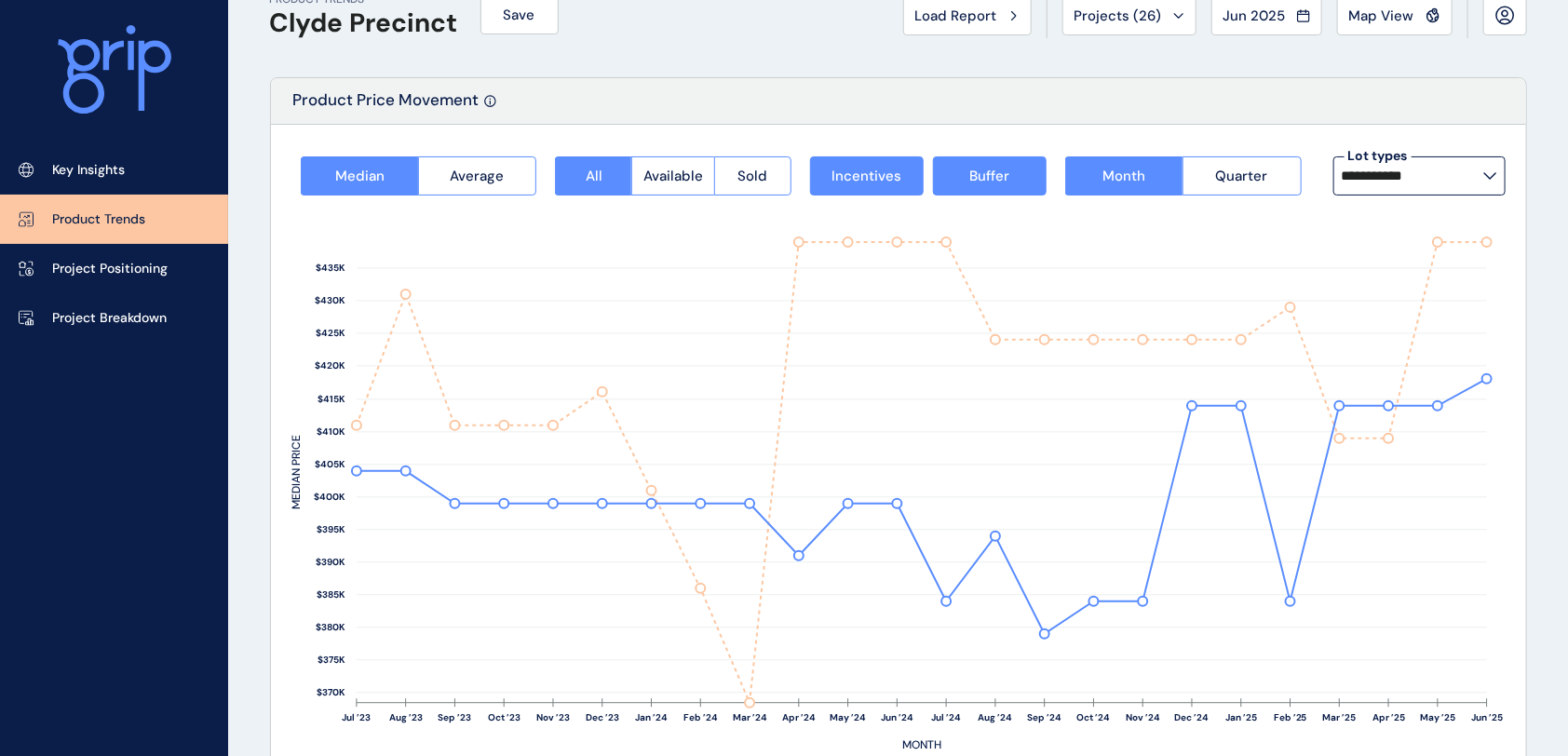 scroll, scrollTop: 0, scrollLeft: 0, axis: both 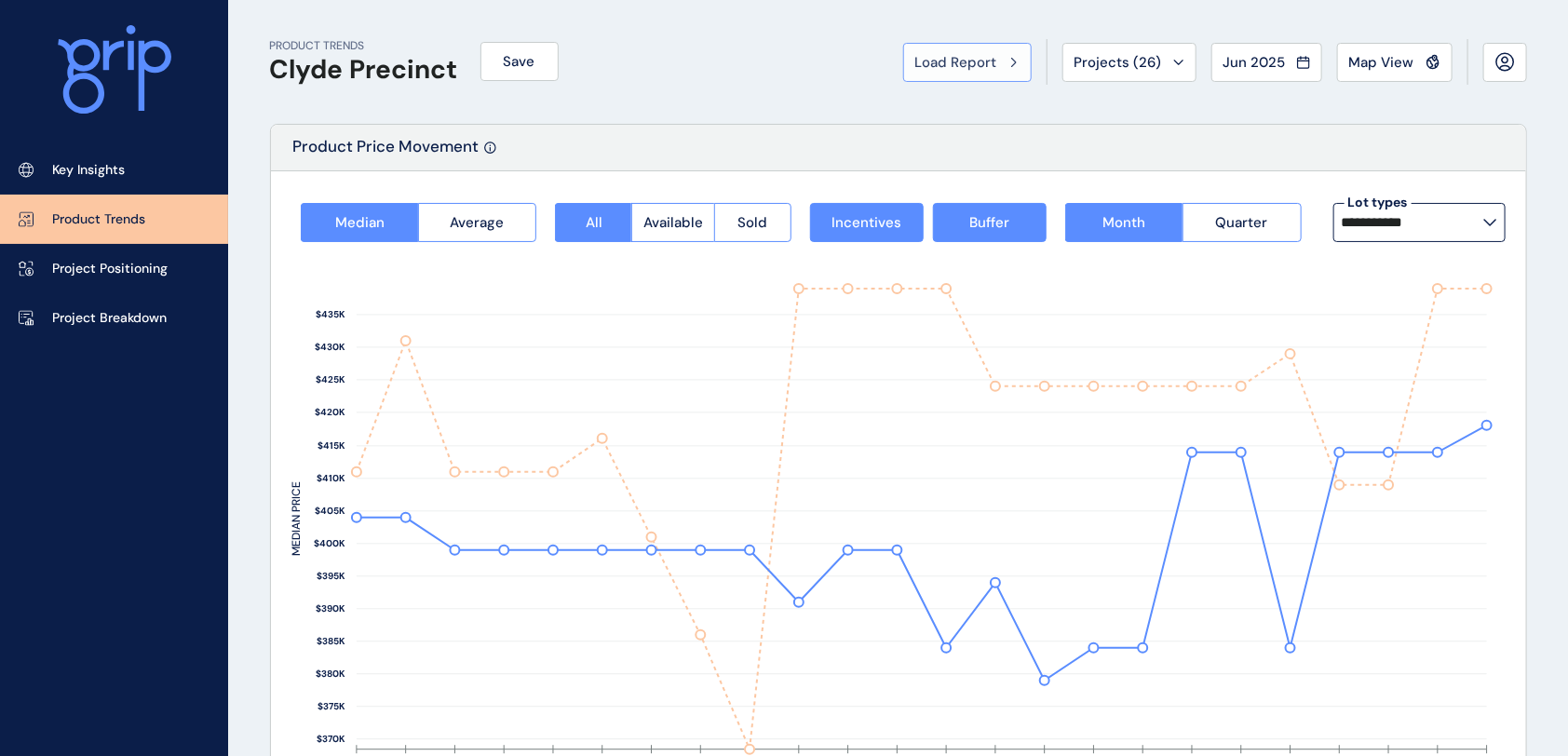 click on "Load Report" at bounding box center (956, 62) 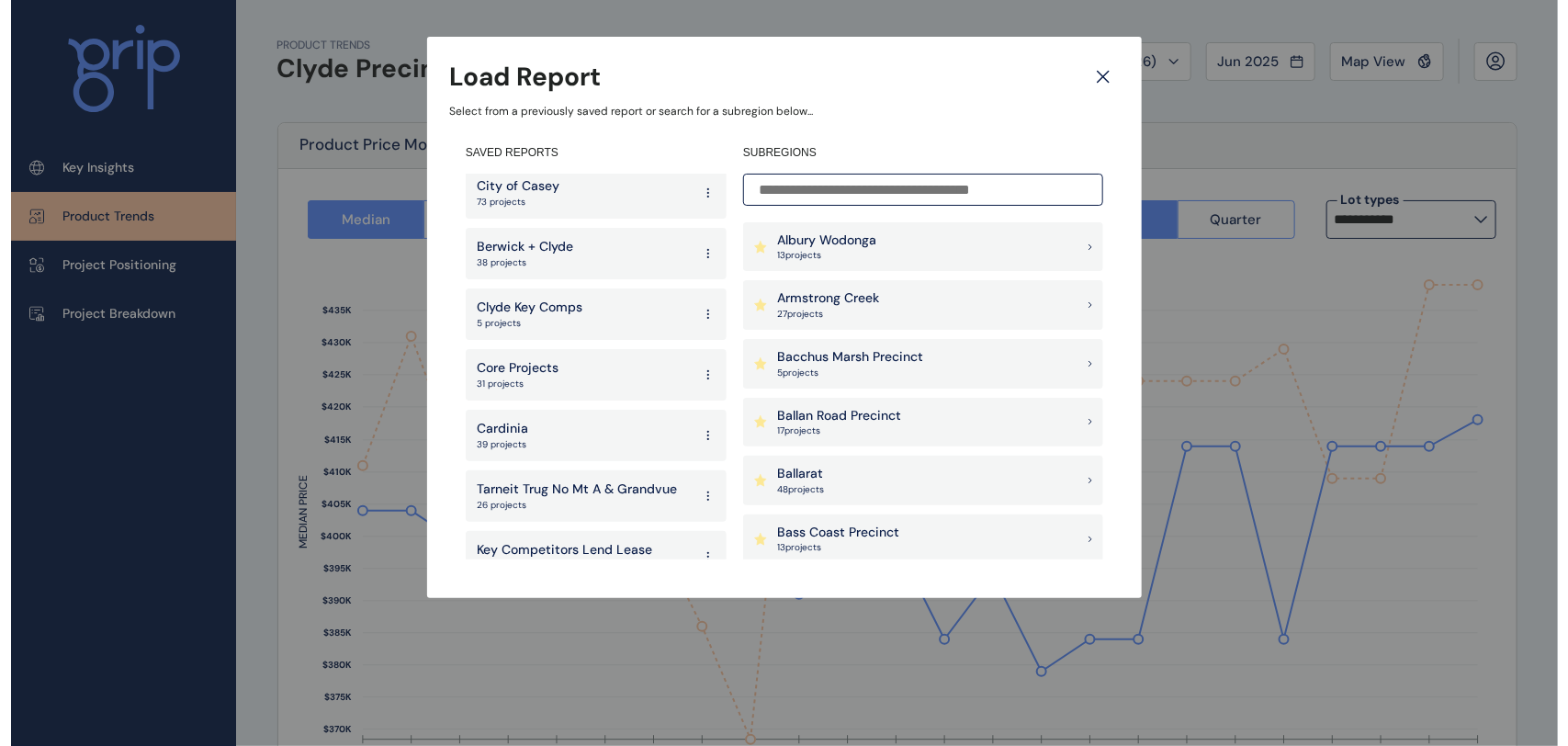 scroll, scrollTop: 894, scrollLeft: 0, axis: vertical 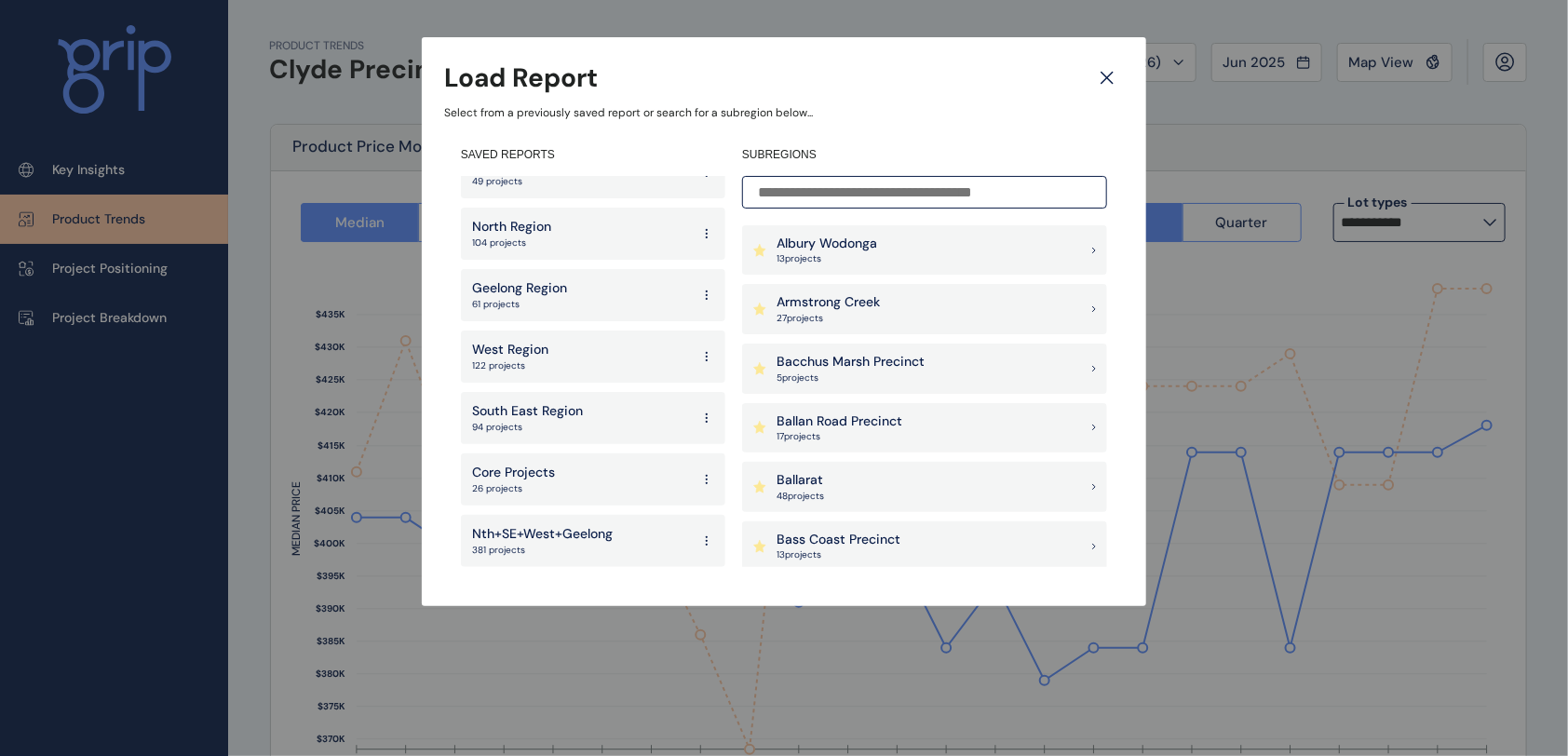 click on "Nth+SE+West+Geelong" at bounding box center (542, 534) 